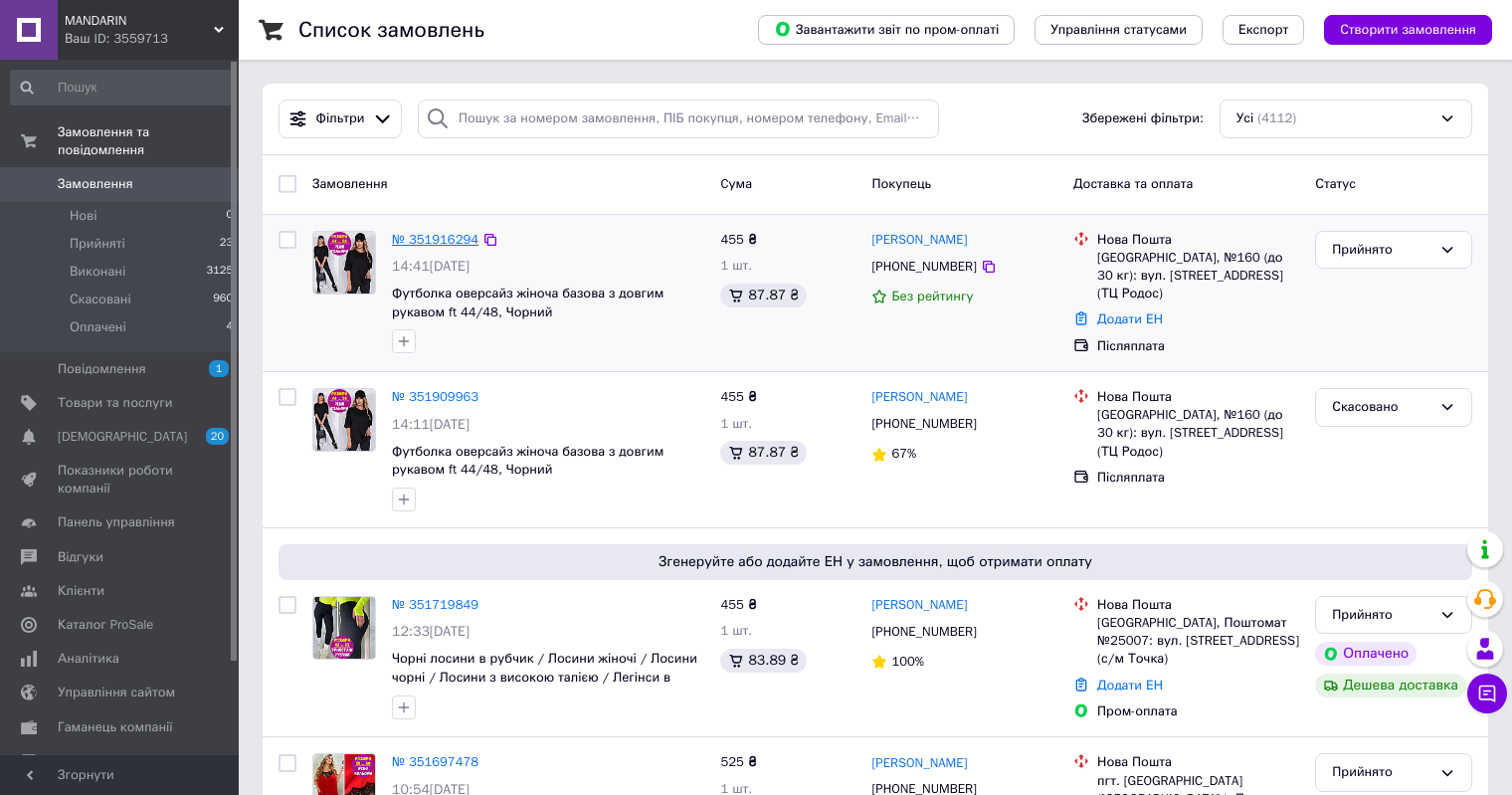 scroll, scrollTop: 0, scrollLeft: 0, axis: both 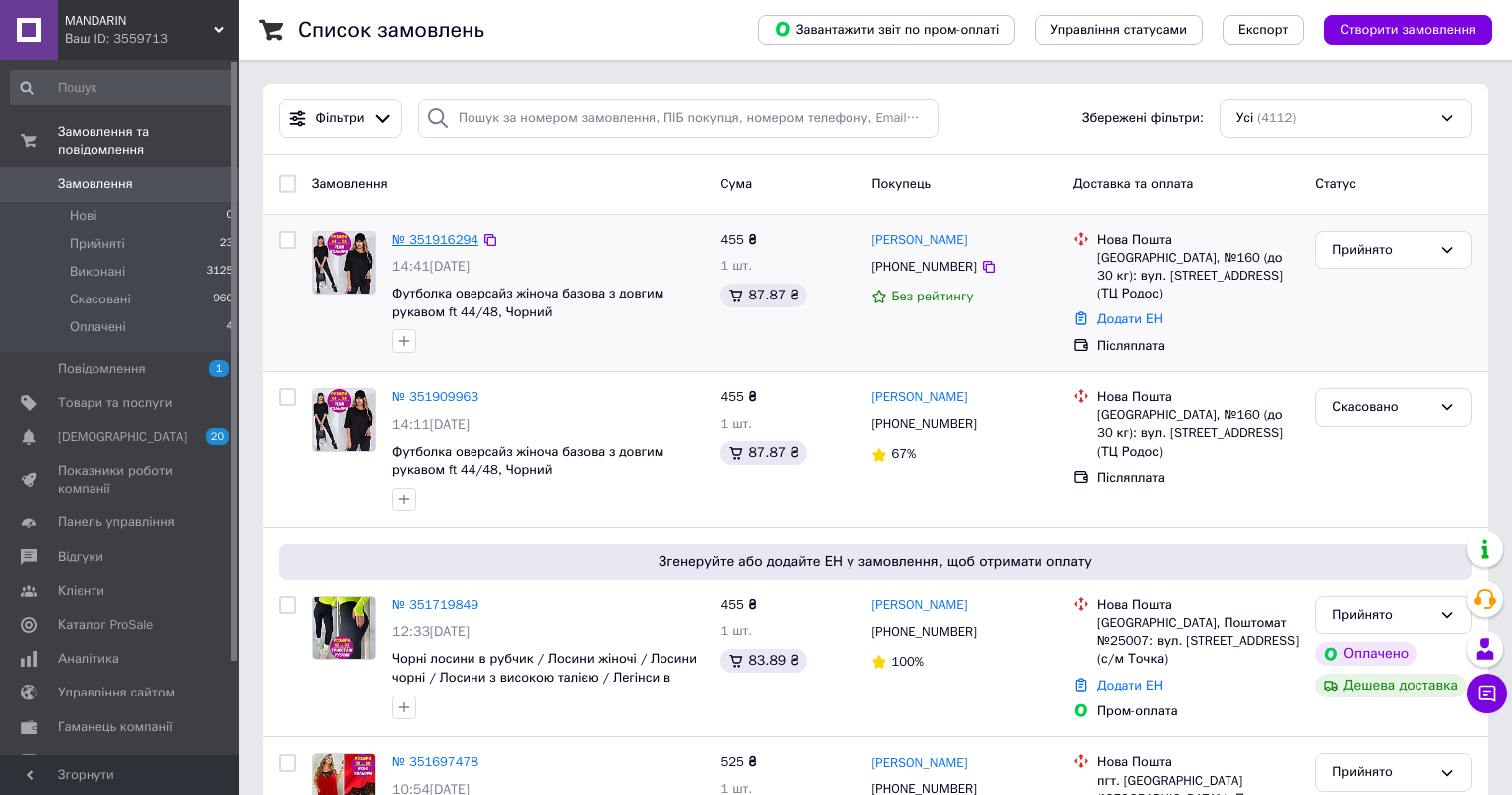 click on "№ 351916294" at bounding box center [435, 239] 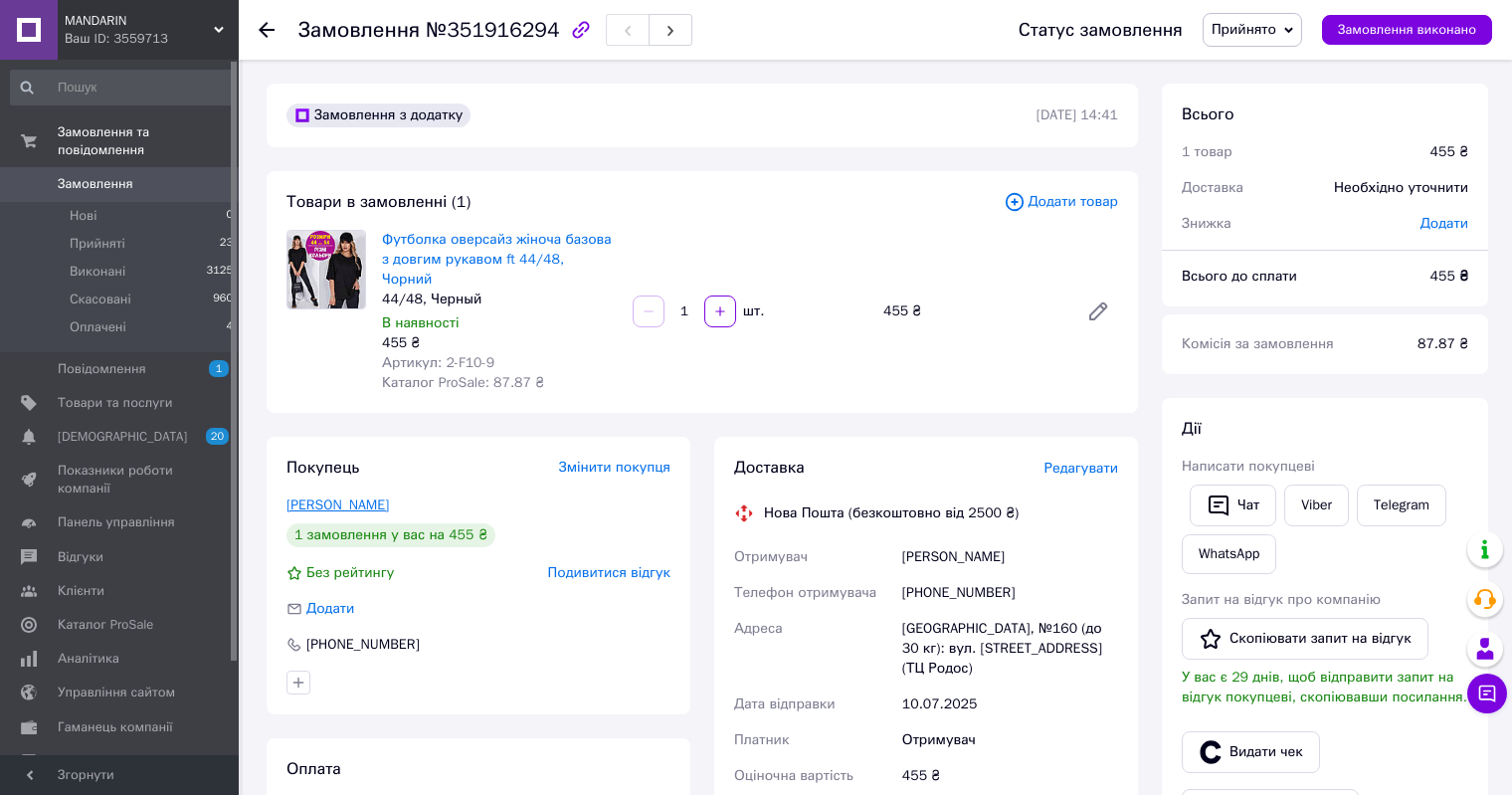 click on "Боговая Жанна" at bounding box center [337, 504] 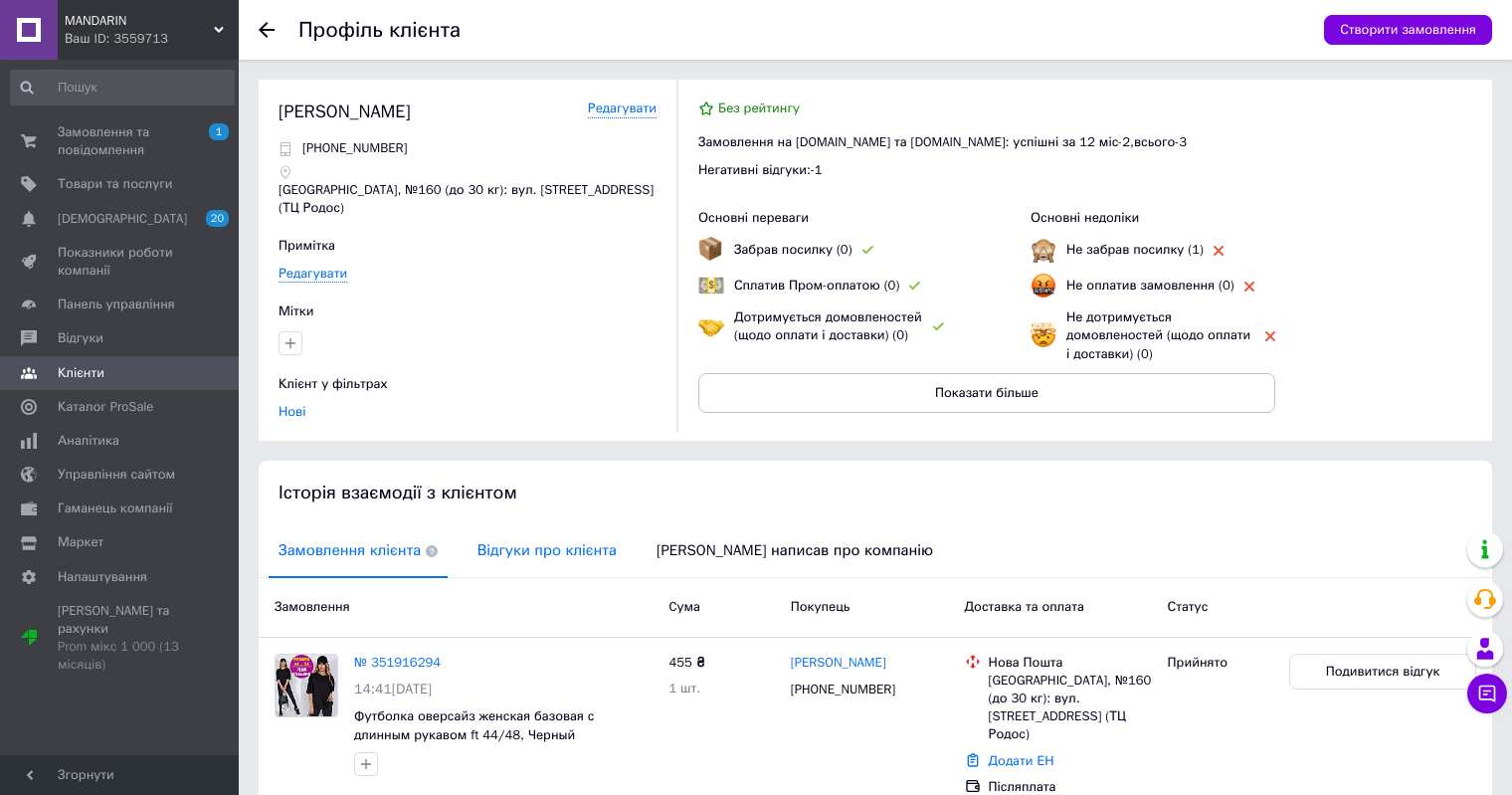 click on "Відгуки про клієнта" at bounding box center (547, 550) 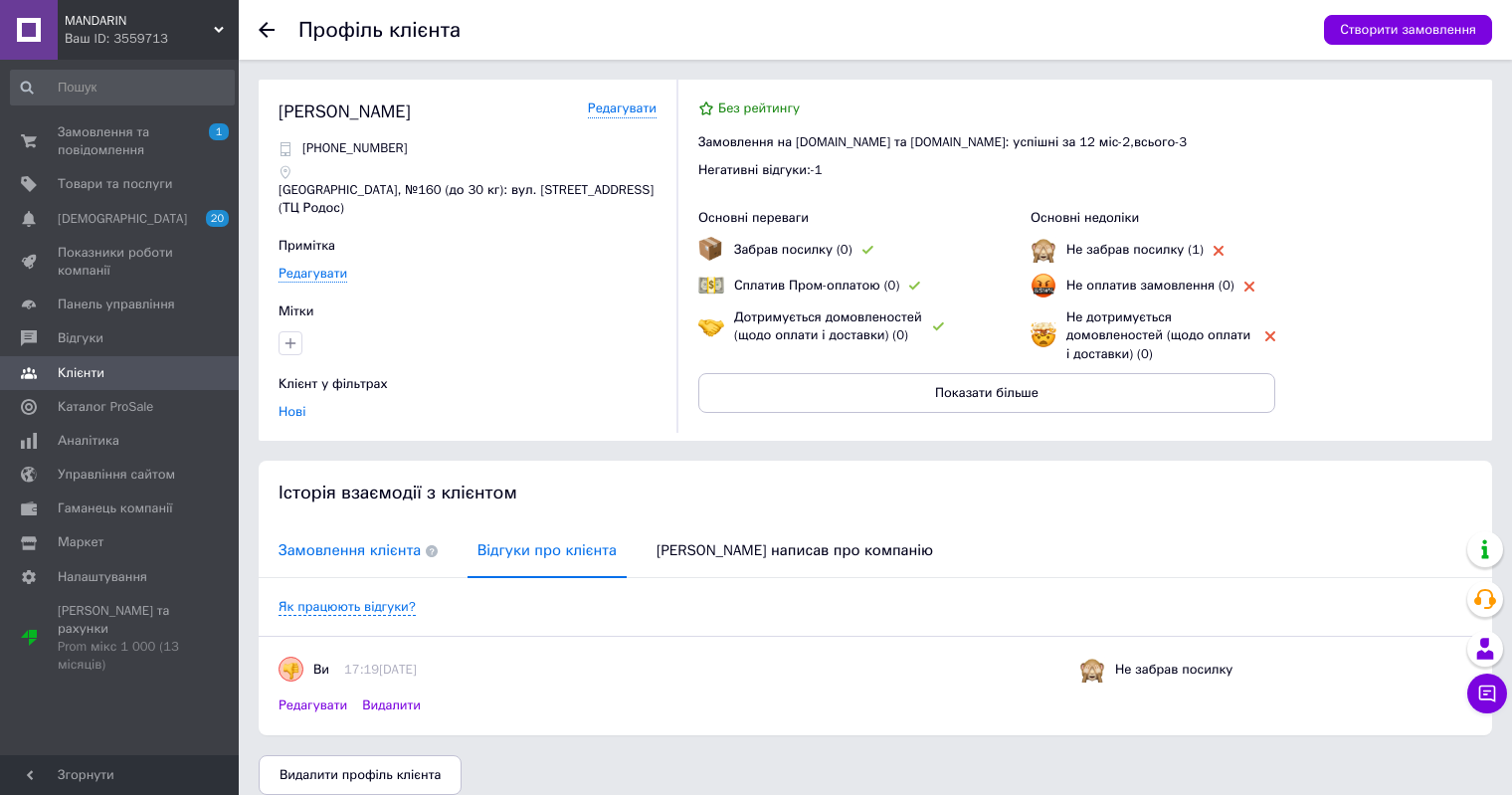 click on "Замовлення клієнта" at bounding box center (358, 550) 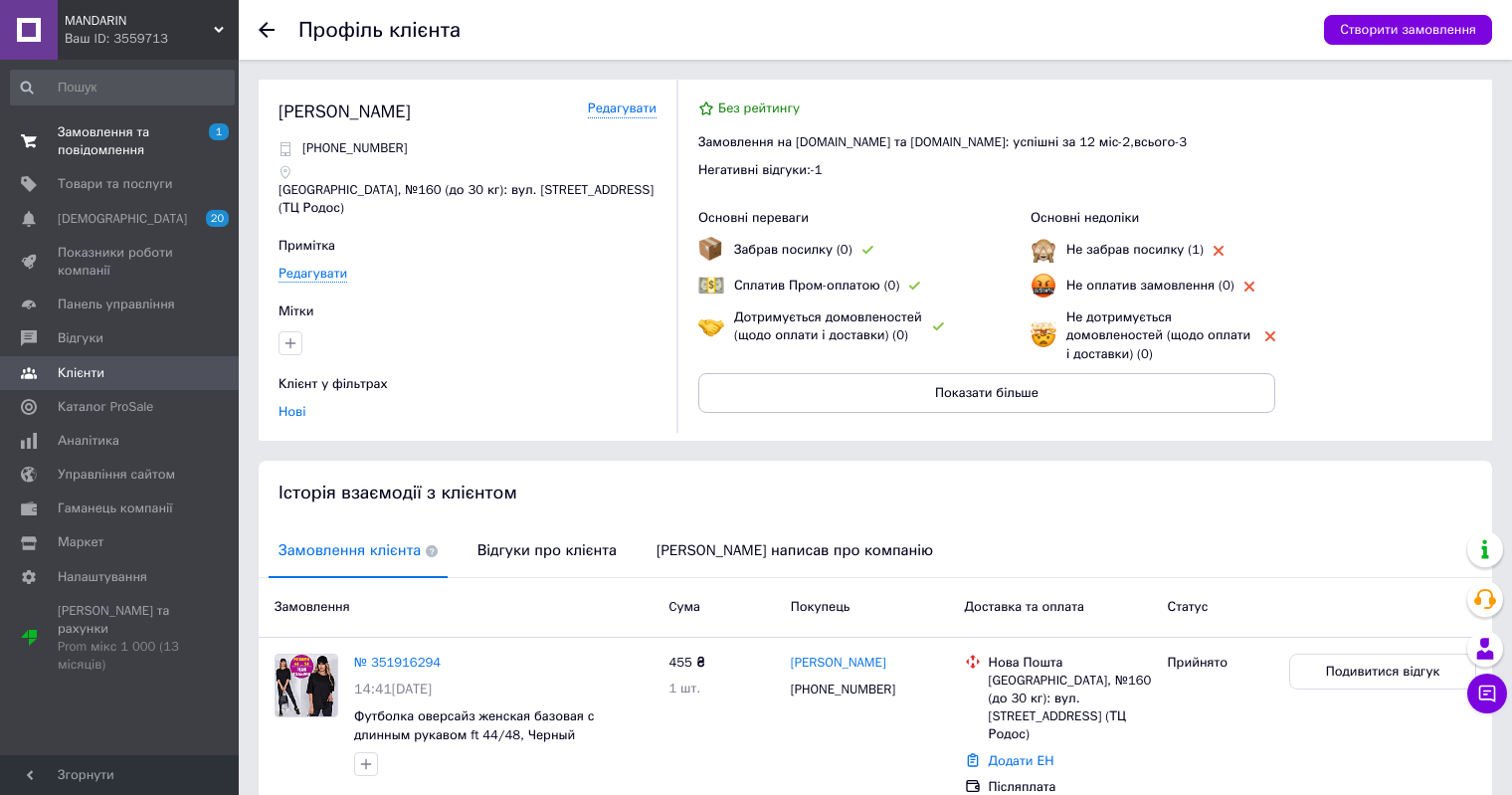 click on "Замовлення та повідомлення" at bounding box center [120, 141] 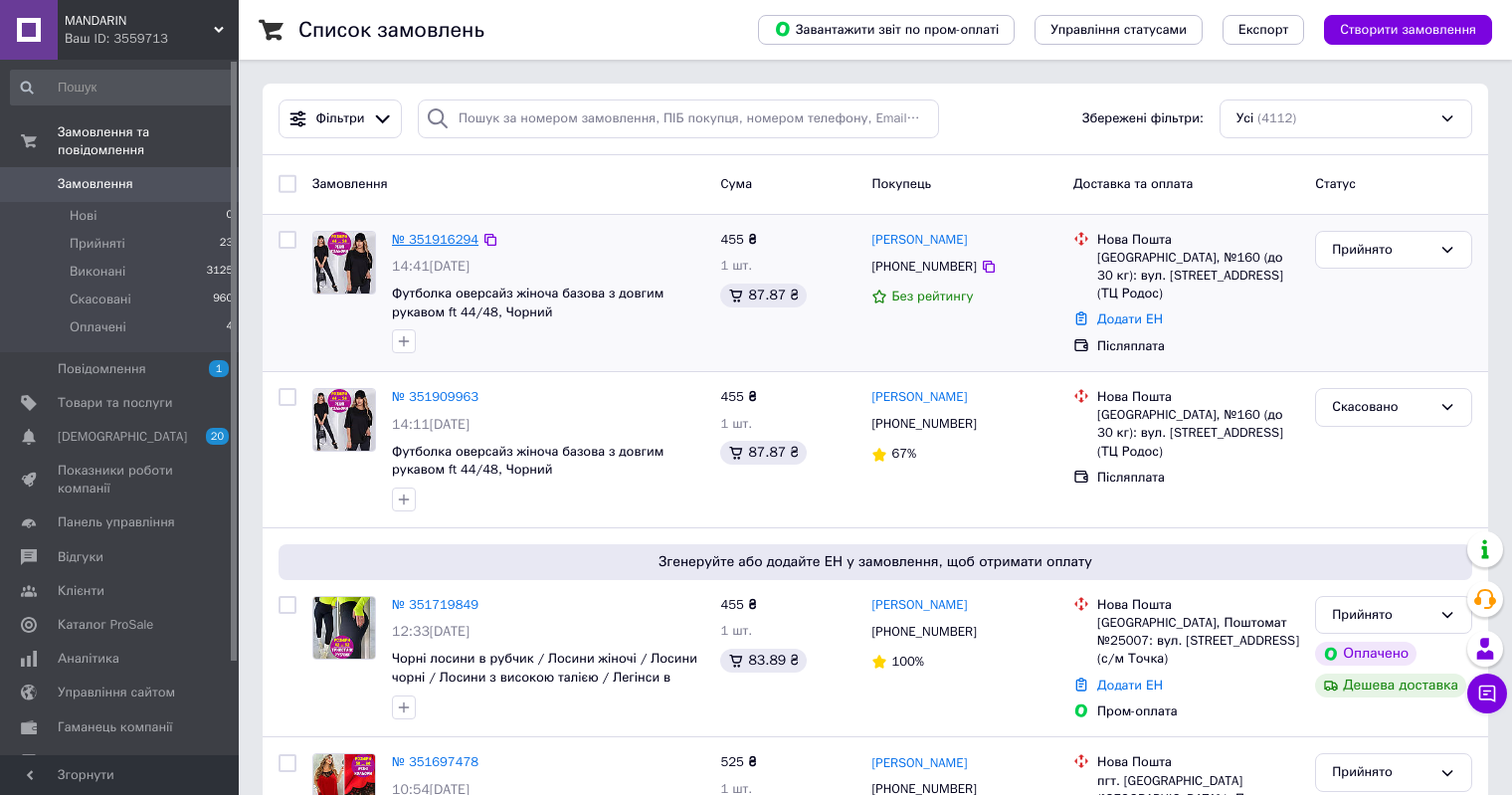click on "№ 351916294" at bounding box center (435, 239) 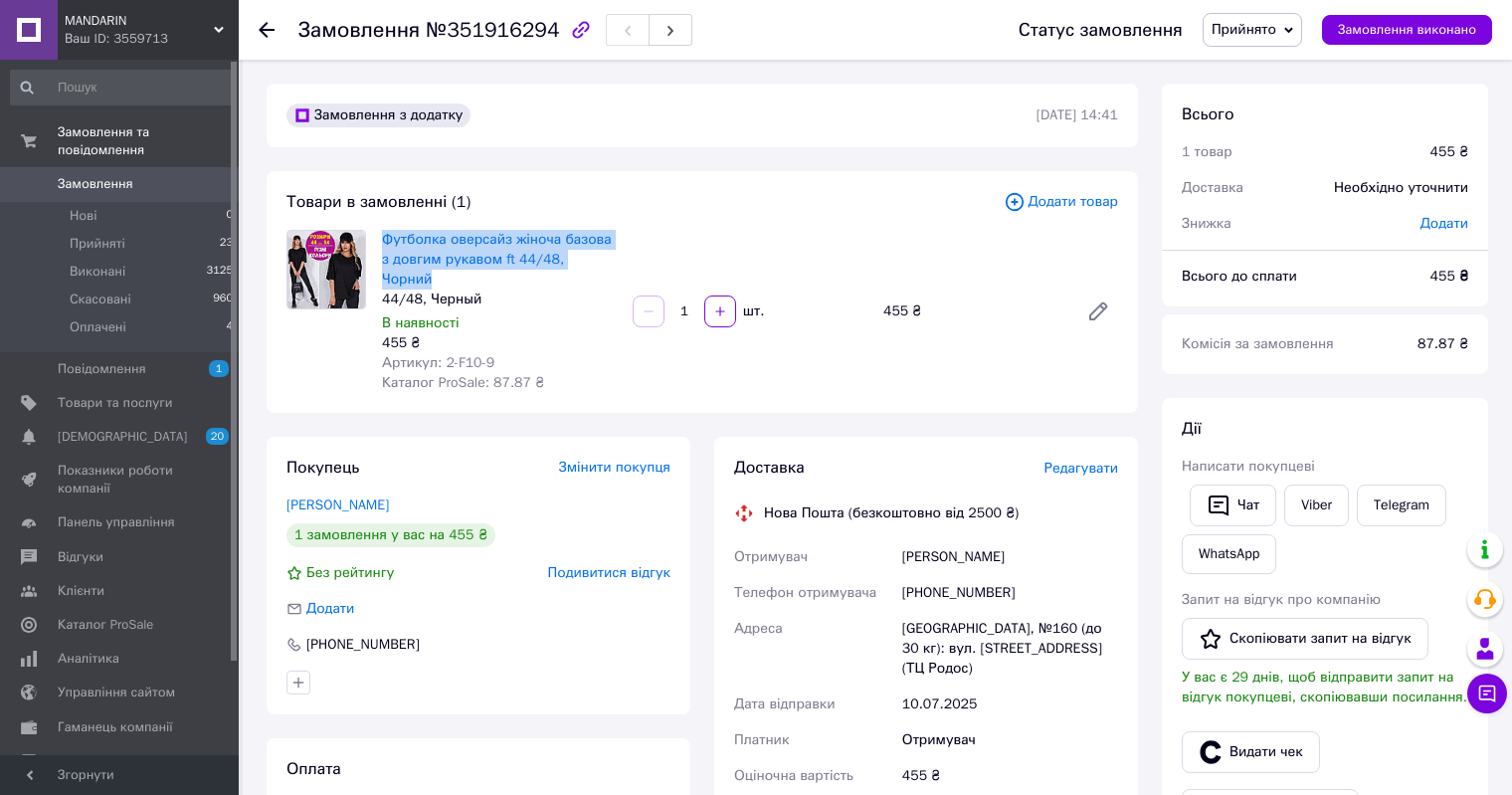copy on "Футболка оверсайз жіноча базова з довгим рукавом  ft 44/48, Чорний" 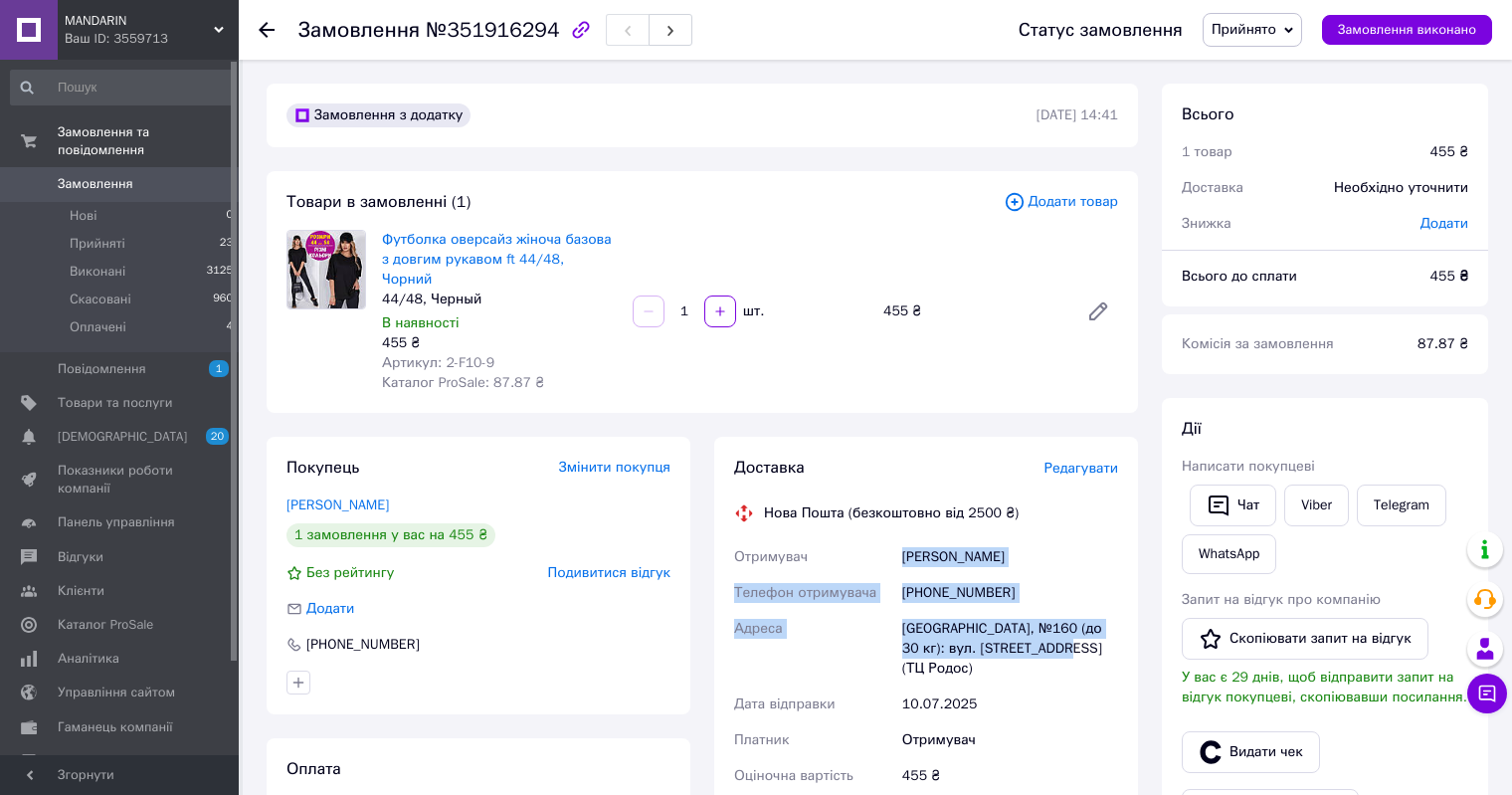drag, startPoint x: 934, startPoint y: 538, endPoint x: 1101, endPoint y: 635, distance: 193.1269 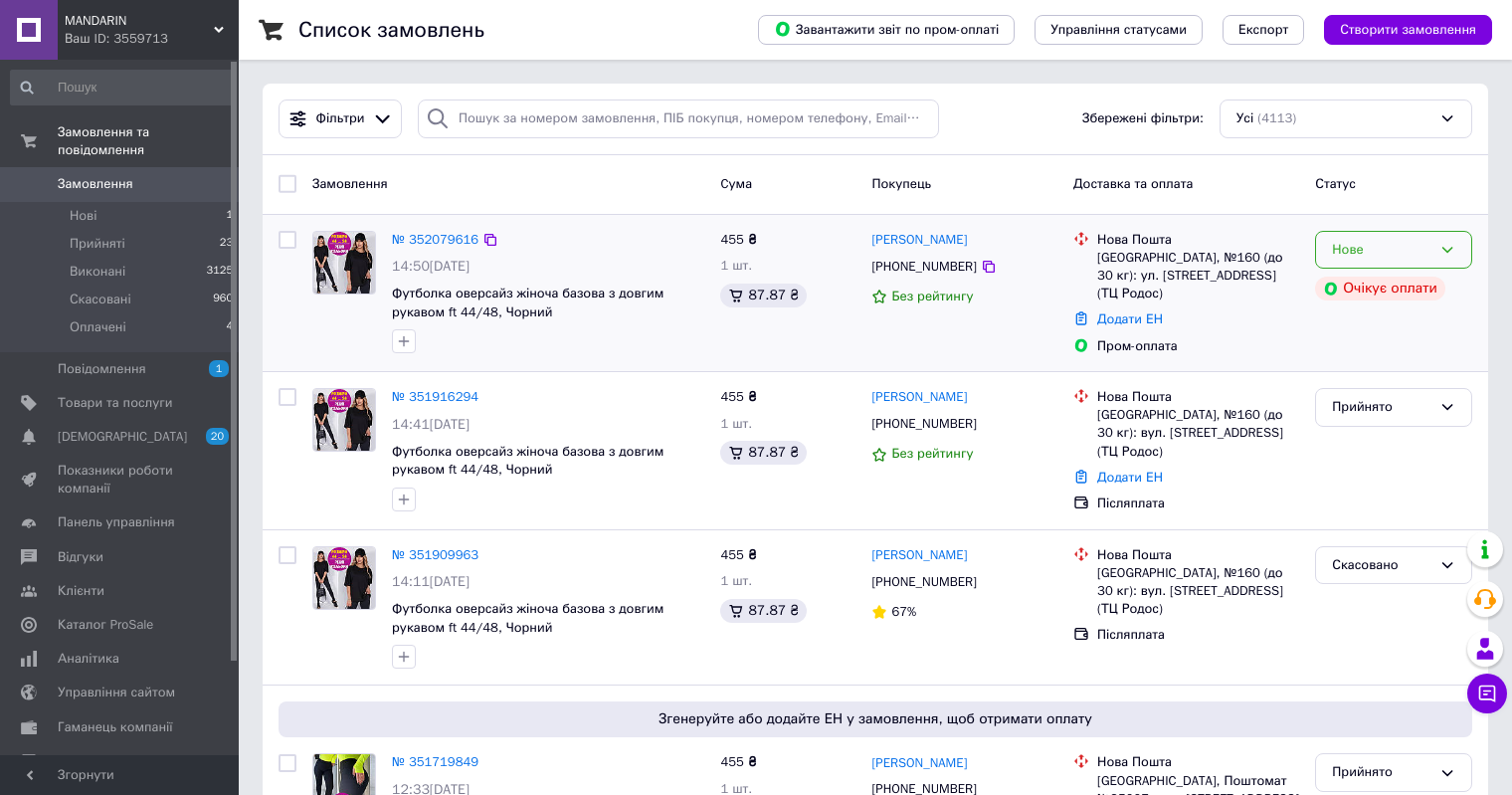 click on "Нове" at bounding box center [1382, 250] 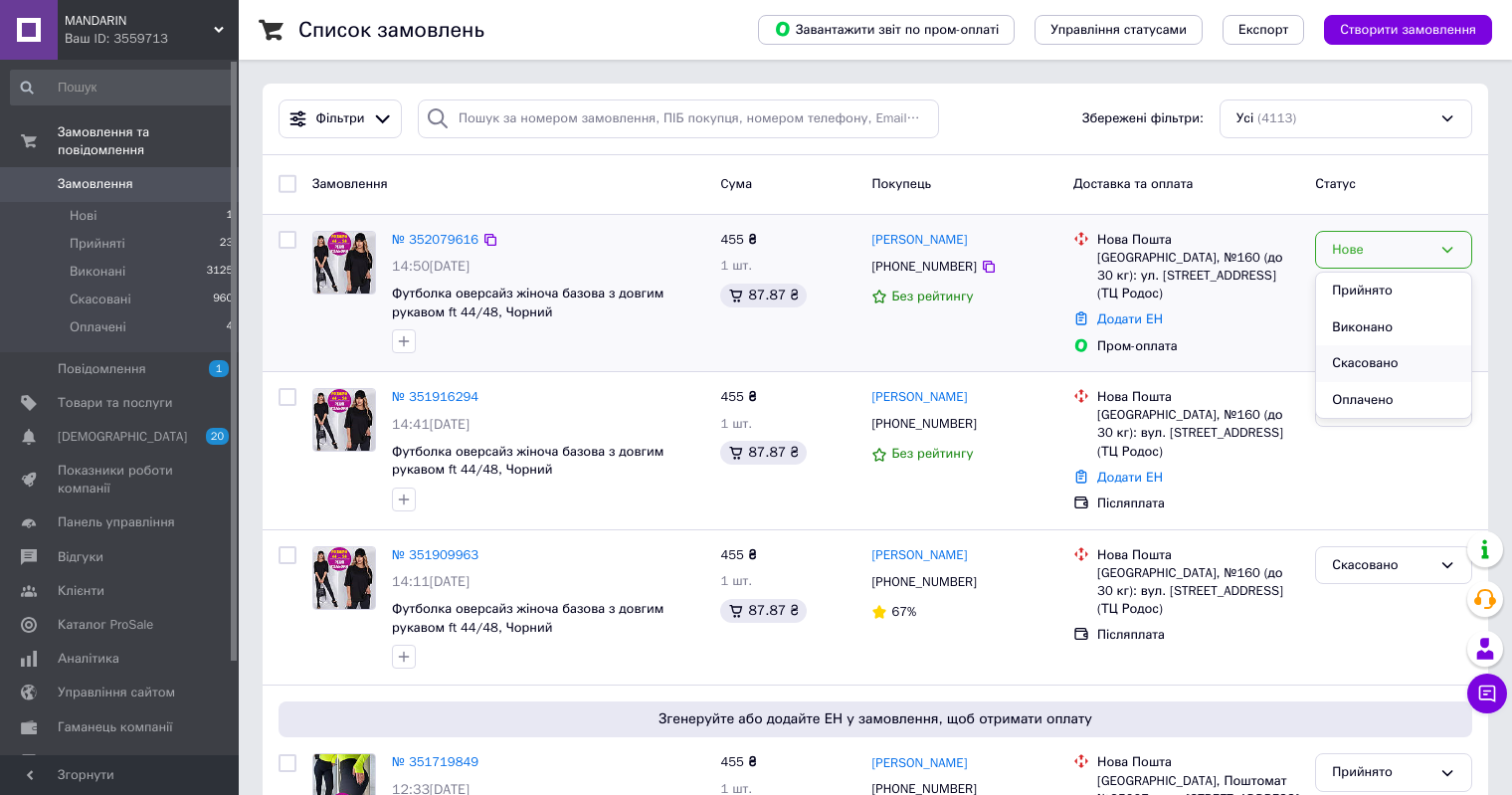 click on "Скасовано" at bounding box center [1394, 363] 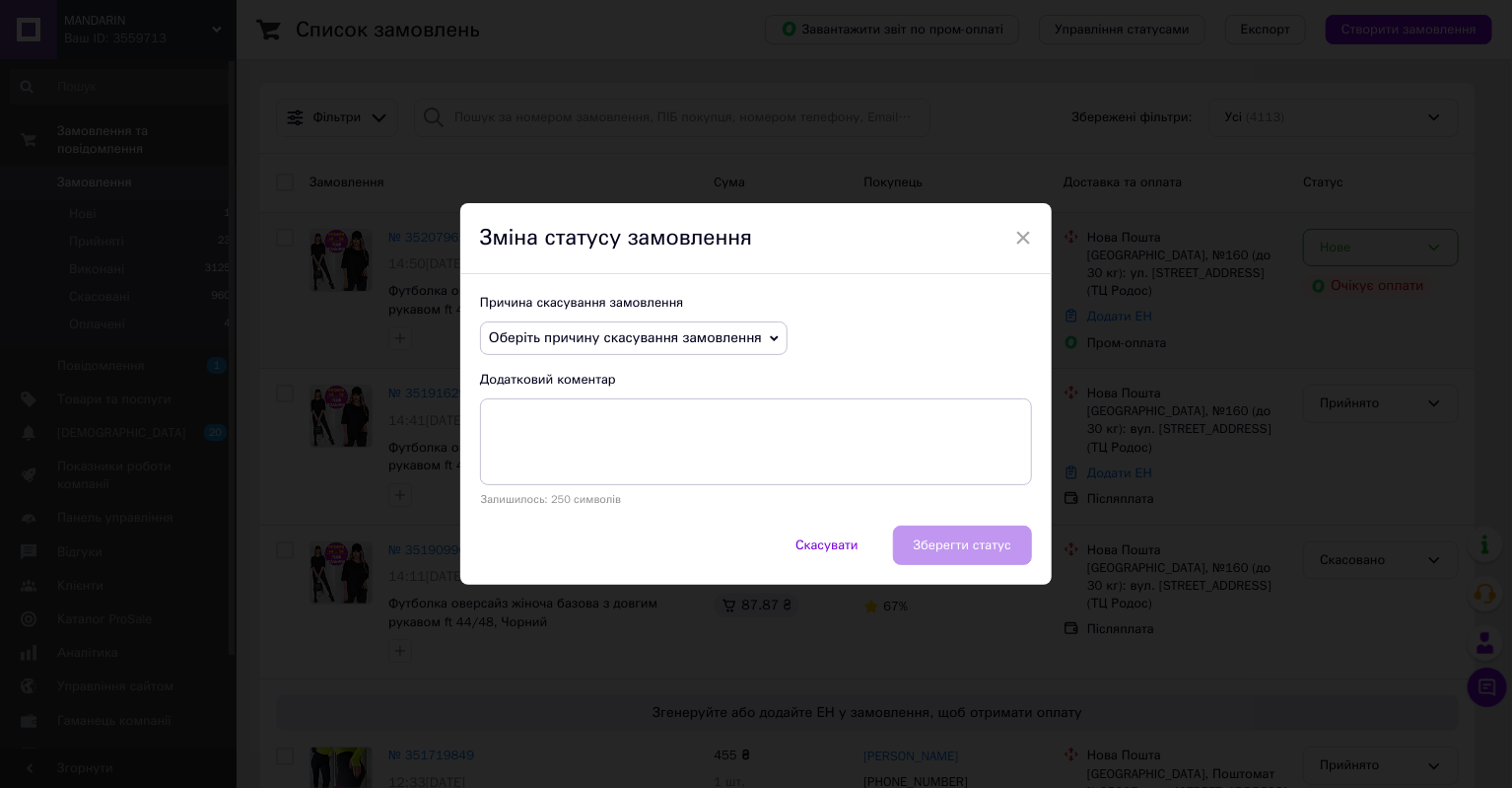click on "Оберіть причину скасування замовлення" at bounding box center (625, 337) 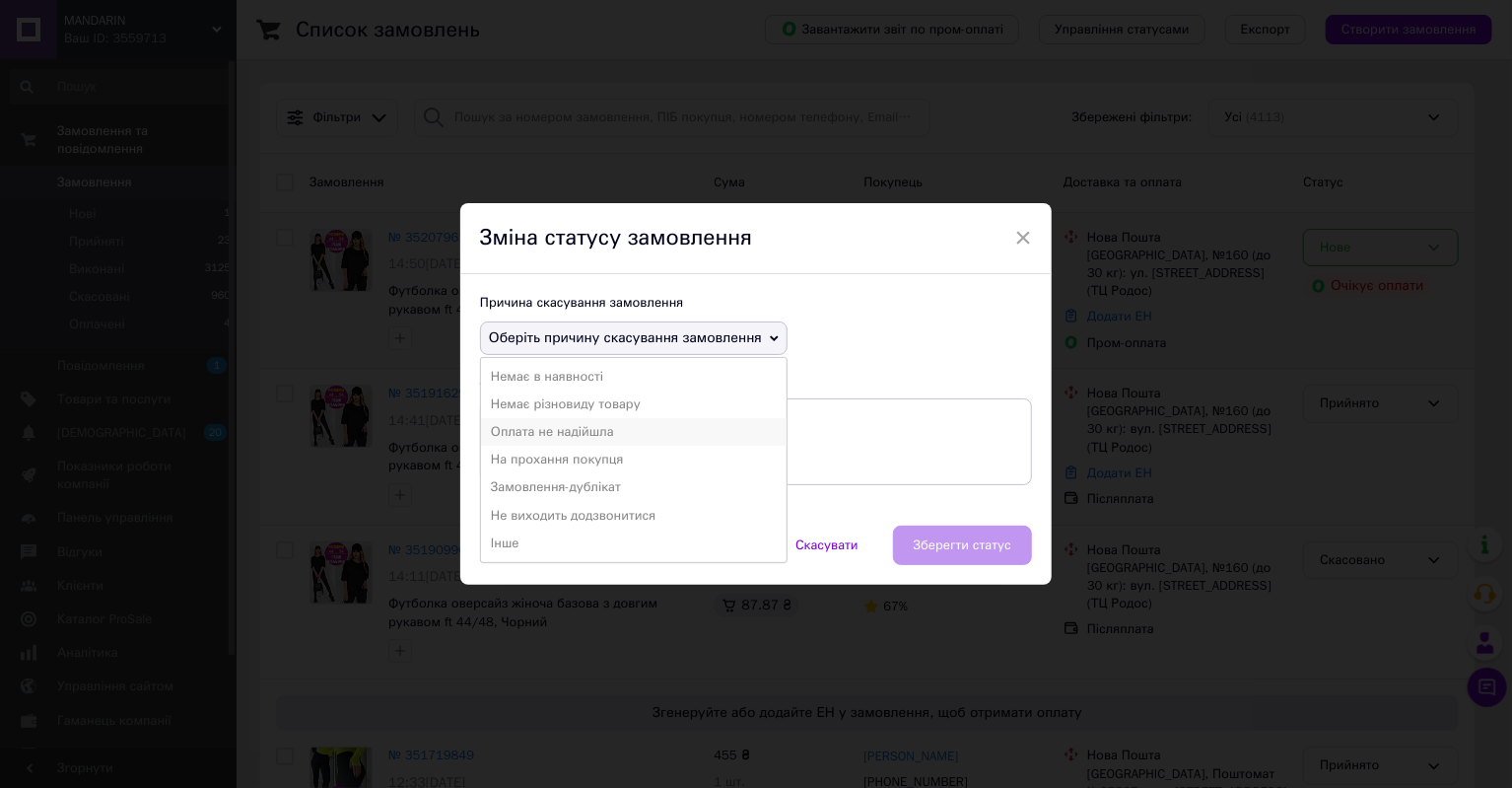 click on "Оплата не надійшла" at bounding box center (634, 432) 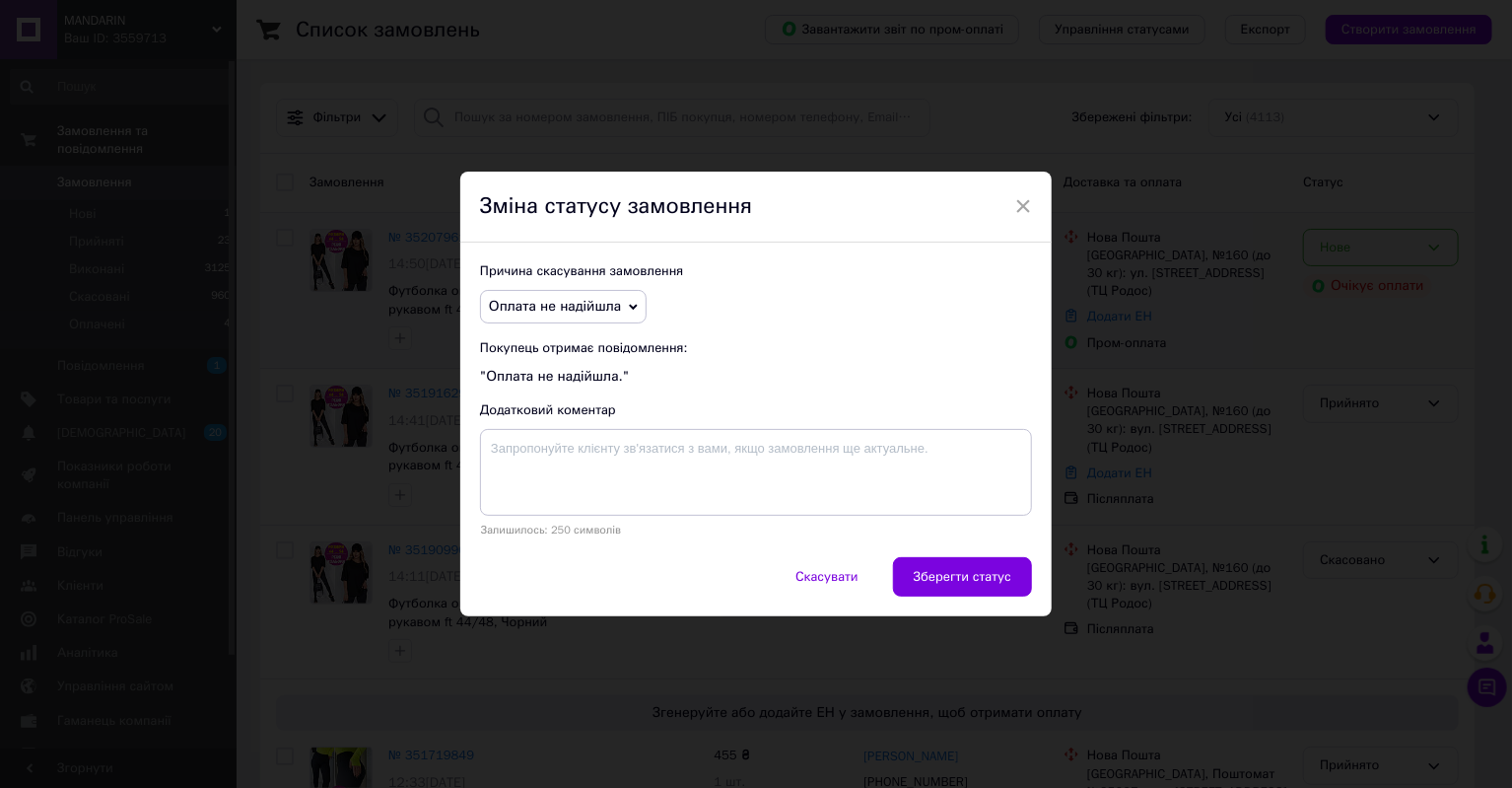 click on "Зберегти статус" at bounding box center [962, 577] 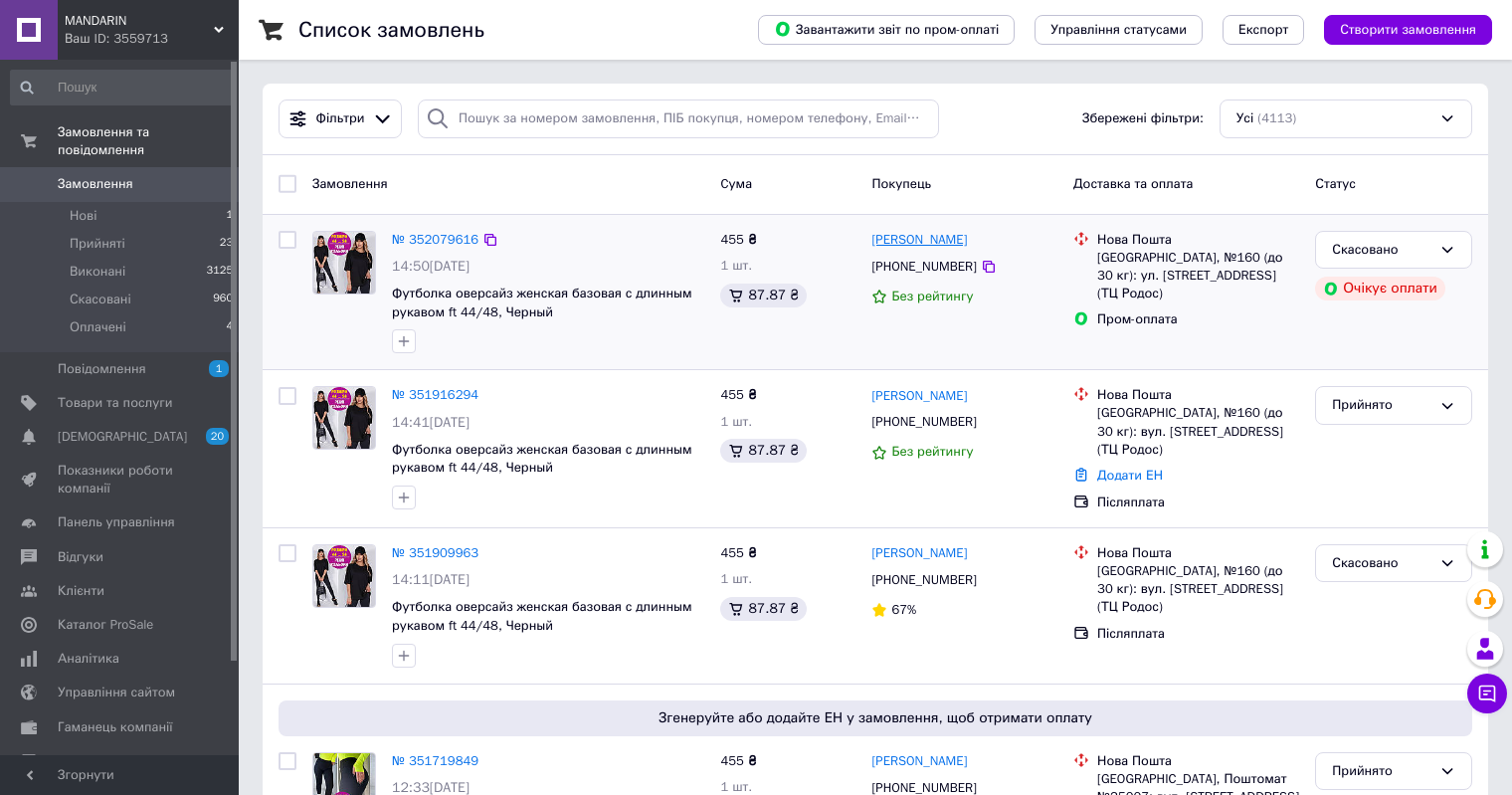 click on "[PERSON_NAME]" at bounding box center [919, 240] 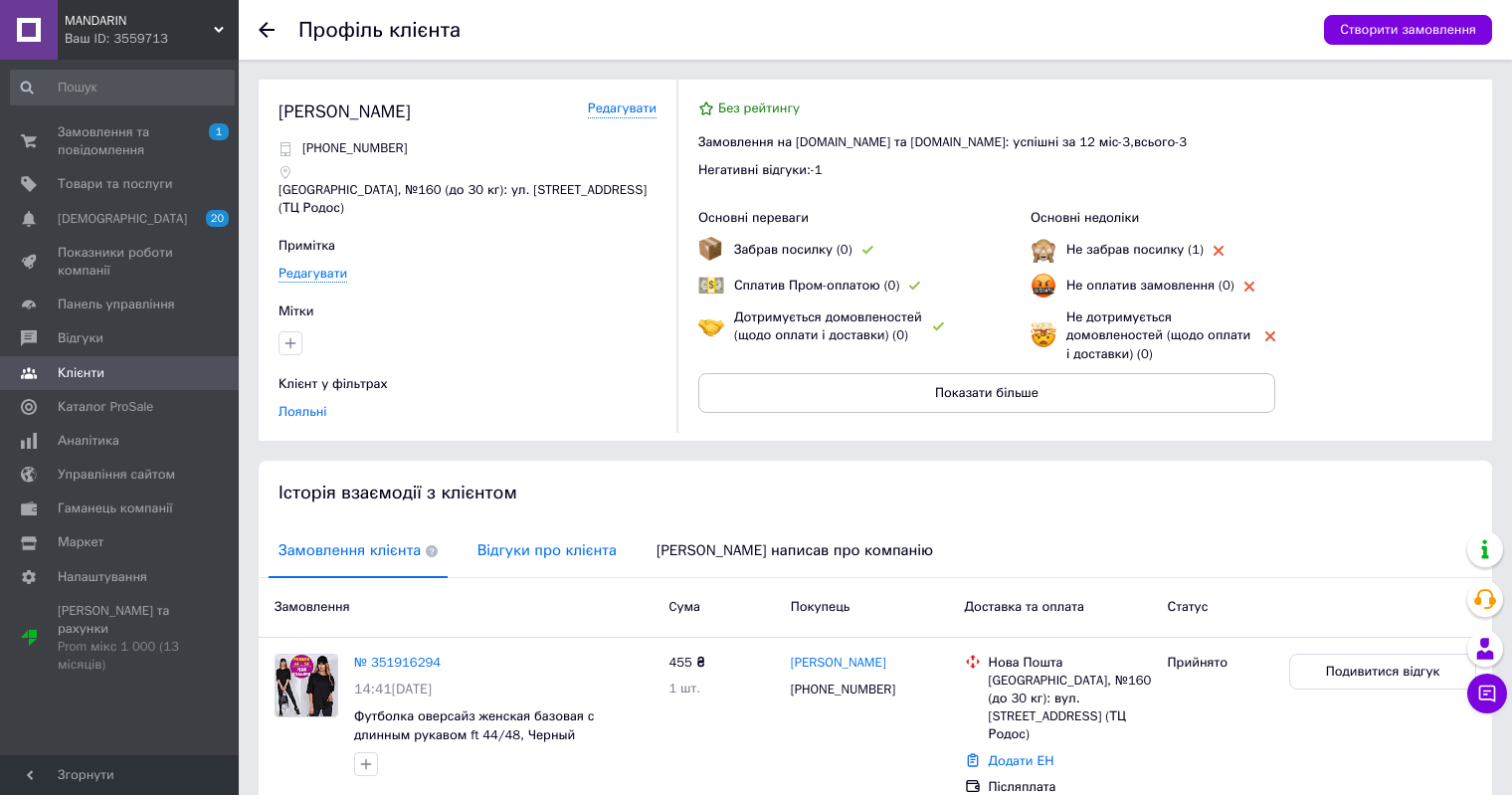 click on "Відгуки про клієнта" at bounding box center (547, 550) 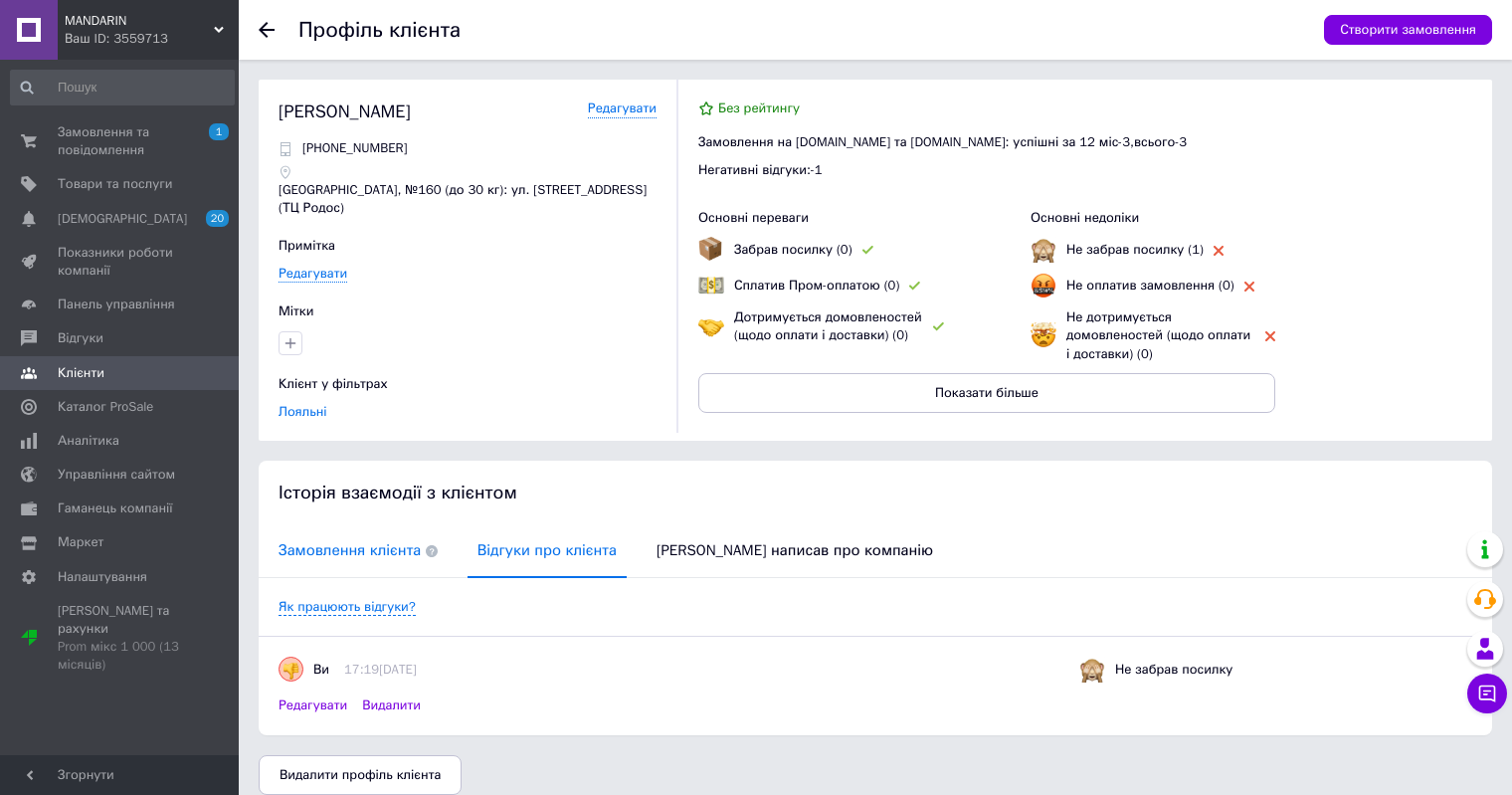 drag, startPoint x: 370, startPoint y: 558, endPoint x: 390, endPoint y: 560, distance: 20.09975 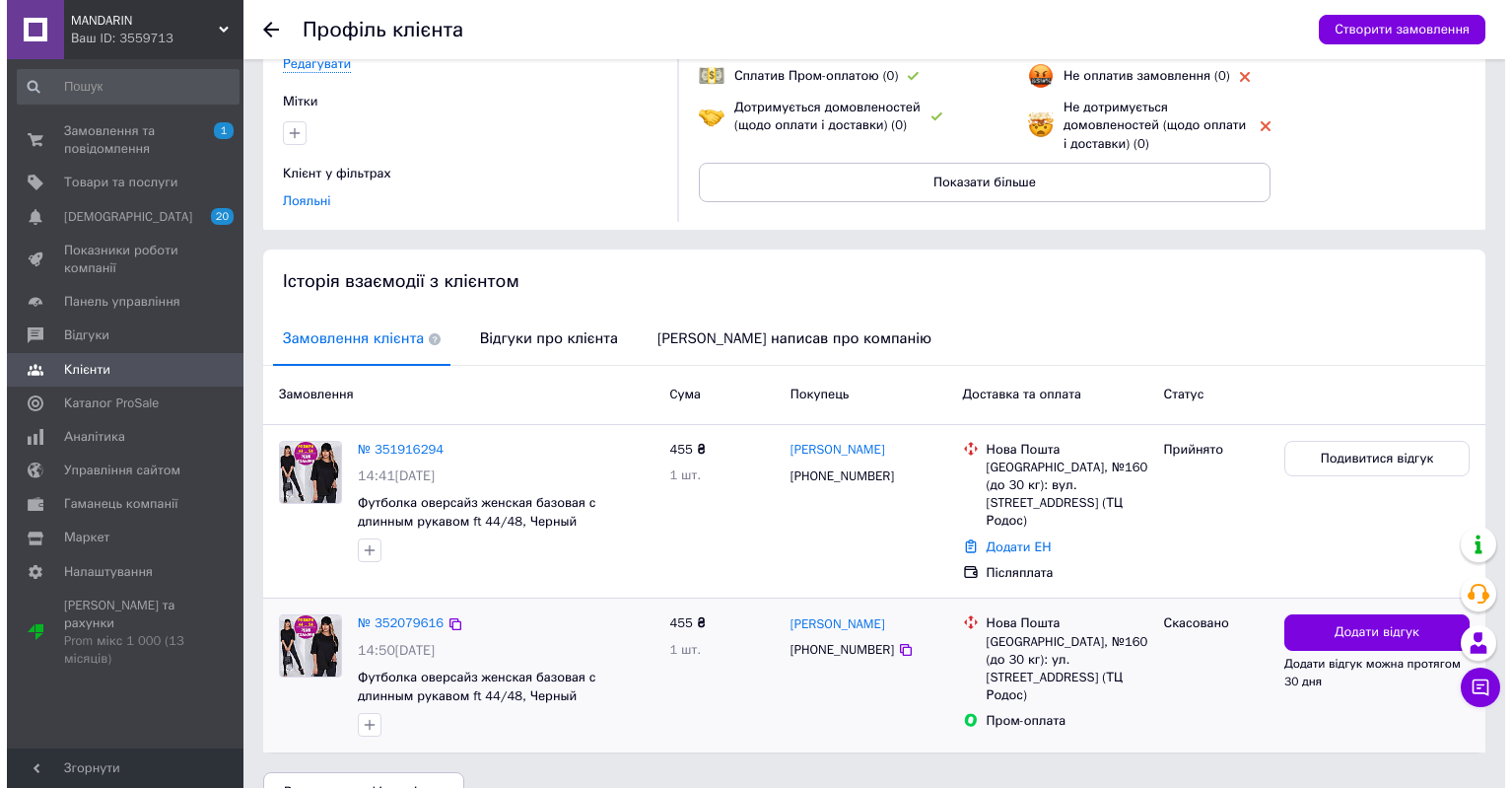 scroll, scrollTop: 223, scrollLeft: 0, axis: vertical 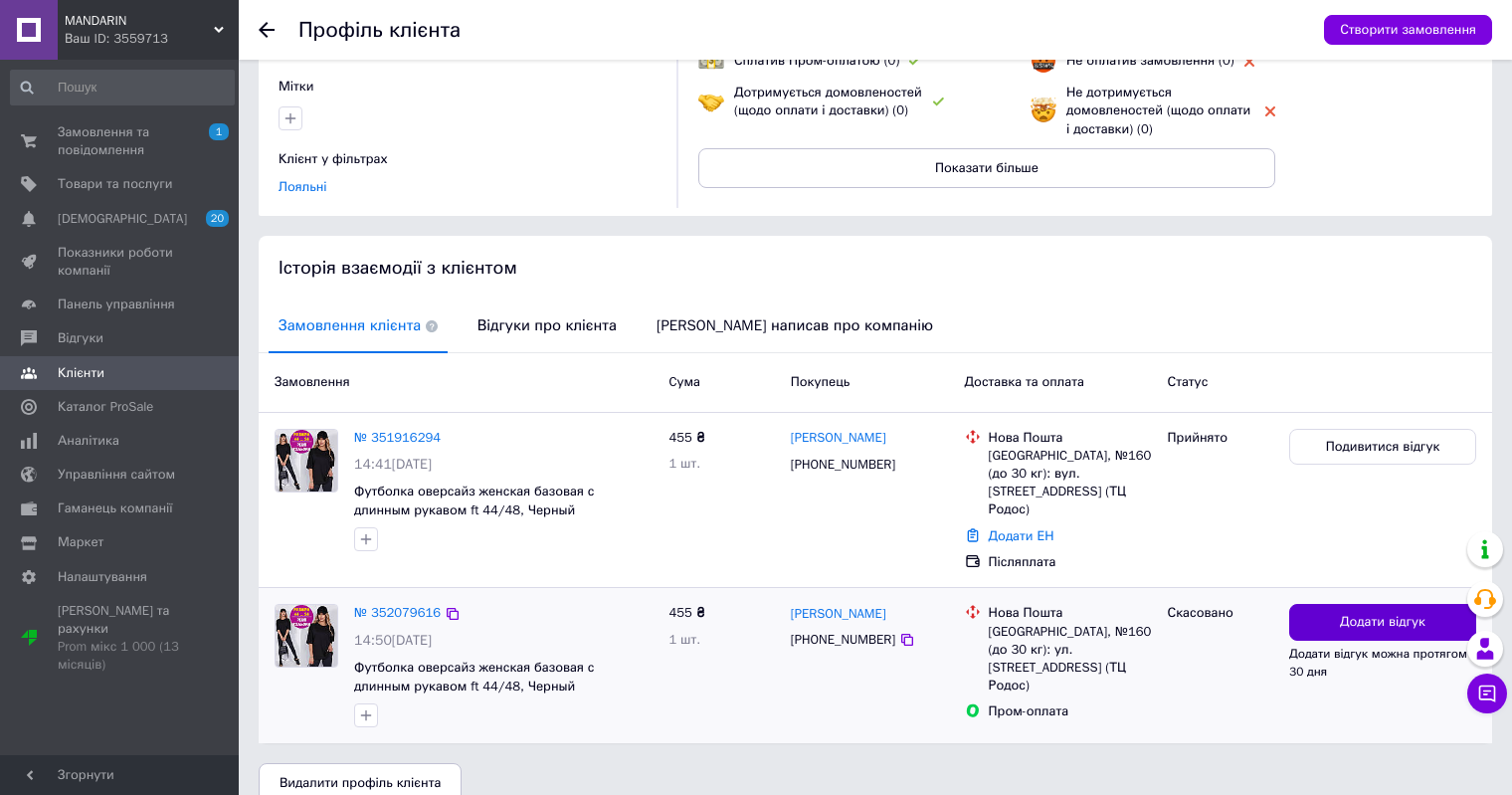 click on "Додати відгук" at bounding box center [1383, 622] 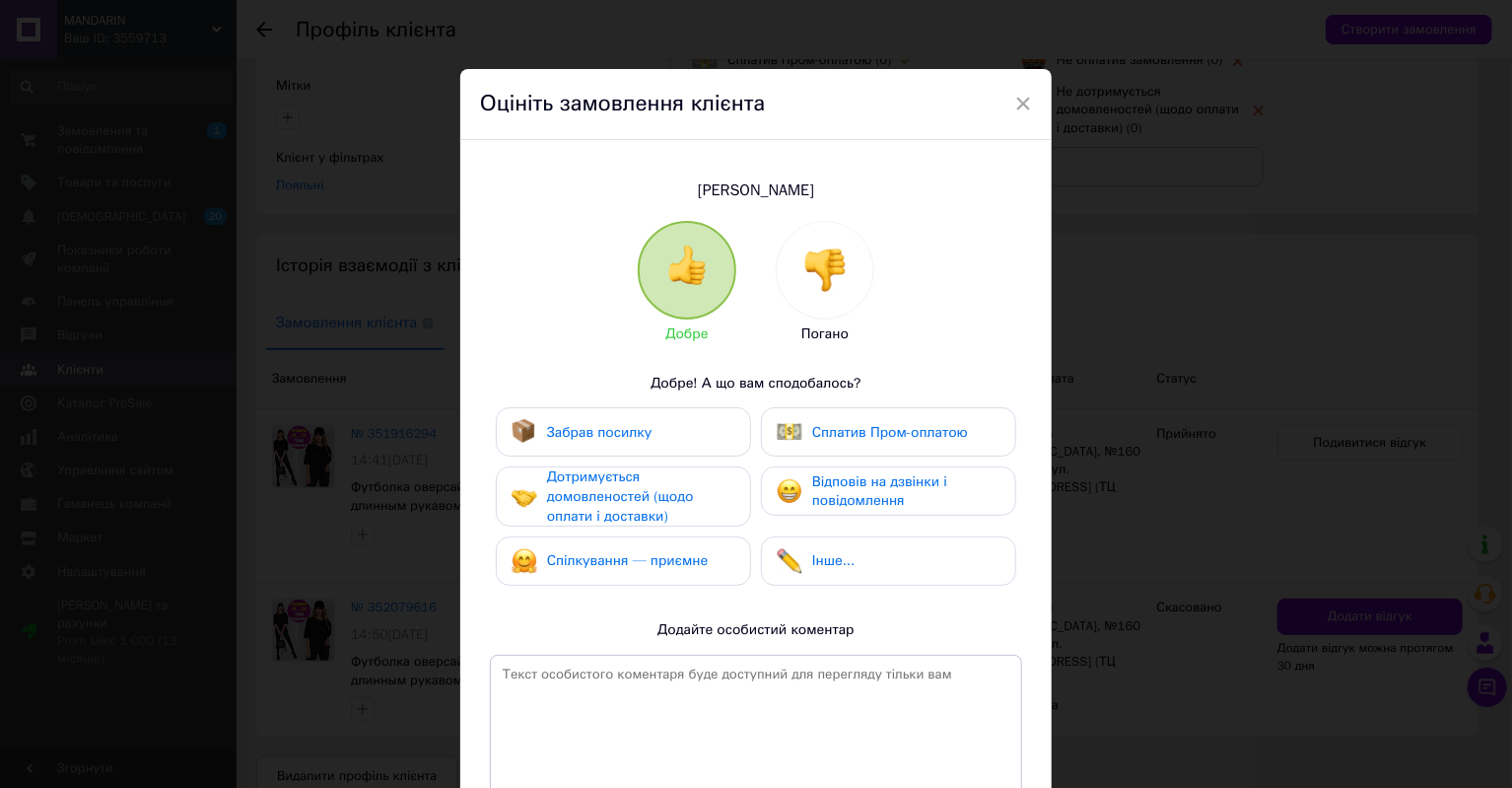 click at bounding box center [825, 270] 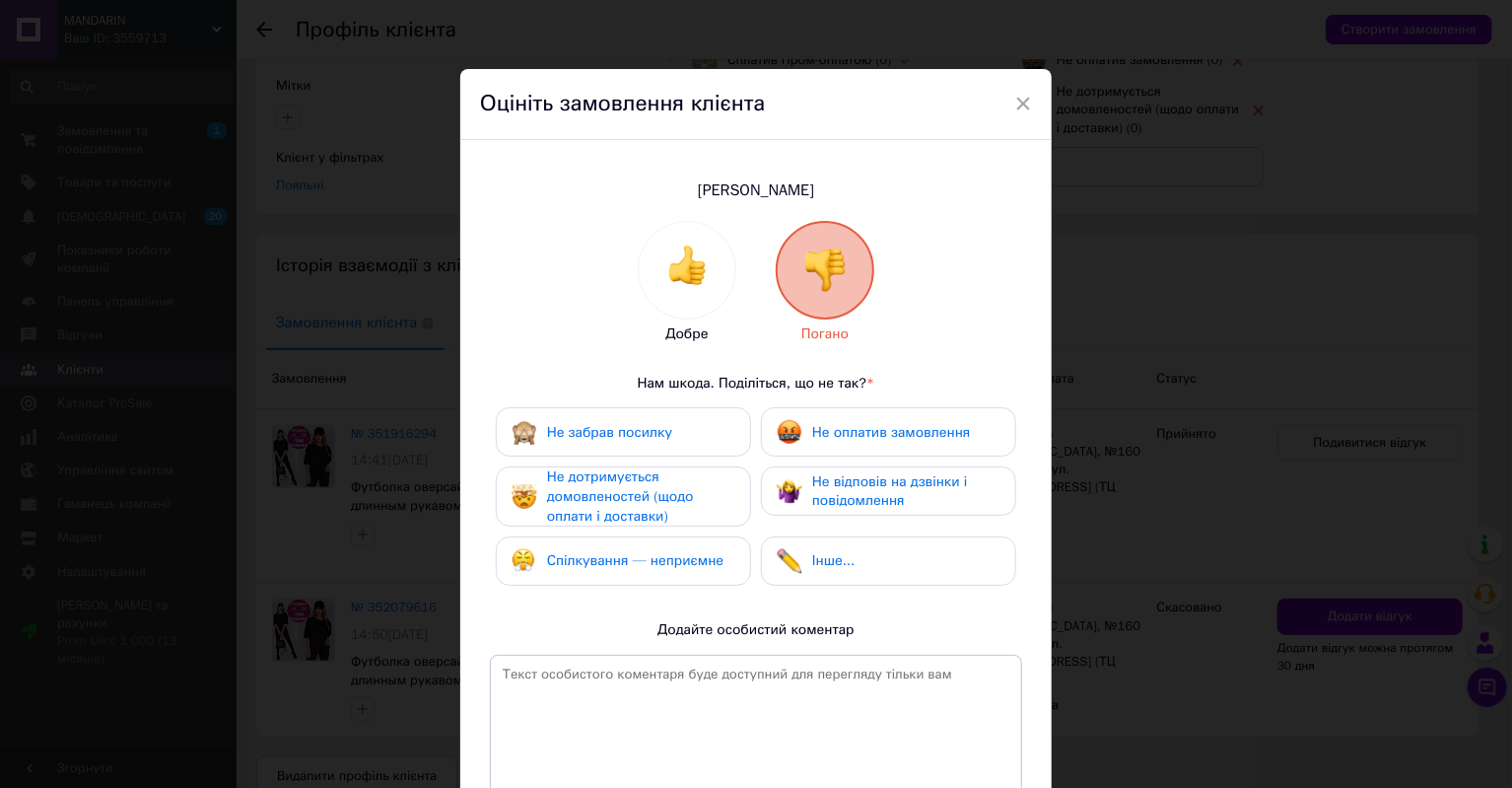 click on "Не забрав посилку" at bounding box center (623, 432) 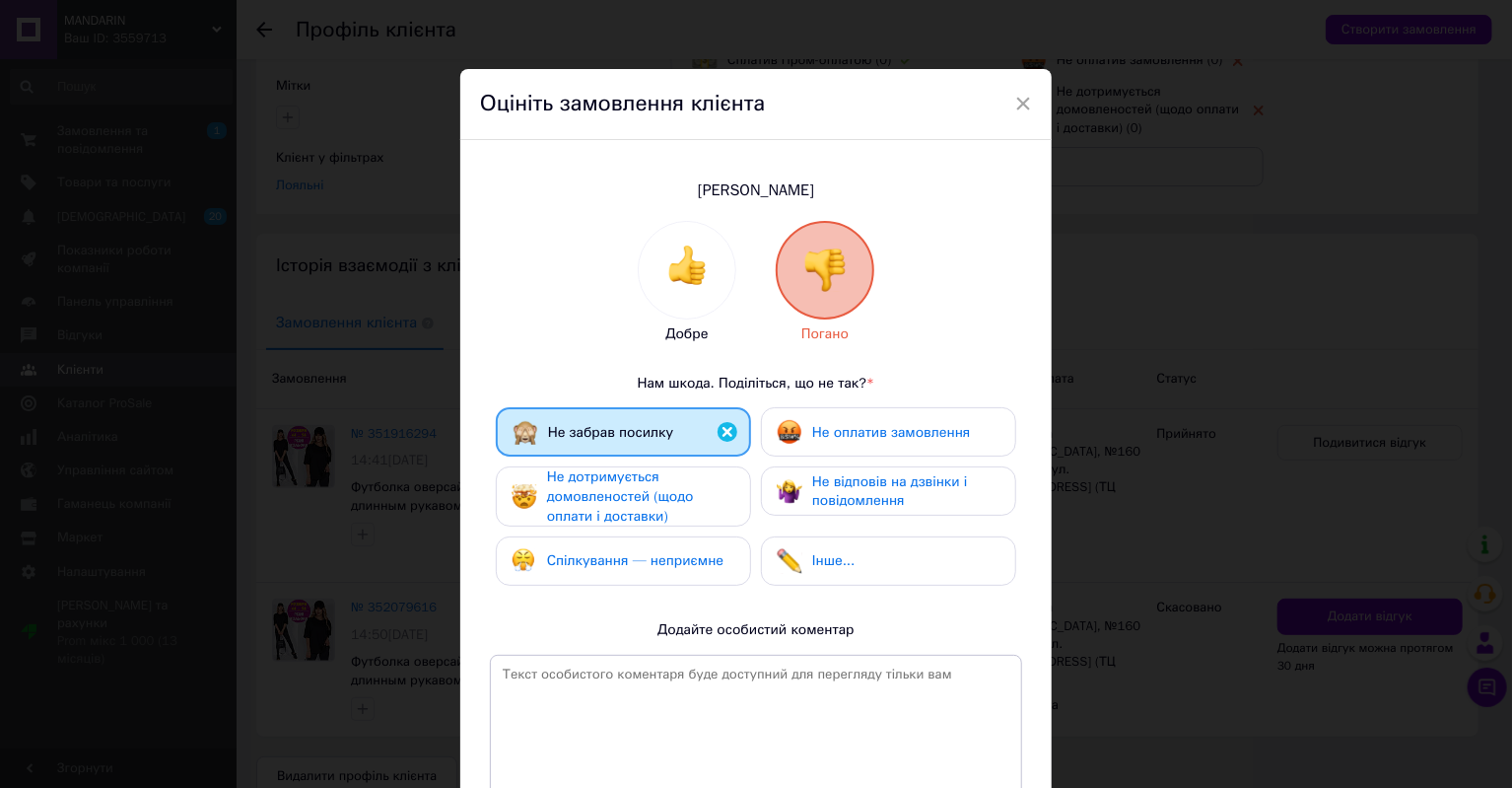 click on "Не дотримується домовленостей (щодо оплати і доставки)" at bounding box center (620, 496) 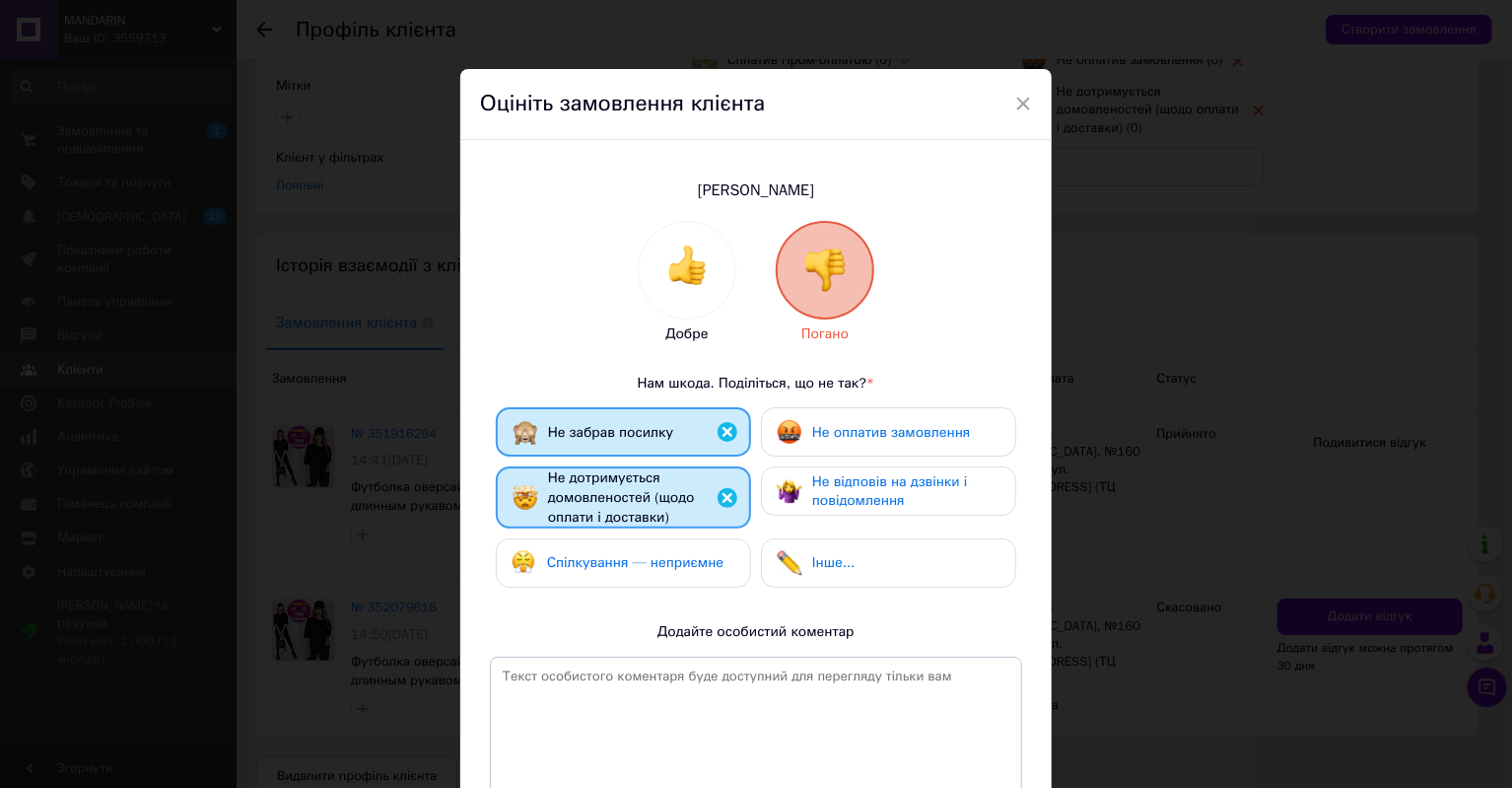 click on "Інше..." at bounding box center [815, 563] 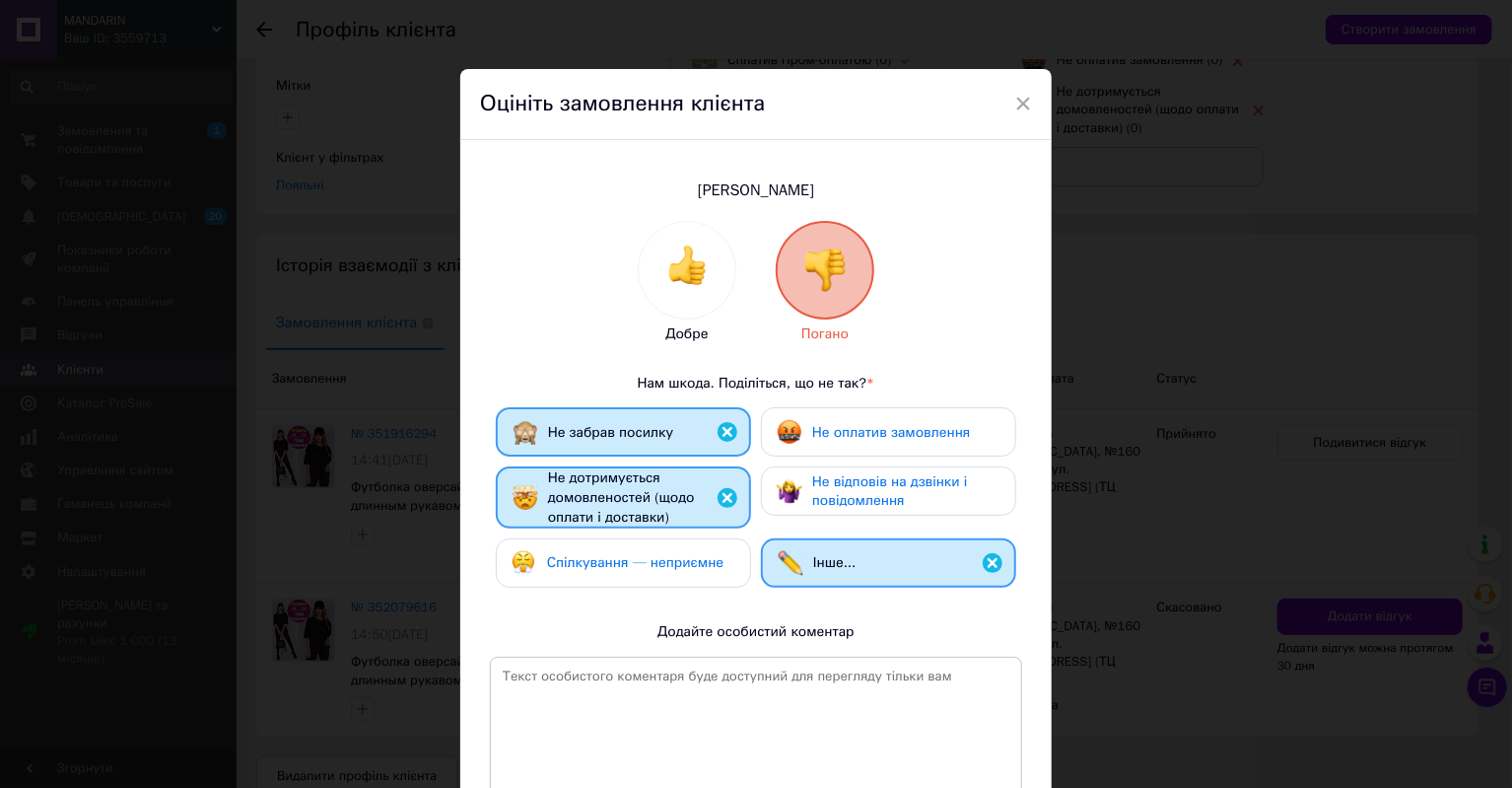 click on "Добре Погано Нам шкода. Поділіться, що не так?  * Не забрав посилку Не оплатив замовлення Не дотримується домовленостей (щодо оплати і доставки) Не відповів на дзвінки і повідомлення Спілкування — неприємне Інше... Додайте особистий коментар 0   з   500" at bounding box center [756, 530] 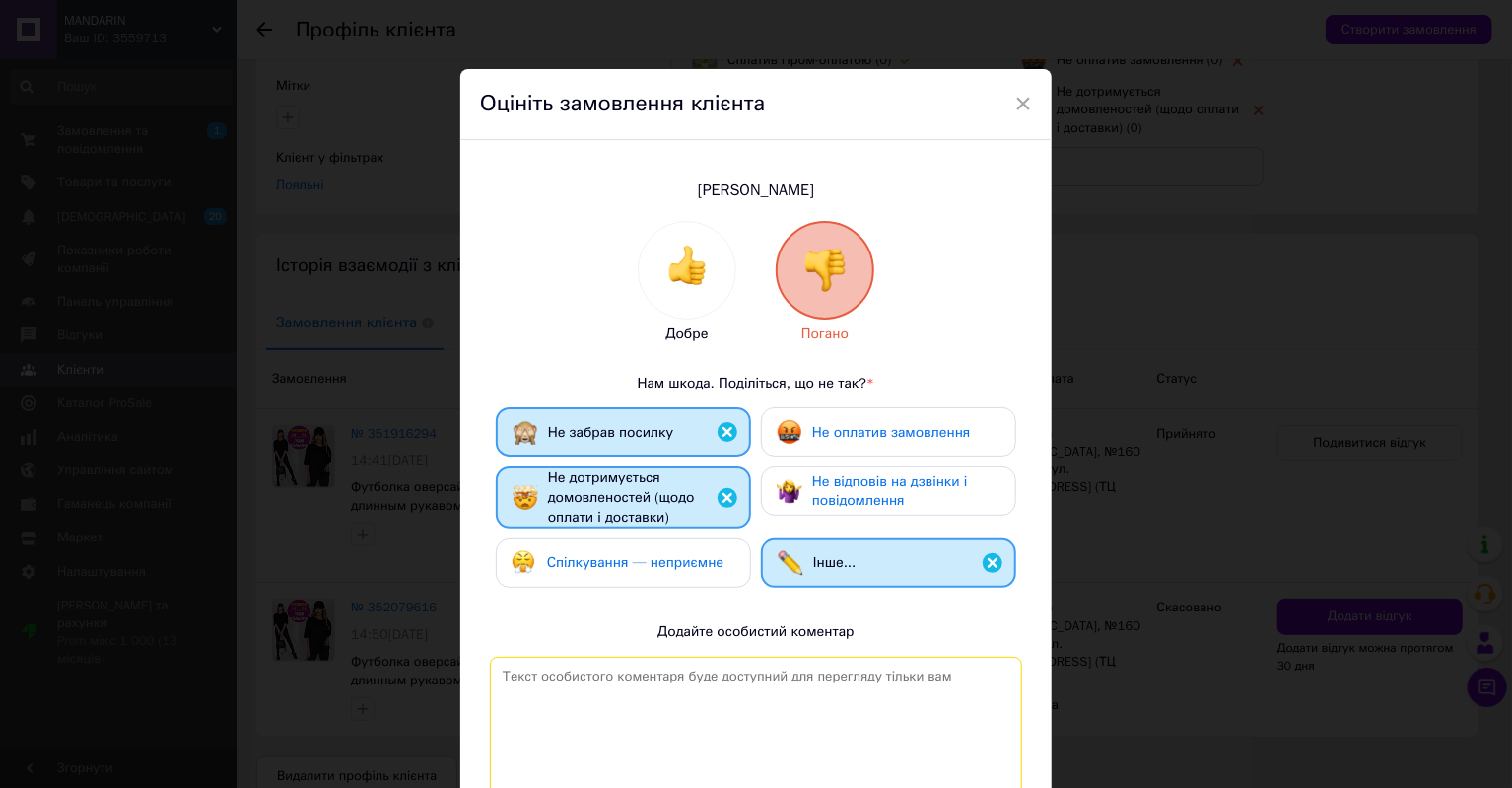 click at bounding box center (756, 739) 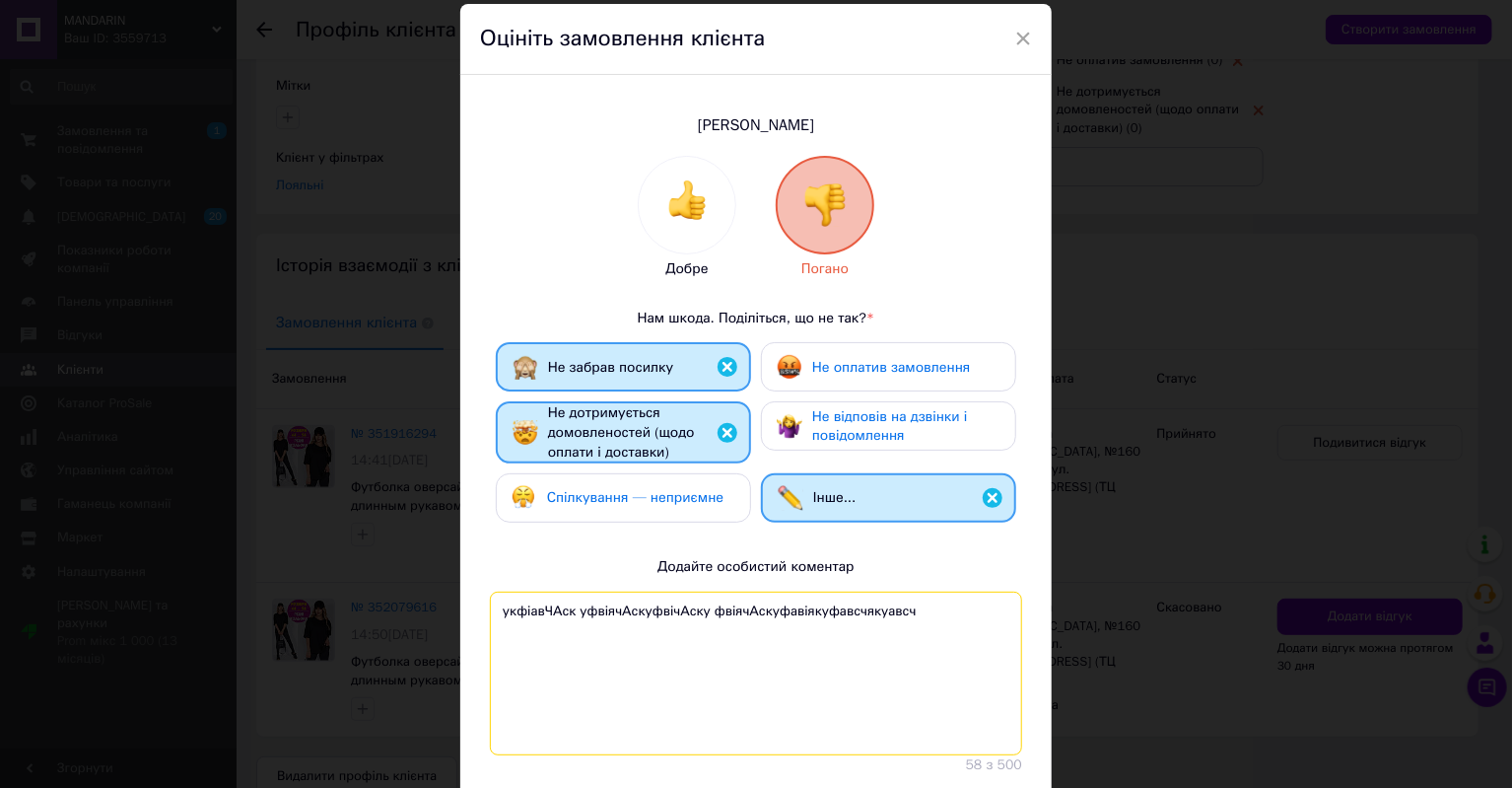 scroll, scrollTop: 194, scrollLeft: 0, axis: vertical 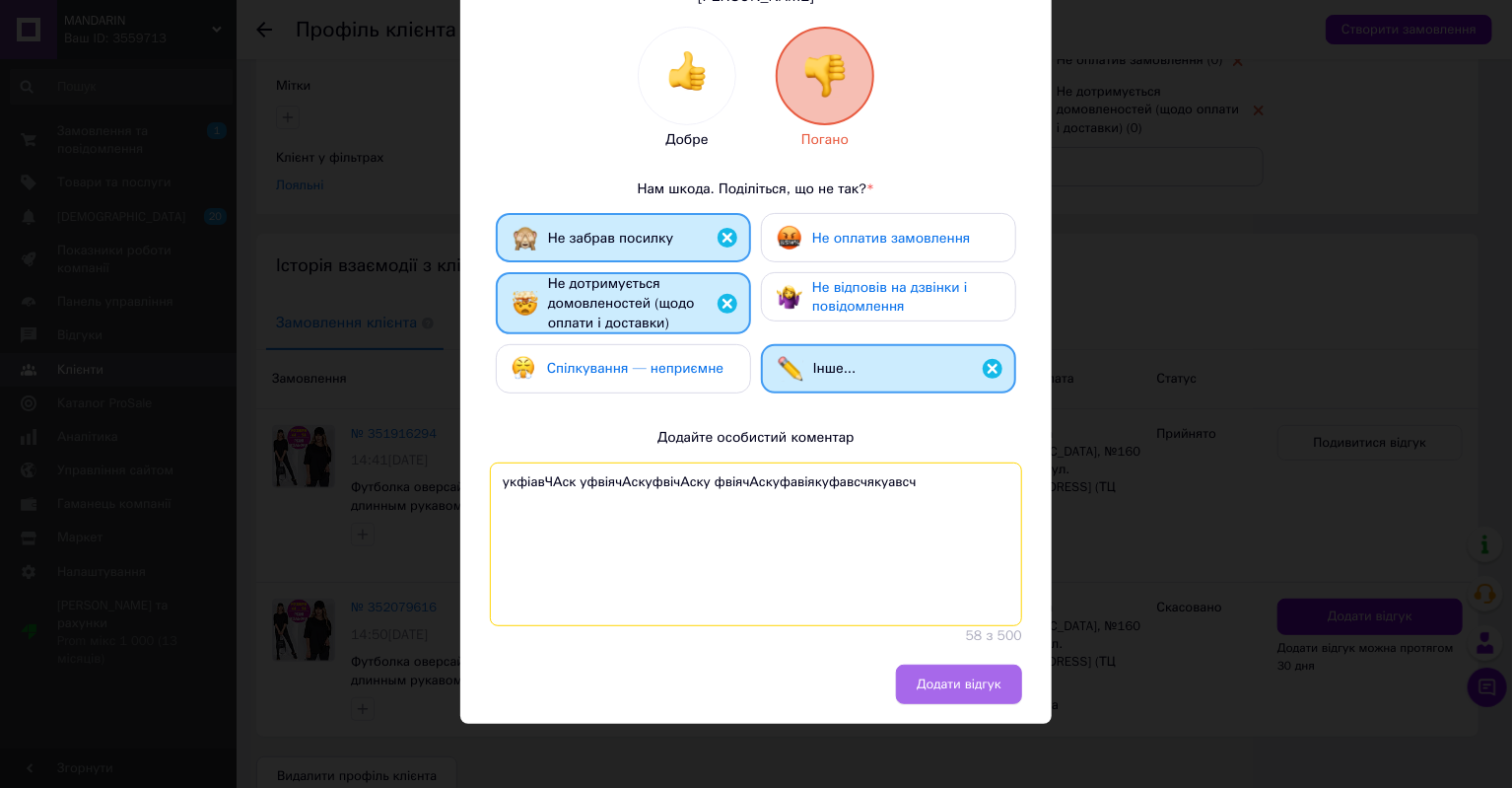 type on "укфіавЧАск уфвіячАскуфвічАску фвіячАскуфавіякуфавсчякуавсч" 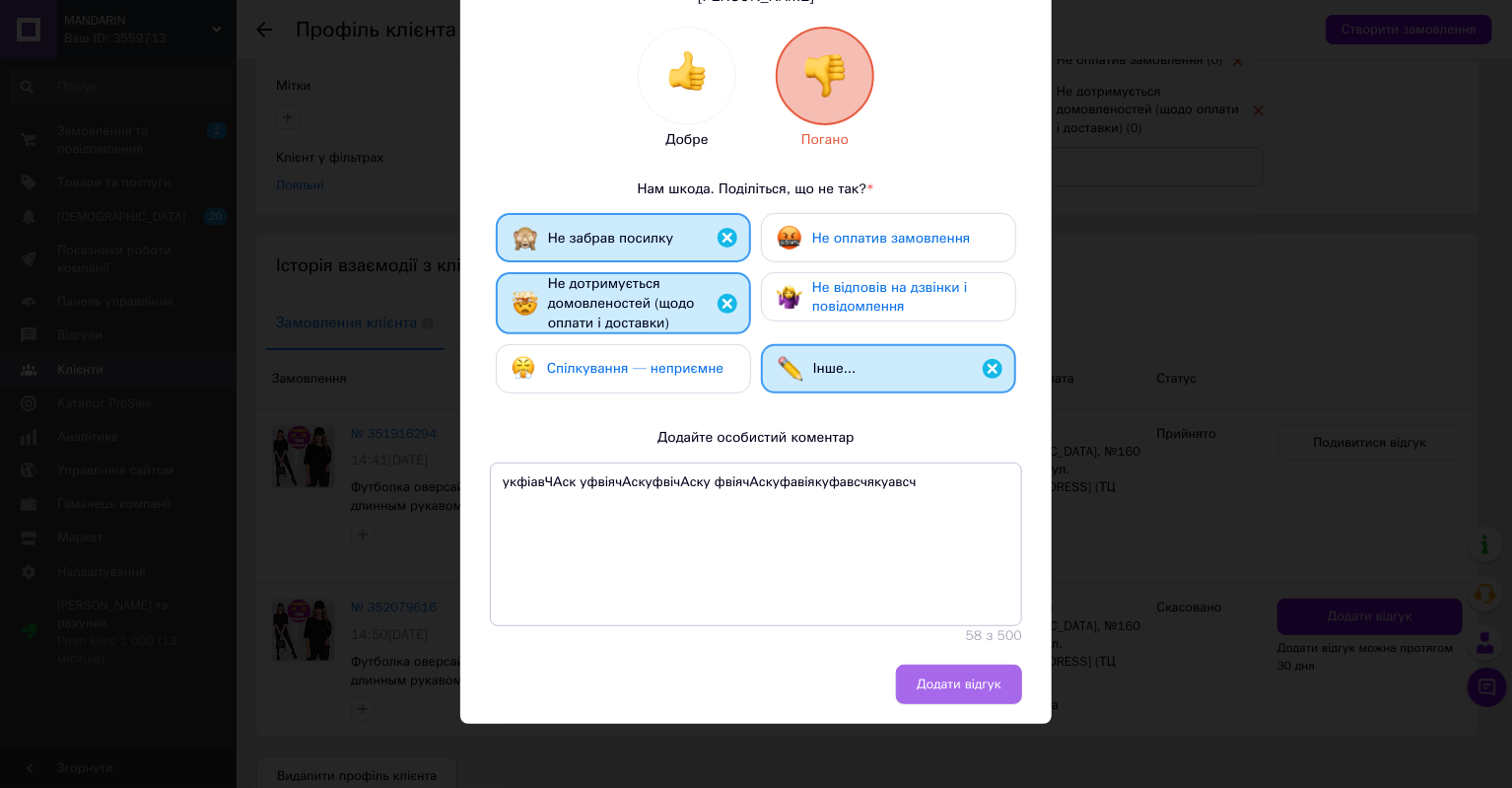 click on "Додати відгук" at bounding box center [959, 684] 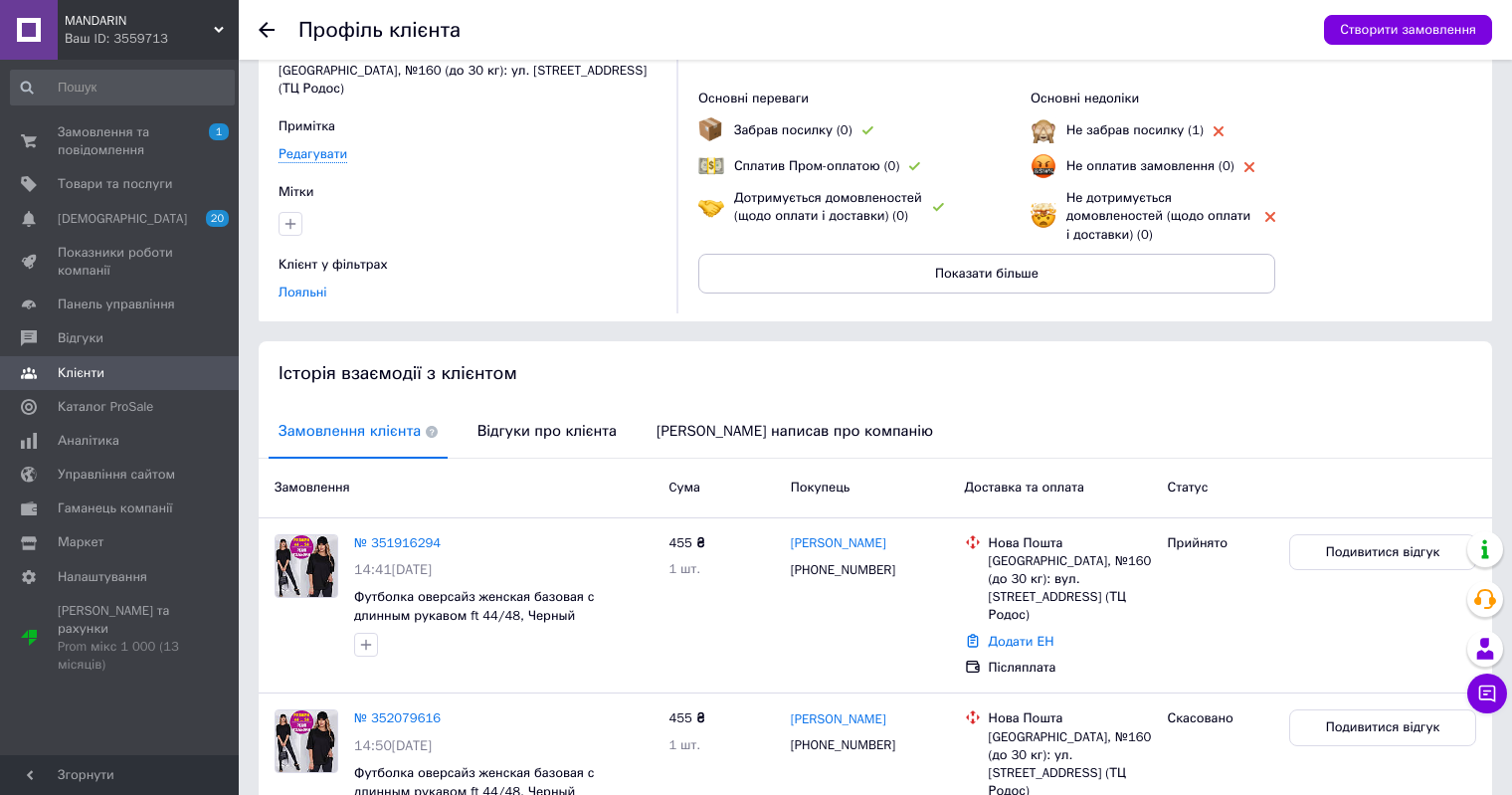 scroll, scrollTop: 0, scrollLeft: 0, axis: both 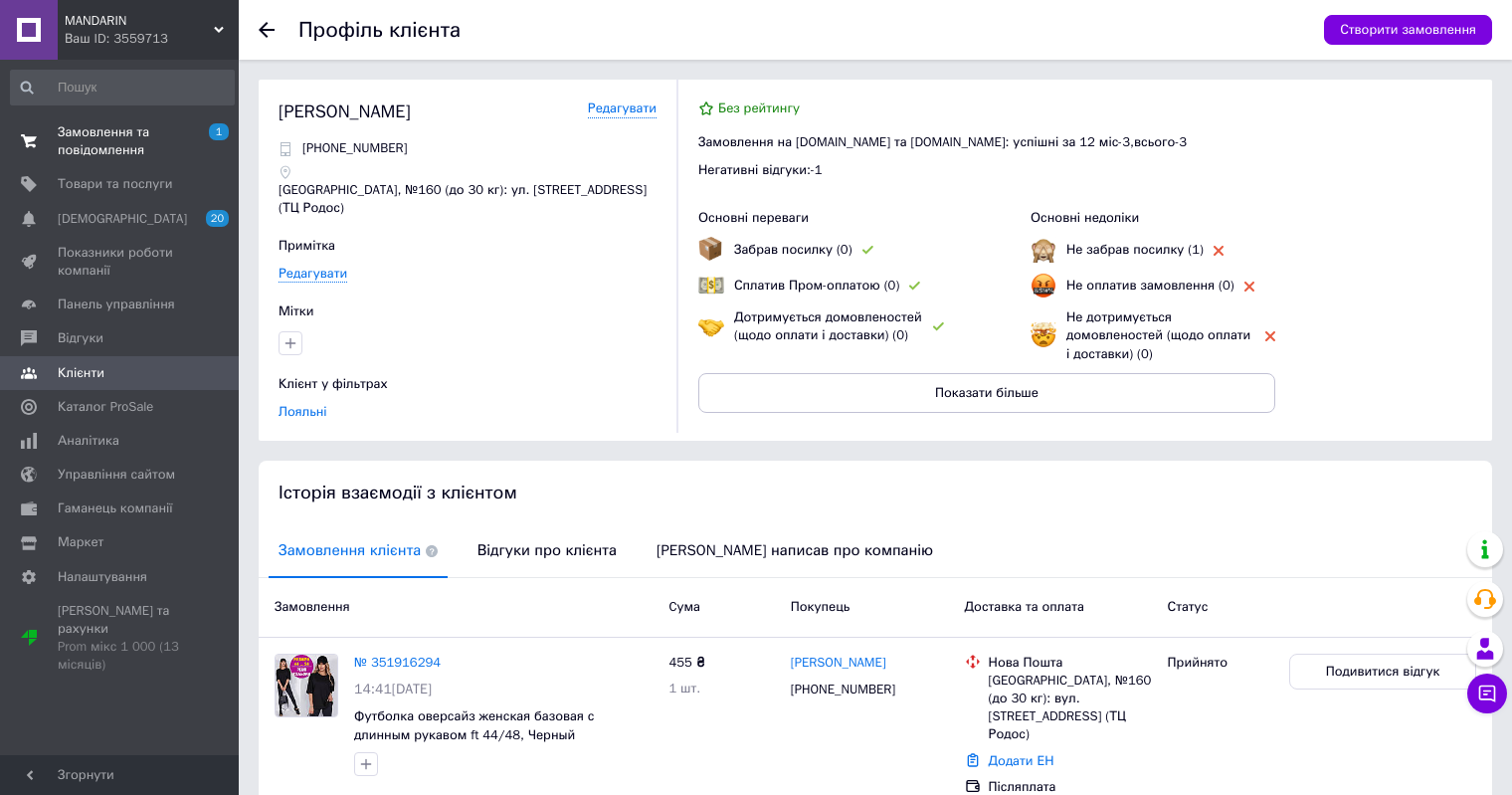 click on "Замовлення та повідомлення" at bounding box center (120, 141) 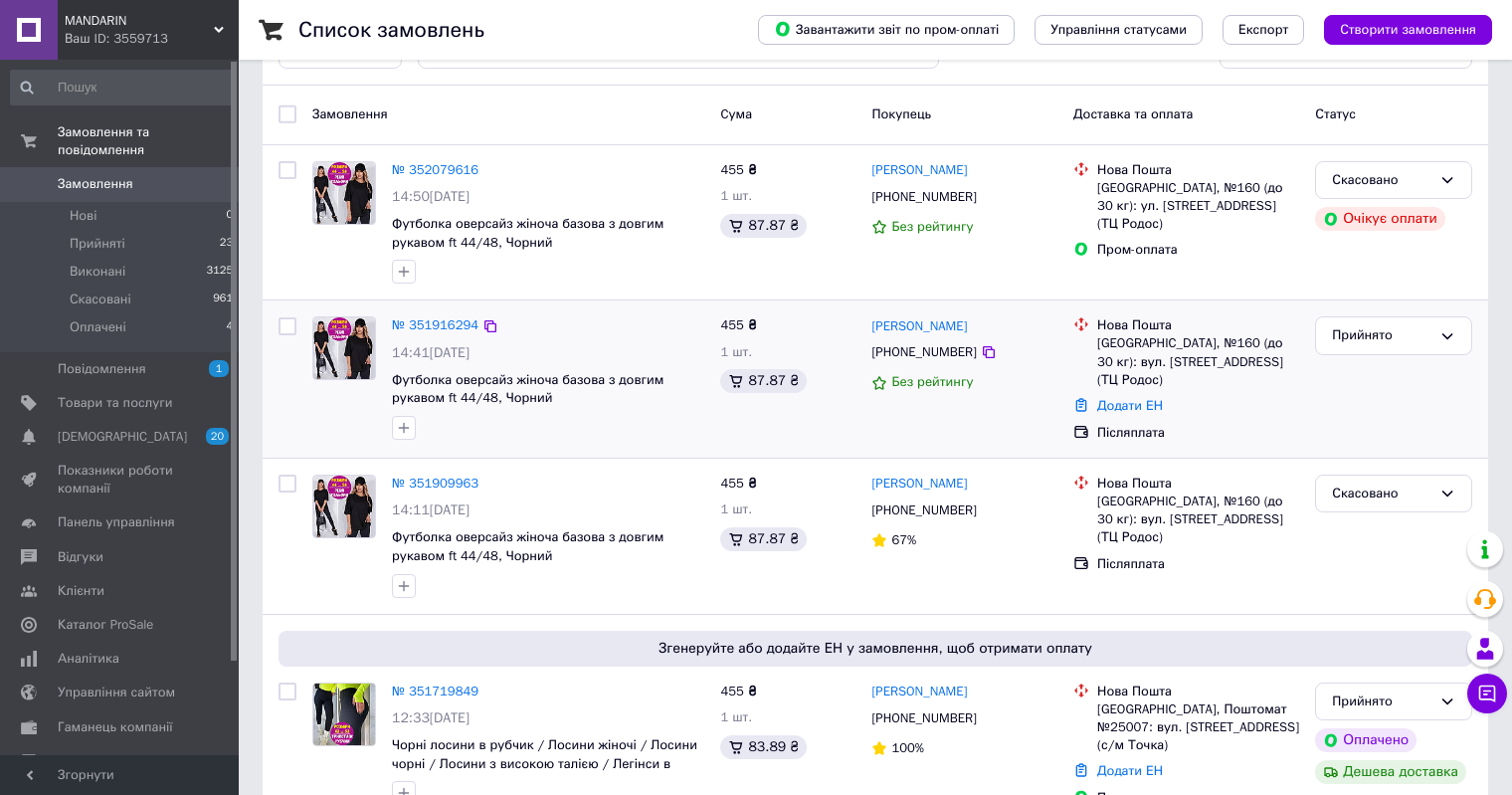 scroll, scrollTop: 199, scrollLeft: 0, axis: vertical 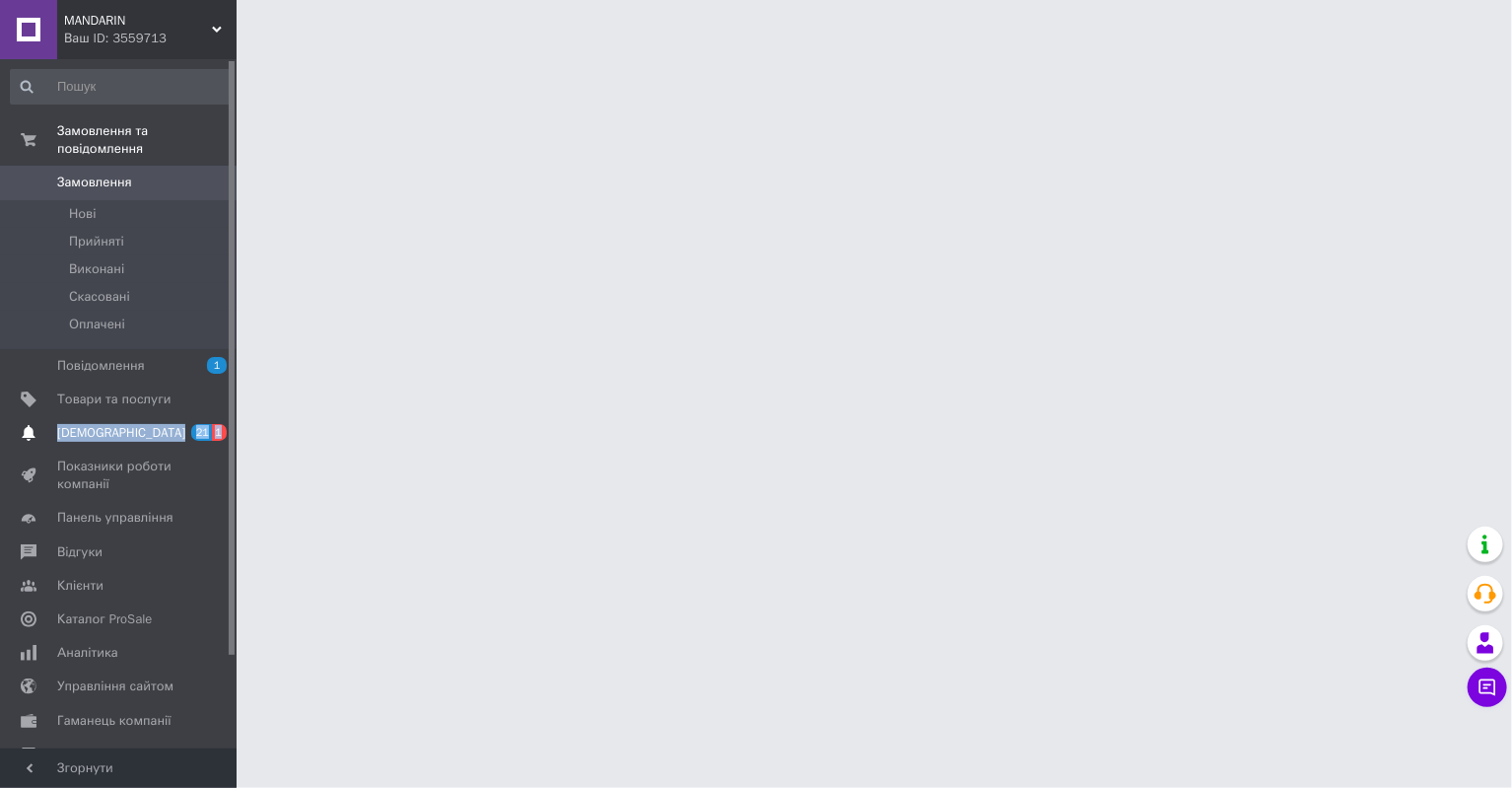 click on "[DEMOGRAPHIC_DATA]" at bounding box center (119, 433) 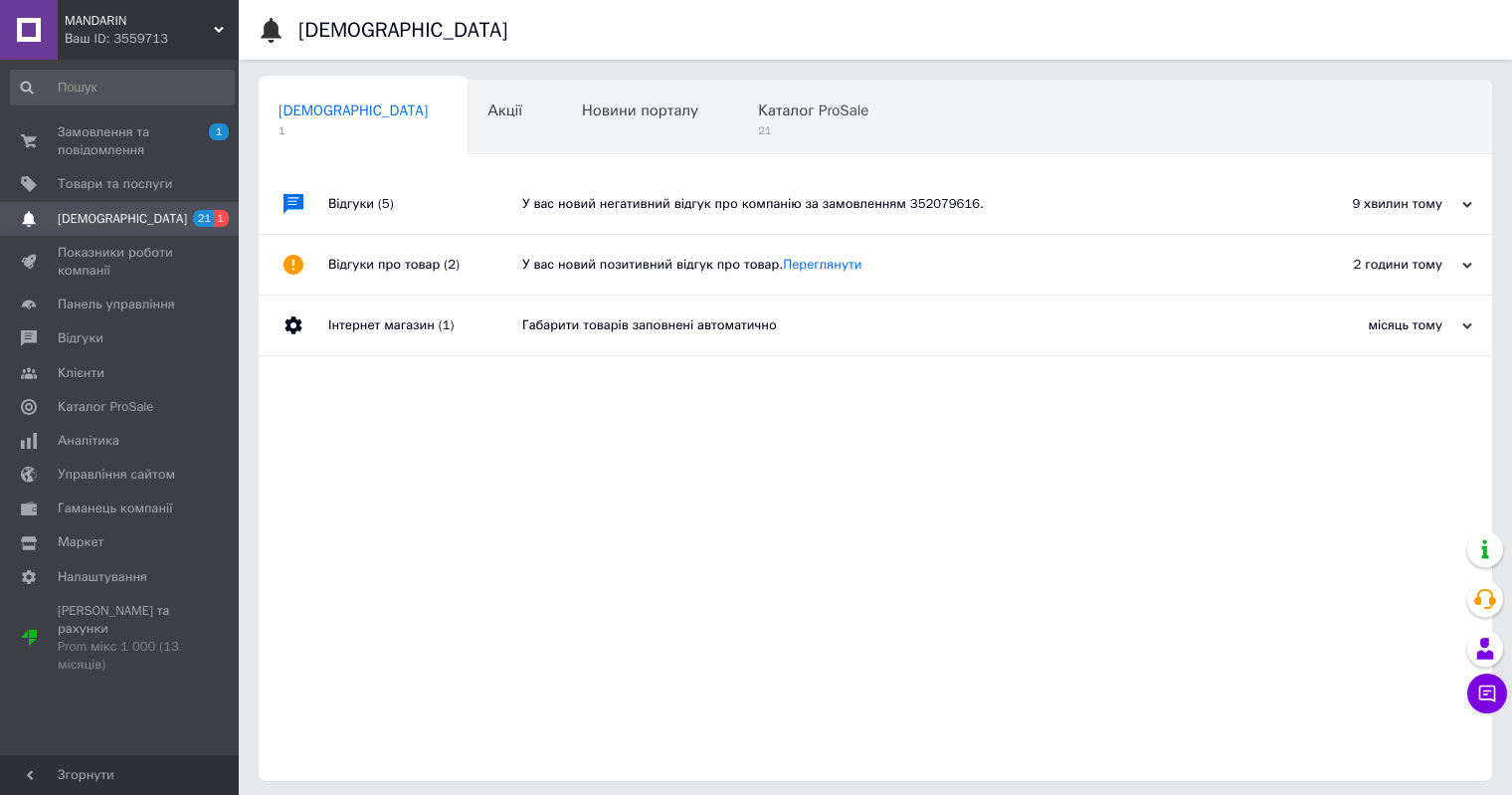 click on "Відгуки   (5)" at bounding box center [425, 204] 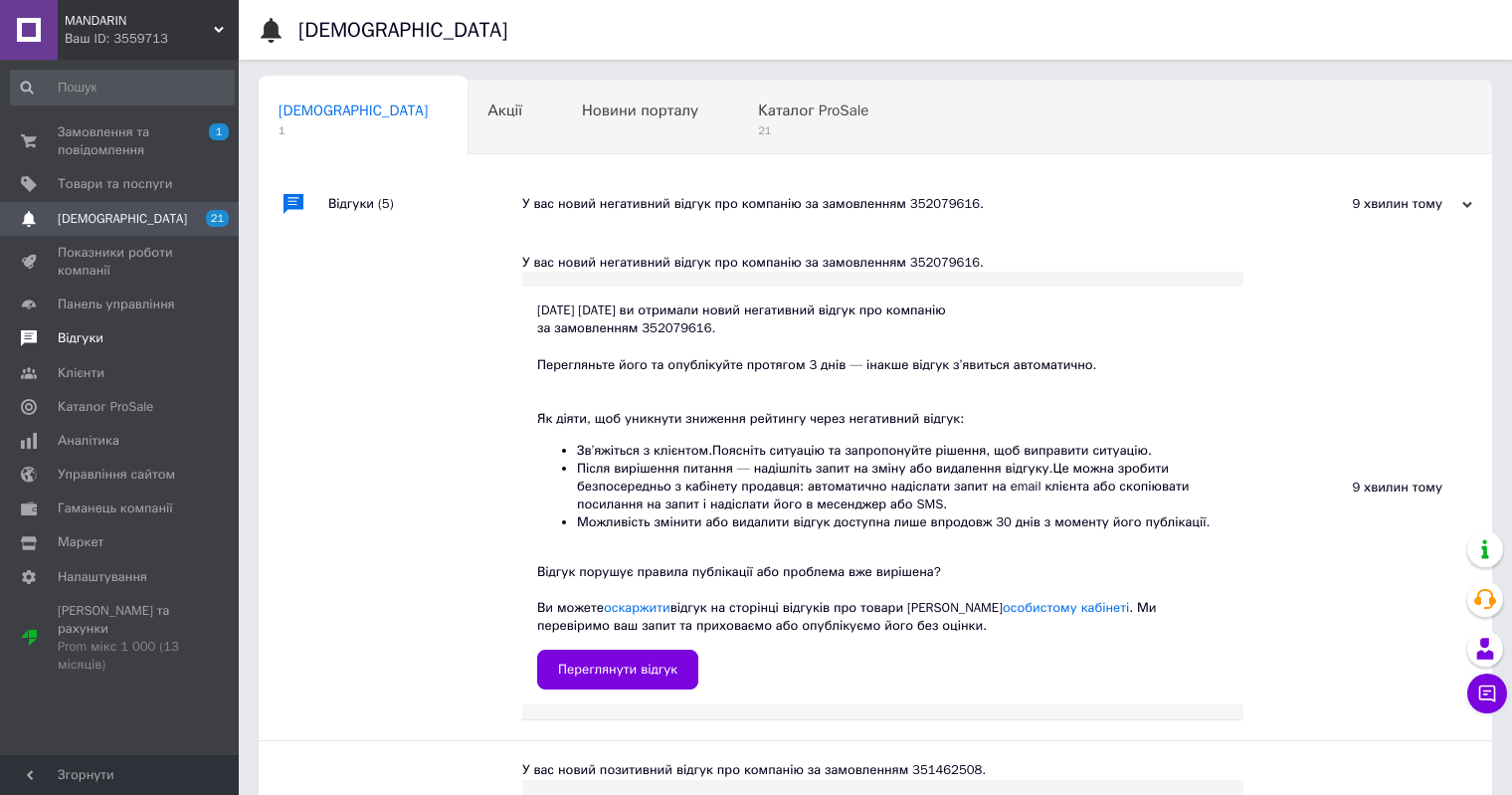 click on "Відгуки" at bounding box center [120, 338] 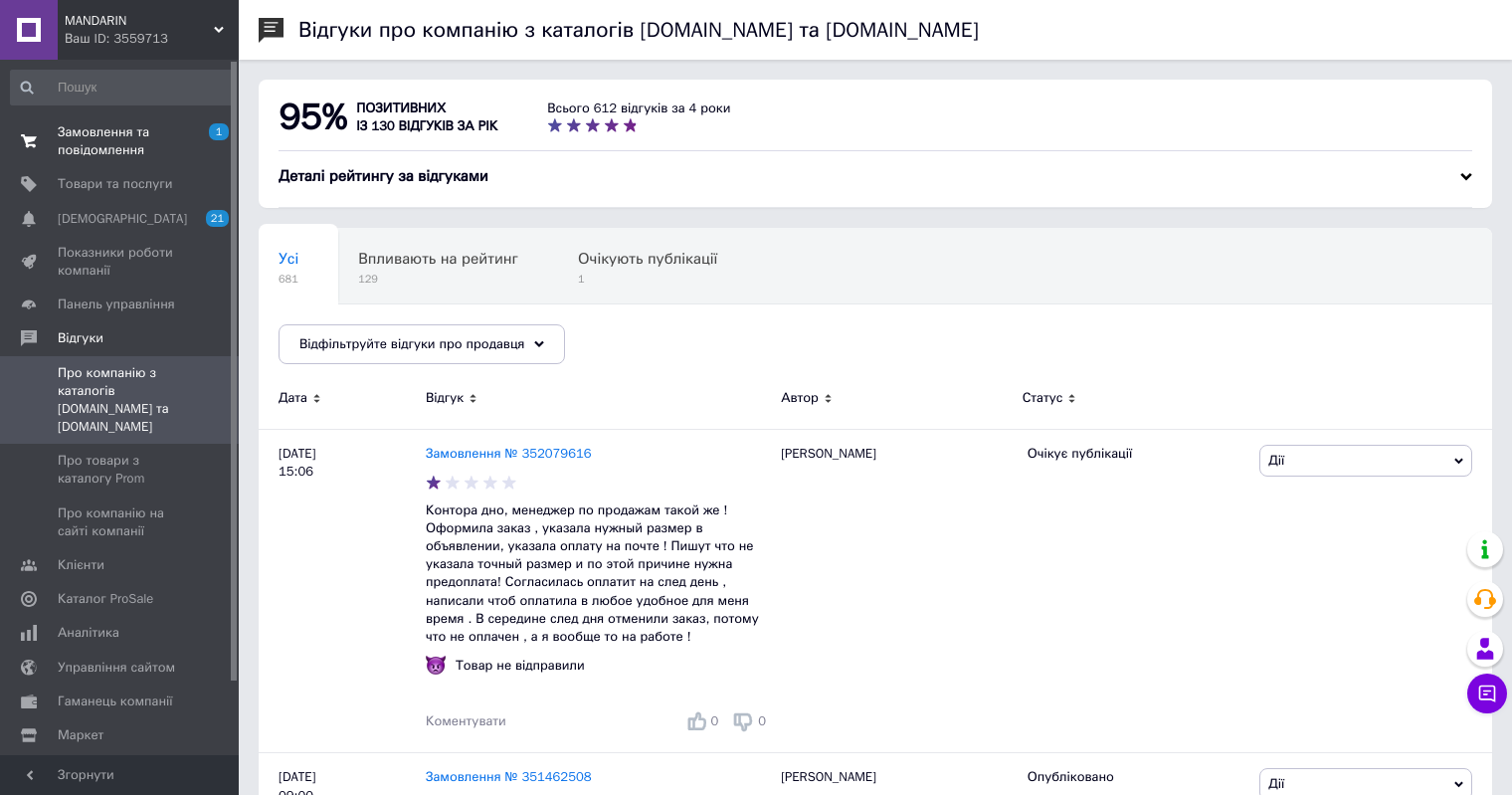 click on "Замовлення та повідомлення" at bounding box center (120, 141) 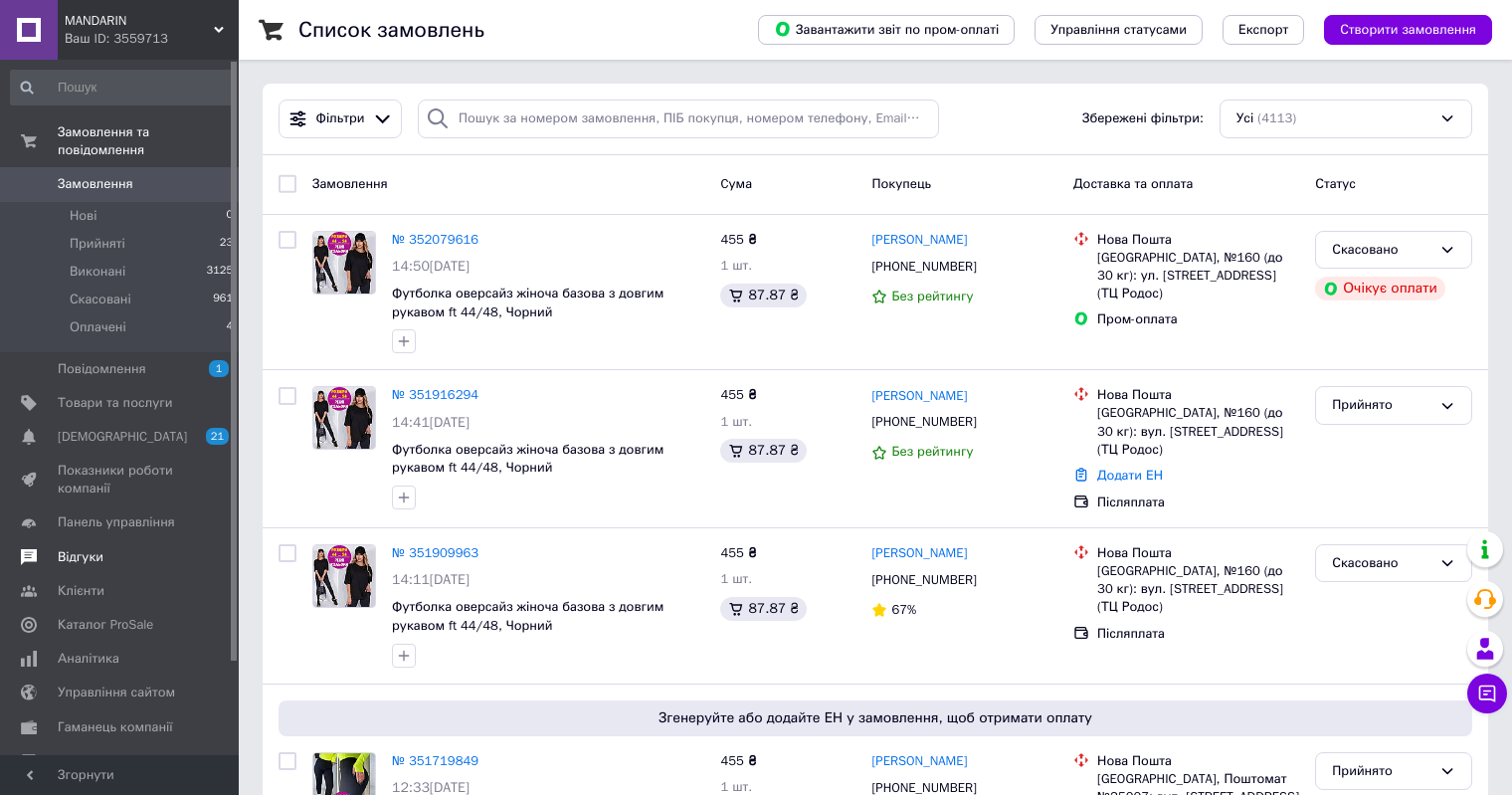 click on "Відгуки" at bounding box center (81, 557) 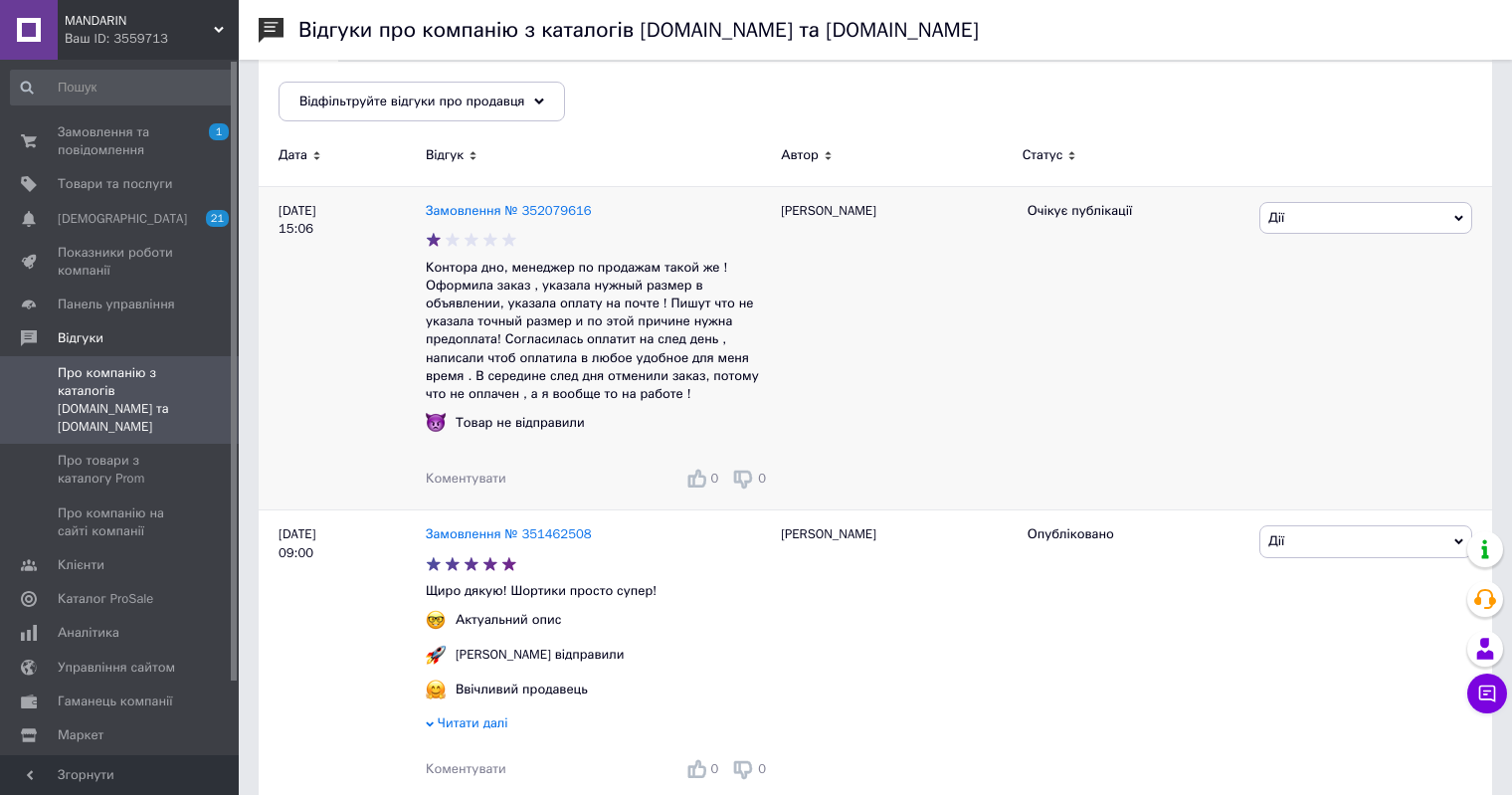 scroll, scrollTop: 298, scrollLeft: 0, axis: vertical 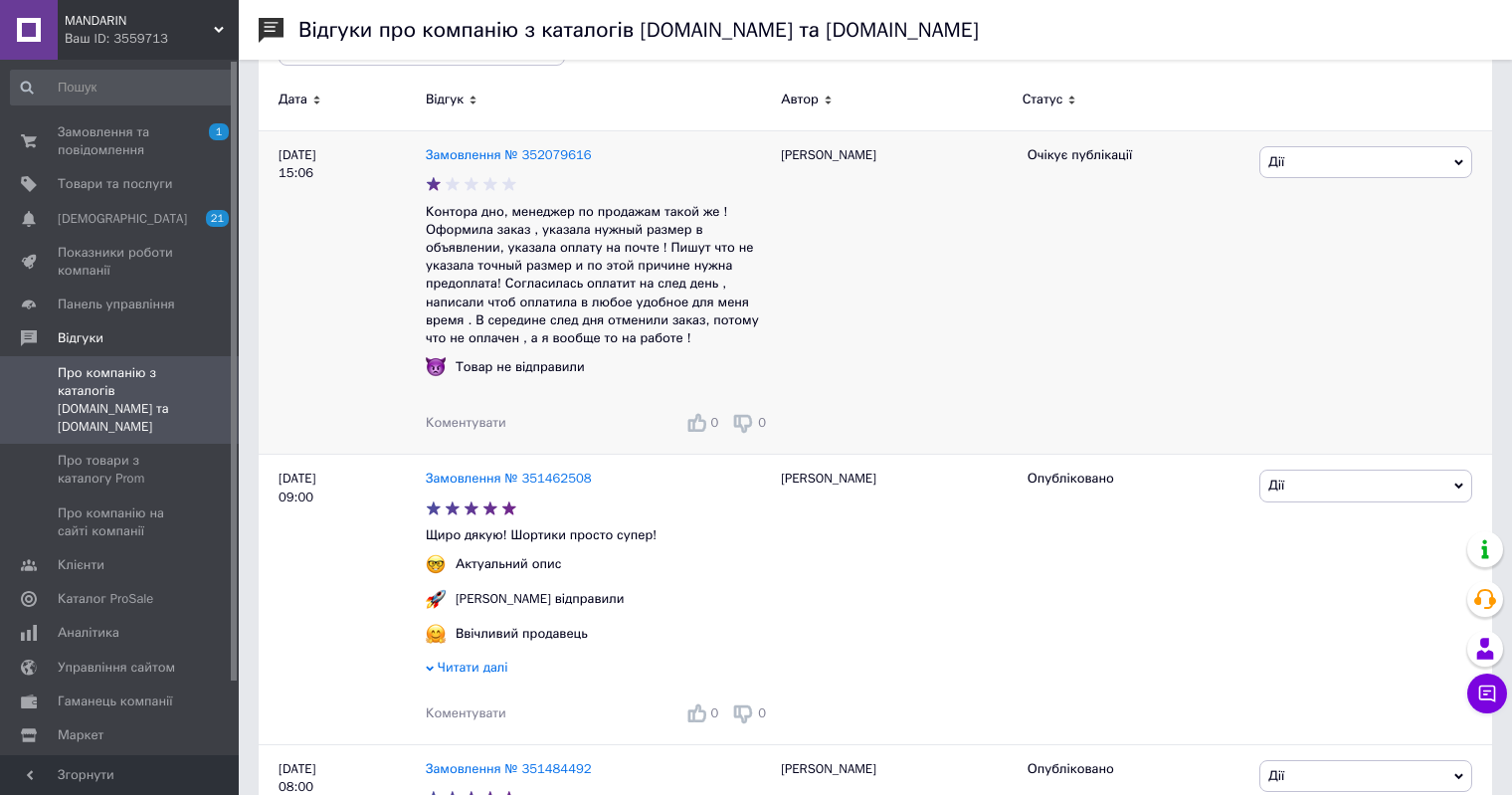 click on "10.07.25 15:06" at bounding box center (342, 292) 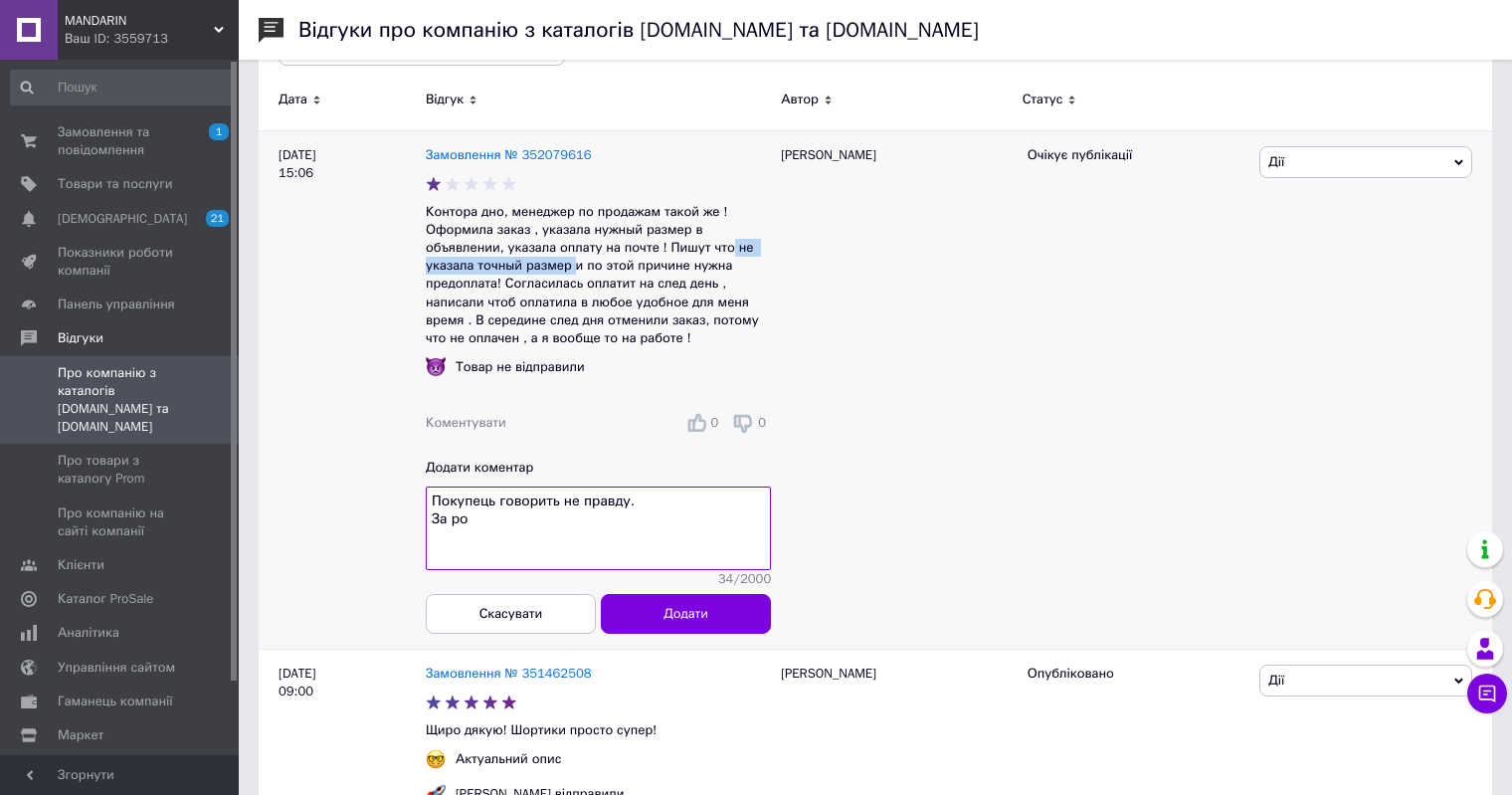 drag, startPoint x: 644, startPoint y: 249, endPoint x: 472, endPoint y: 264, distance: 172.65283 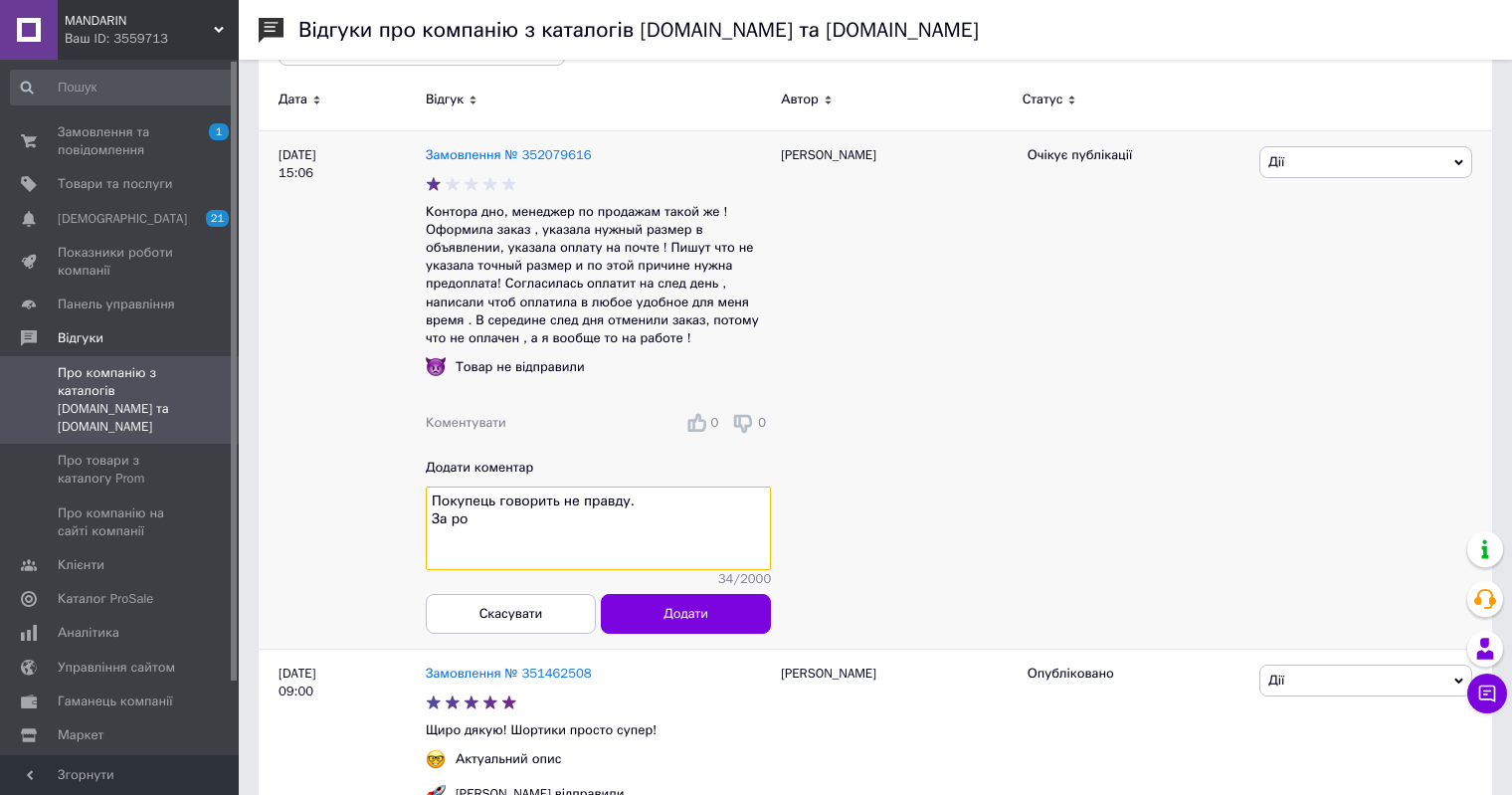 drag, startPoint x: 495, startPoint y: 520, endPoint x: 423, endPoint y: 525, distance: 72.173402 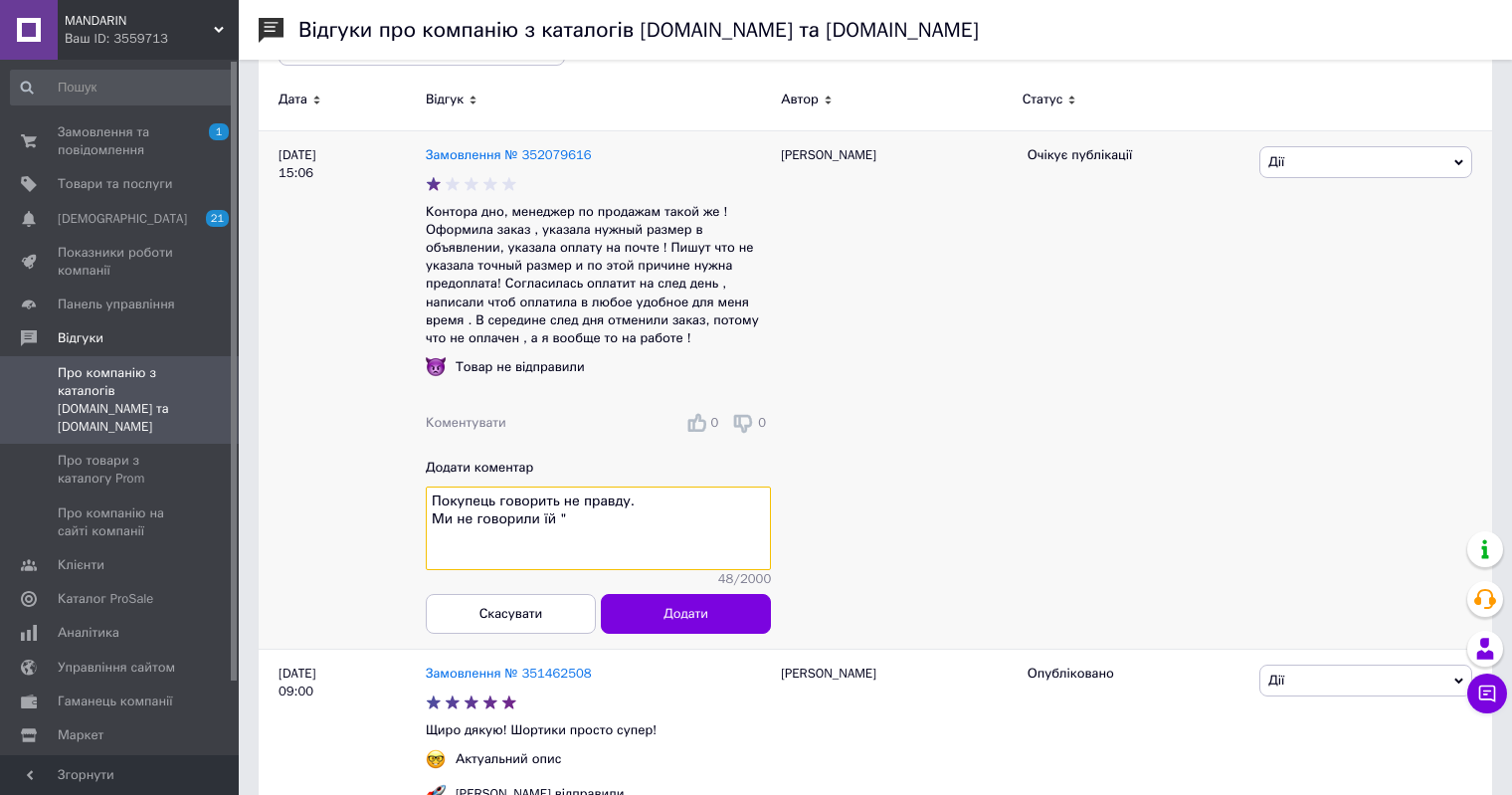 paste on "не указала точный размер" 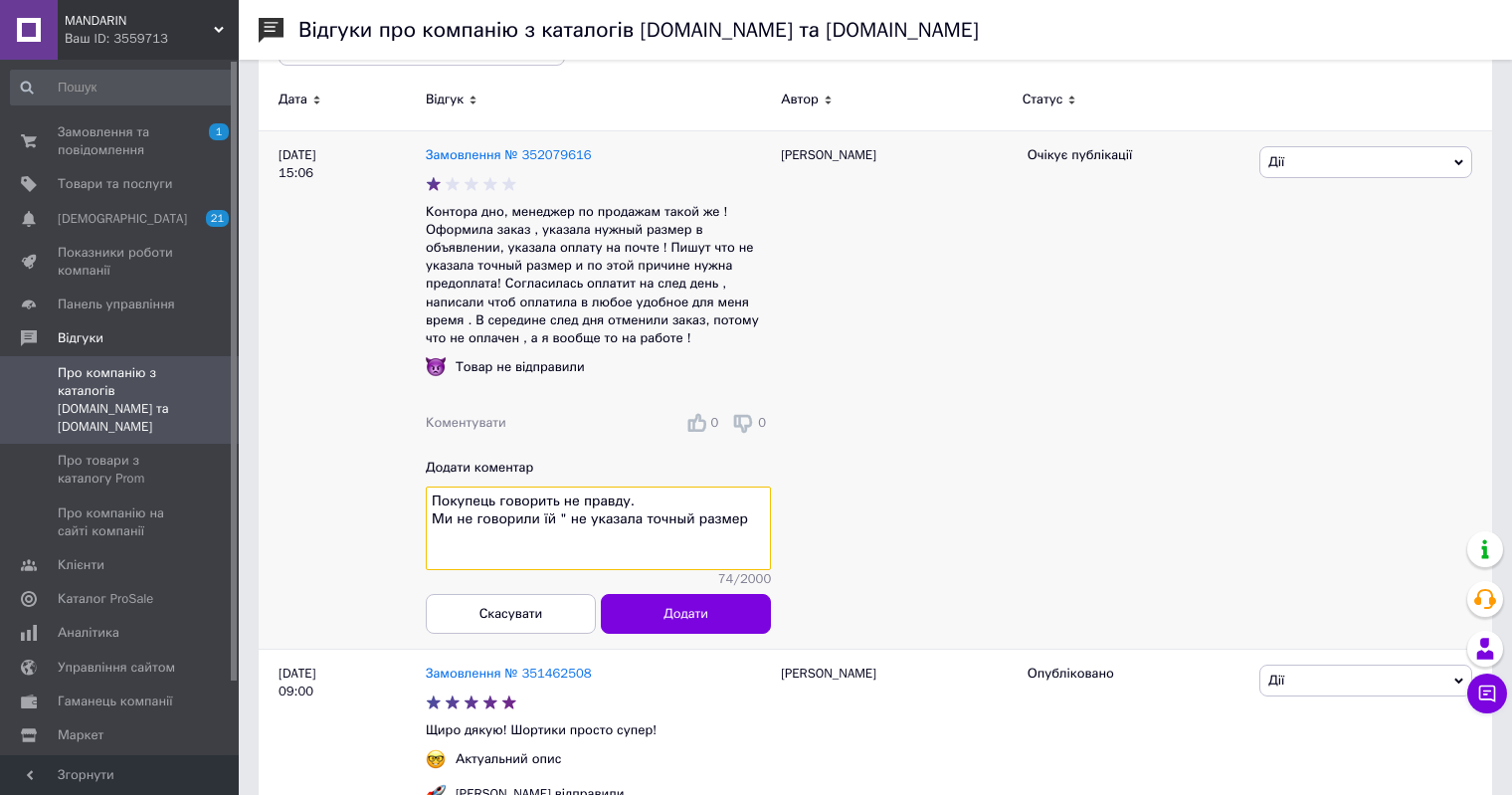click on "Покупець говорить не правду.
Ми не говорили їй " не указала точный размер" at bounding box center (598, 529) 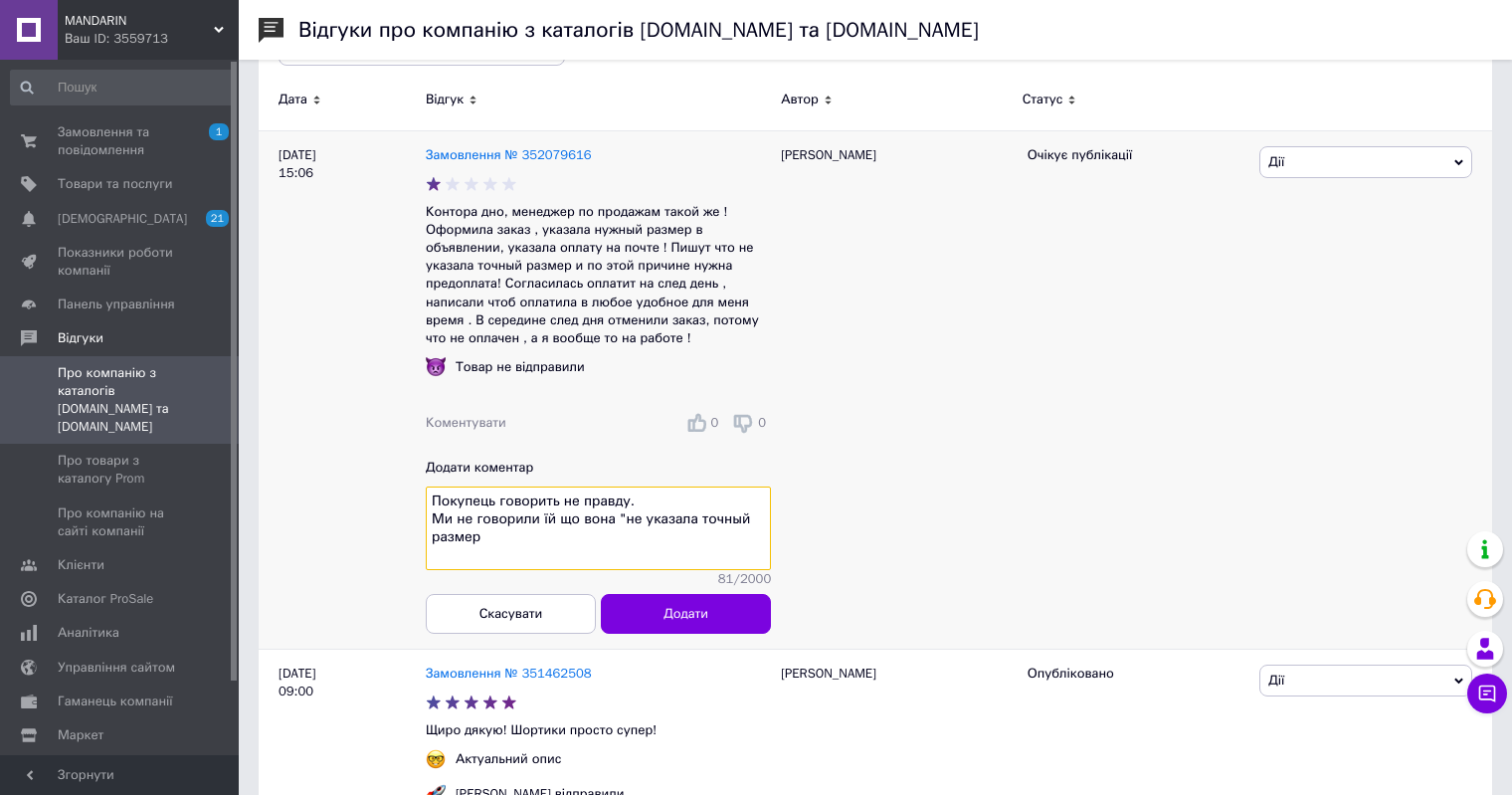 click on "Покупець говорить не правду.
Ми не говорили їй що вона "не указала точный размер" at bounding box center (598, 529) 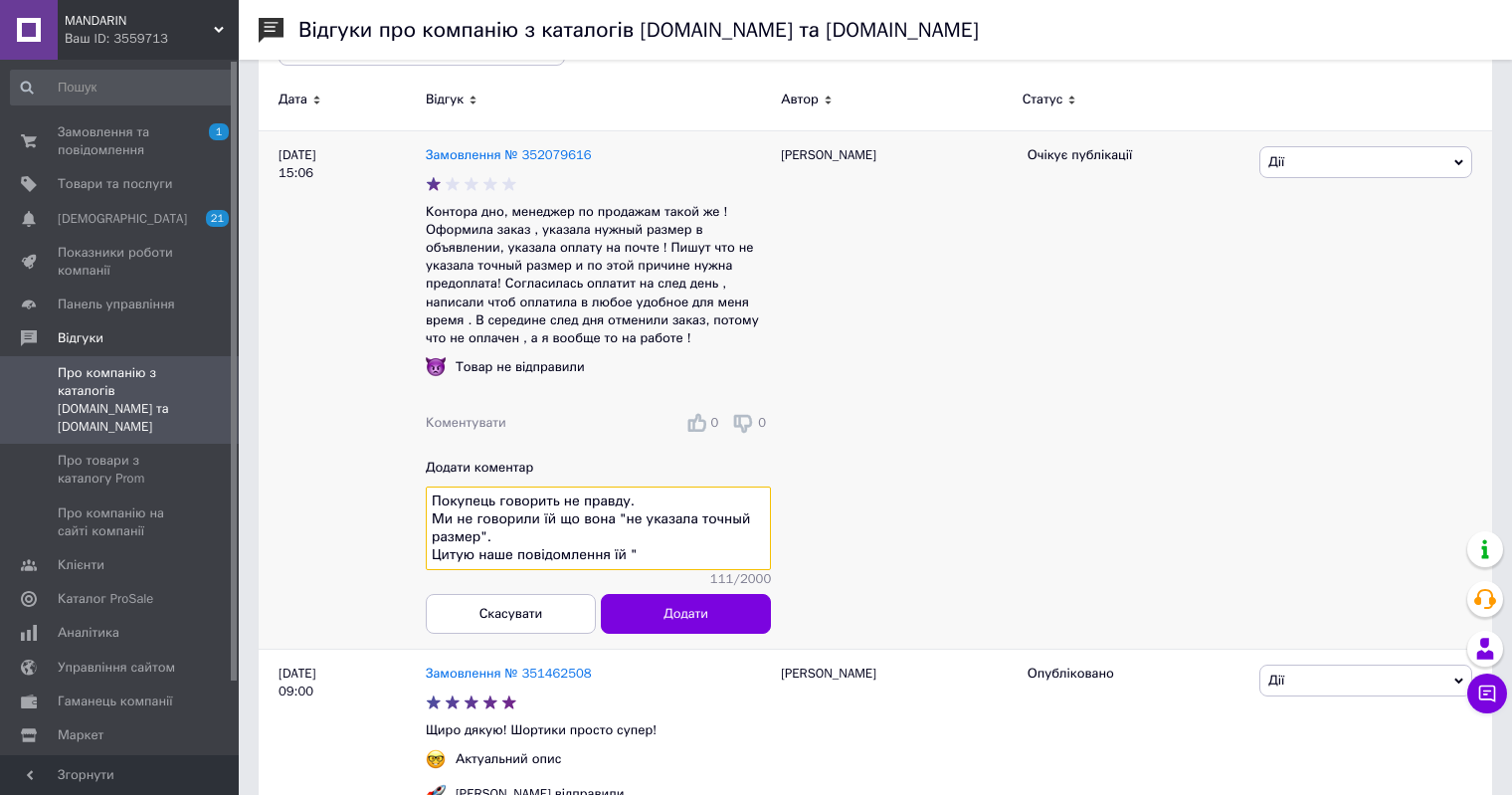 paste on "Скажіть будь ласка, на який обхват Груді, Талії та Стегон потрібна річ?
Мається на увазі - параметри людини, на яку потрібна річ.
Це необхідно для перевірки правильності обраного розміру." 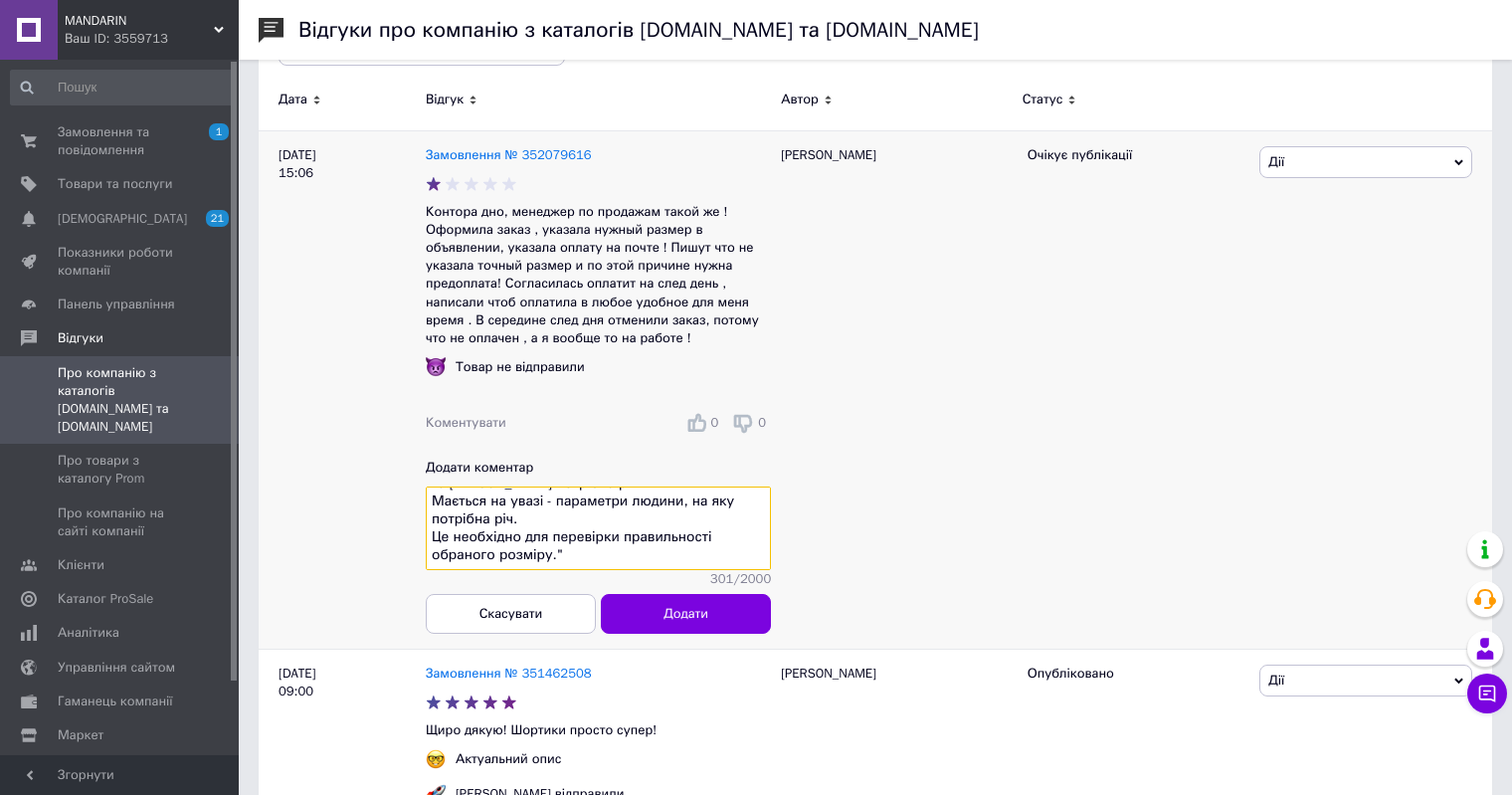 scroll, scrollTop: 141, scrollLeft: 0, axis: vertical 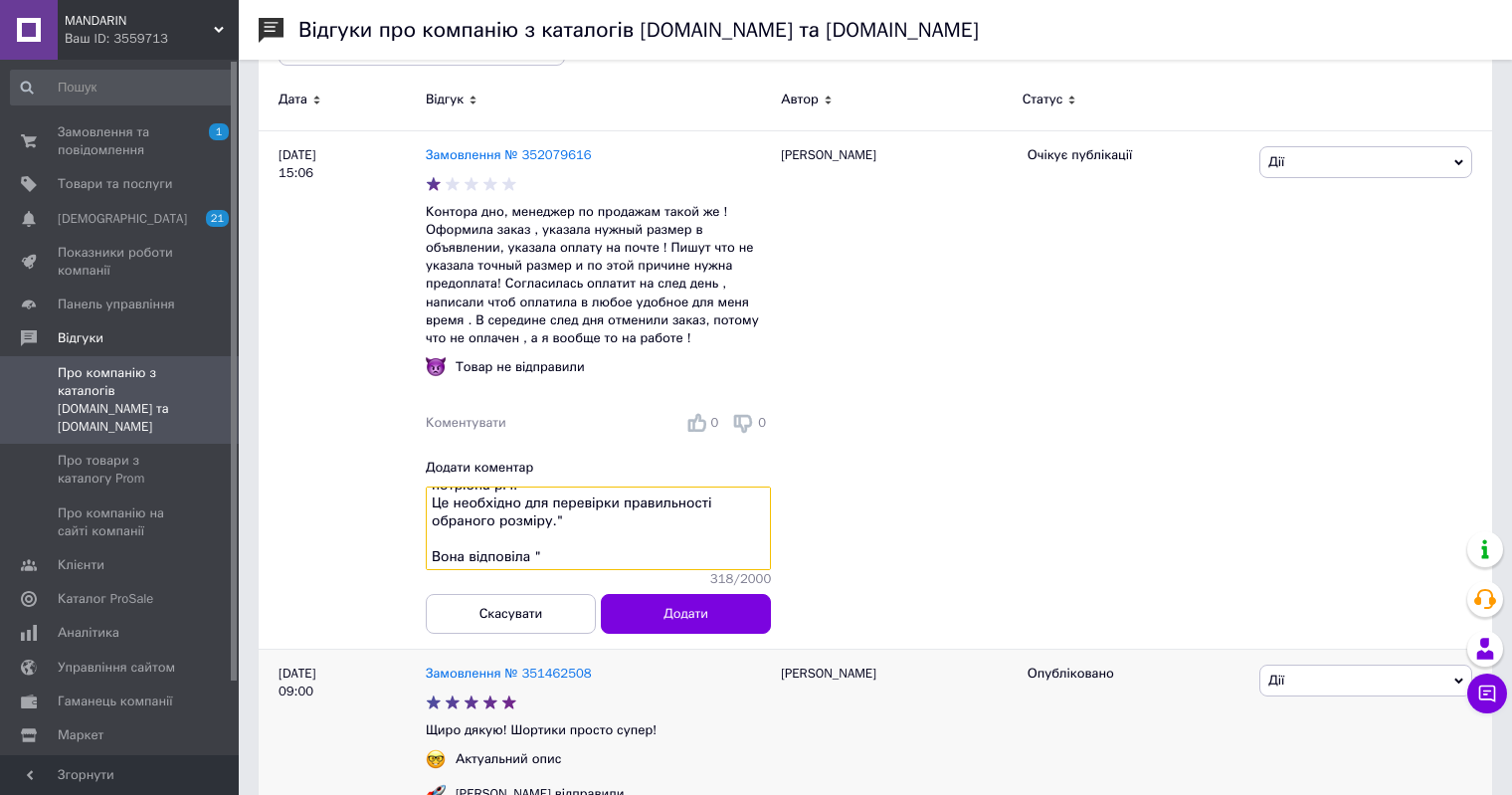 paste on "У вас пишется что футболка оверсайз , я ношу размер м" 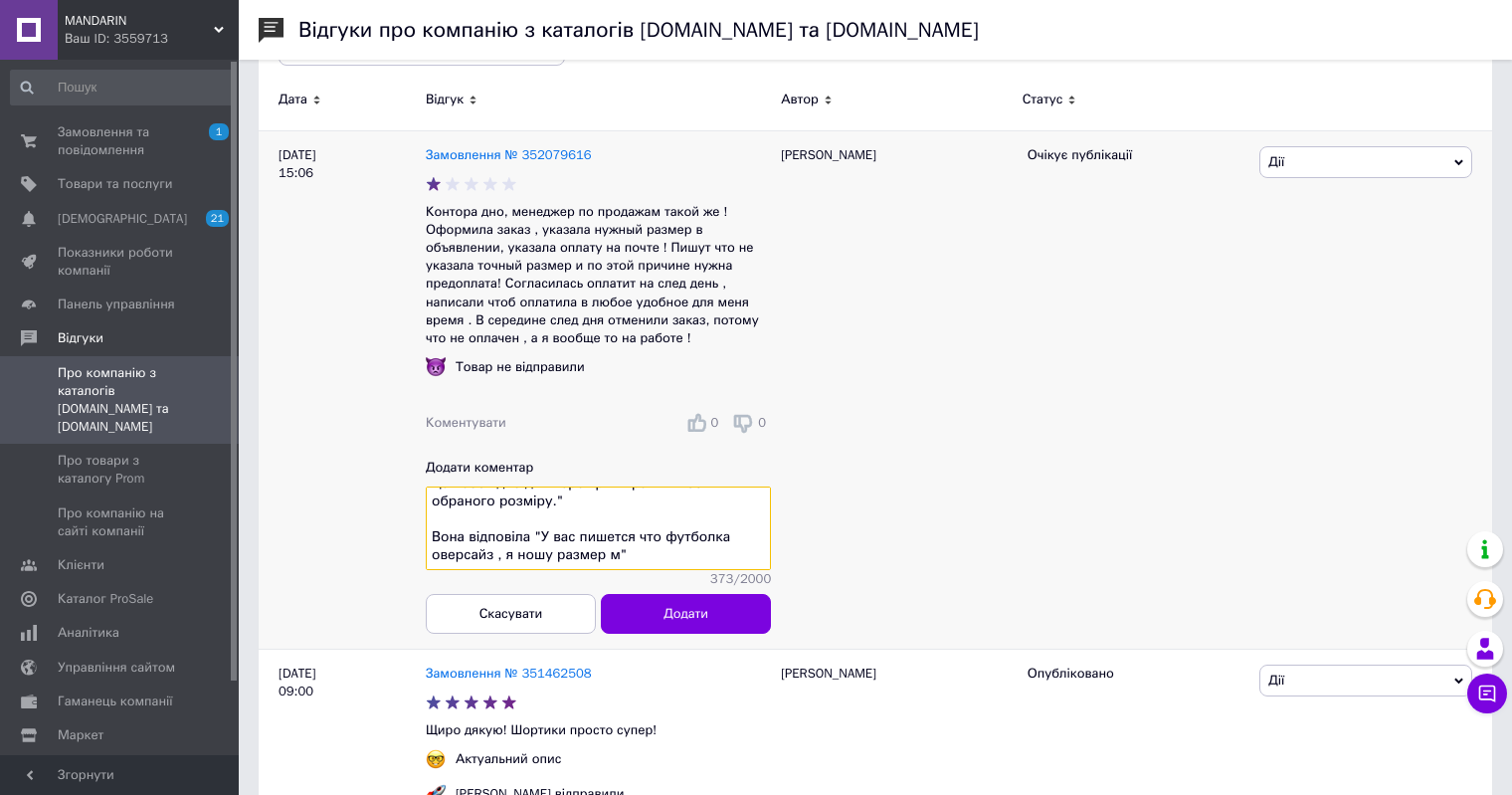 scroll, scrollTop: 196, scrollLeft: 0, axis: vertical 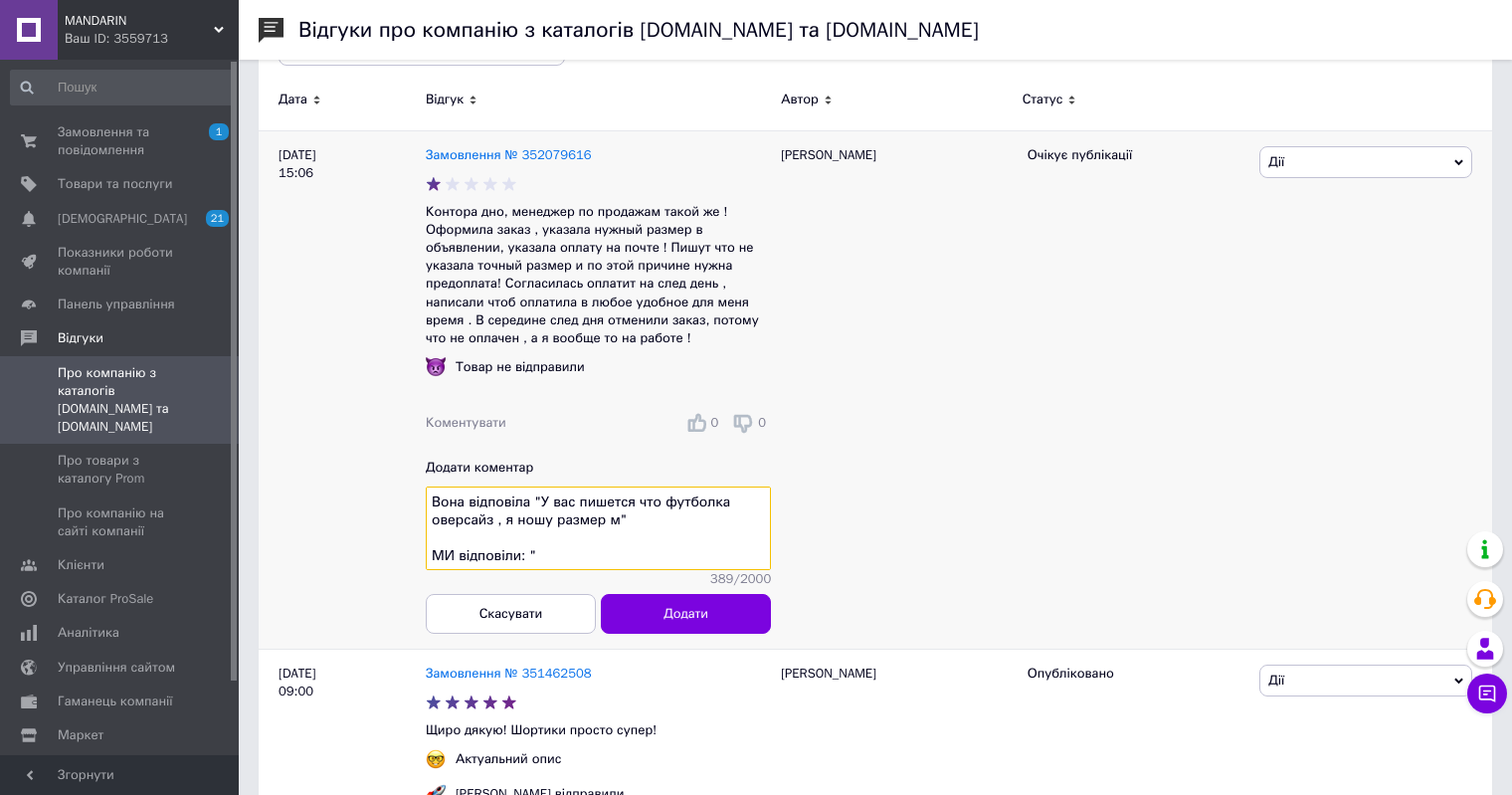 click on "Покупець говорить не правду.
Ми не говорили їй що вона "не указала точный размер".
Цитую наше повідомлення їй "Скажіть будь ласка, на який обхват Груді, Талії та Стегон потрібна річ?
Мається на увазі - параметри людини, на яку потрібна річ.
Це необхідно для перевірки правильності обраного розміру."
Вона відповіла "У вас пишется что футболка оверсайз , я ношу размер м"
МИ відповіли: "" at bounding box center [598, 529] 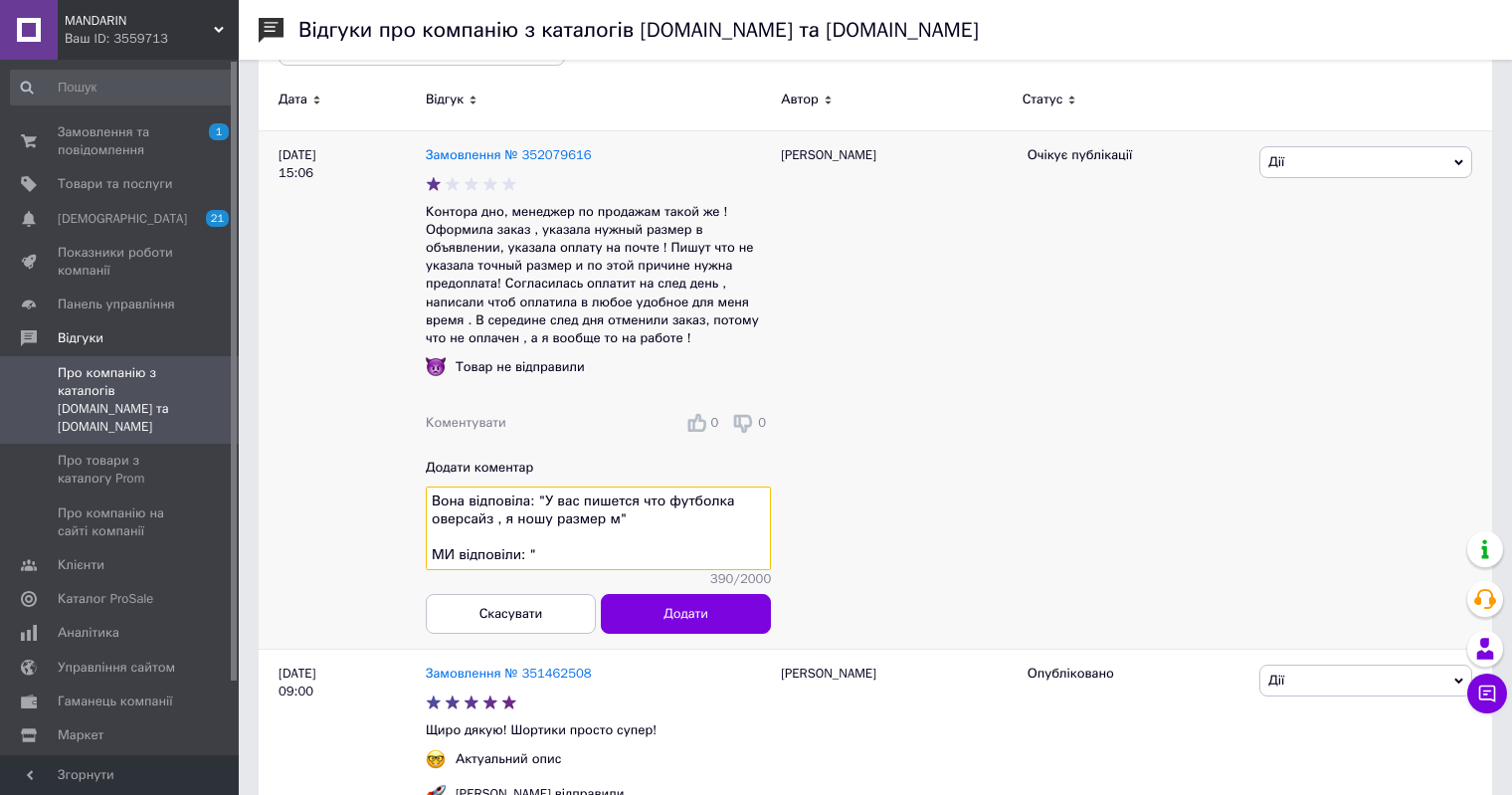 scroll, scrollTop: 201, scrollLeft: 0, axis: vertical 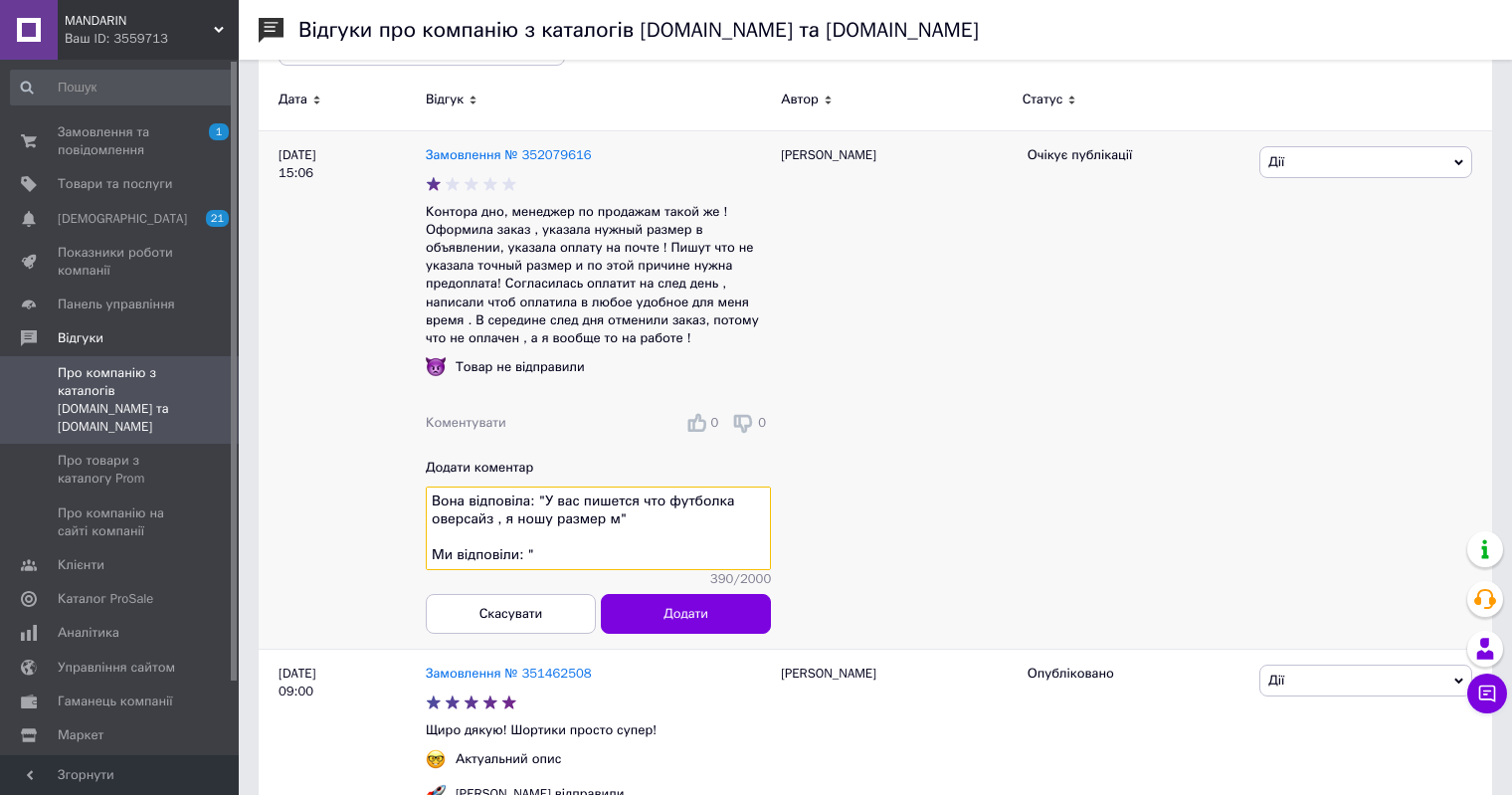 click on "Покупець говорить не правду.
Ми не говорили їй що вона "не указала точный размер".
Цитую наше повідомлення їй "Скажіть будь ласка, на який обхват Груді, Талії та Стегон потрібна річ?
Мається на увазі - параметри людини, на яку потрібна річ.
Це необхідно для перевірки правильності обраного розміру."
Вона відповіла: "У вас пишется что футболка оверсайз , я ношу размер м"
Ми відповіли: "" at bounding box center [598, 529] 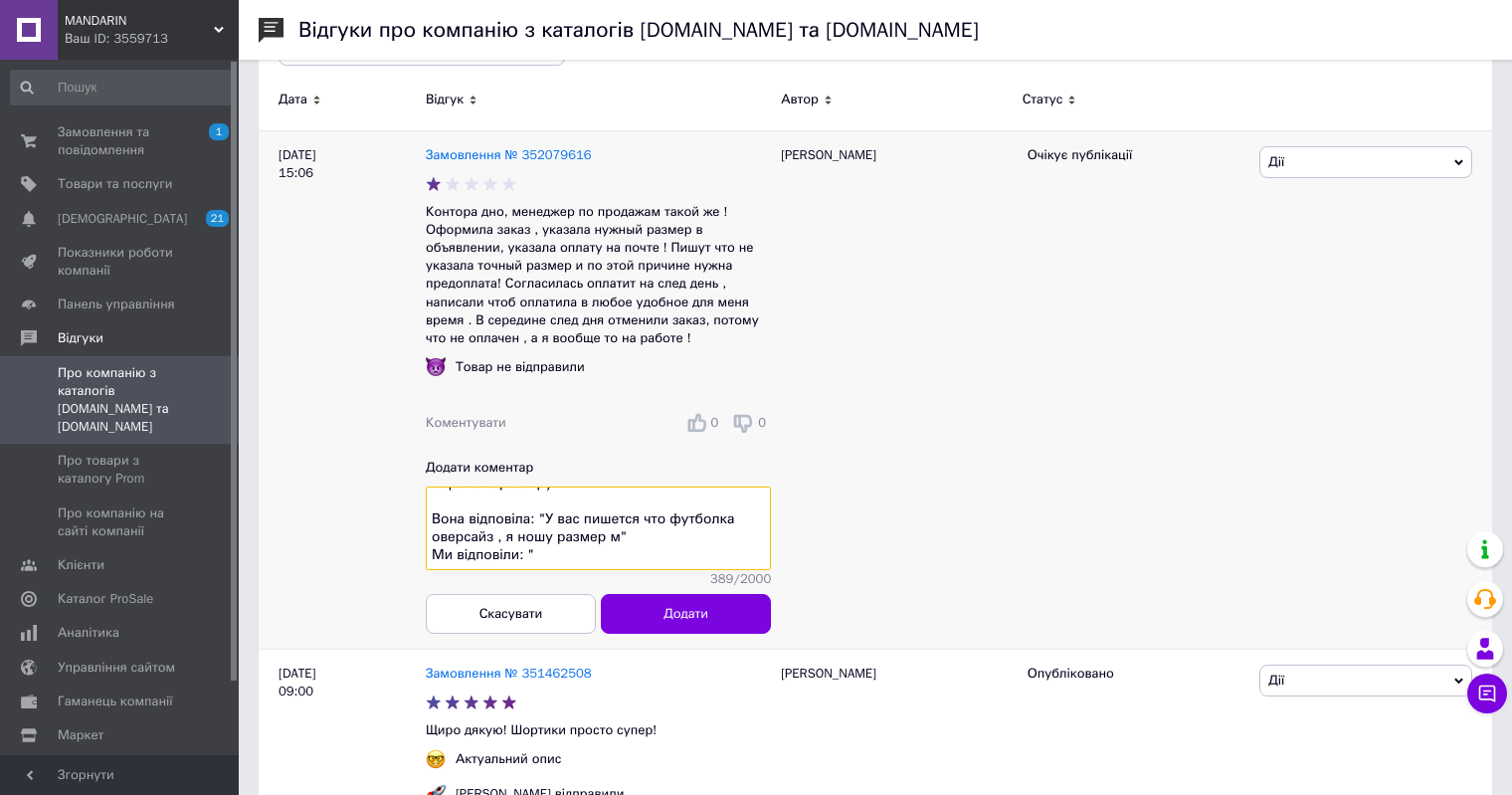 scroll, scrollTop: 183, scrollLeft: 0, axis: vertical 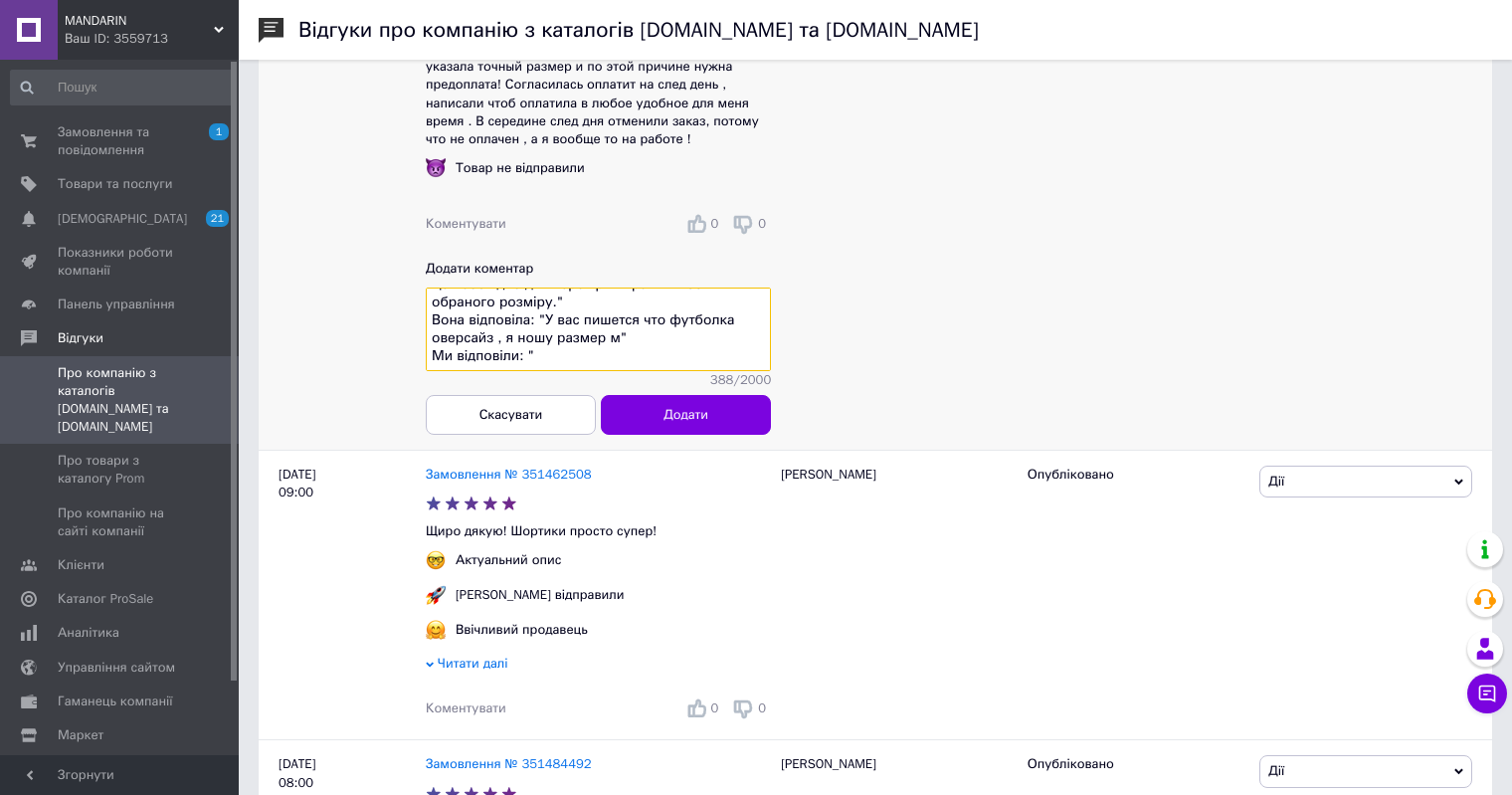 click on "Покупець говорить не правду.
Ми не говорили їй що вона "не указала точный размер".
Цитую наше повідомлення їй "Скажіть будь ласка, на який обхват Груді, Талії та Стегон потрібна річ?
Мається на увазі - параметри людини, на яку потрібна річ.
Це необхідно для перевірки правильності обраного розміру."
Вона відповіла: "У вас пишется что футболка оверсайз , я ношу размер м"
Ми відповіли: "" at bounding box center [598, 330] 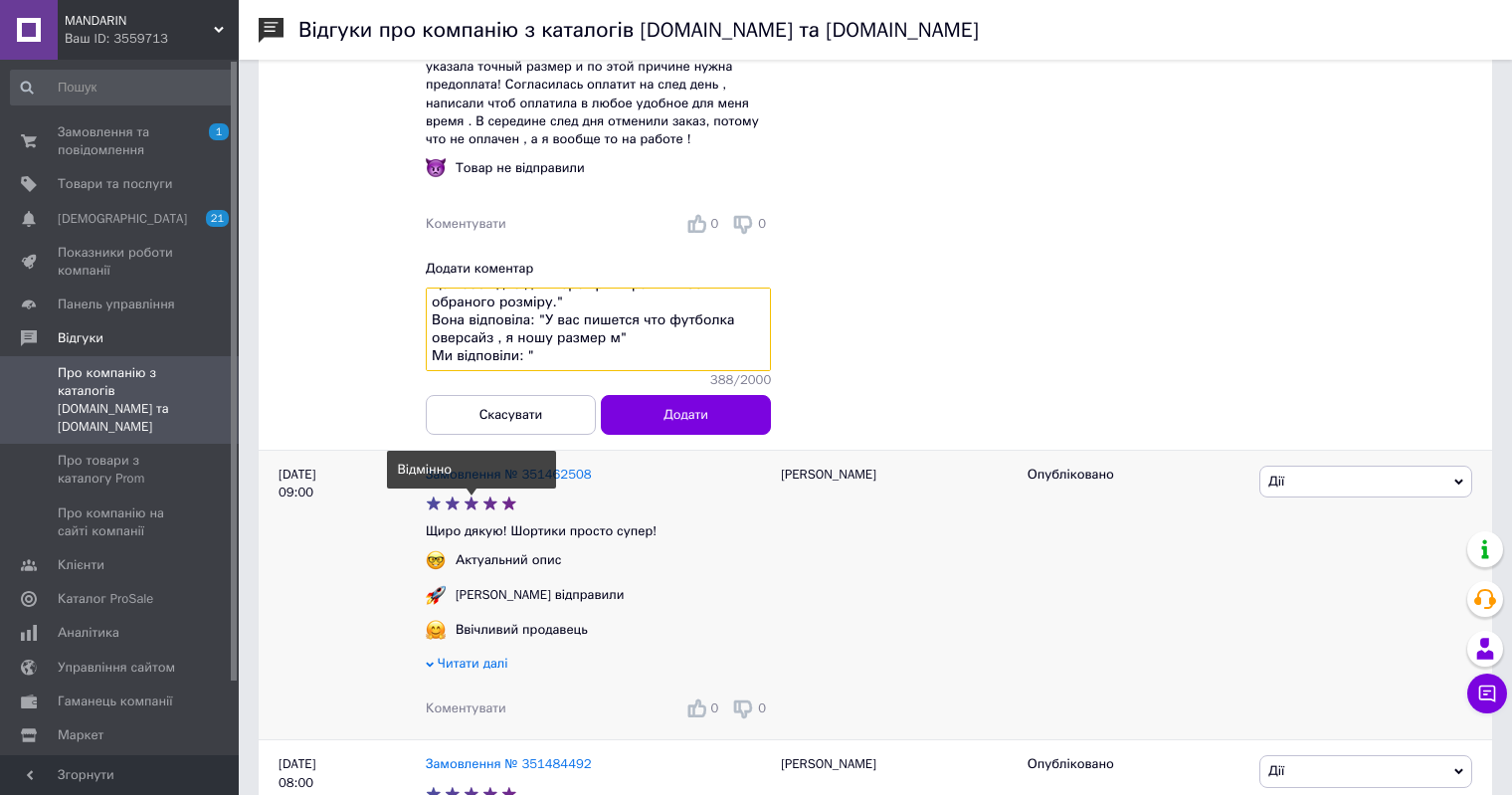 paste on "Добре. Відправимо розмір 44-48.
Але нажаль, так як ми не можемо перевірити правильність обраного розміру, відправити зможемо лише за умови мінімального завдатку 150 грн на рахунок ФОП.
Ця сума враховується у вартість замовлення, і на пошті ви сплатите на 150 грн менше.
Так ми будемо впевнені, що замовлення дійсно вам потрібне." 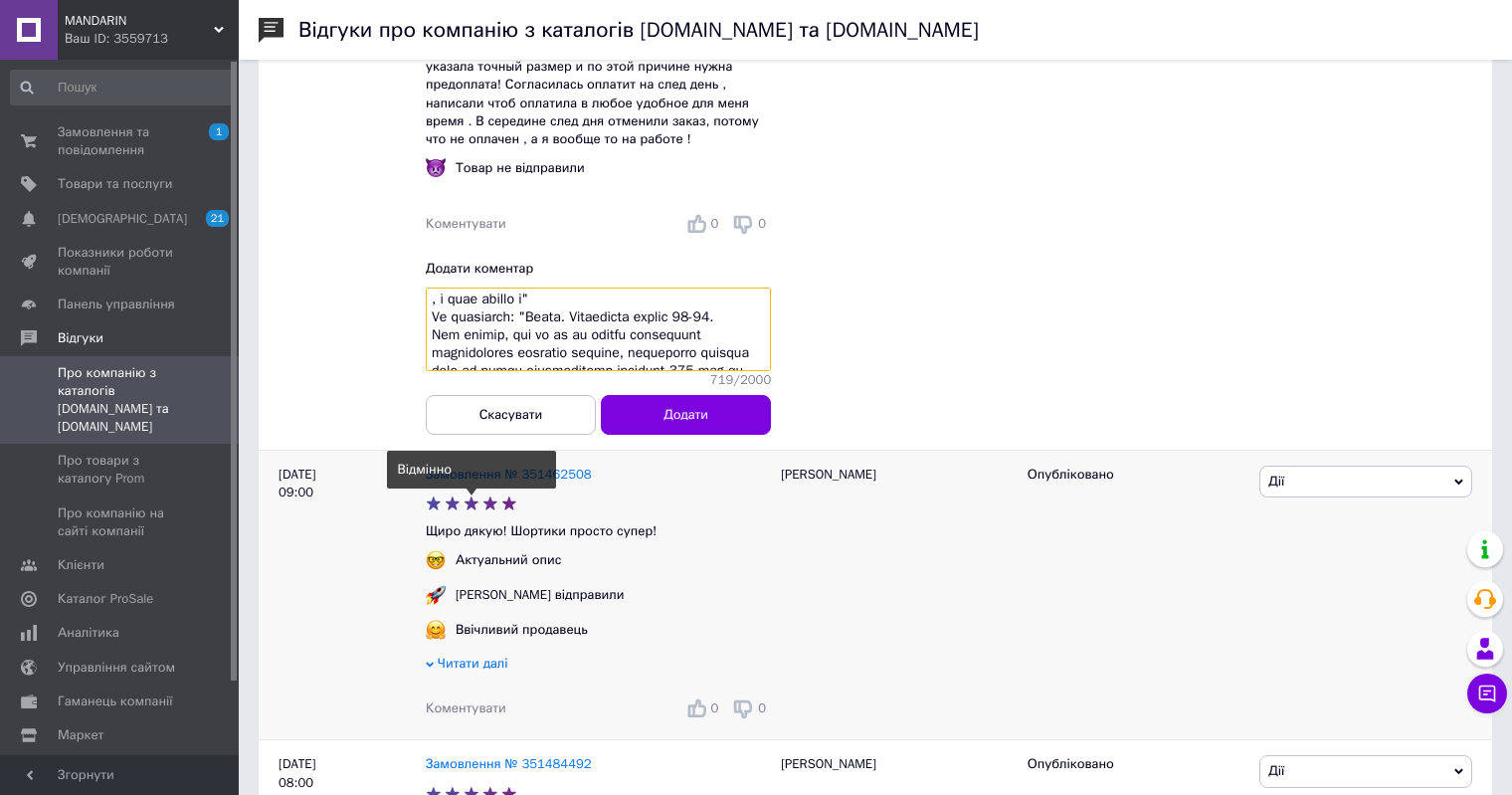 scroll, scrollTop: 324, scrollLeft: 0, axis: vertical 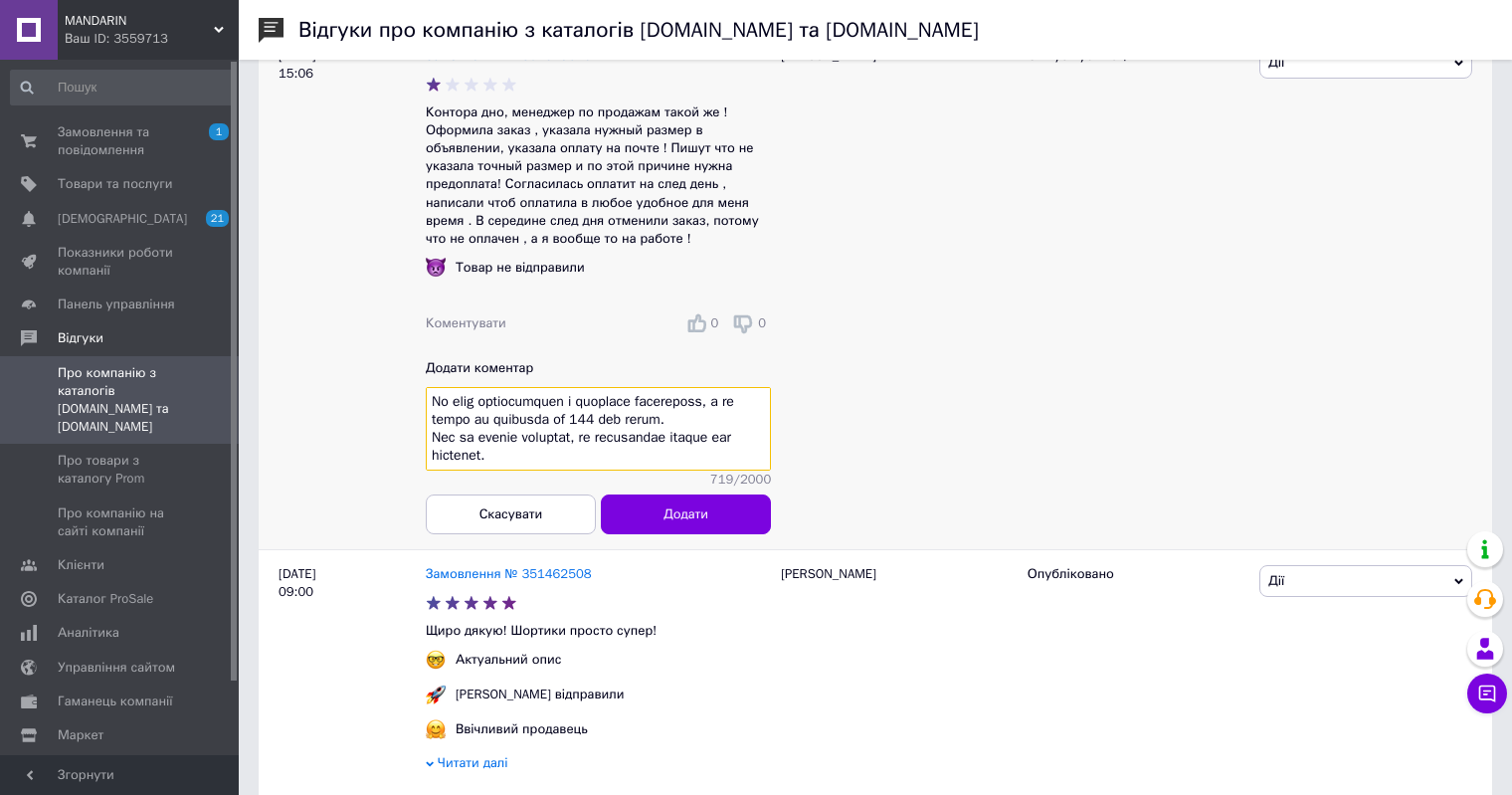 click at bounding box center (598, 430) 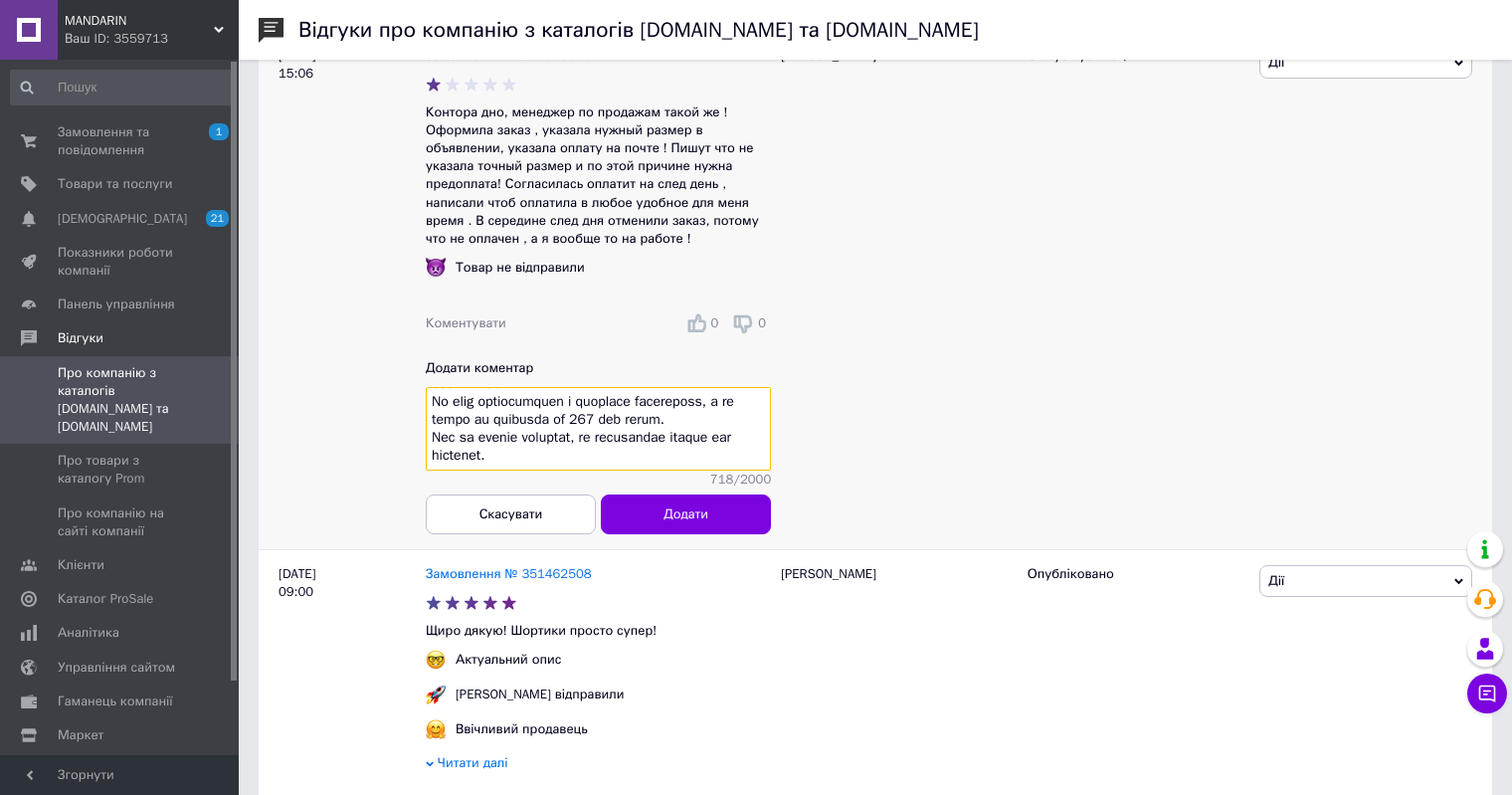 scroll, scrollTop: 310, scrollLeft: 0, axis: vertical 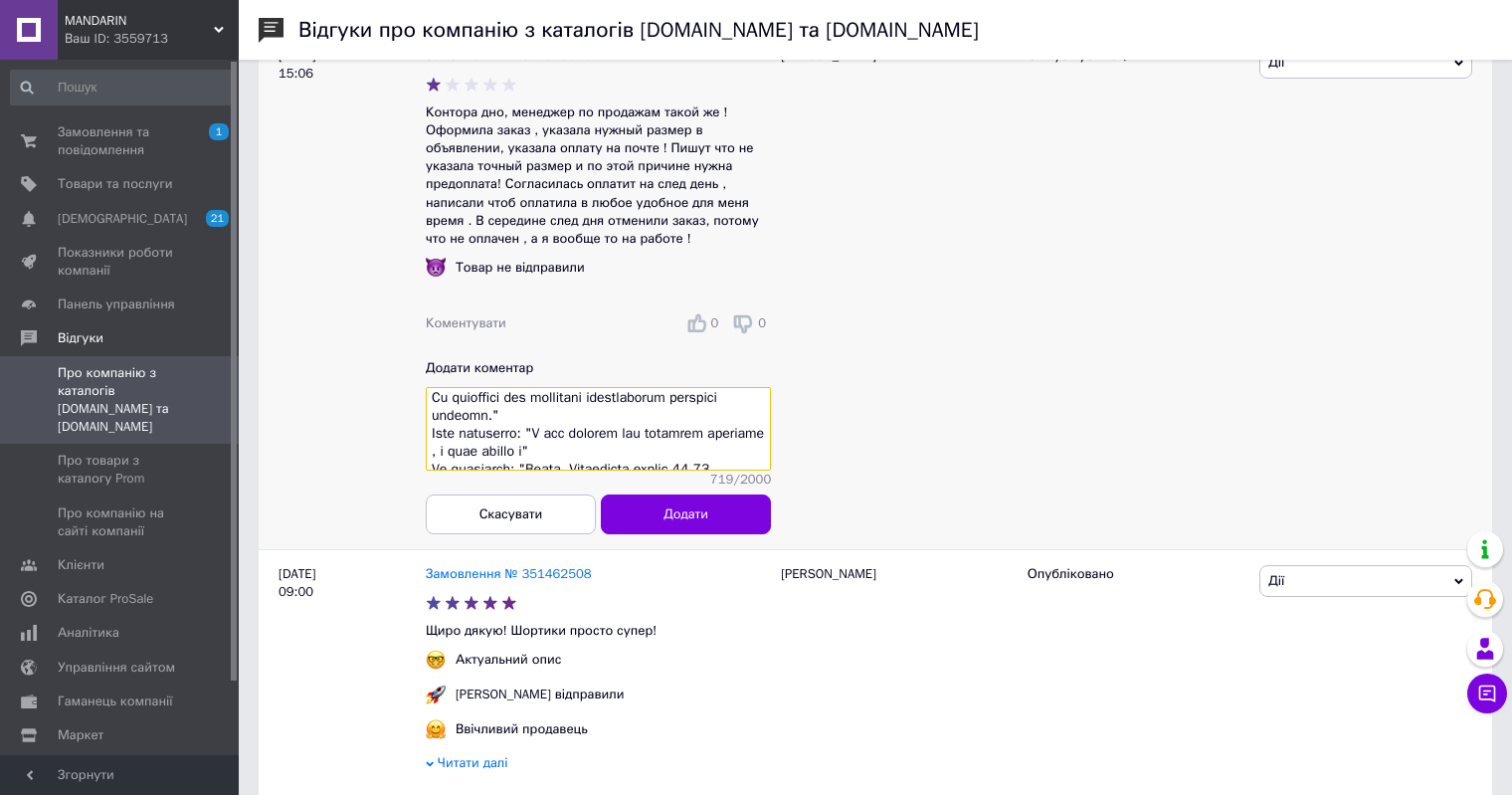 click at bounding box center [598, 430] 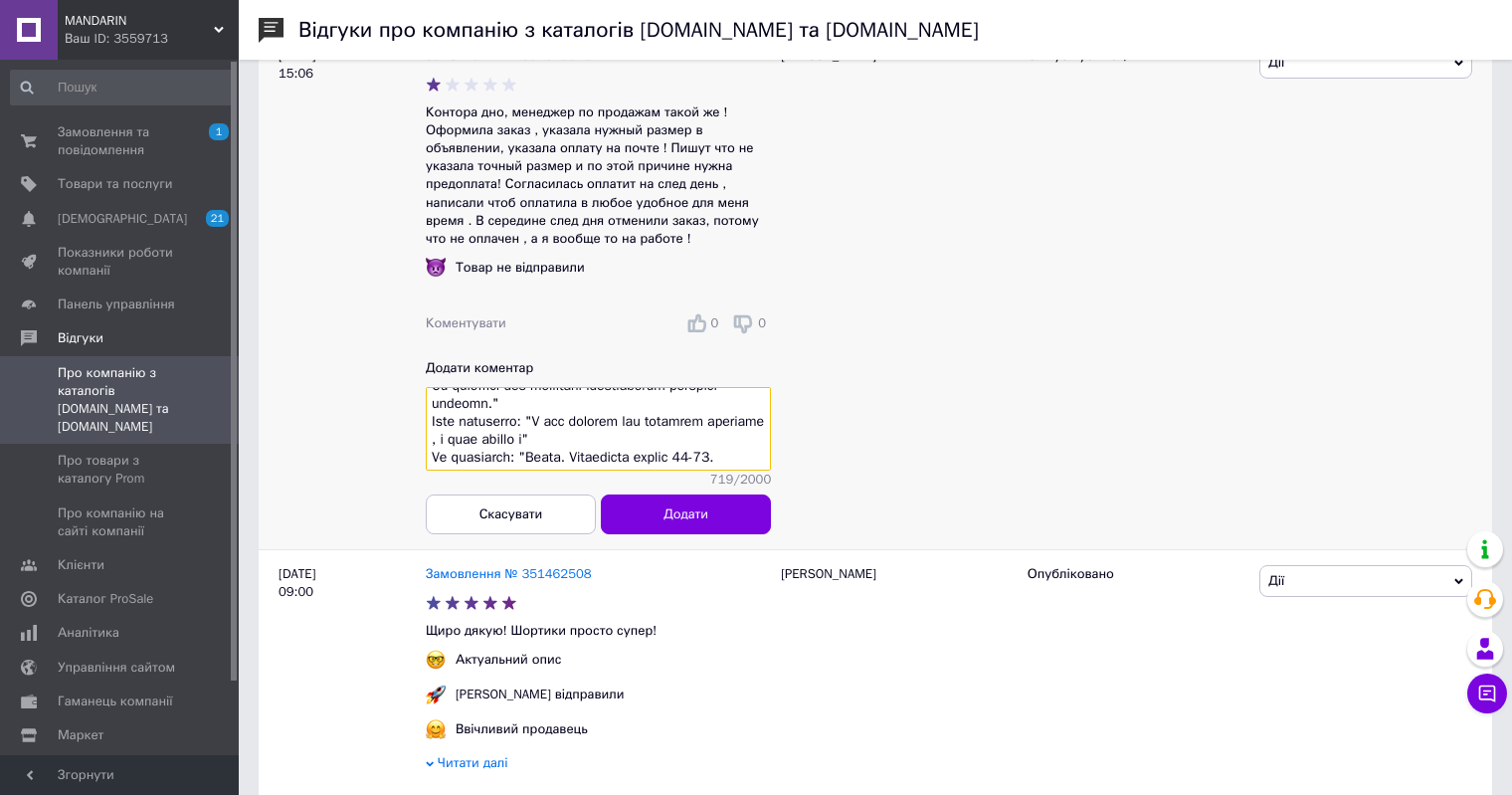 paste on "🚩" 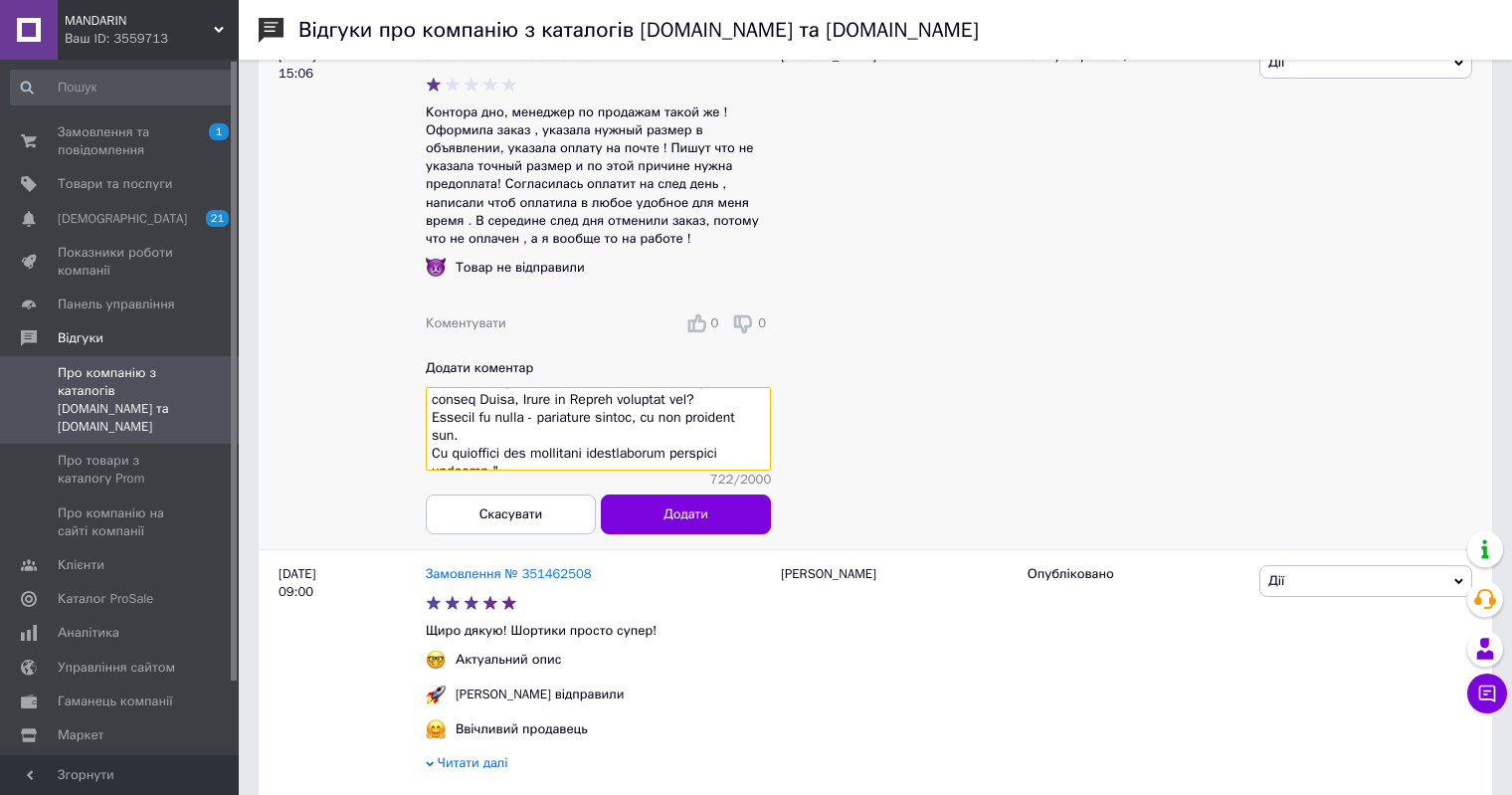scroll, scrollTop: 24, scrollLeft: 0, axis: vertical 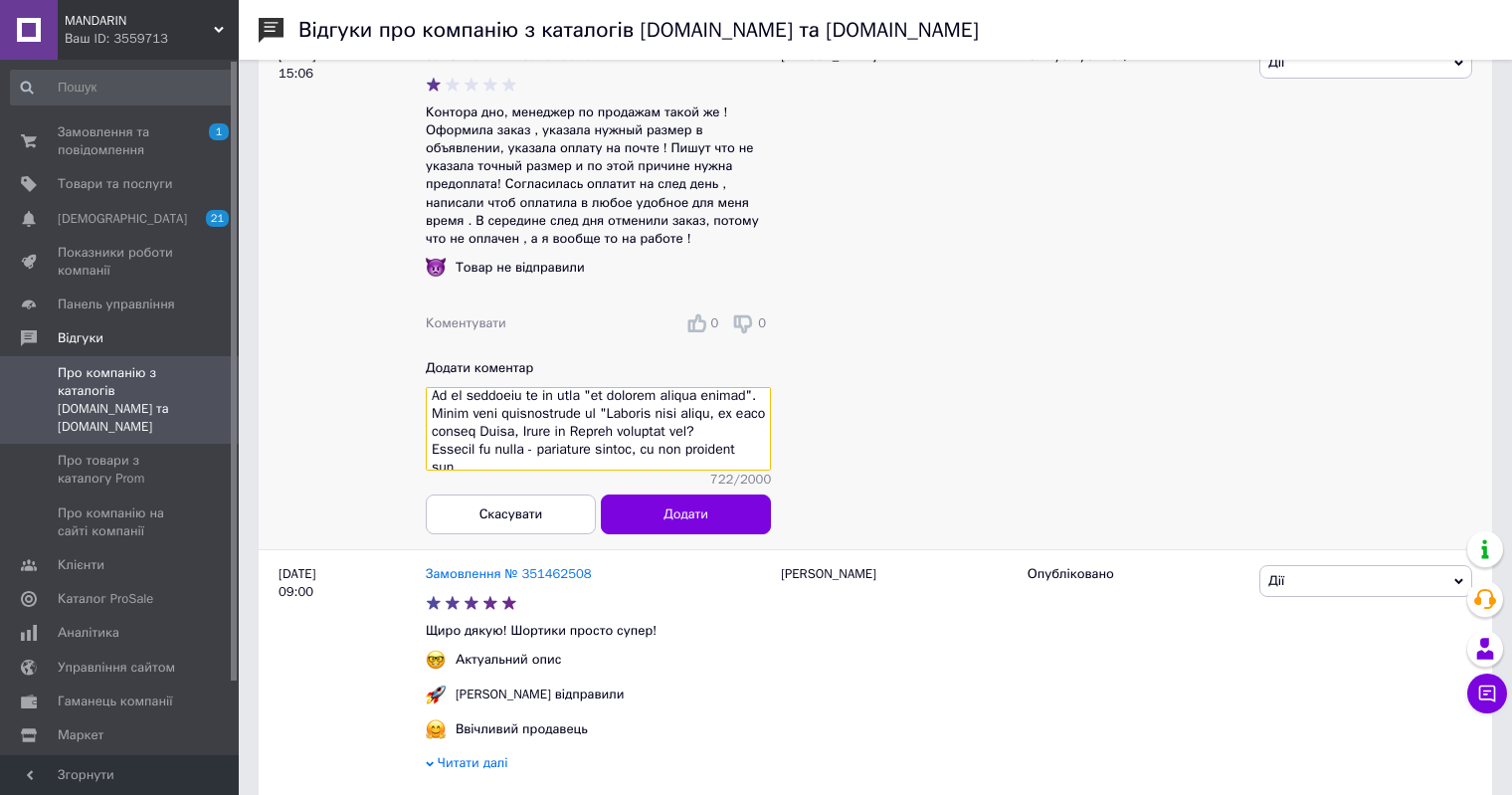 click at bounding box center (598, 430) 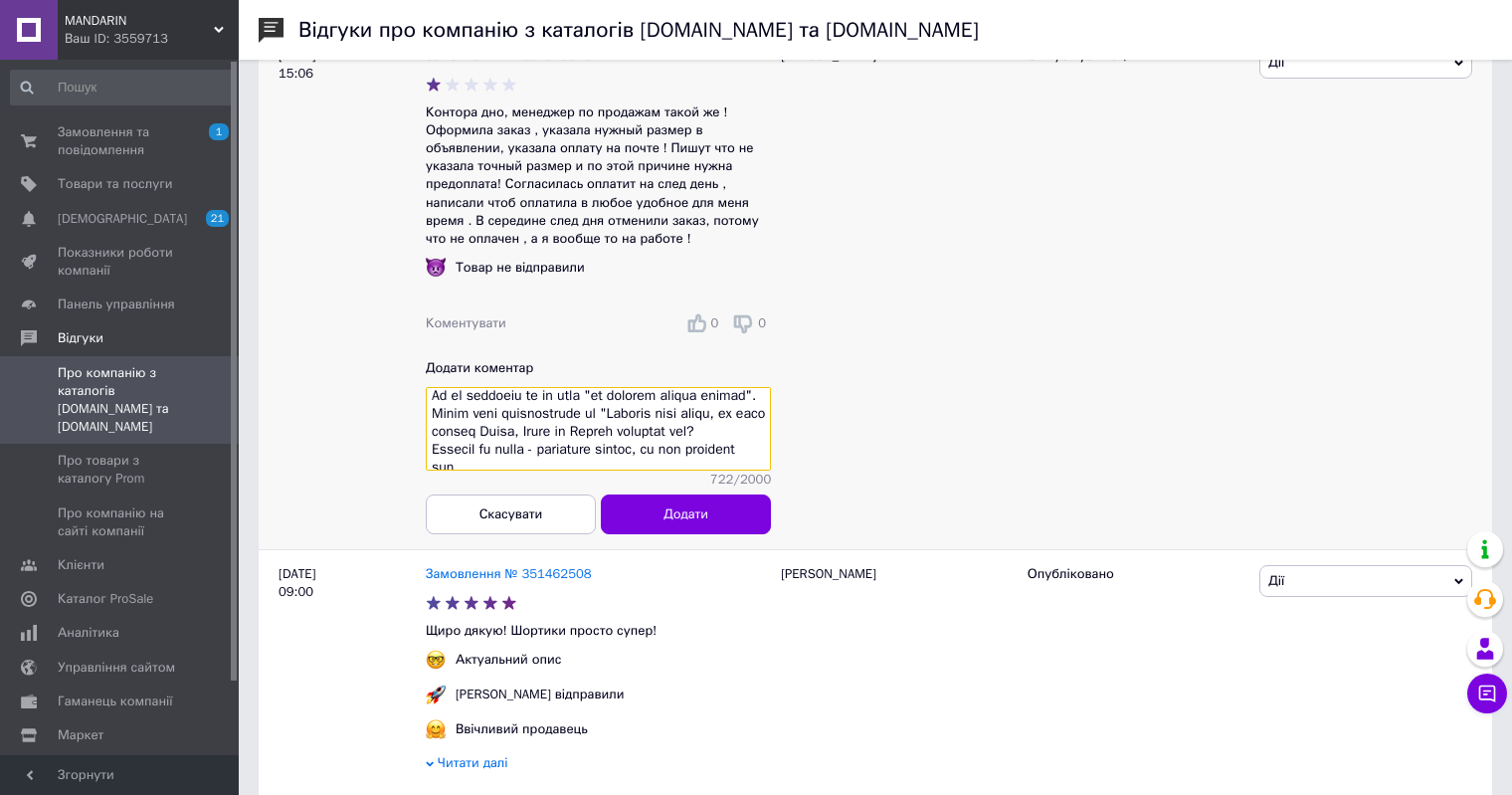 paste on "✅" 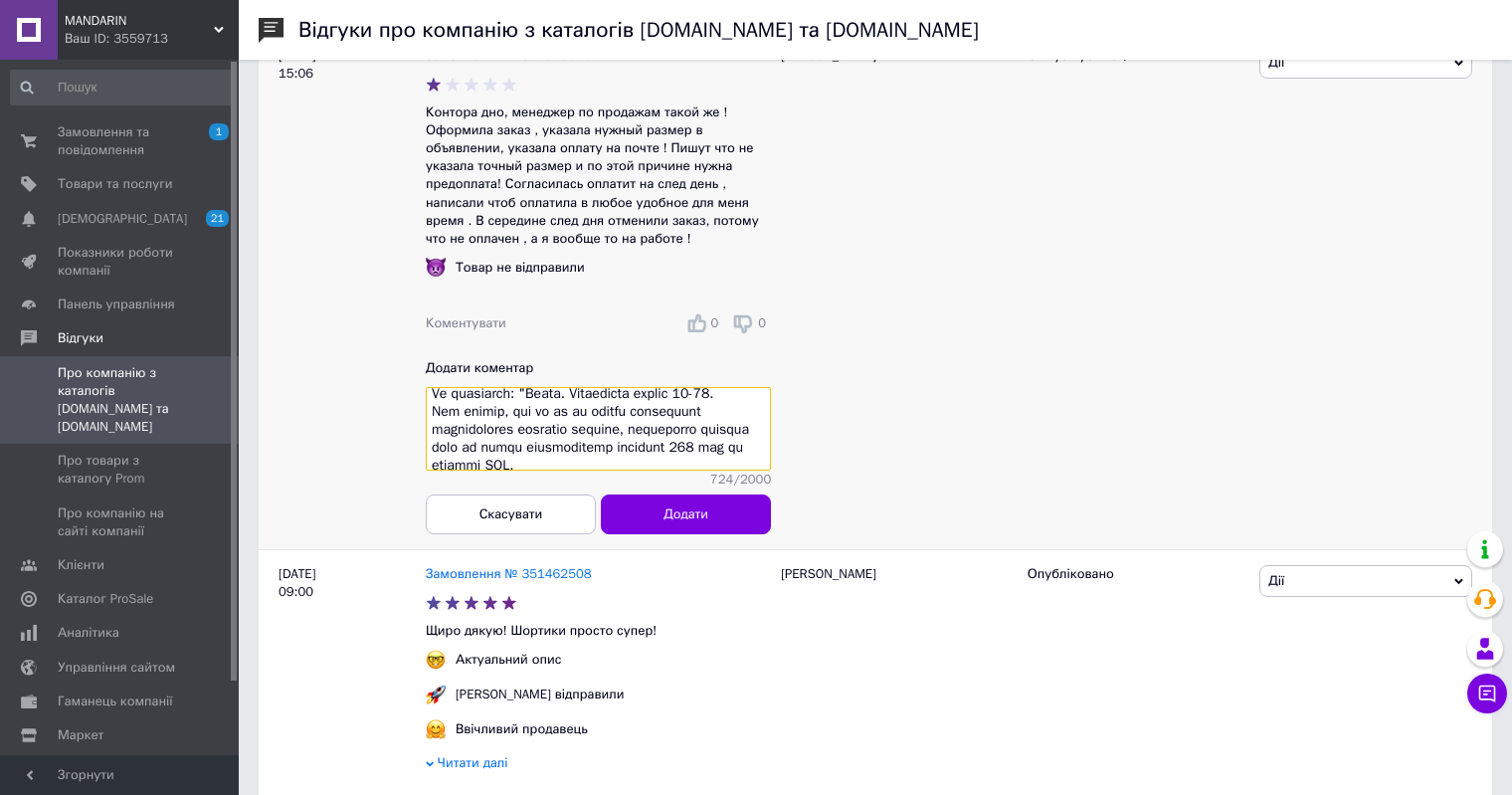 scroll, scrollTop: 223, scrollLeft: 0, axis: vertical 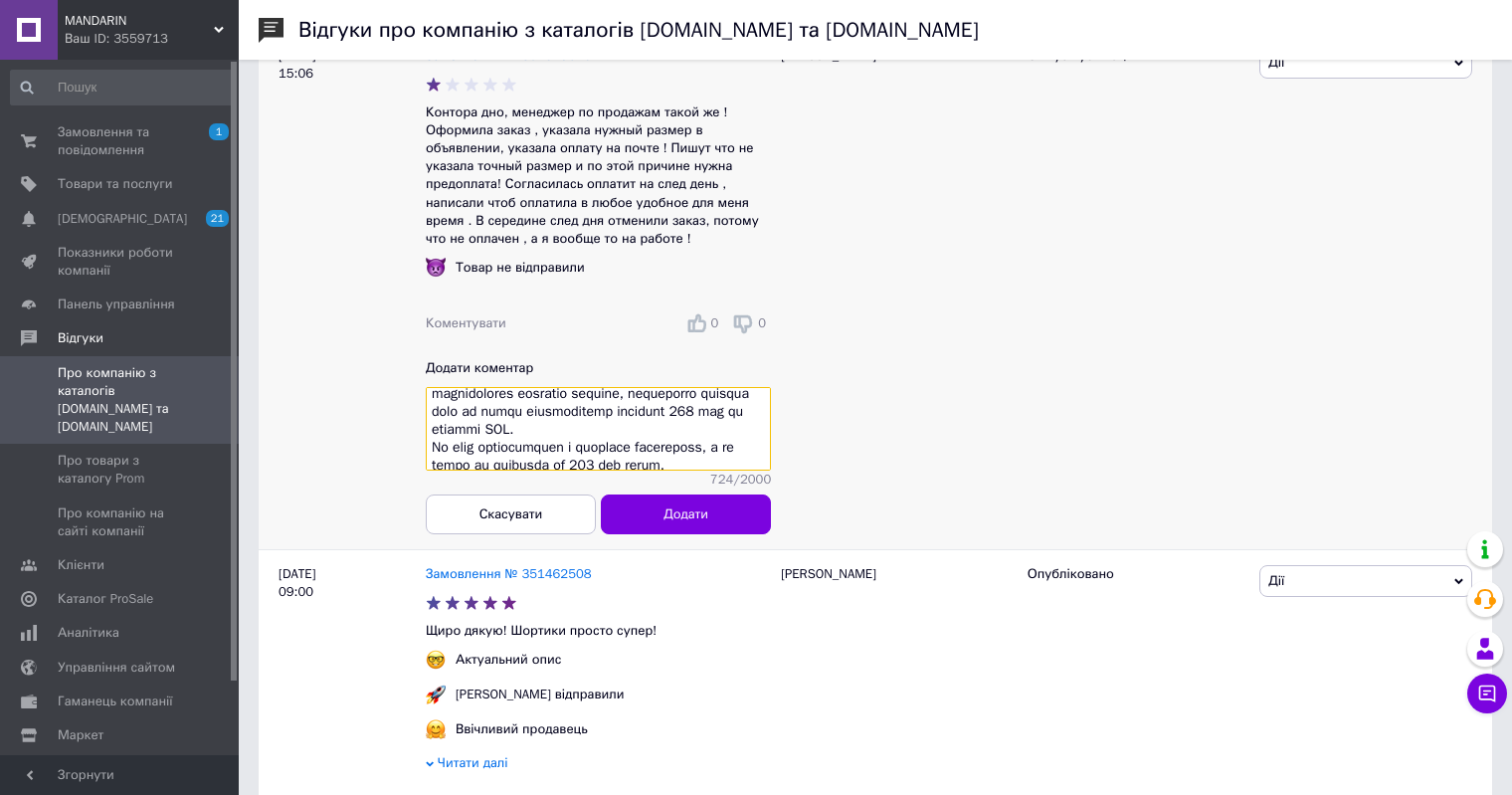 click at bounding box center (598, 430) 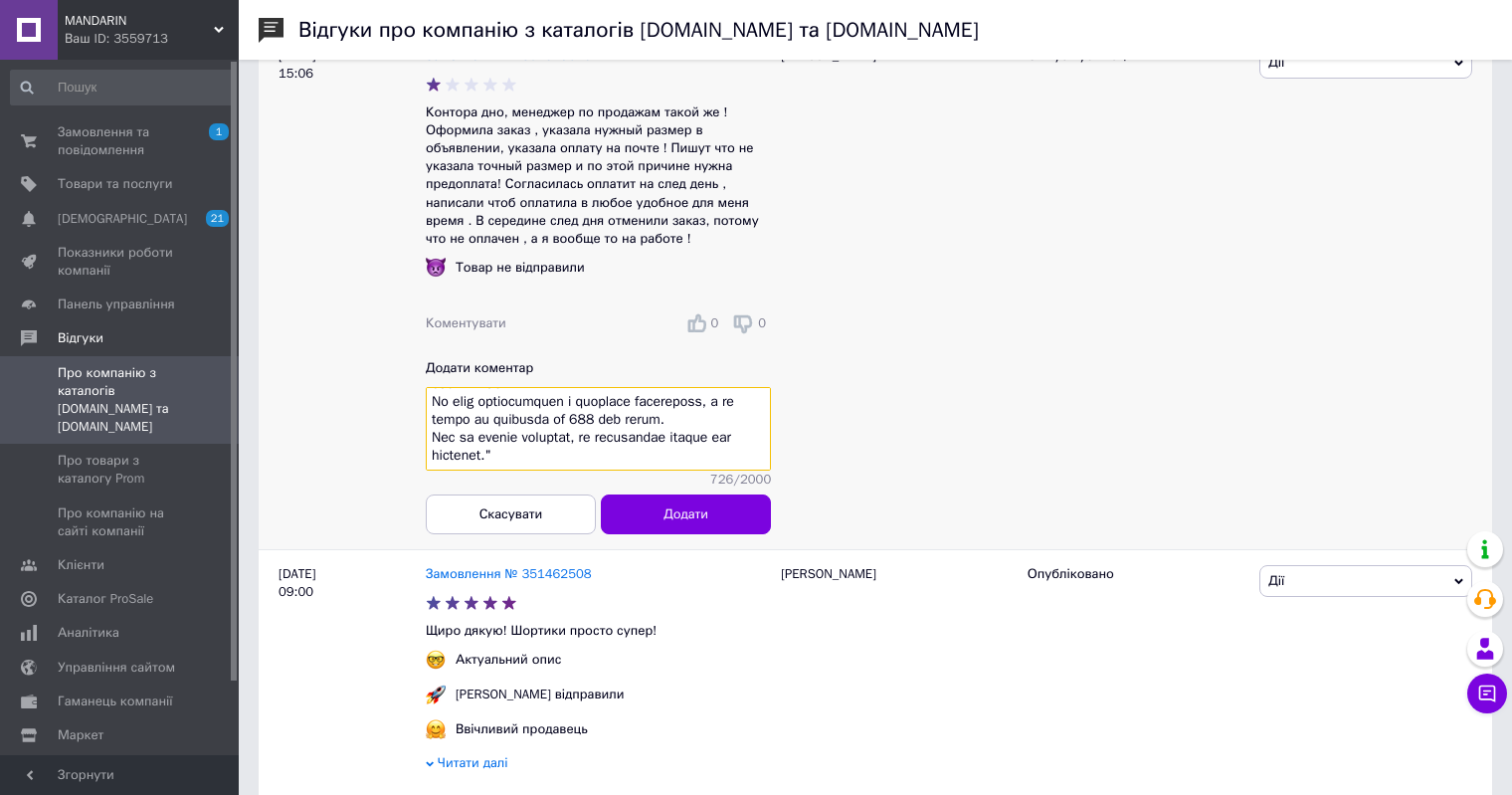 scroll, scrollTop: 329, scrollLeft: 0, axis: vertical 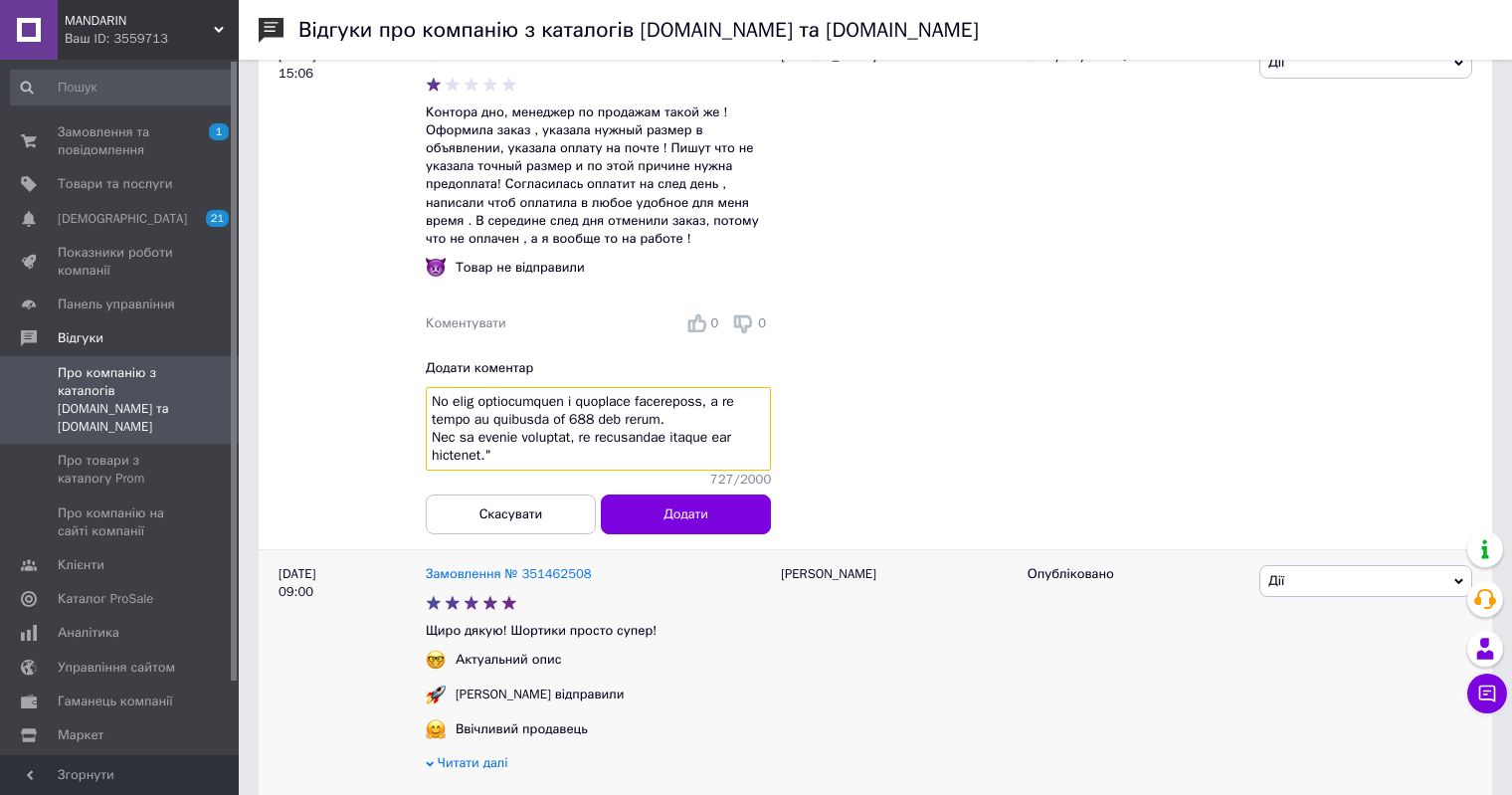 paste on "🚩" 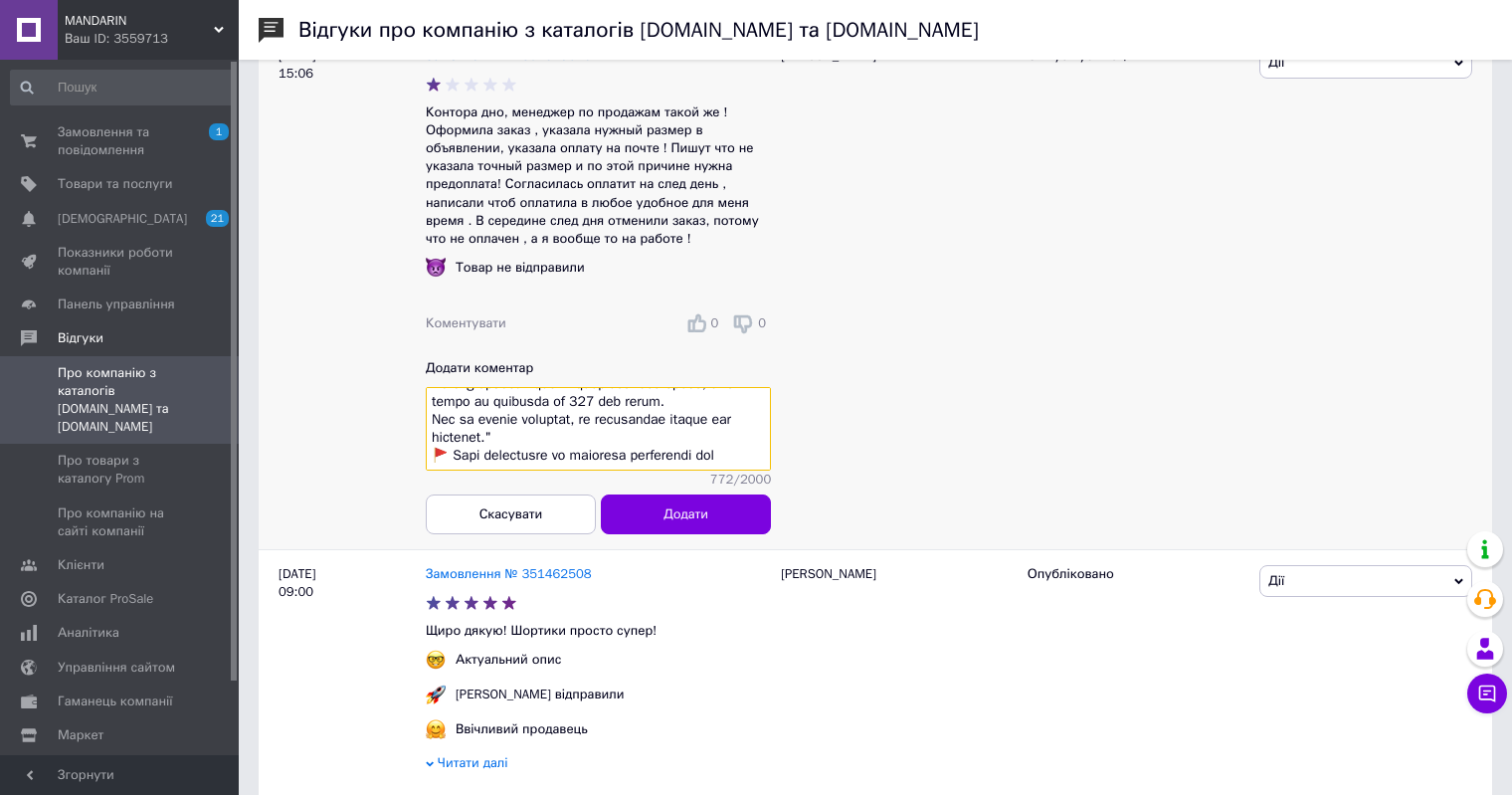 click at bounding box center [598, 430] 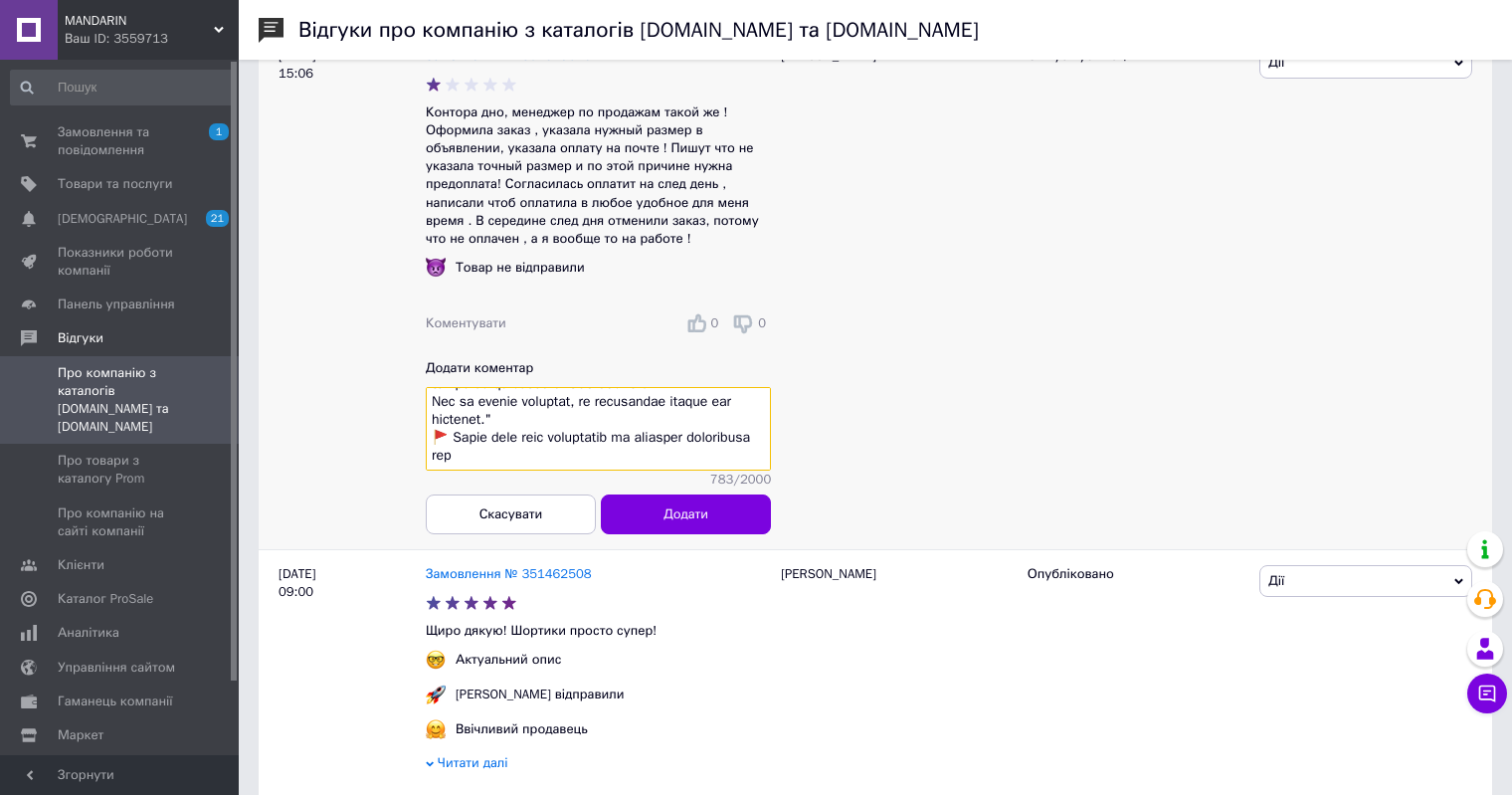 scroll, scrollTop: 366, scrollLeft: 0, axis: vertical 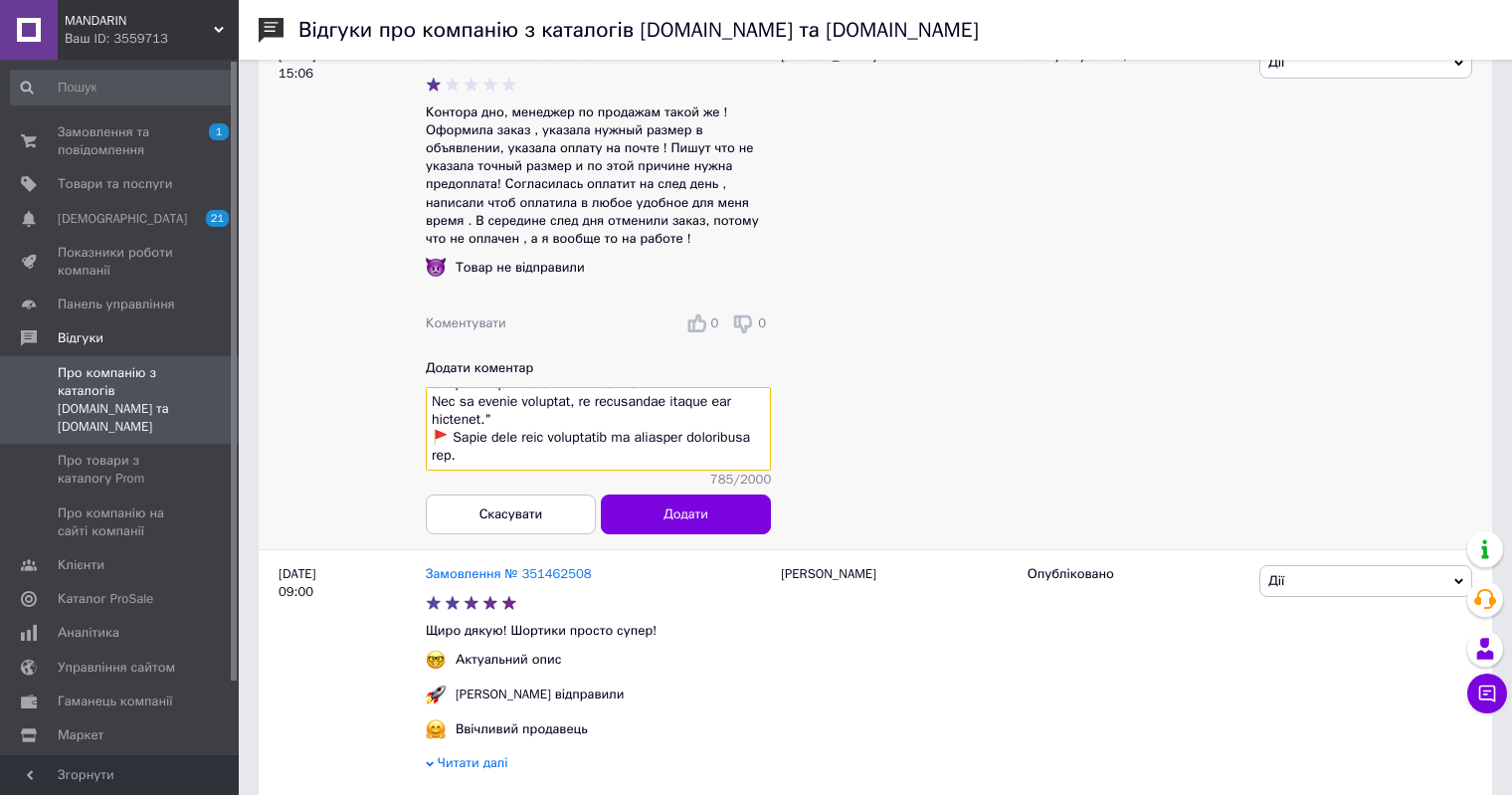 paste on "✅" 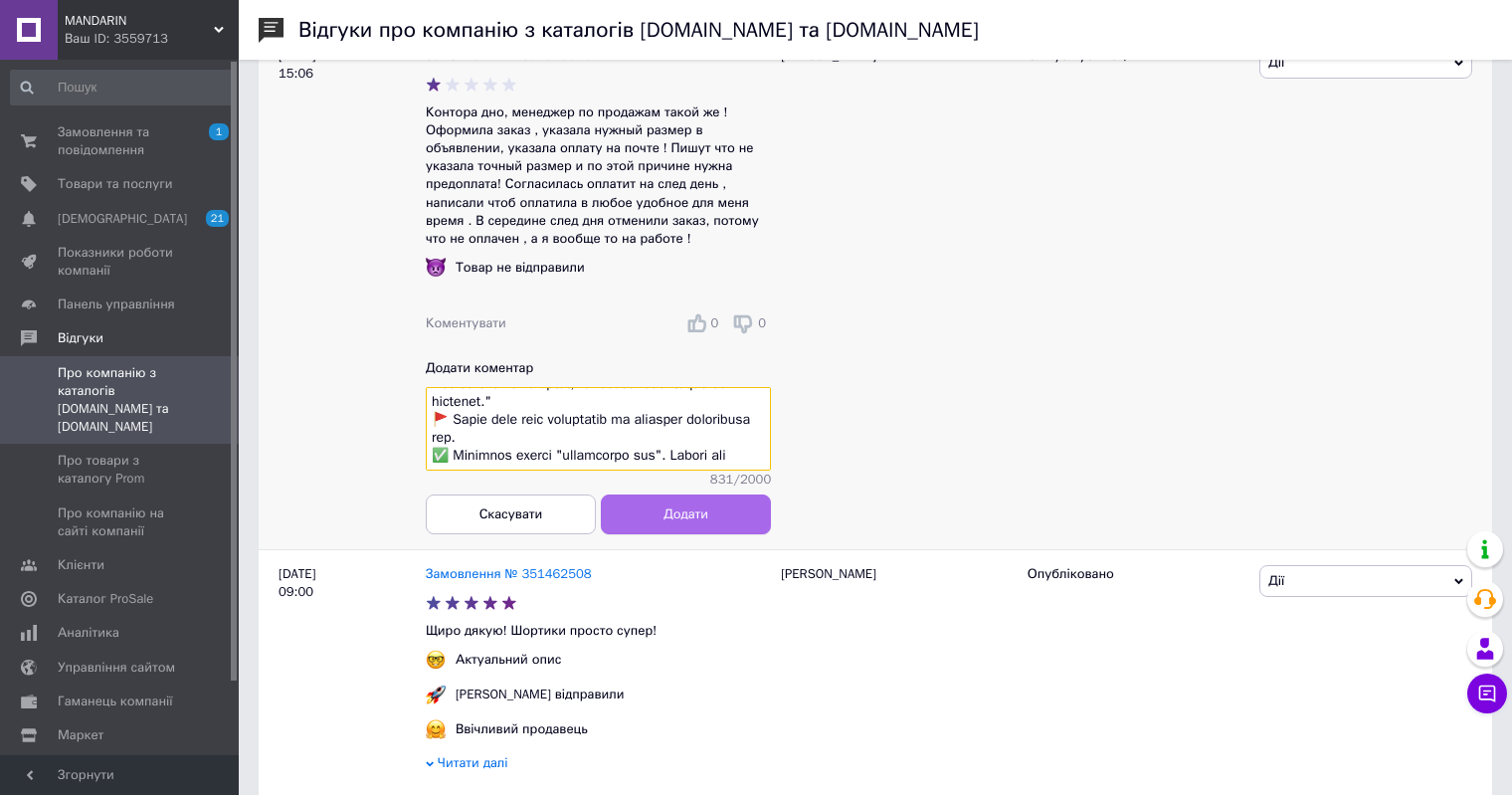 scroll, scrollTop: 398, scrollLeft: 0, axis: vertical 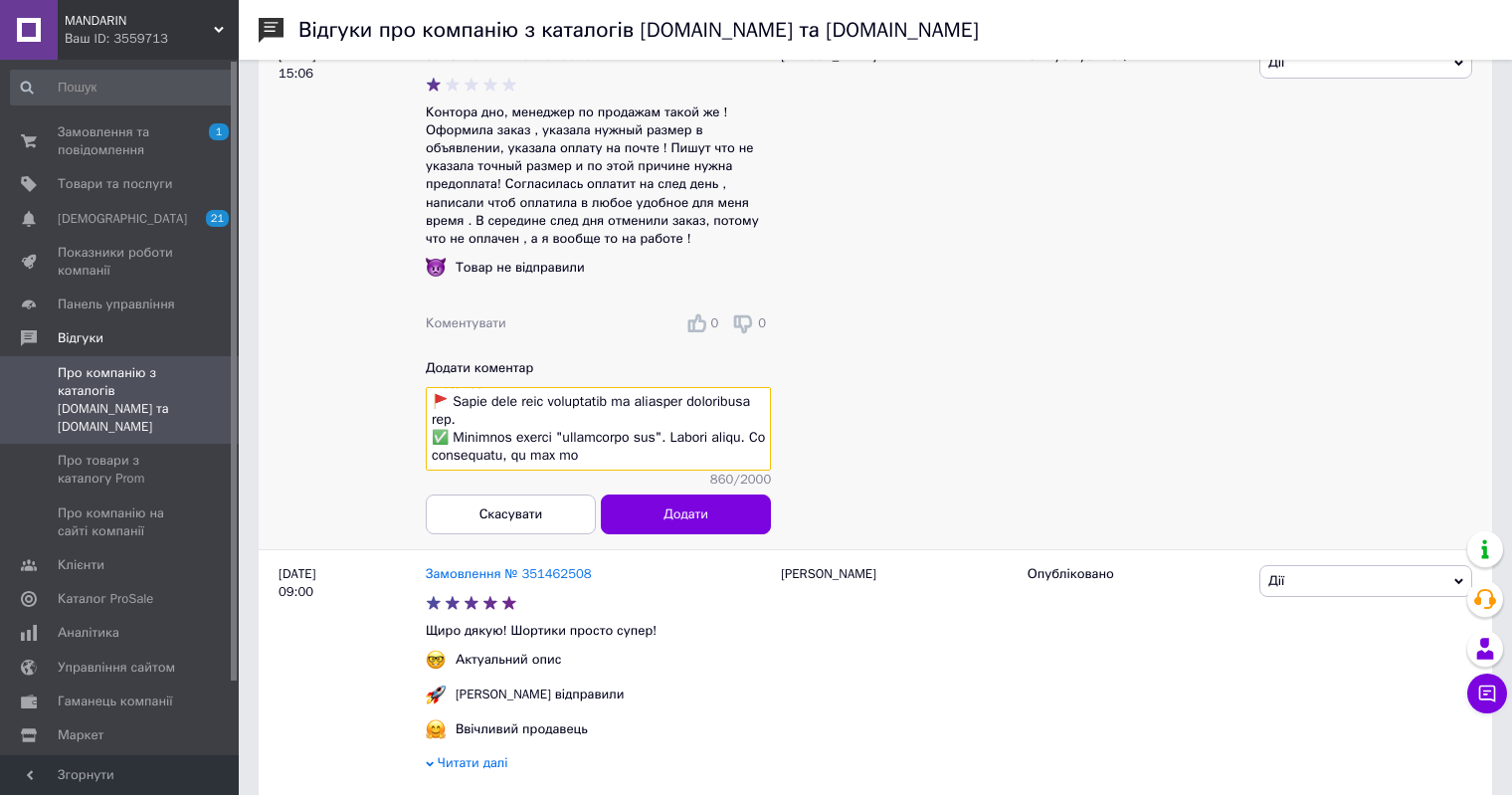 click at bounding box center [598, 430] 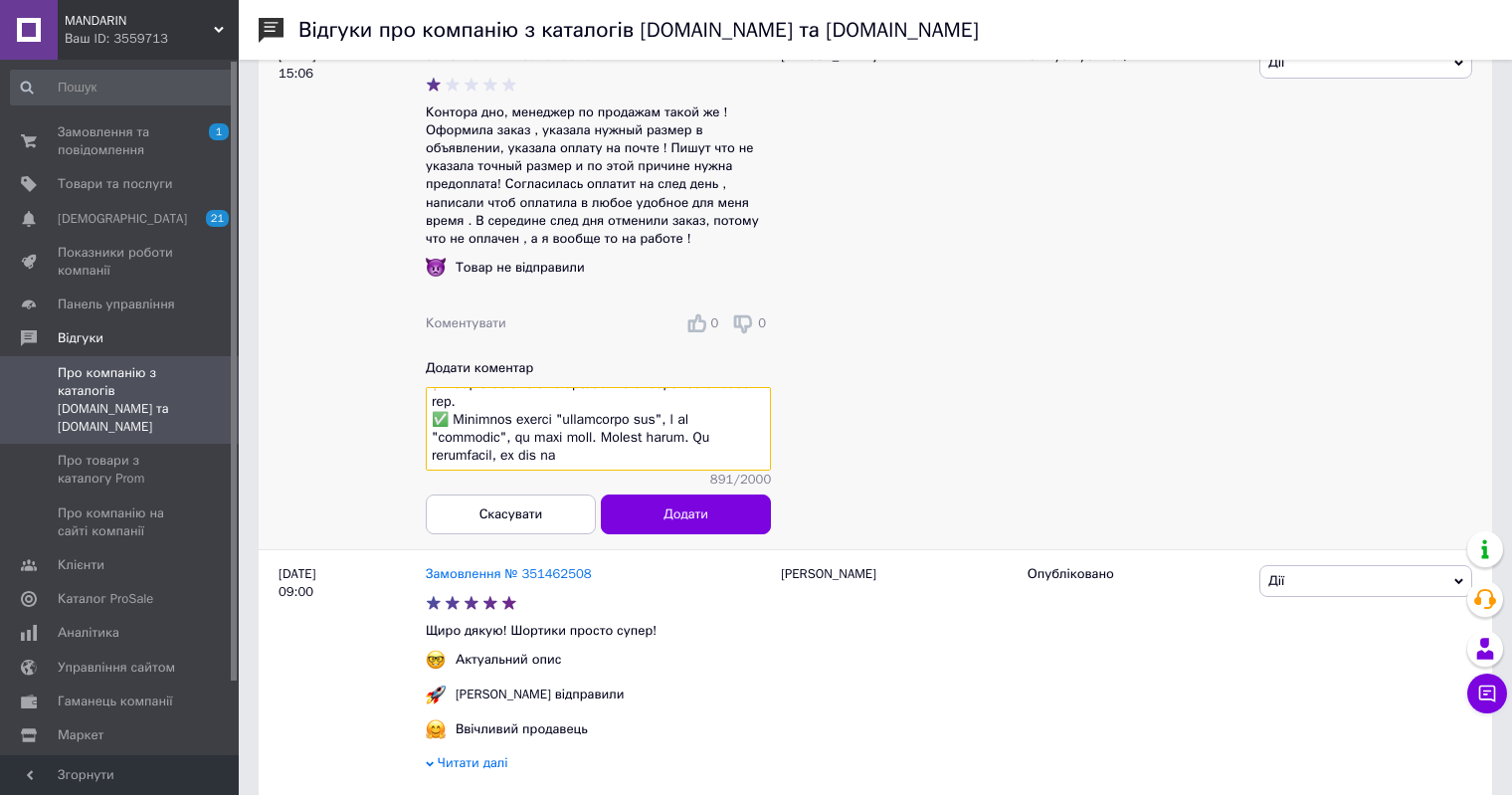 scroll, scrollTop: 421, scrollLeft: 0, axis: vertical 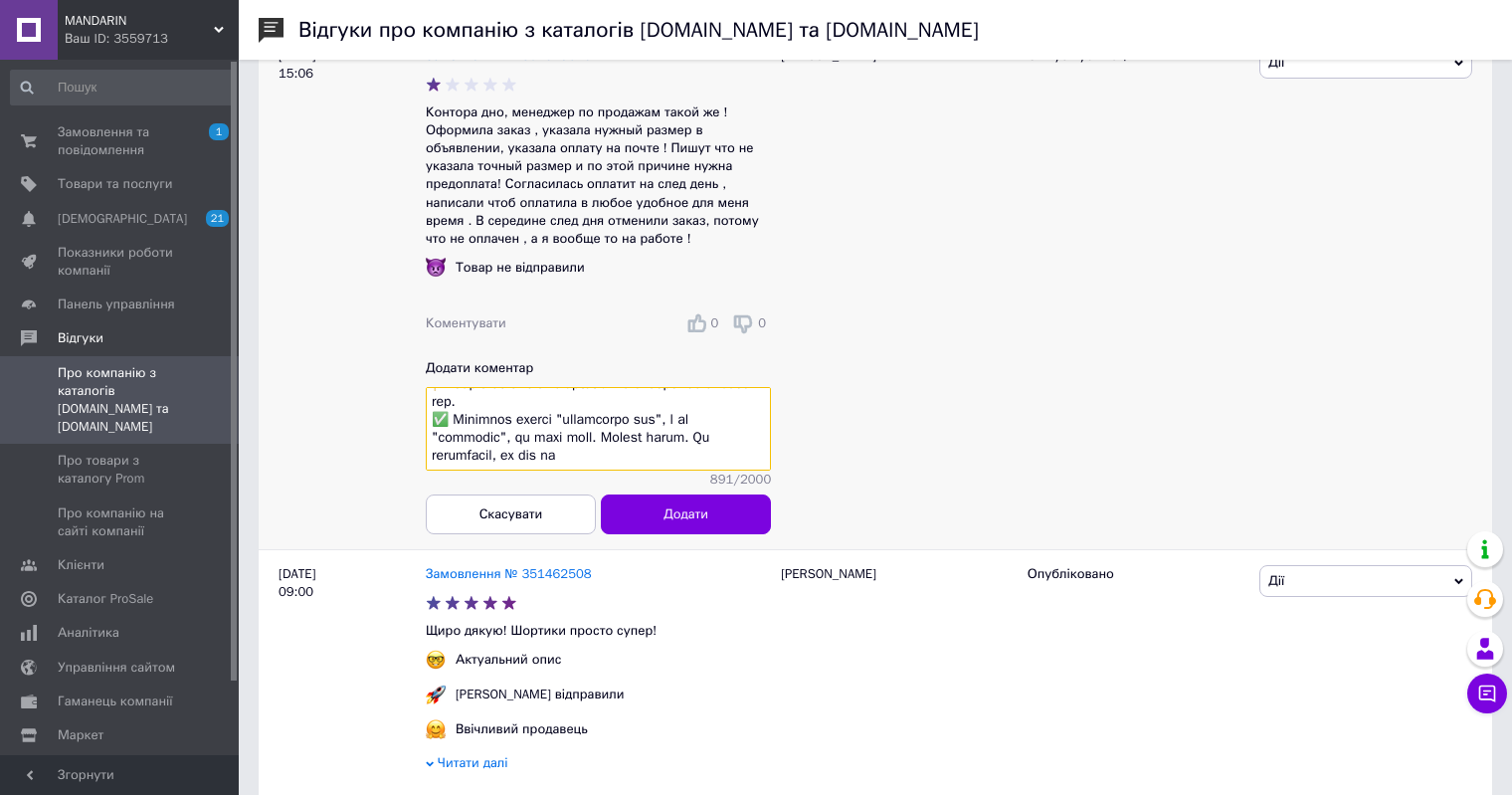 drag, startPoint x: 507, startPoint y: 461, endPoint x: 629, endPoint y: 462, distance: 122.0041 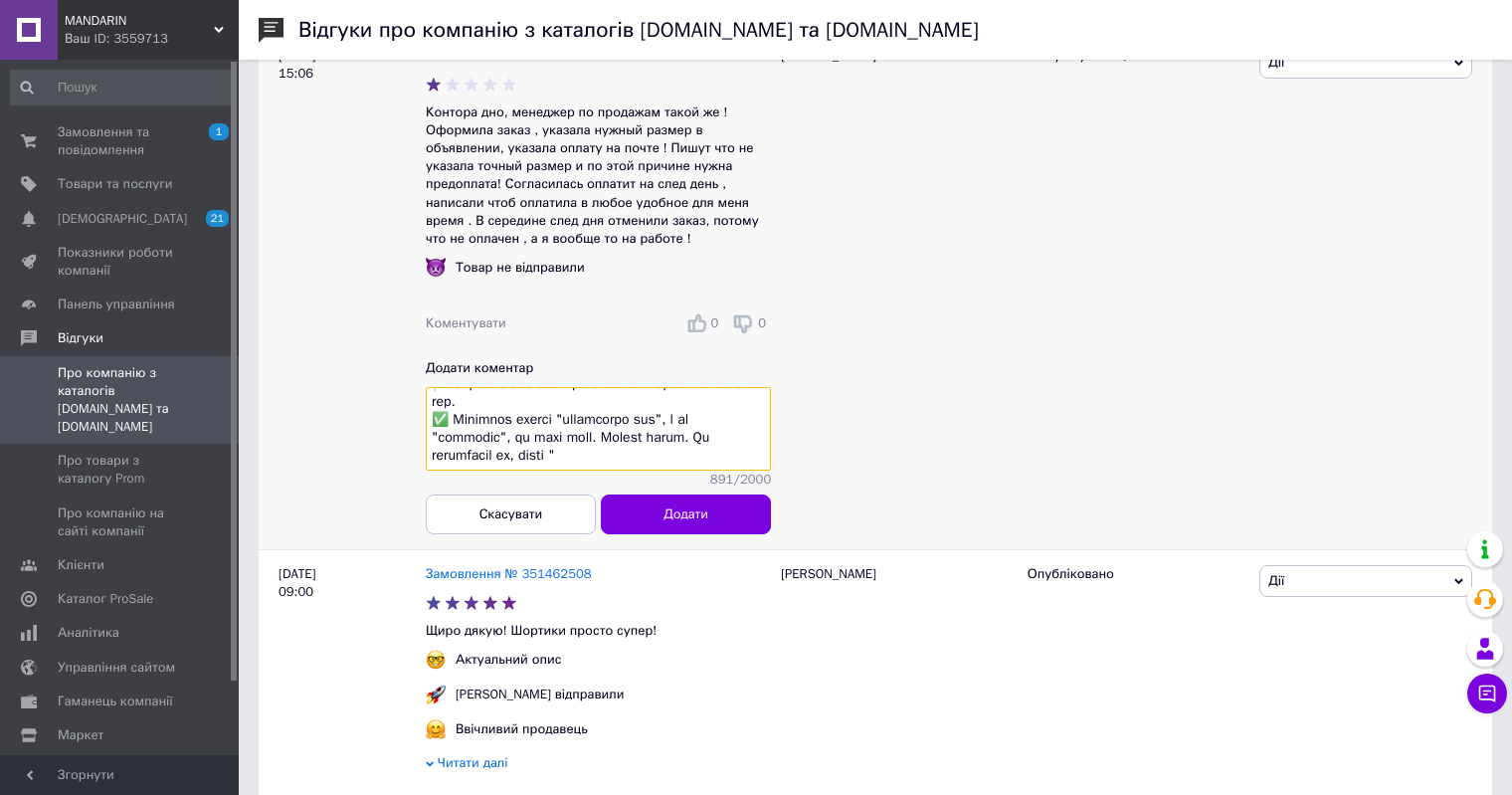 paste on "Нажаль не отримали від вас оплату. Змушені скасувати ваше замовлення" 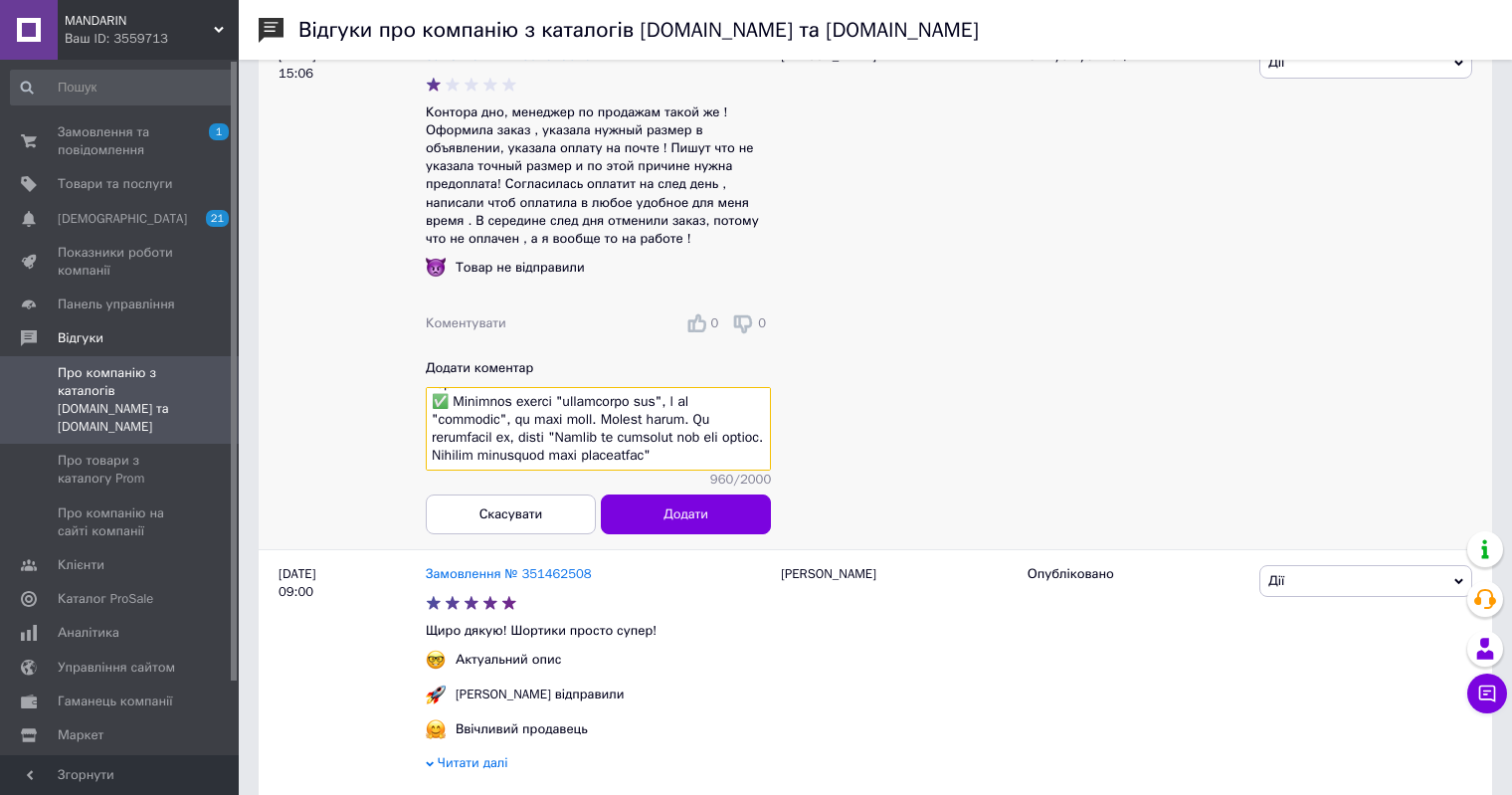 scroll, scrollTop: 453, scrollLeft: 0, axis: vertical 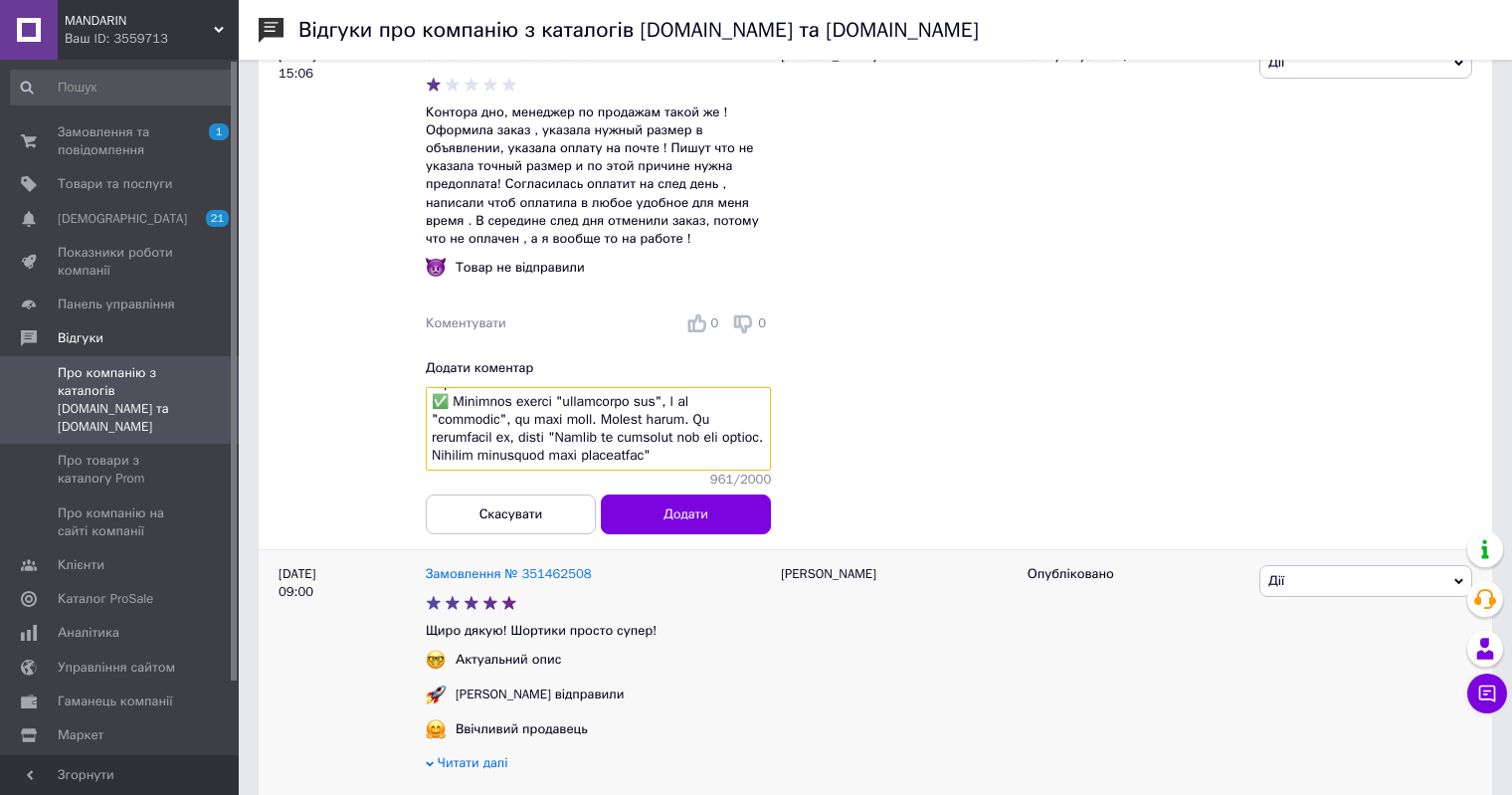 paste on "🚩" 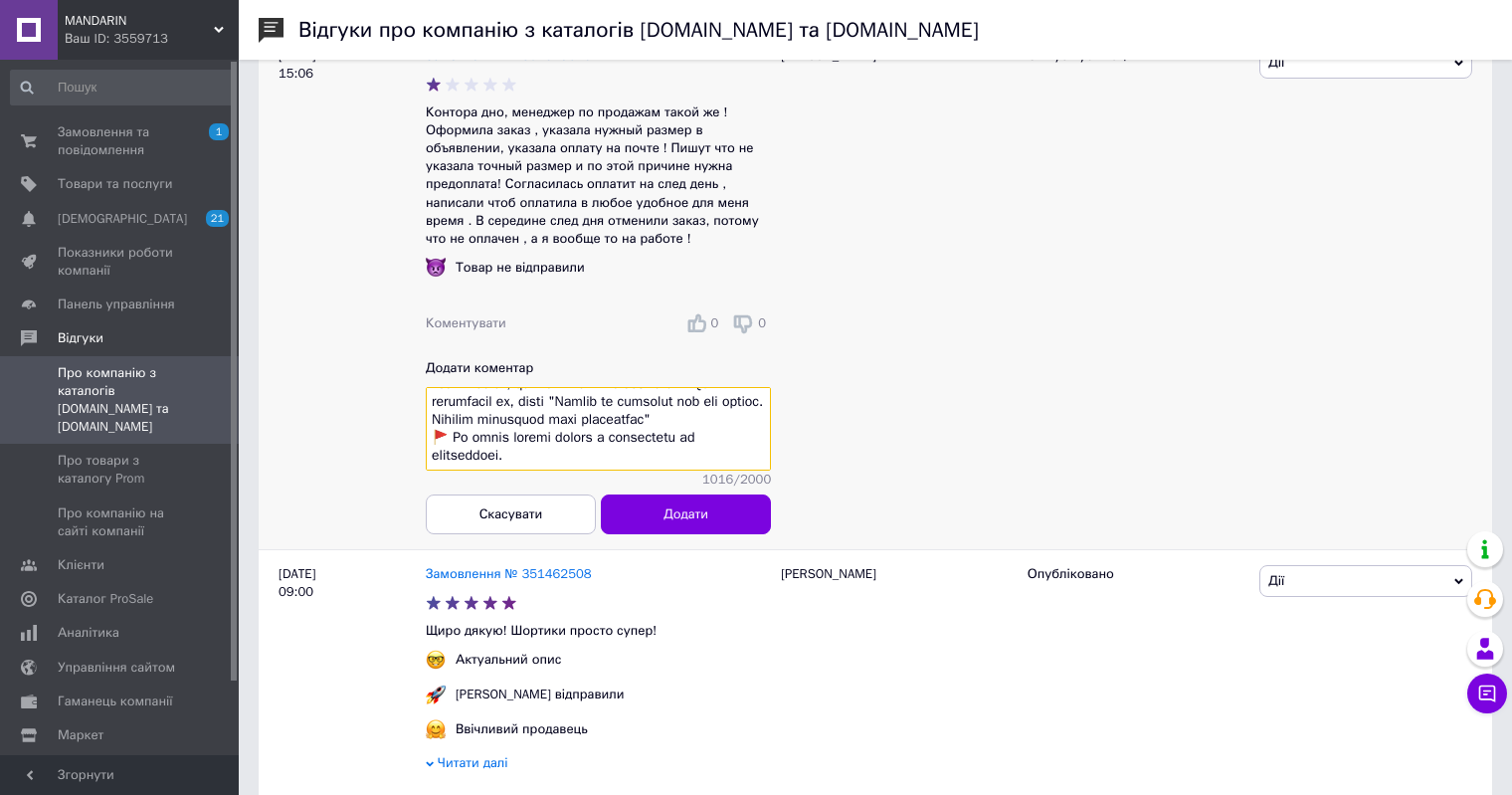 scroll, scrollTop: 490, scrollLeft: 0, axis: vertical 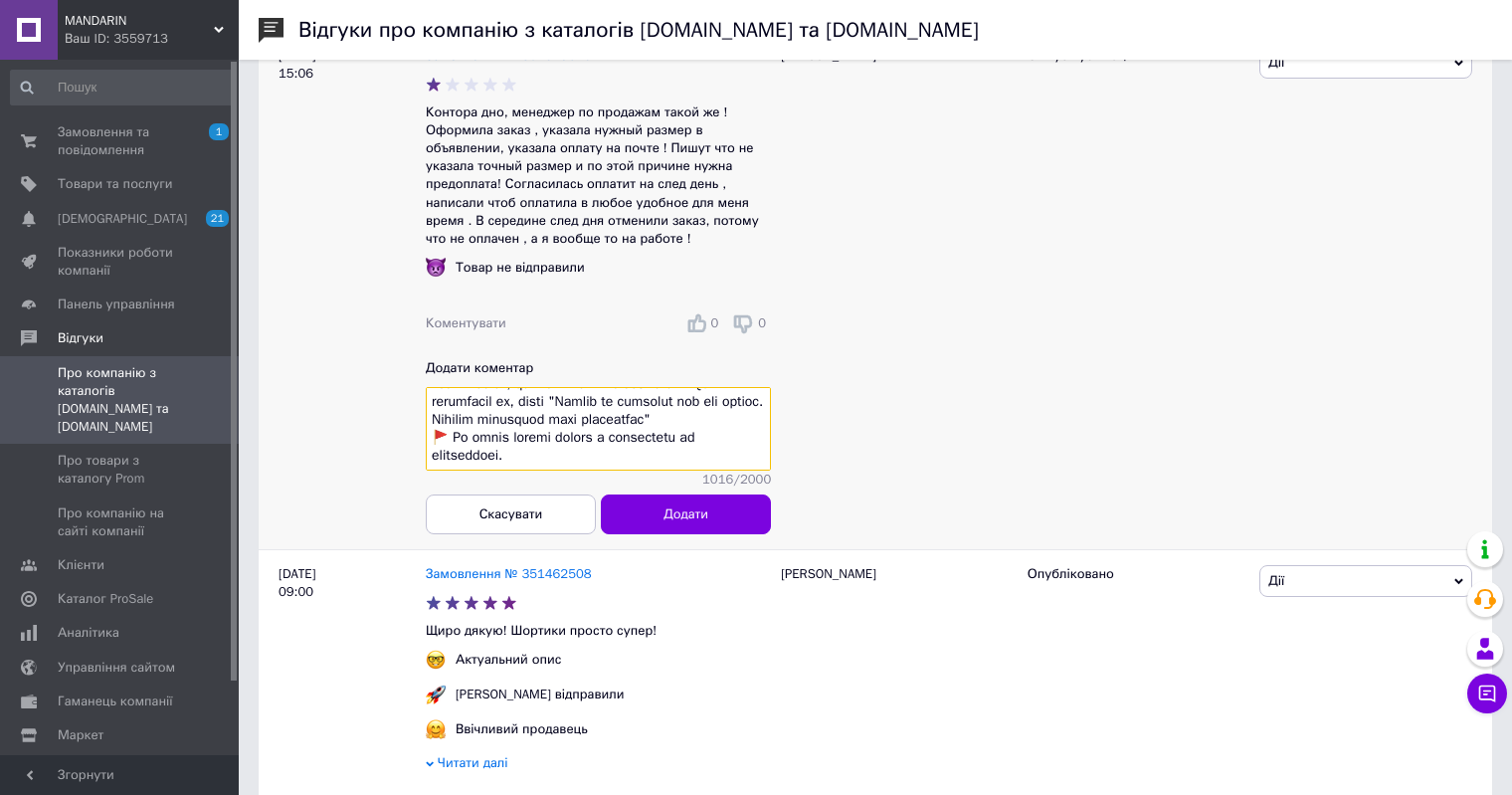 paste on "✅" 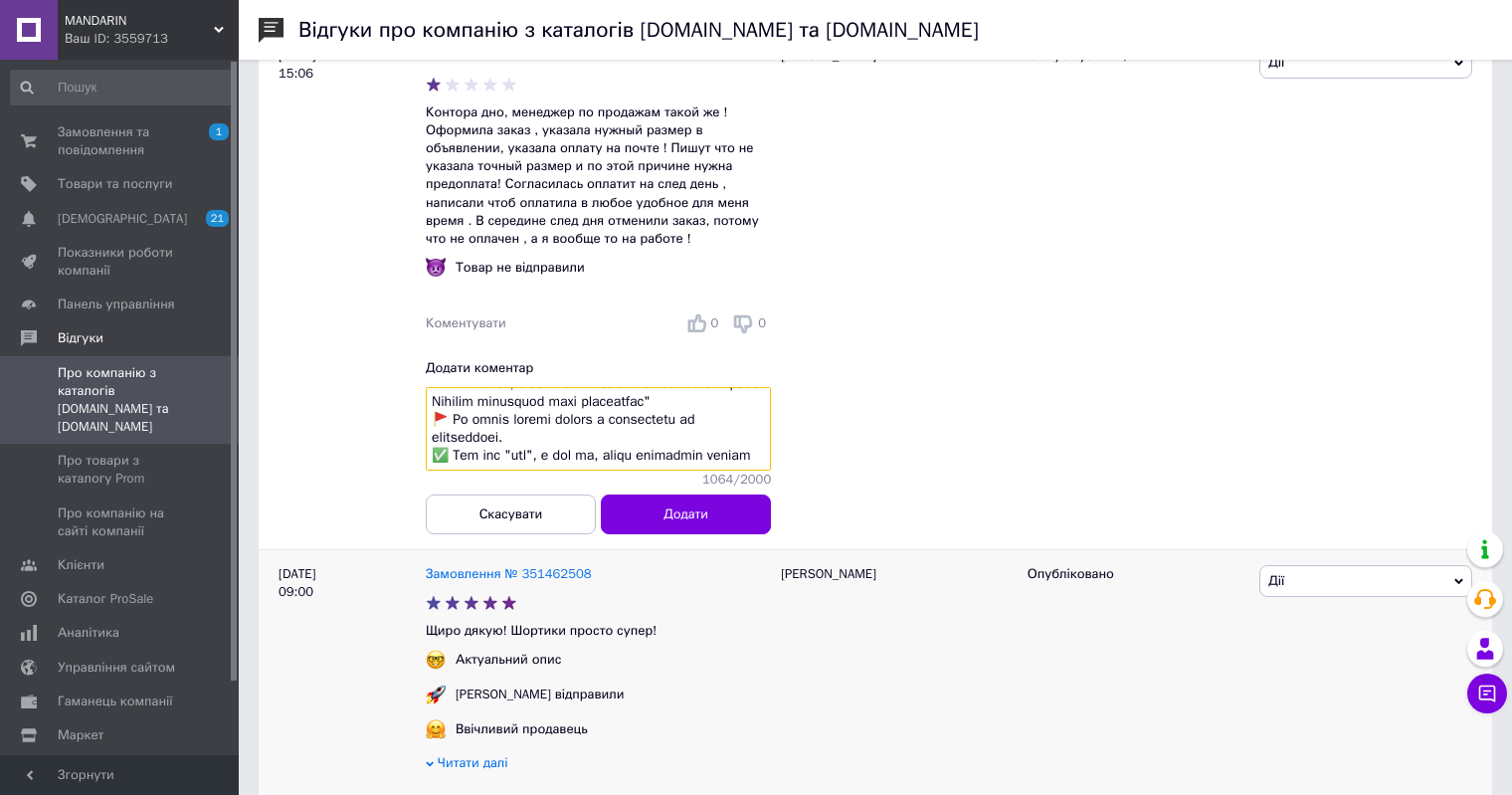 scroll, scrollTop: 507, scrollLeft: 0, axis: vertical 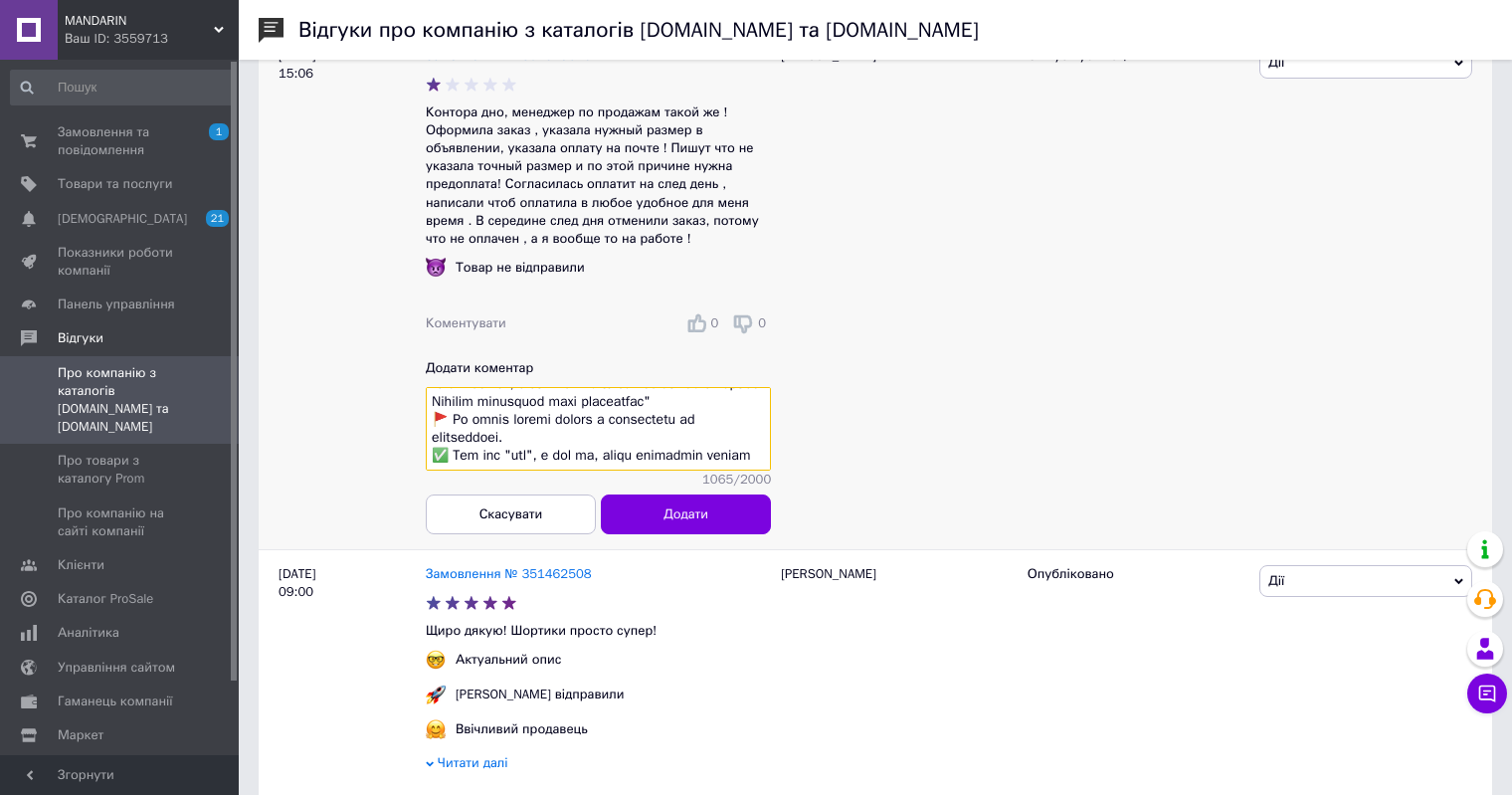 click at bounding box center (598, 430) 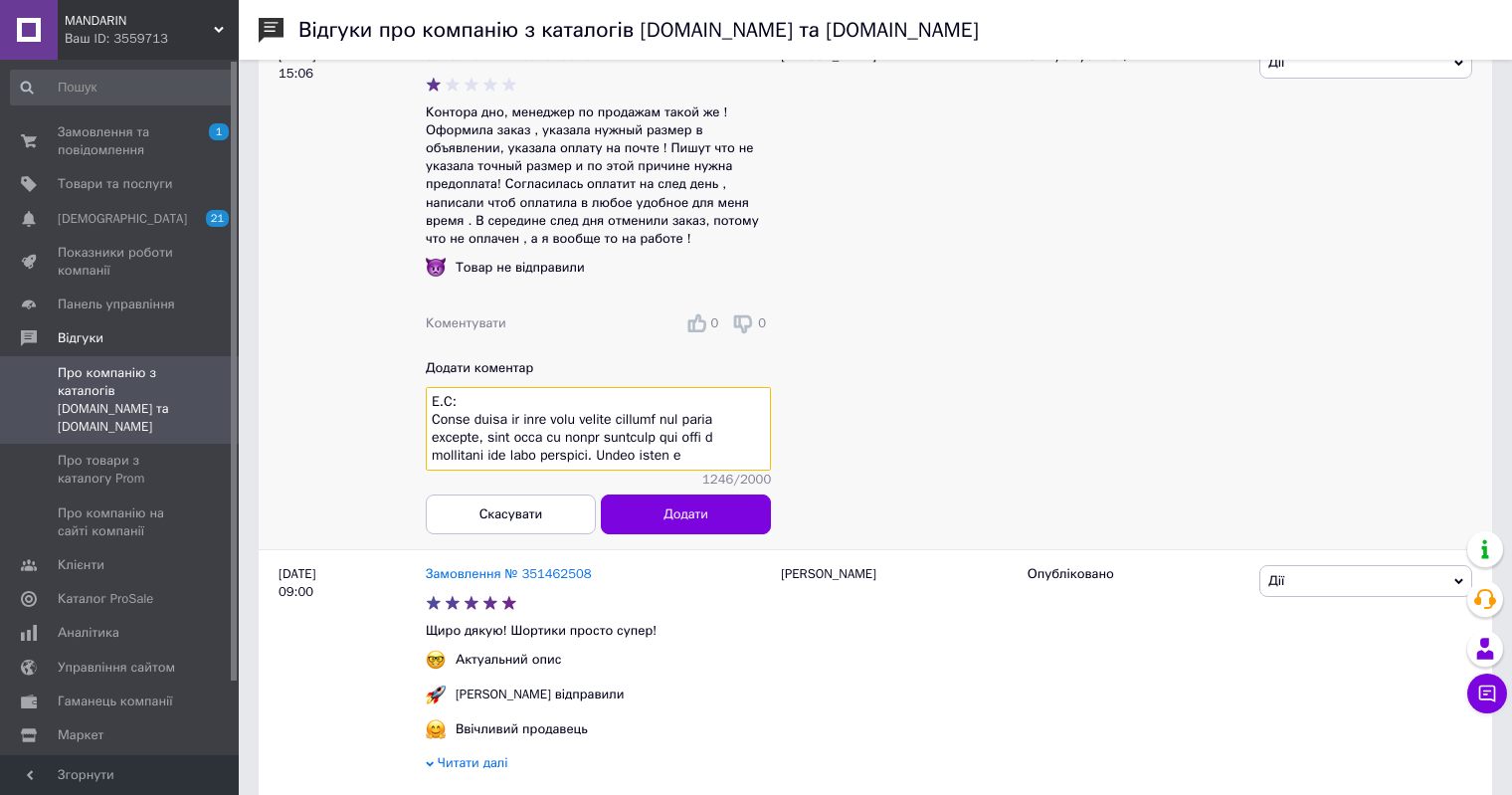 scroll, scrollTop: 617, scrollLeft: 0, axis: vertical 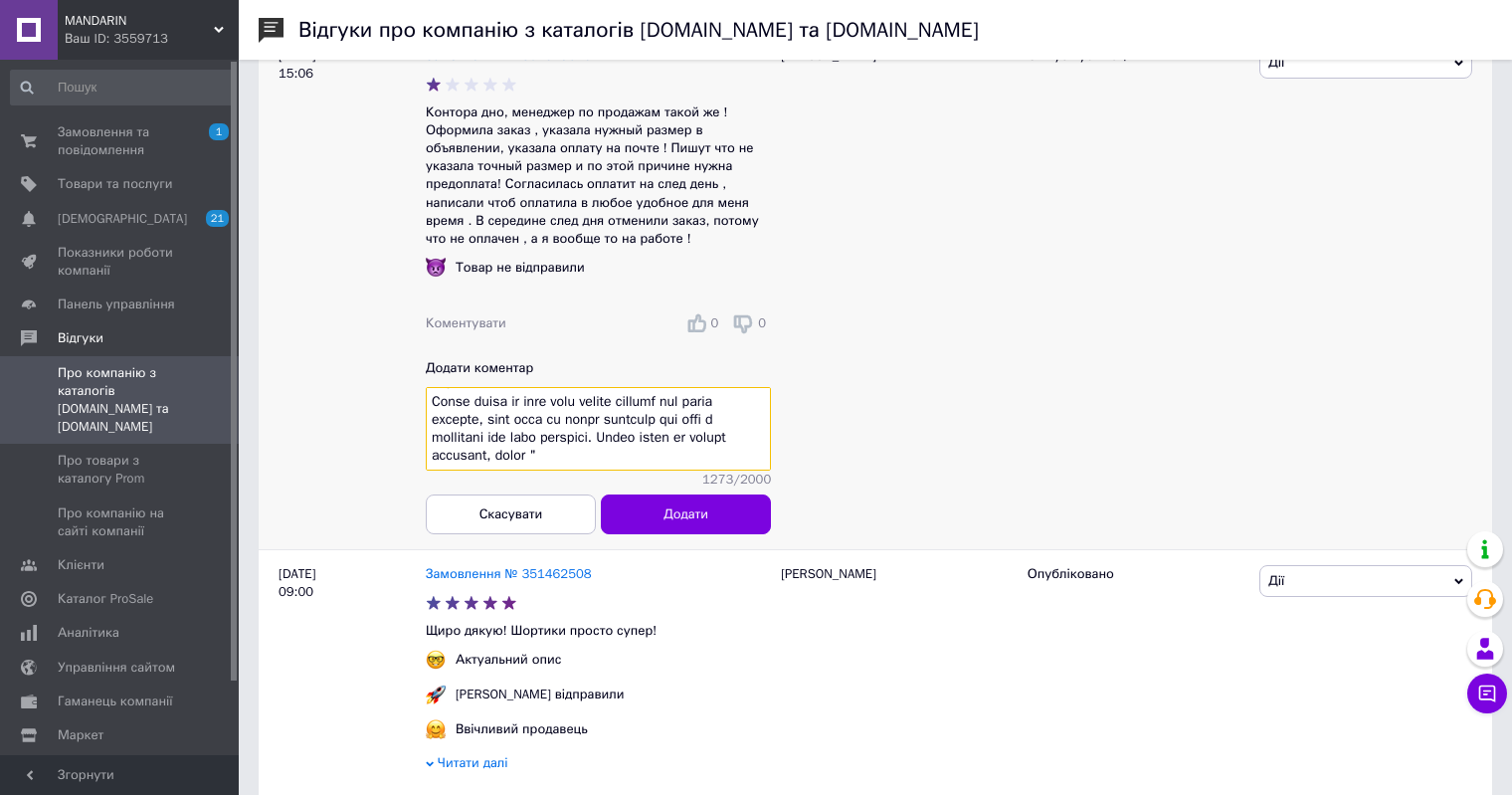 paste on "враховуючи те, що дуже багато покупців не заміряють параметри на які потрібен одяг, то посилки нажаль змушені відправляти лише після того як перевіримо правильність обраного розміру." 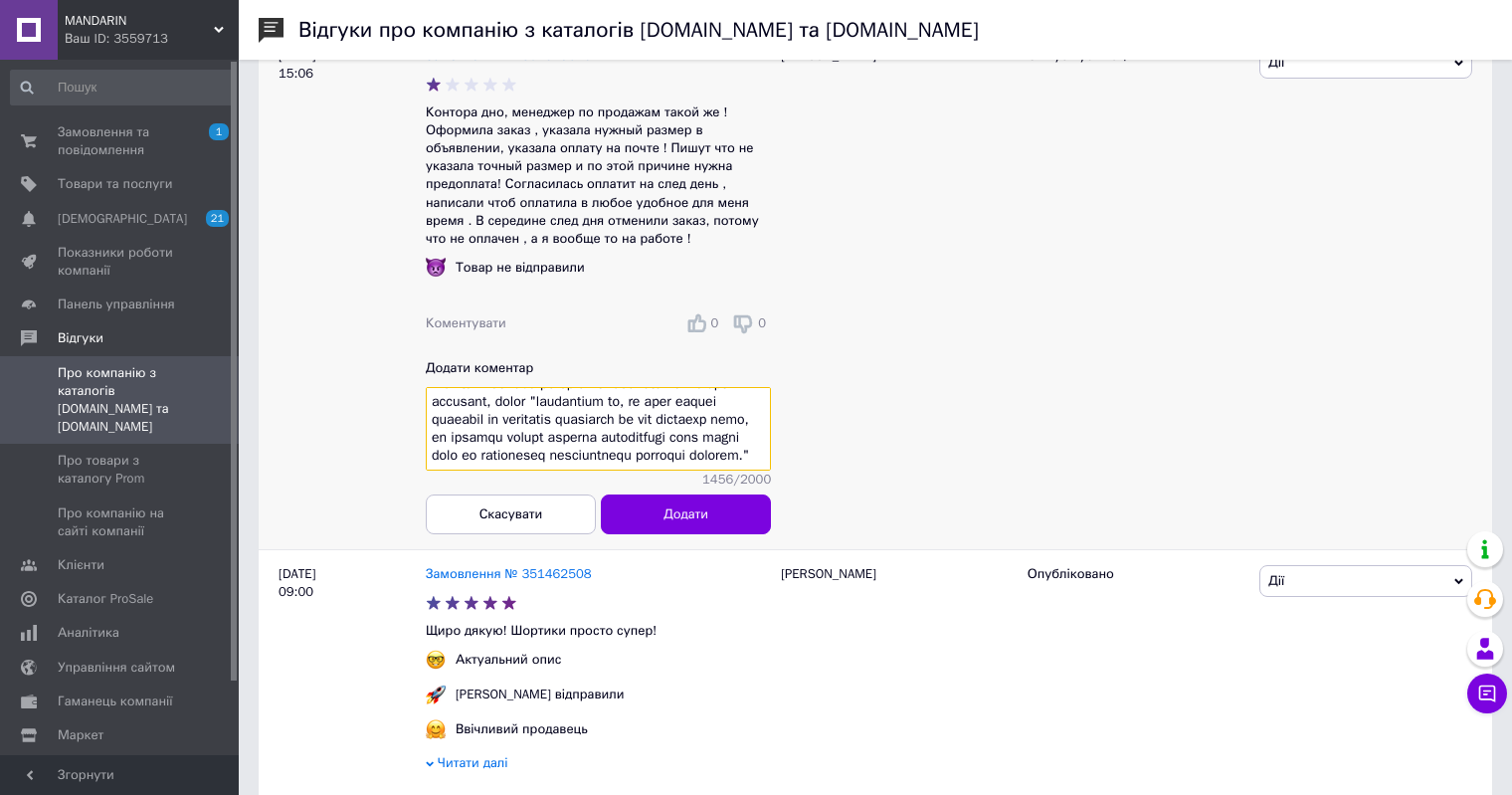 scroll, scrollTop: 708, scrollLeft: 0, axis: vertical 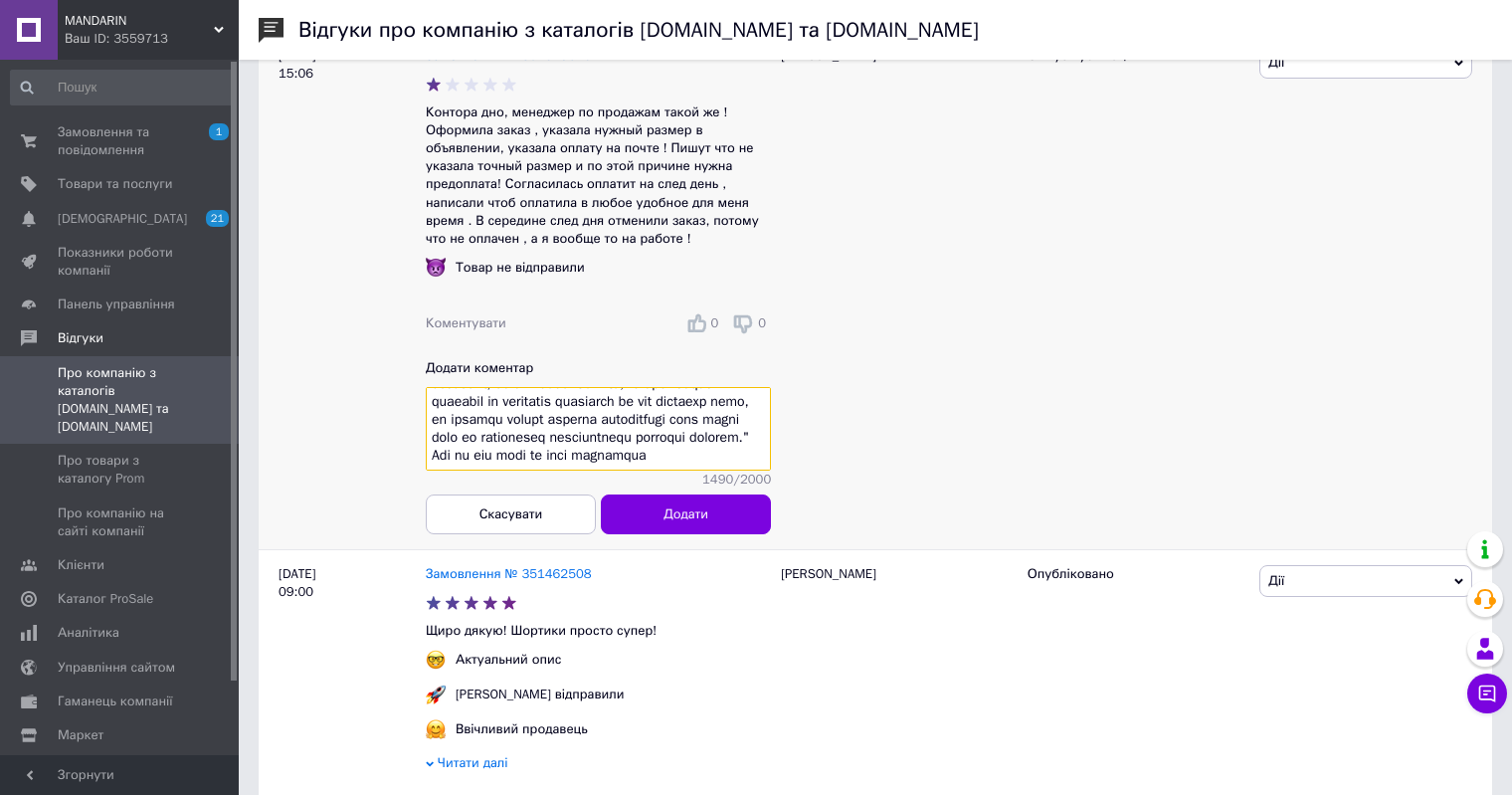 paste on "😅" 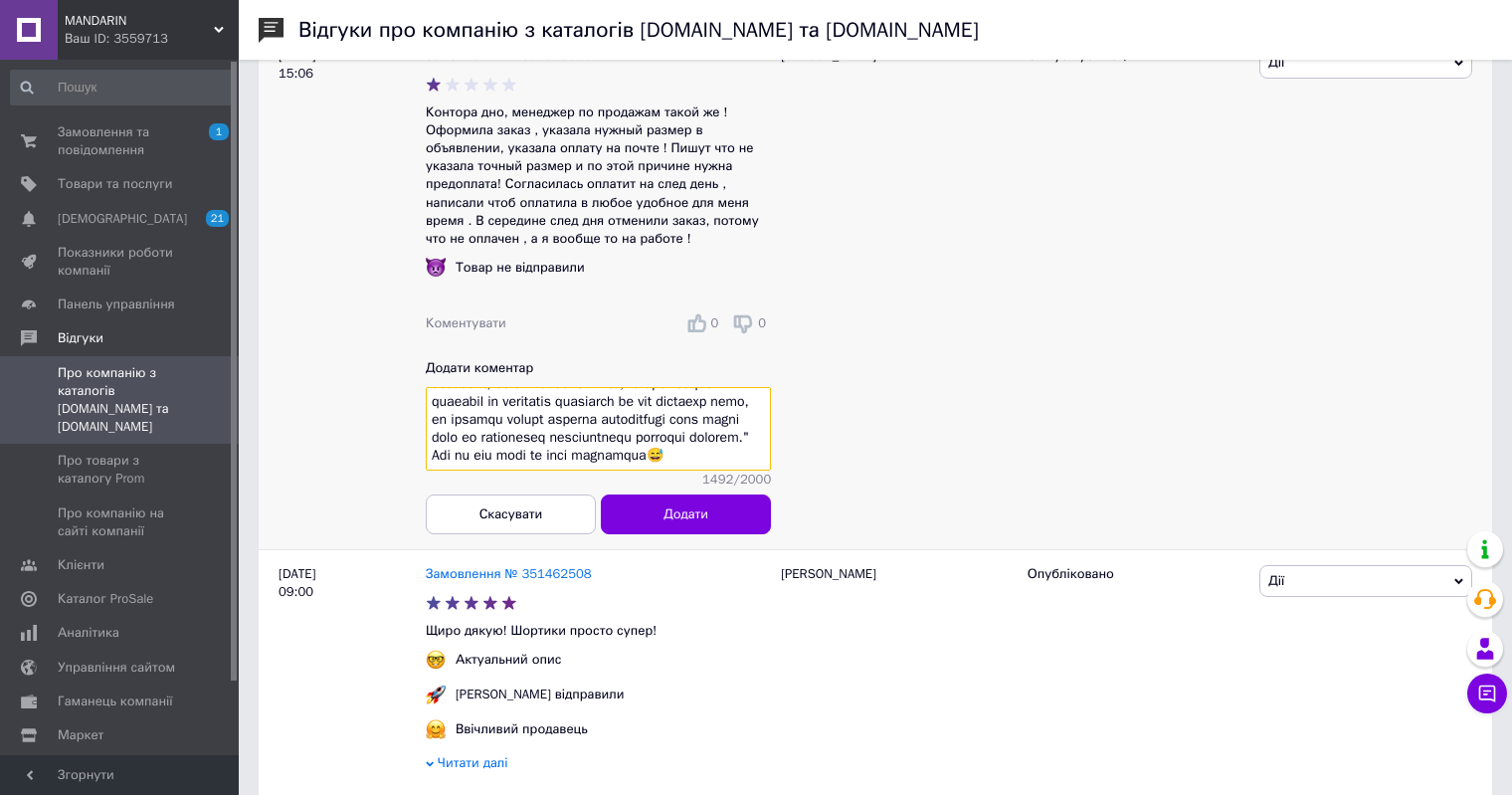click at bounding box center [598, 430] 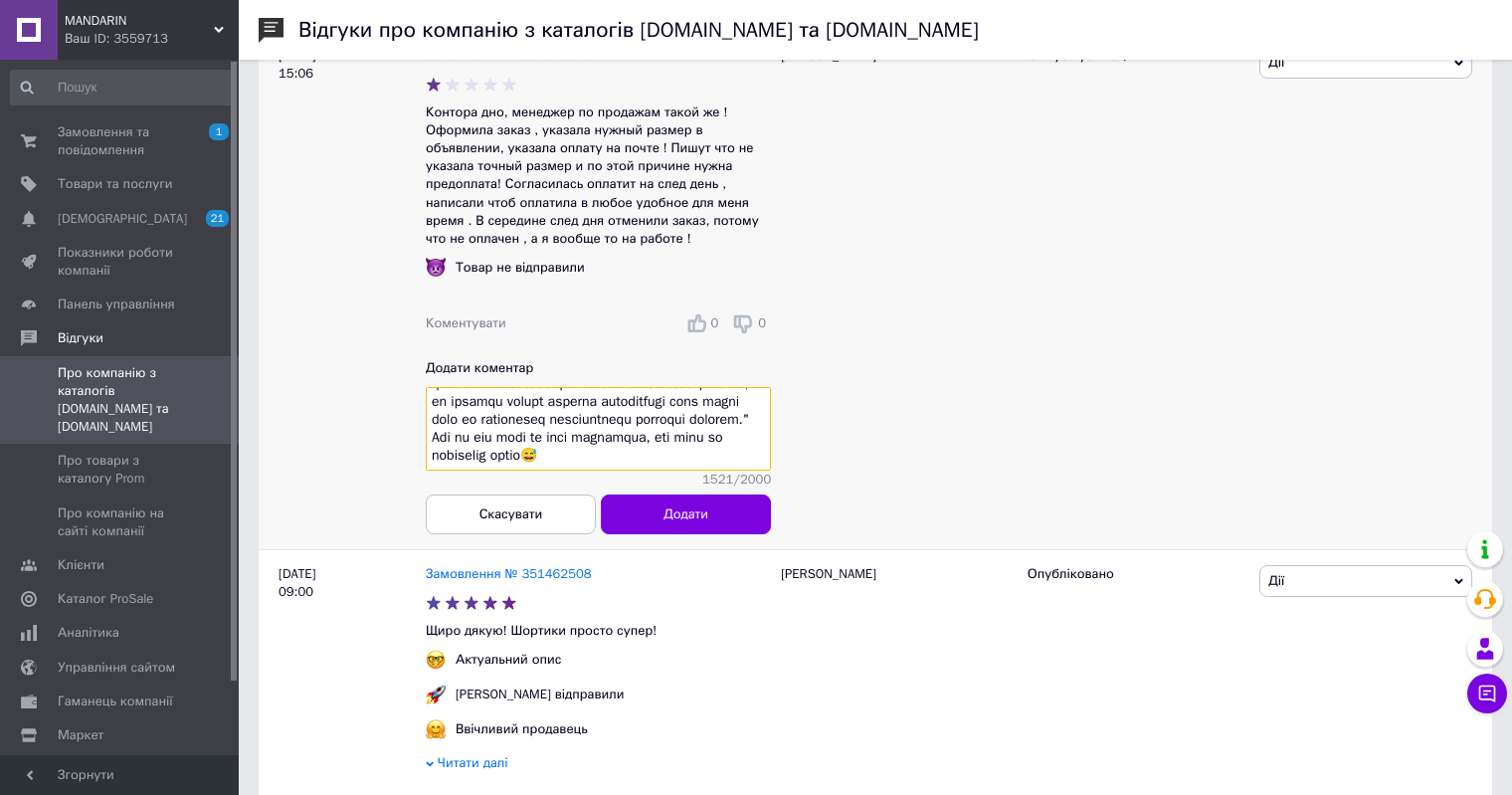 scroll, scrollTop: 727, scrollLeft: 0, axis: vertical 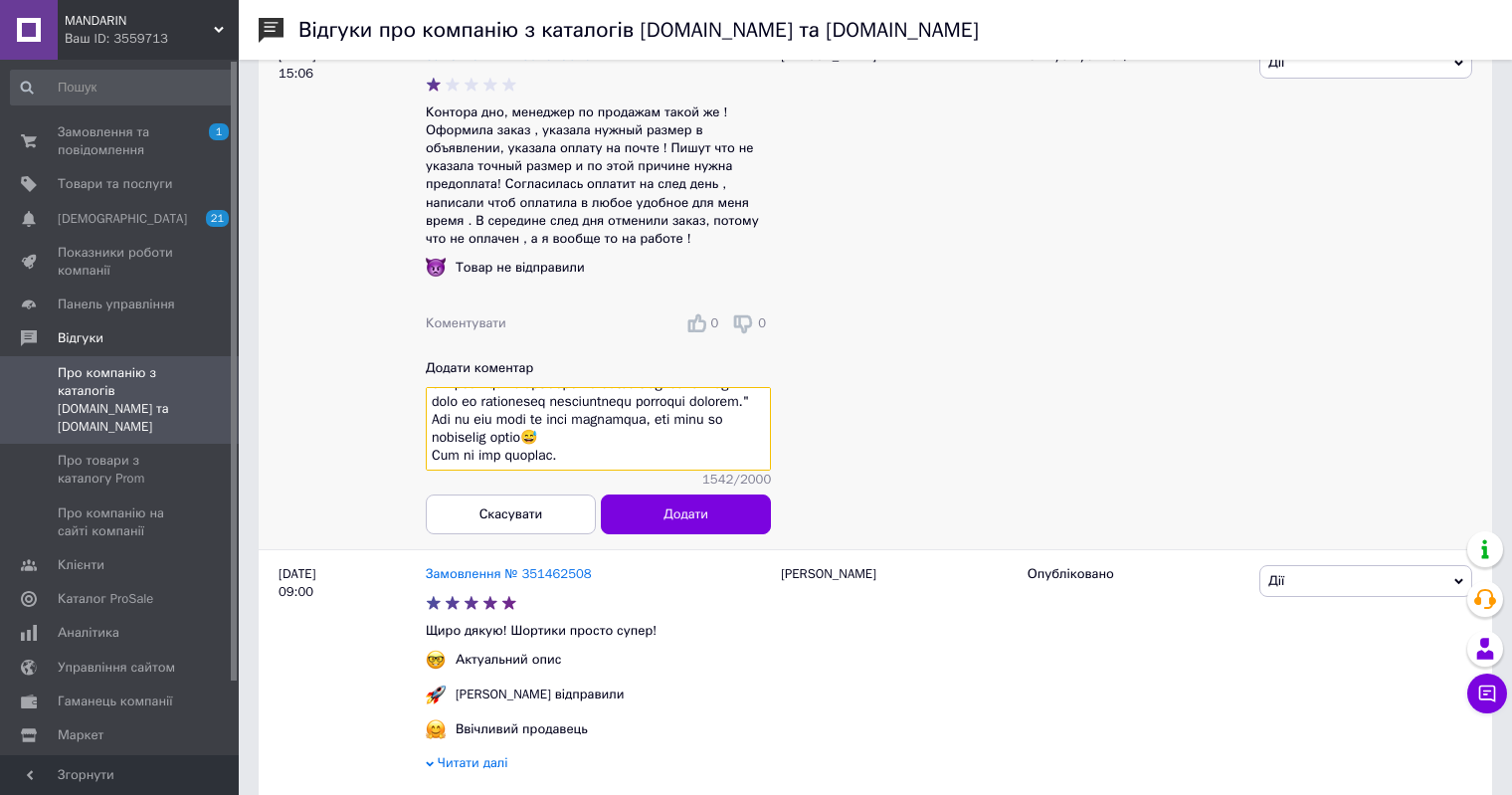 click at bounding box center (598, 430) 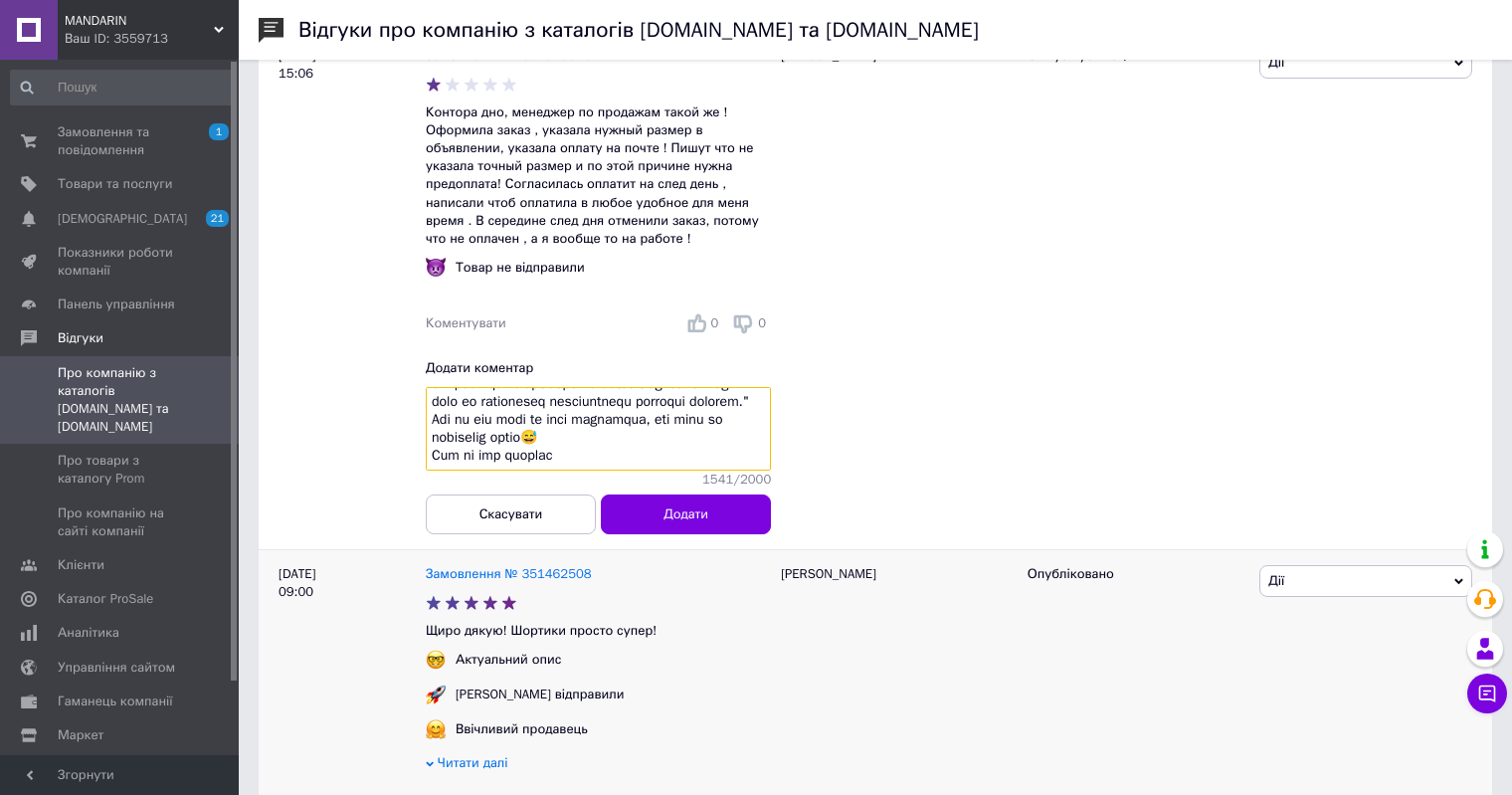 paste on "🤷" 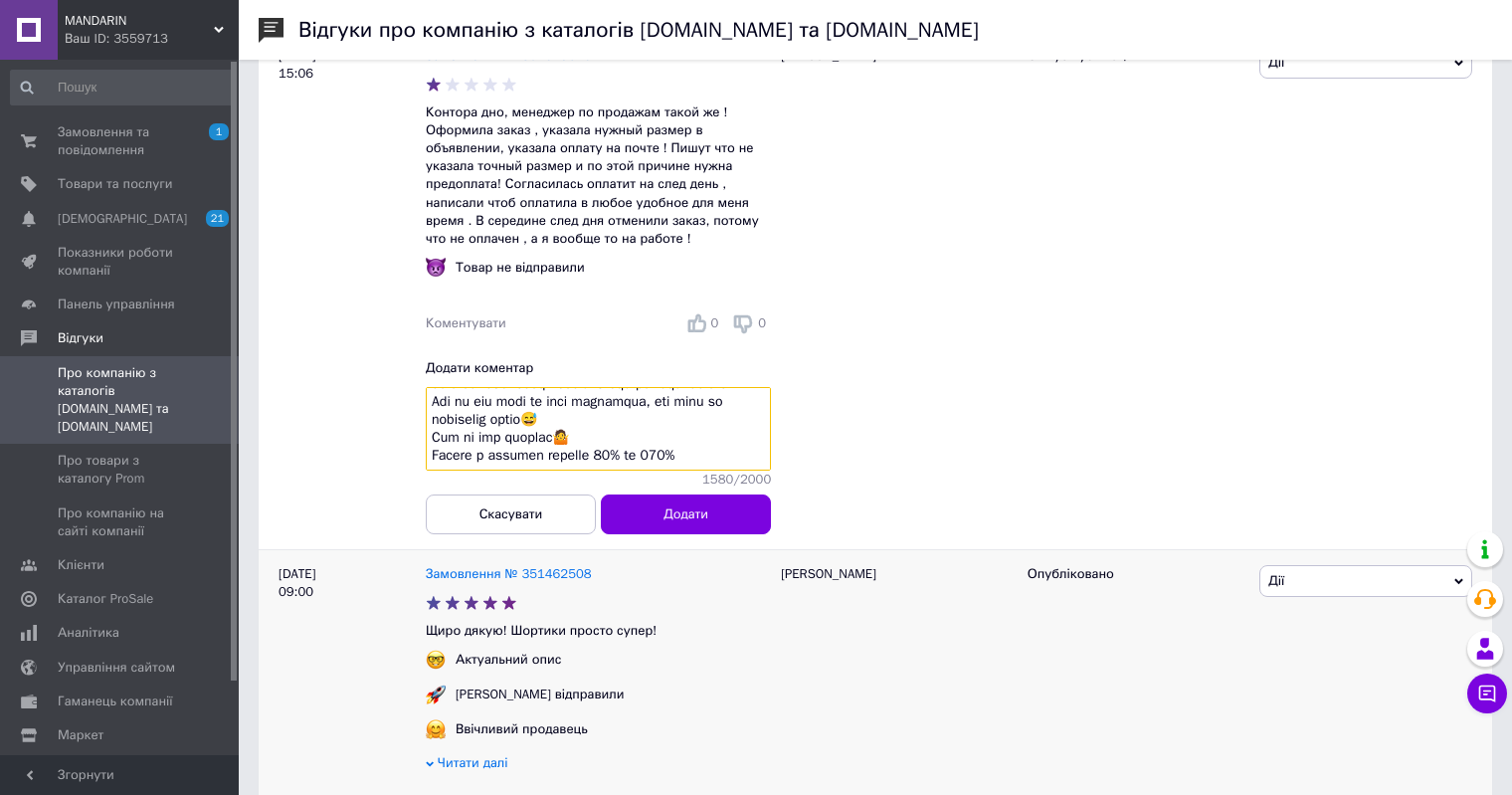 paste on "🤔" 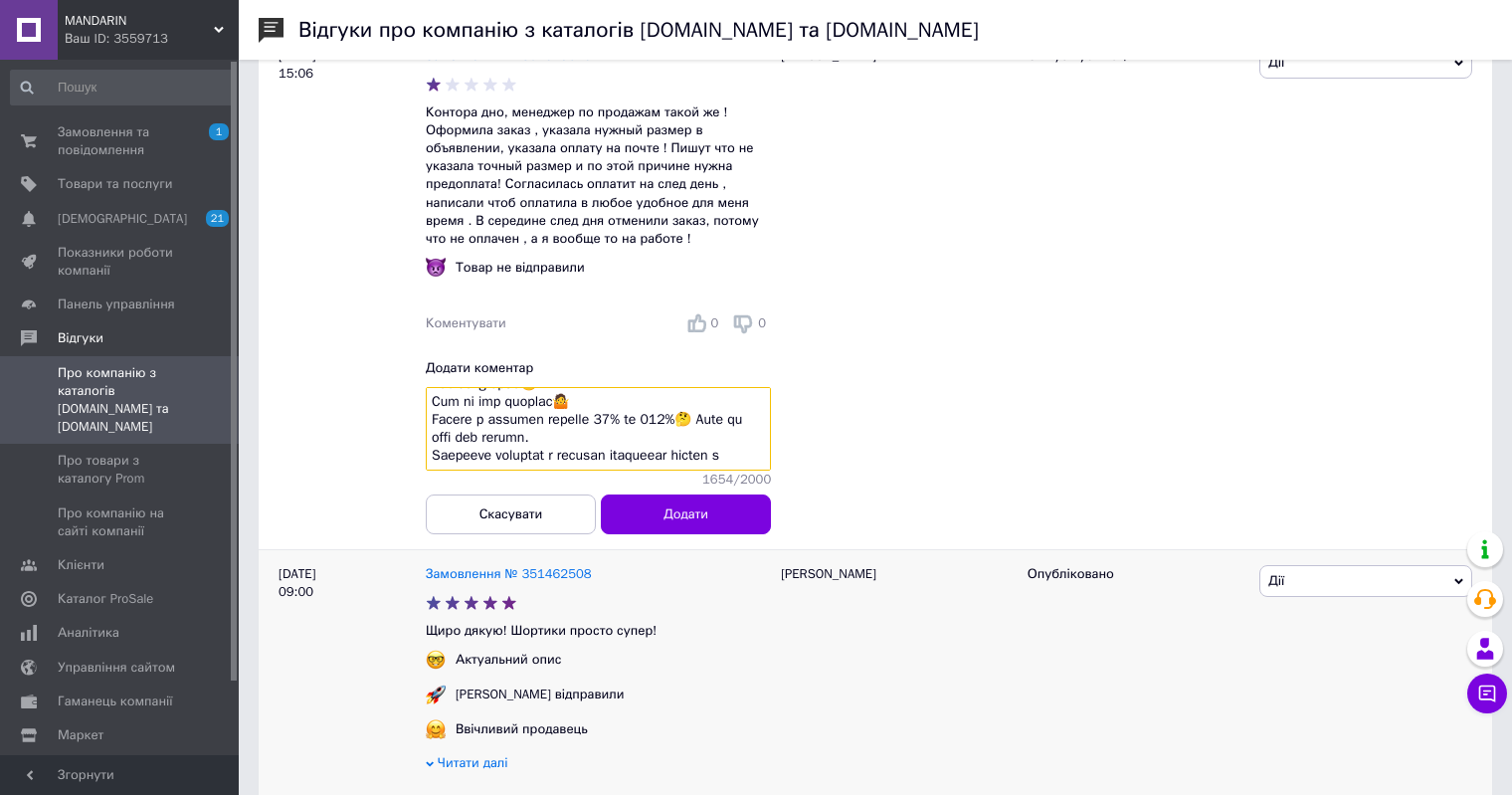 scroll, scrollTop: 819, scrollLeft: 0, axis: vertical 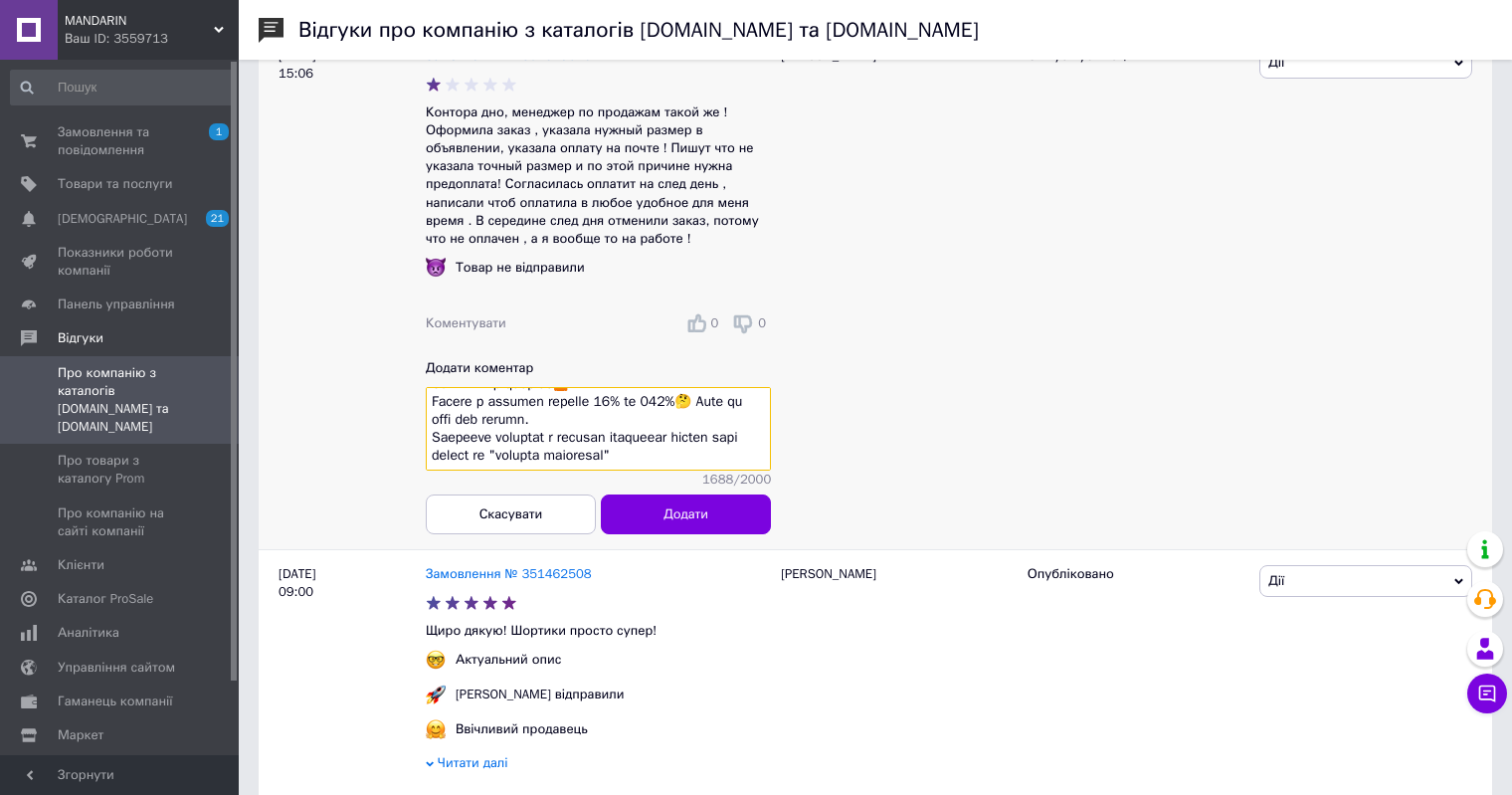 click at bounding box center [598, 430] 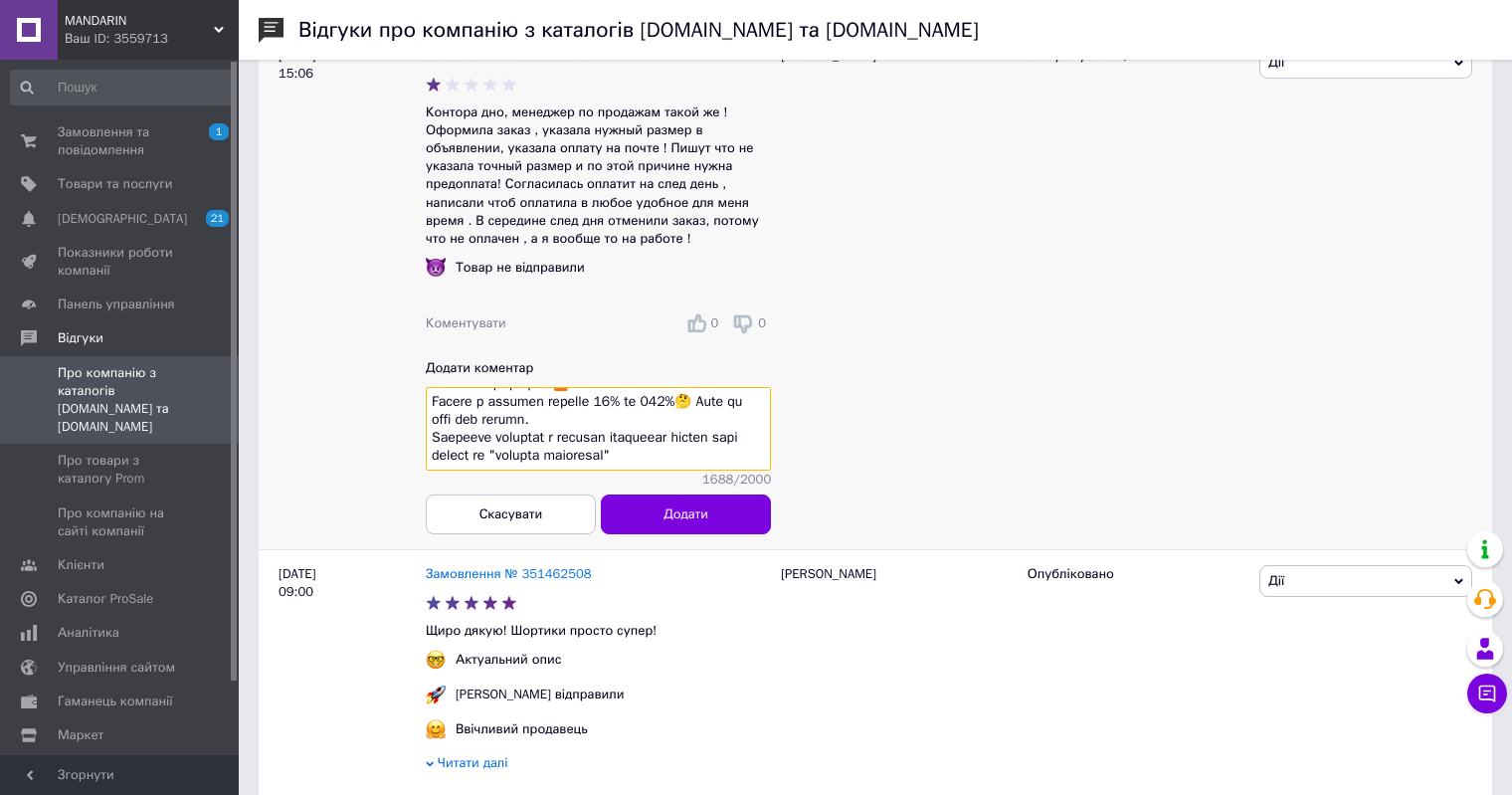 paste on "🚩" 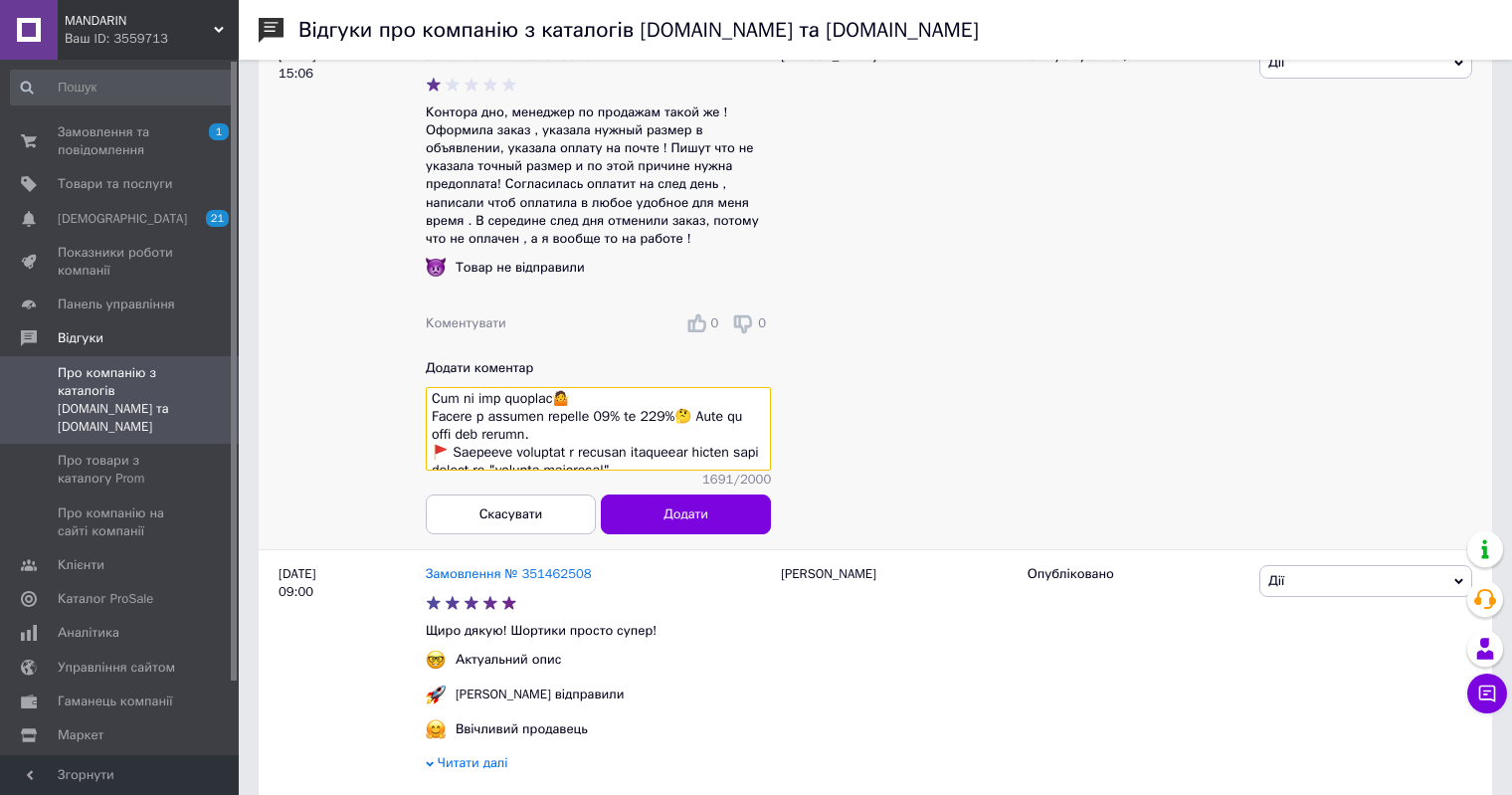 scroll, scrollTop: 819, scrollLeft: 0, axis: vertical 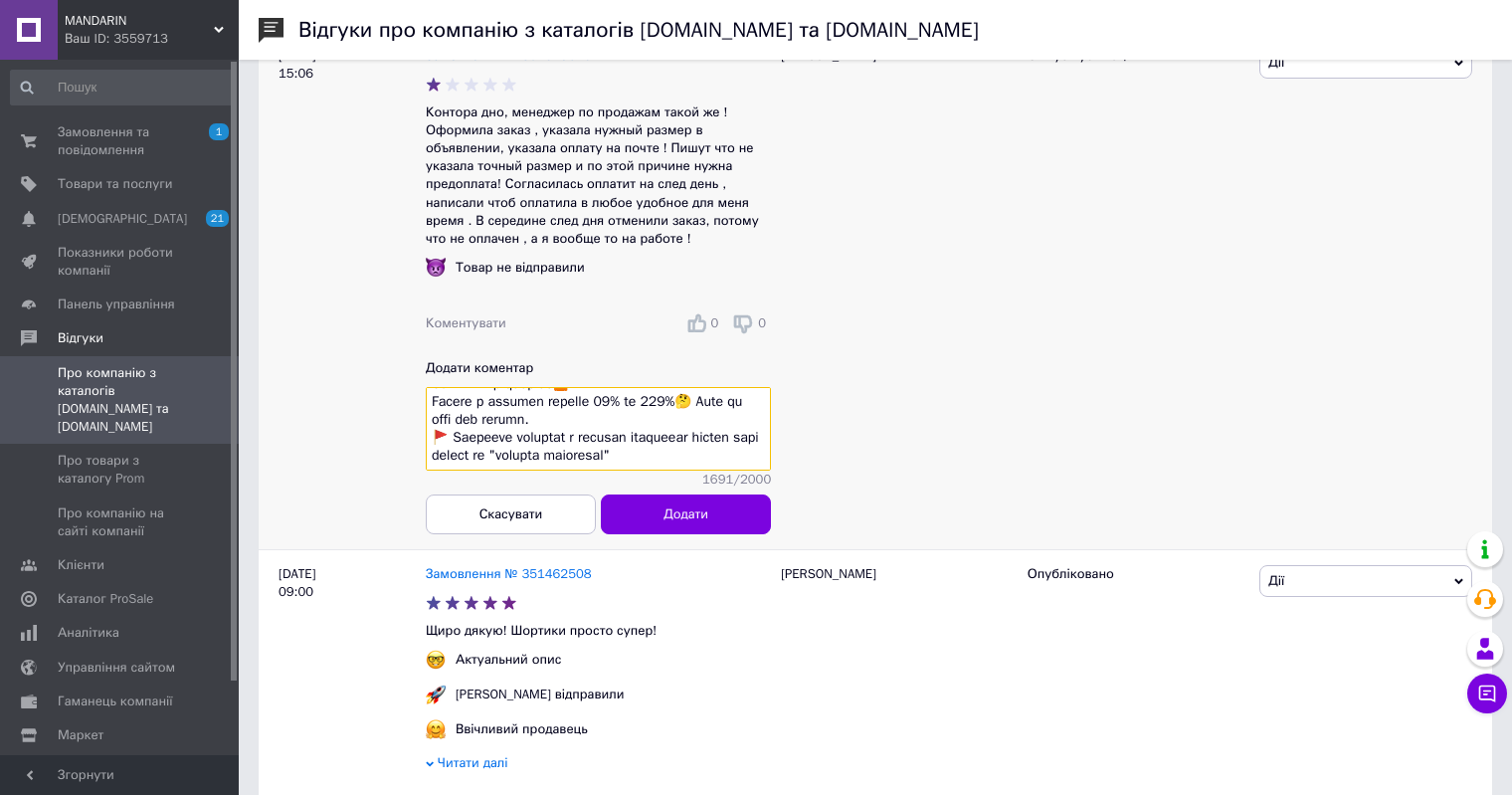 click at bounding box center (598, 430) 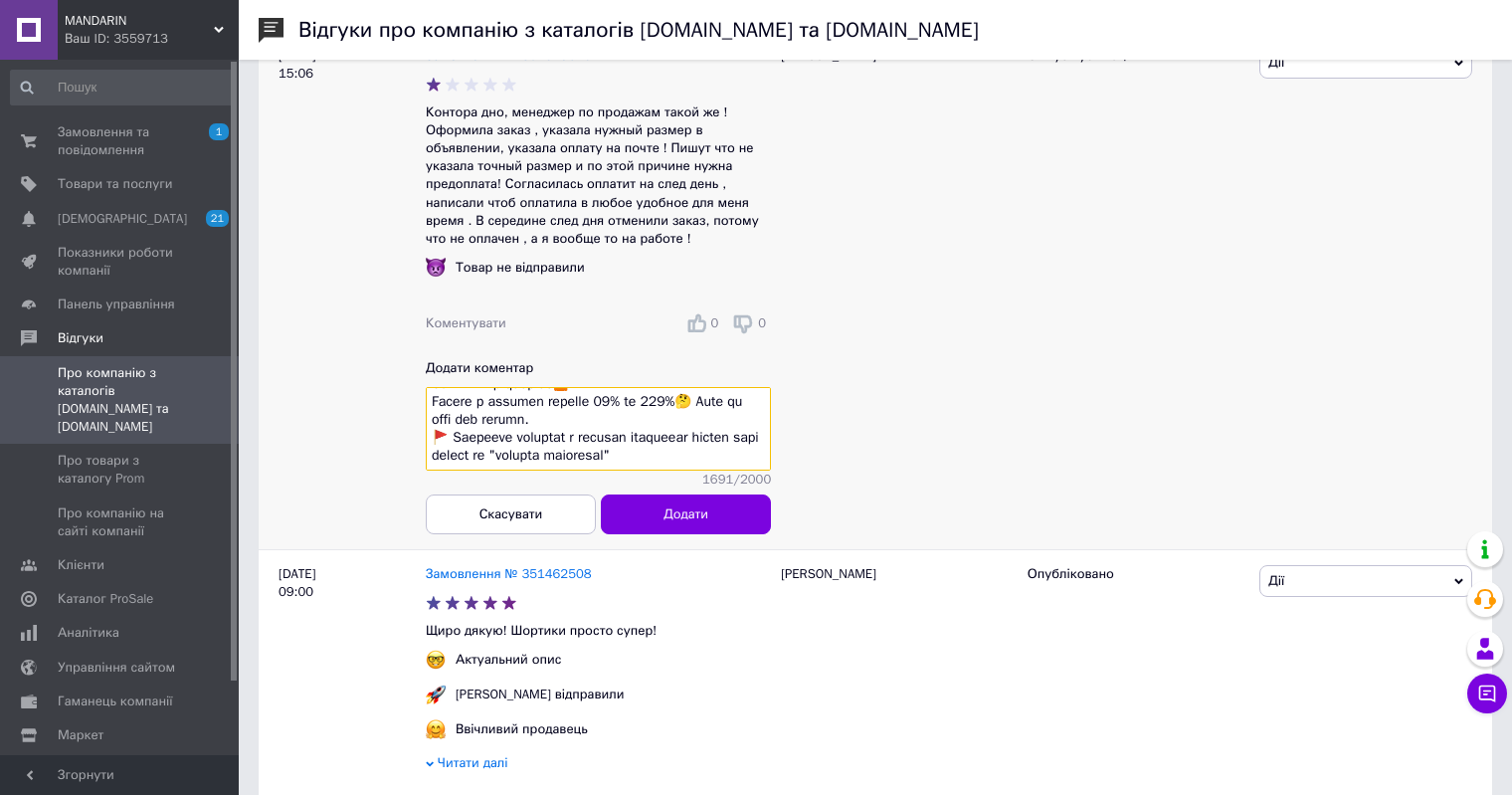 paste on "🚩" 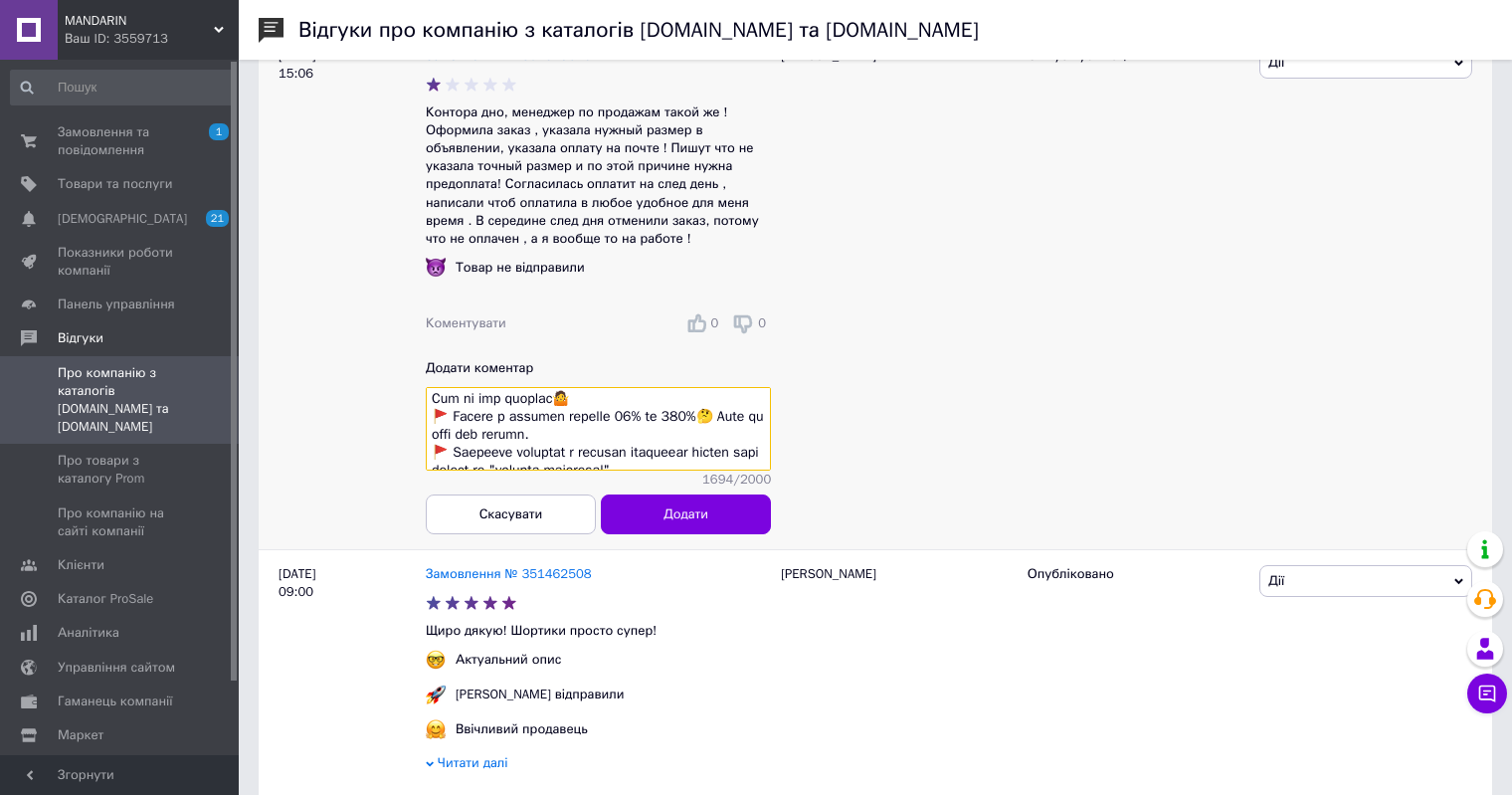 scroll, scrollTop: 620, scrollLeft: 0, axis: vertical 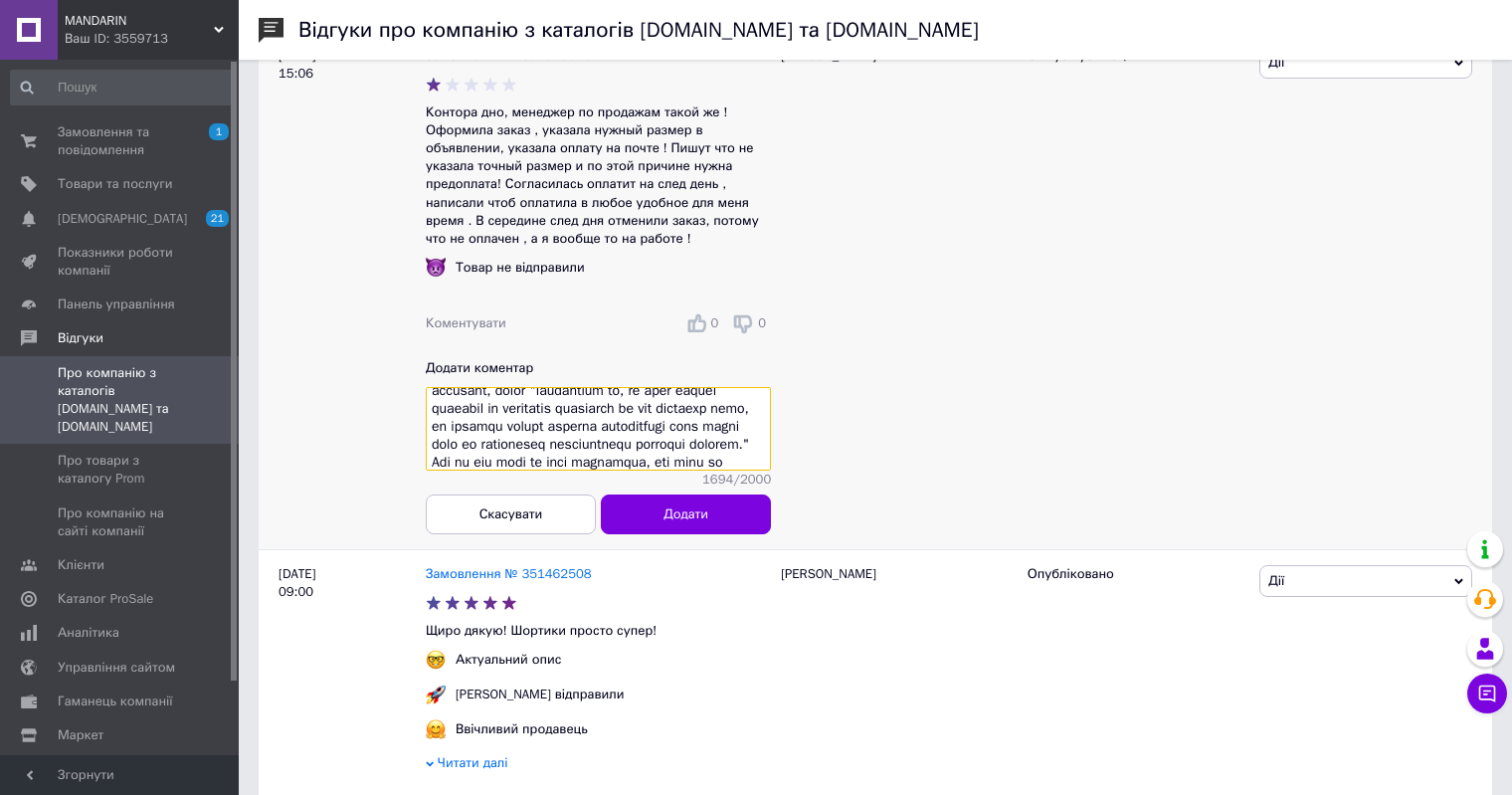 click at bounding box center [598, 430] 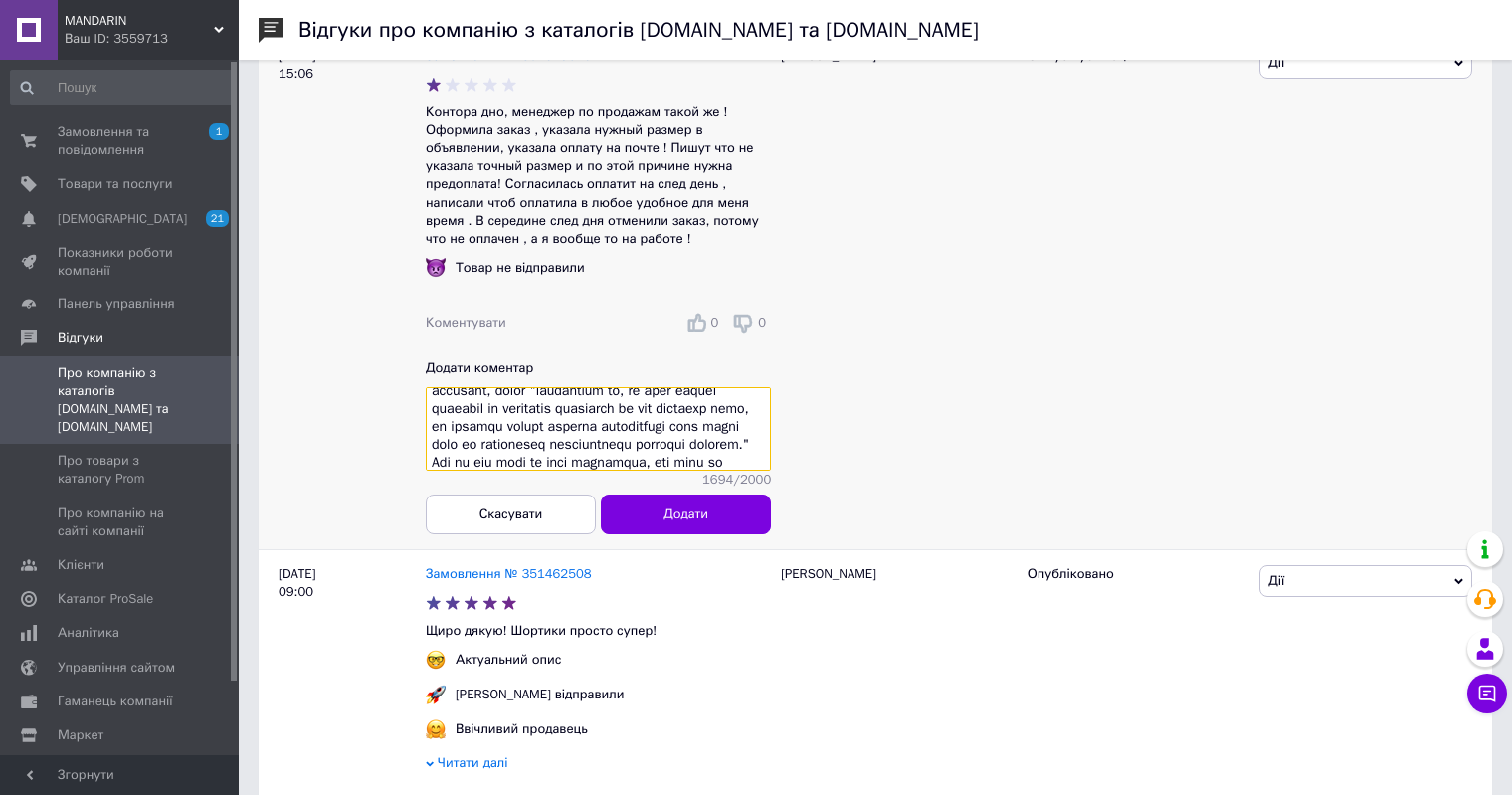 paste on "🚩" 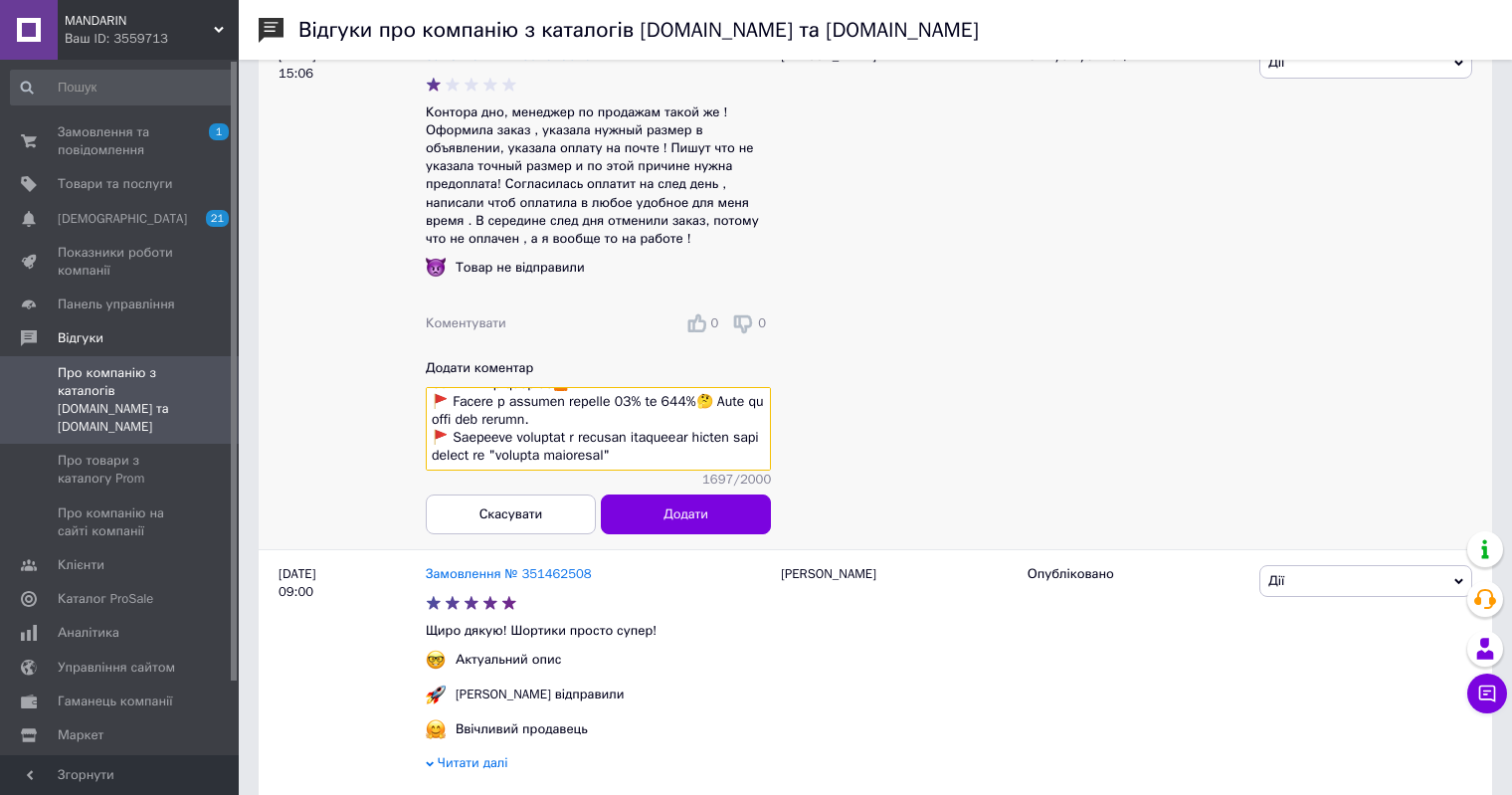scroll, scrollTop: 819, scrollLeft: 0, axis: vertical 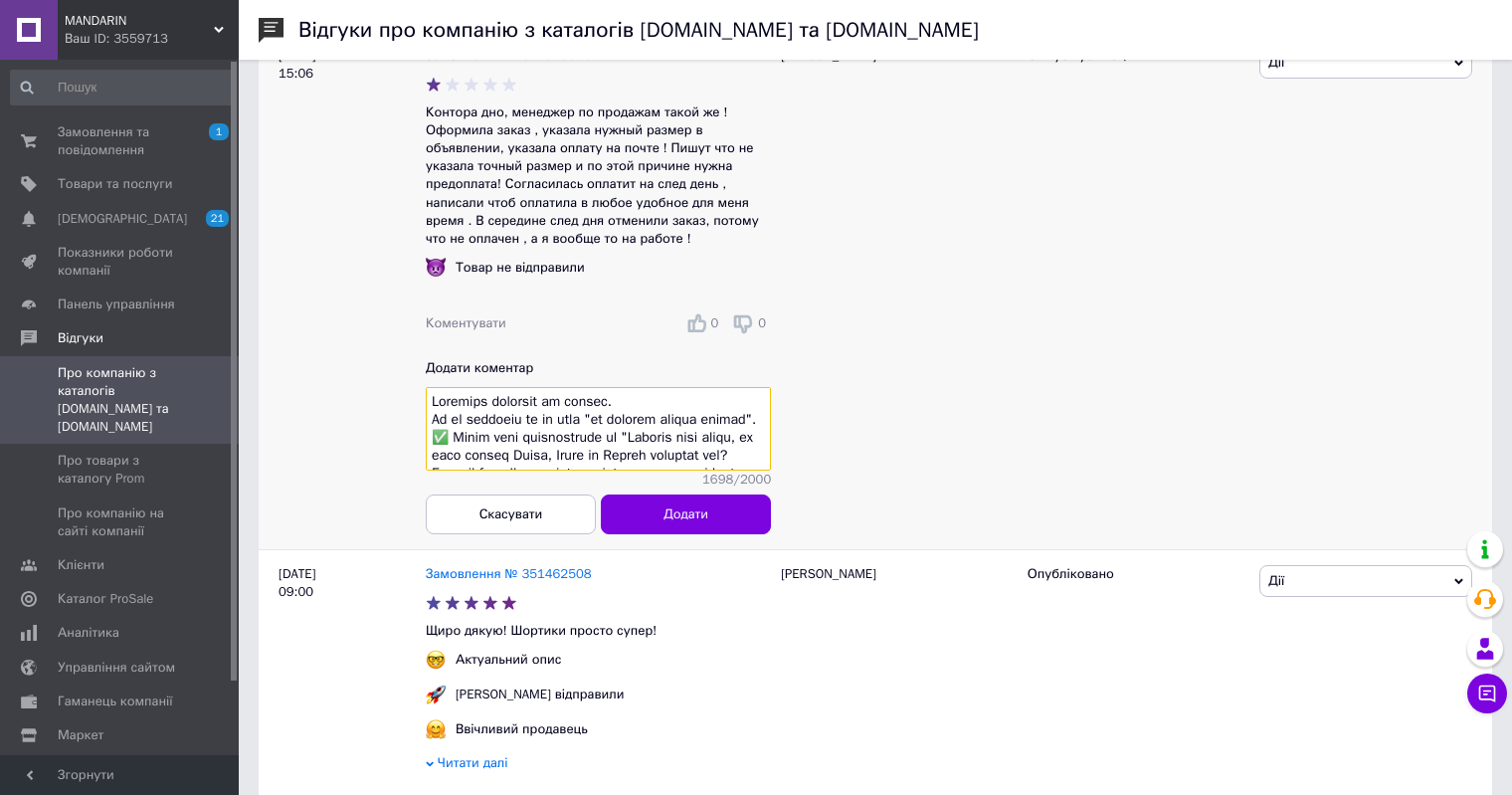 click at bounding box center [598, 430] 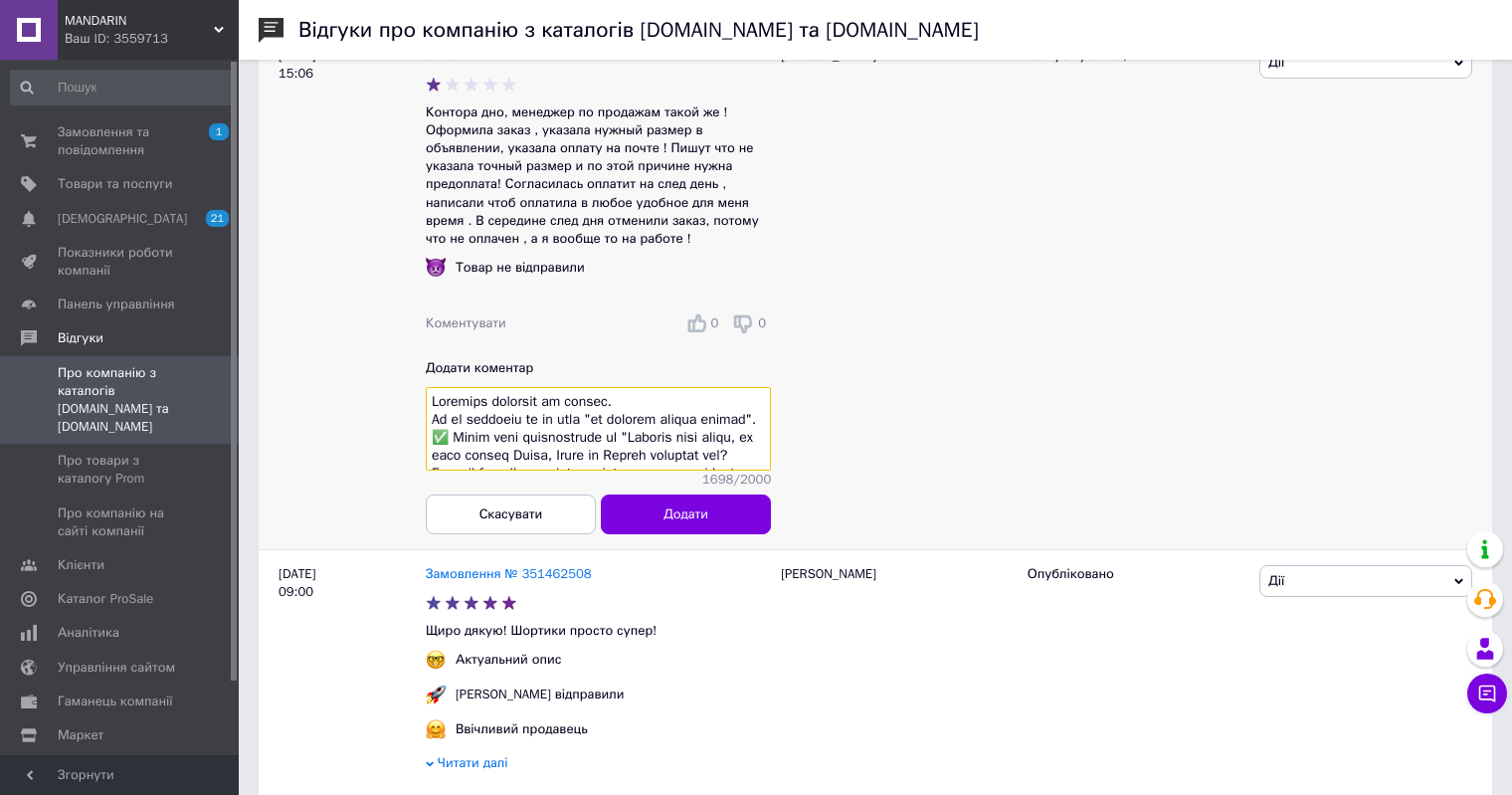 click at bounding box center (598, 430) 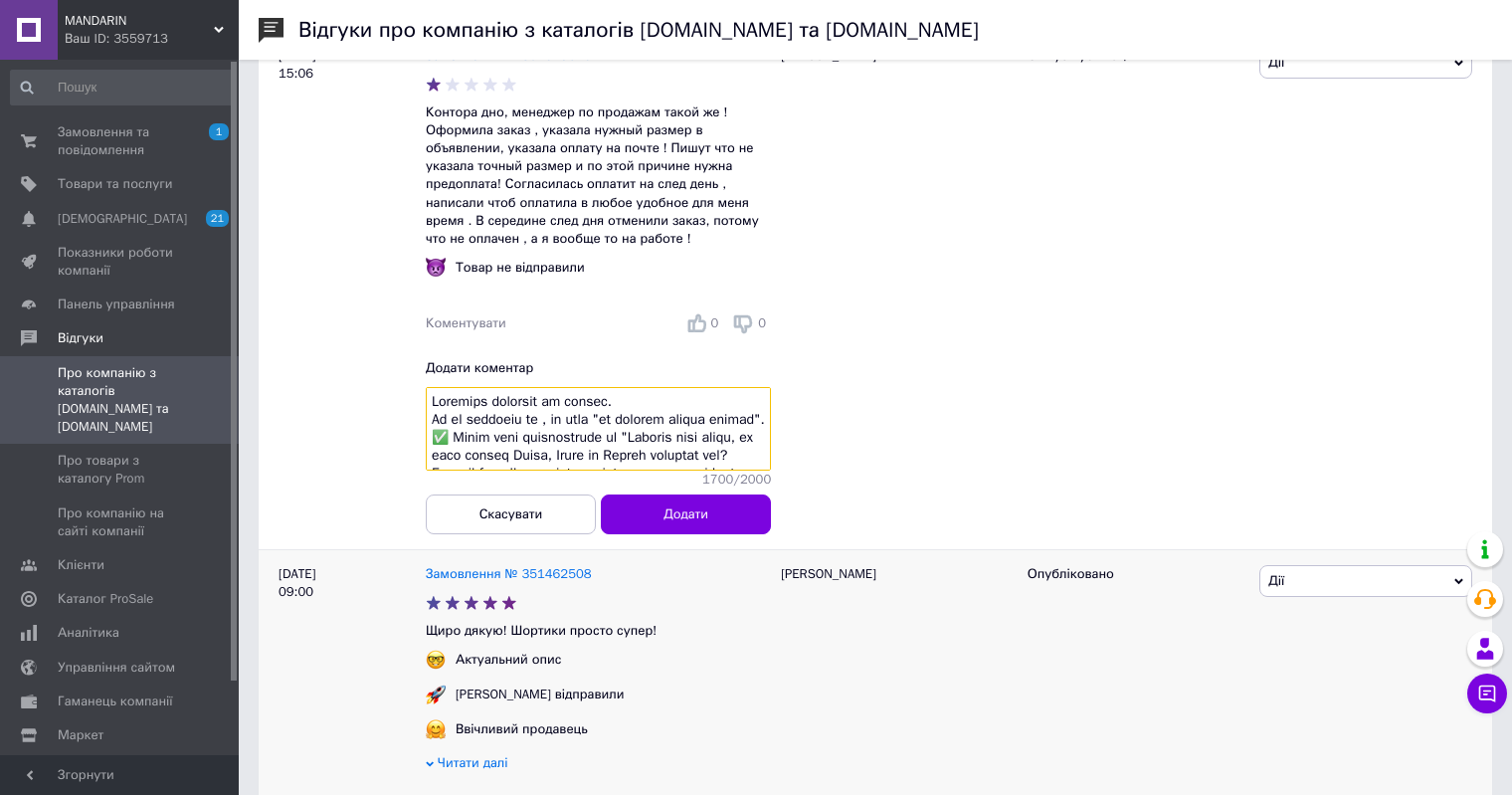 type on "Покупець говорить не правду.
Ми не говорили їй , що вона "не указала точный размер".
✅ Цитую наше повідомлення їй "Скажіть будь ласка, на який обхват Груді, Талії та Стегон потрібна річ?
Мається на увазі - параметри людини, на яку потрібна річ.
Це необхідно для перевірки правильності обраного розміру."
🚩 Вона відповіла: "У вас пишется что футболка оверсайз , я ношу размер м"
✅ Ми відповіли: "Добре. Відправимо розмір 44-48.
Але нажаль, так як ми не можемо перевірити правильність обраного розміру, відправити зможемо лише за умови мінімального завдатку 150 грн на рахунок ФОП.
Ця сума враховується у вартість замовлення, і на пошті ви сплатите на 150 грн менше.
Так ми будемо впевнені, що замовлення дійсно вам потрібне."
🚩 Після чого вона повідомила що оплатить наступного дня.
✅ Наступив кінець "наступного дня", а не "середина", як вона пише. Оплати немає. Ми повідомили їй, цитую "Нажаль не отримали від вас оплату. Змушені скасувати ваше замовлення"
🚩 Ця особа почала хамити і переходити на особистості.
✅ Хто ..." 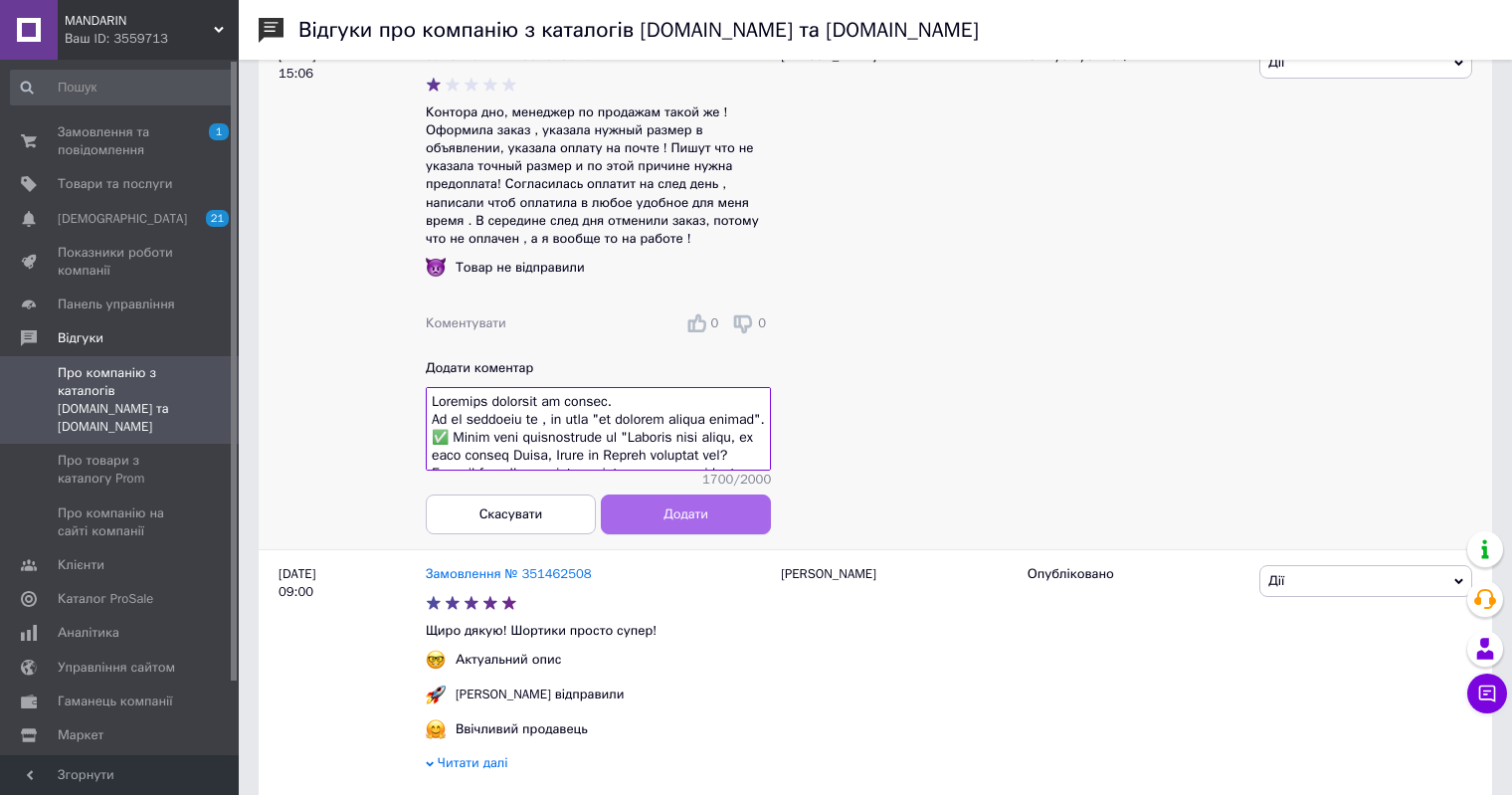 click on "Додати" at bounding box center [685, 514] 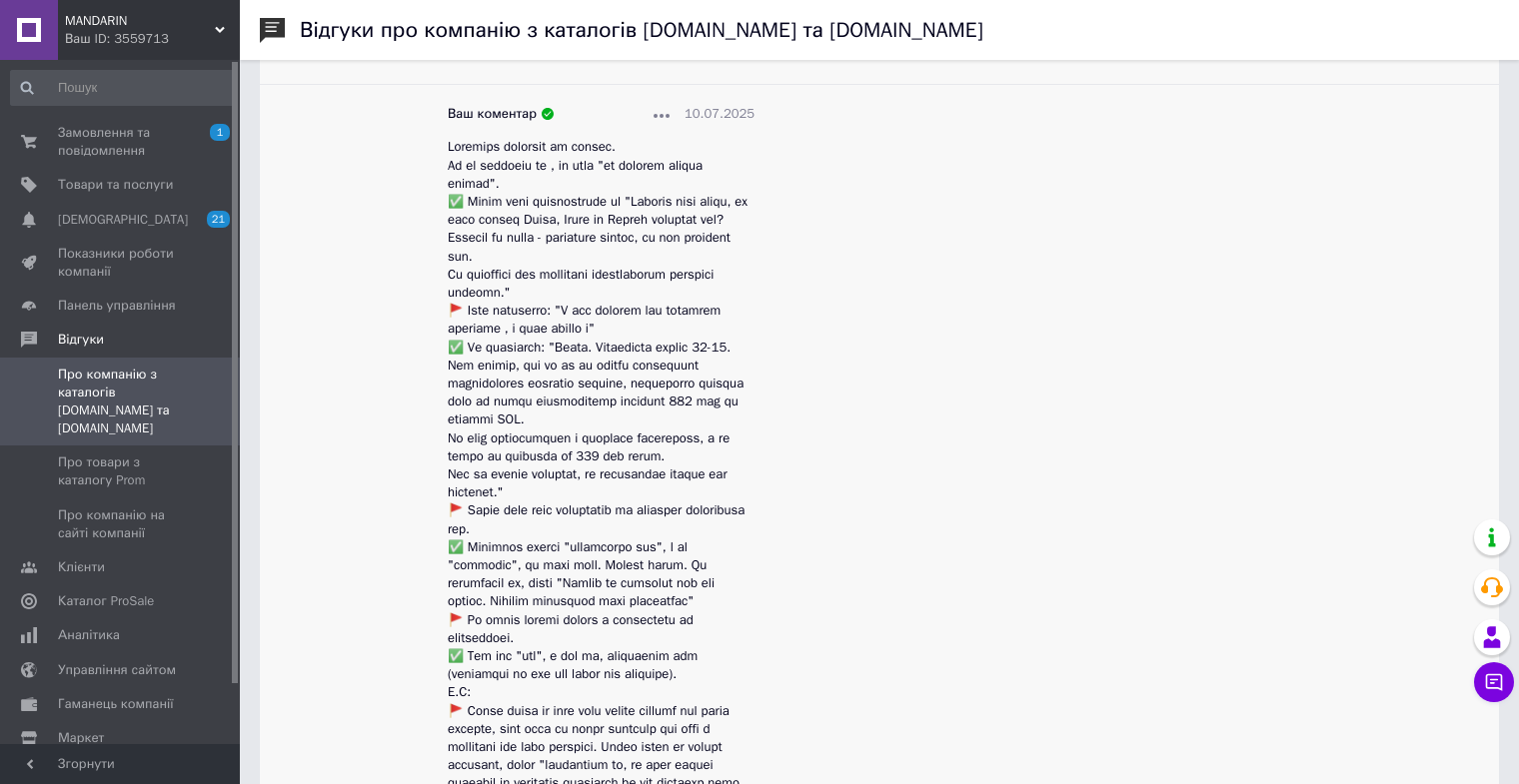 scroll, scrollTop: 599, scrollLeft: 0, axis: vertical 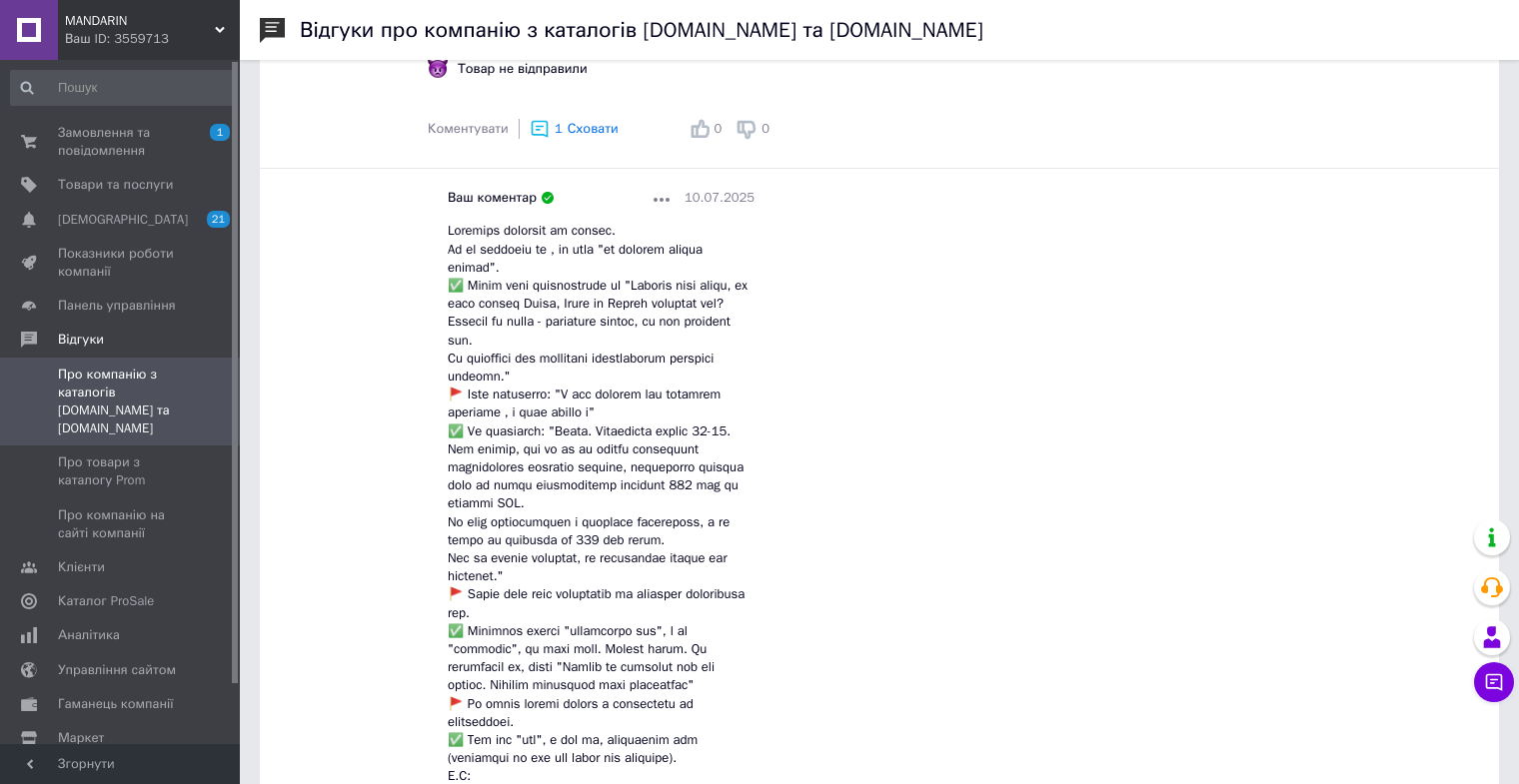 click at bounding box center [662, 198] 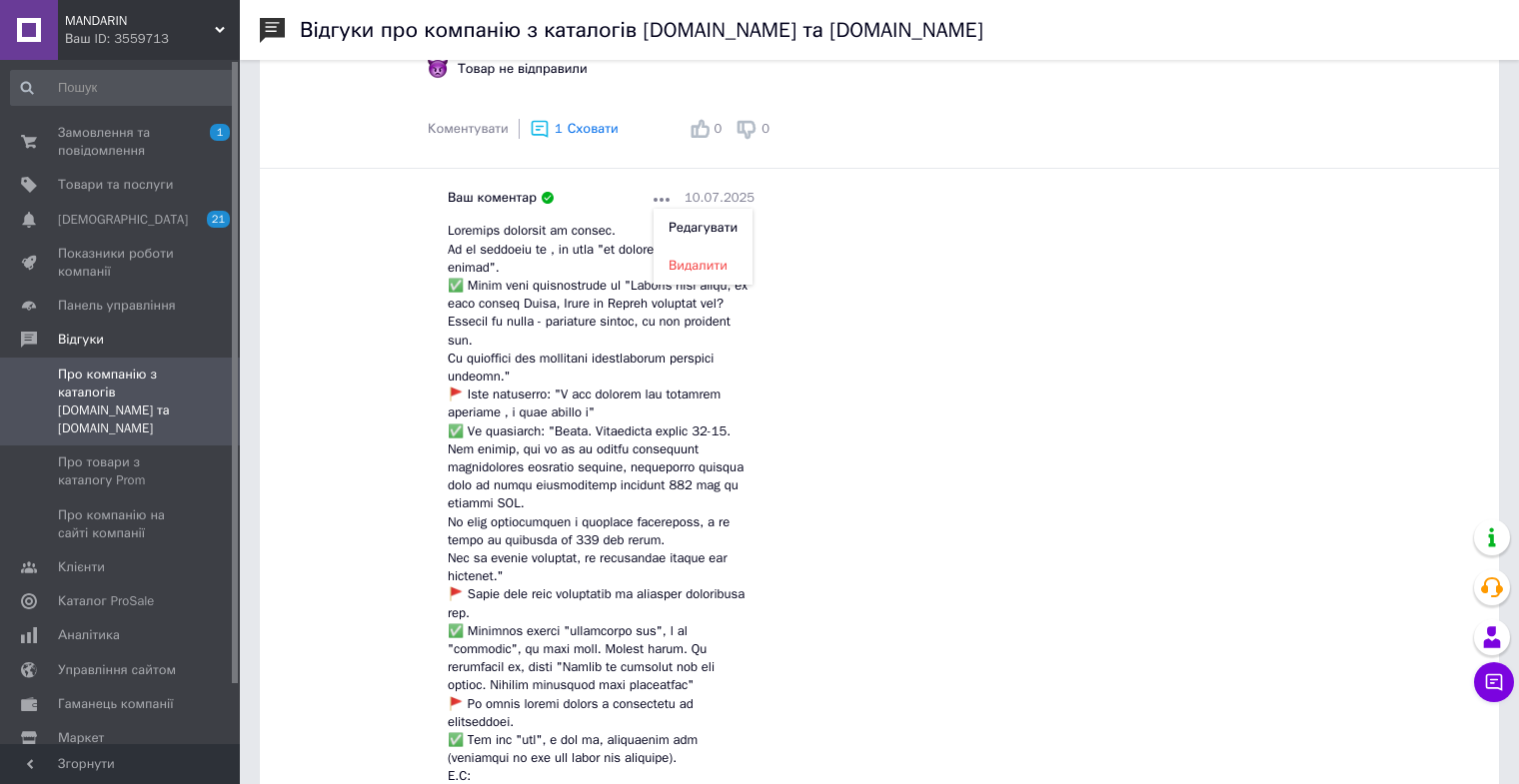 click on "Редагувати" at bounding box center [703, 227] 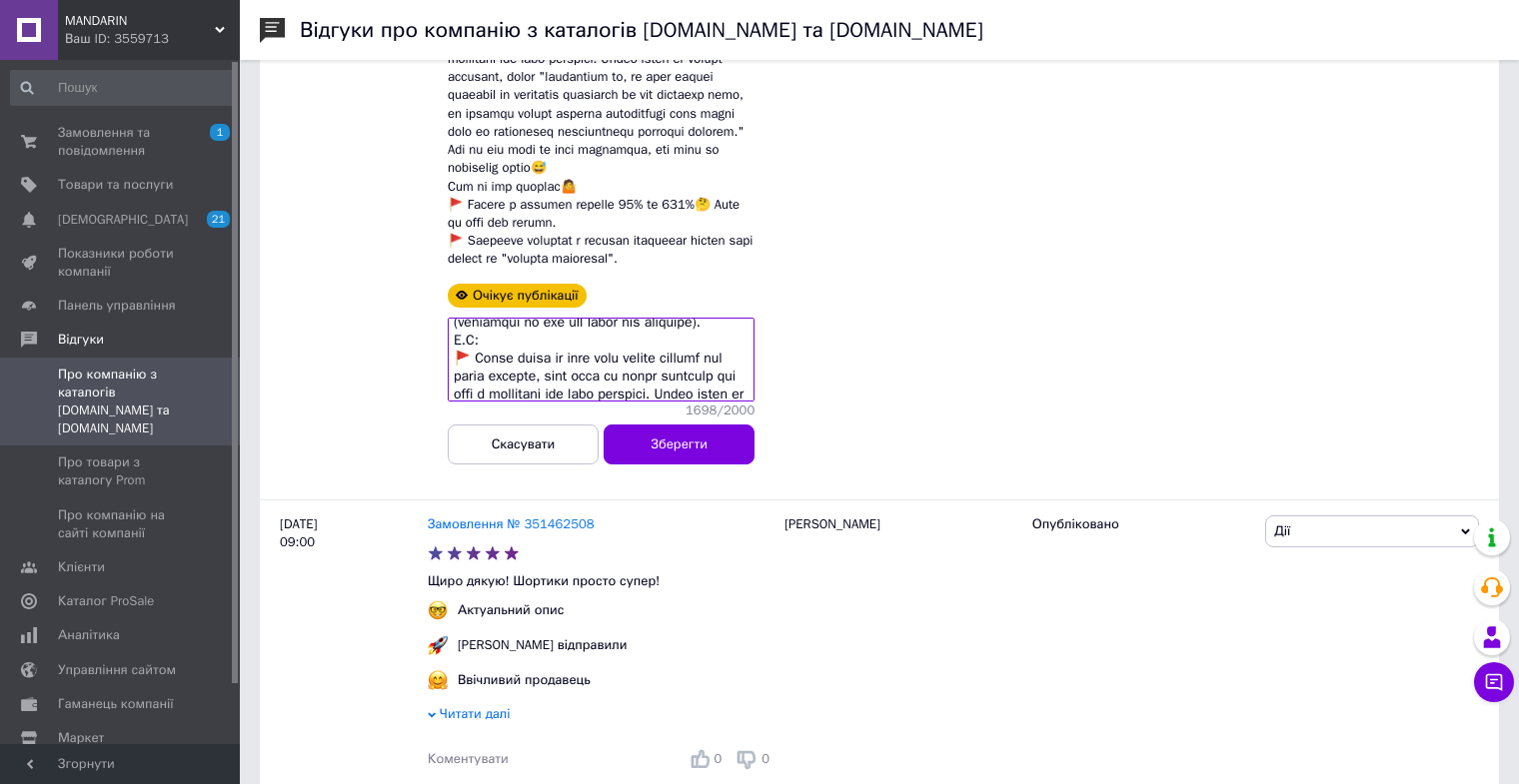 scroll, scrollTop: 599, scrollLeft: 0, axis: vertical 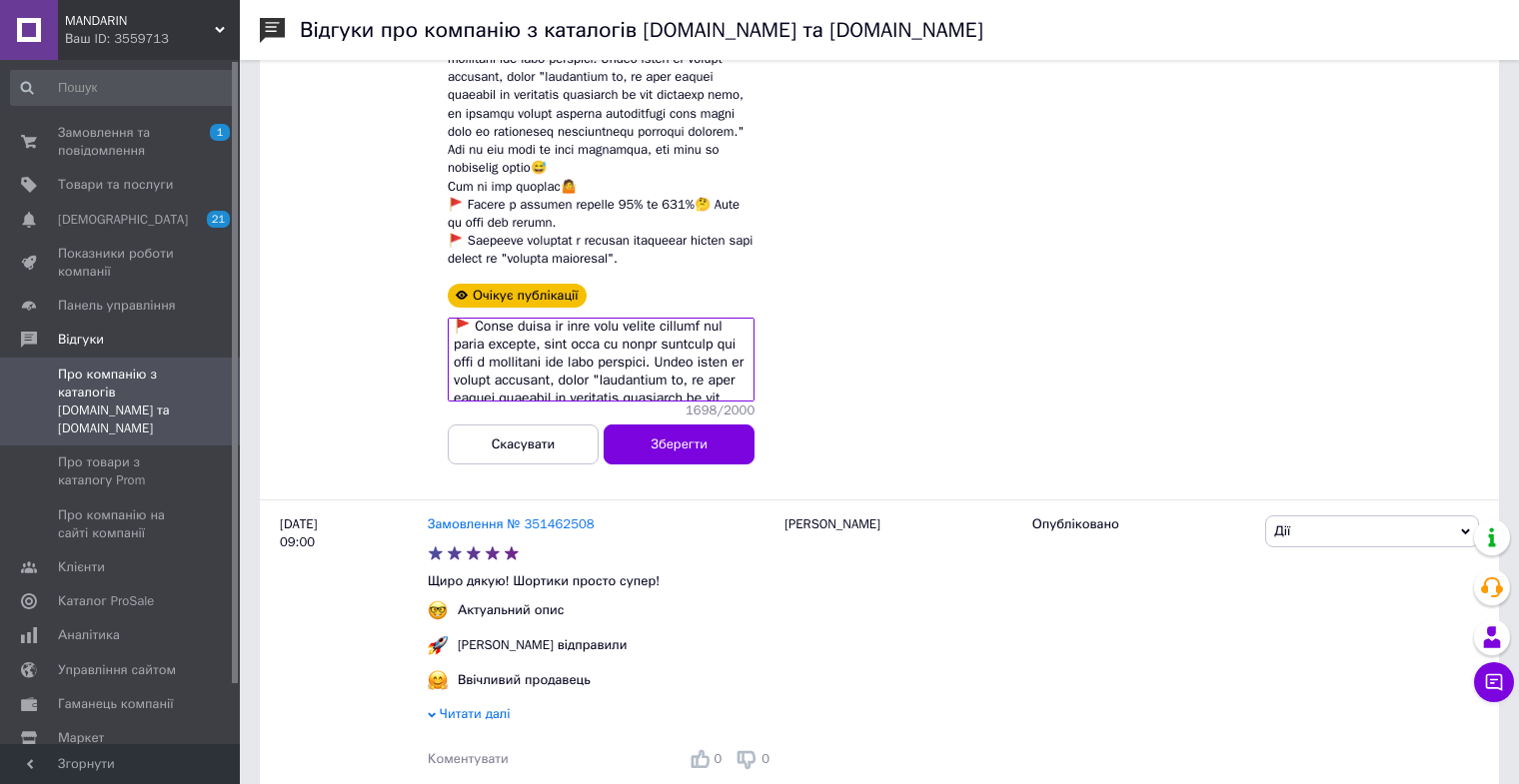 click at bounding box center (601, 360) 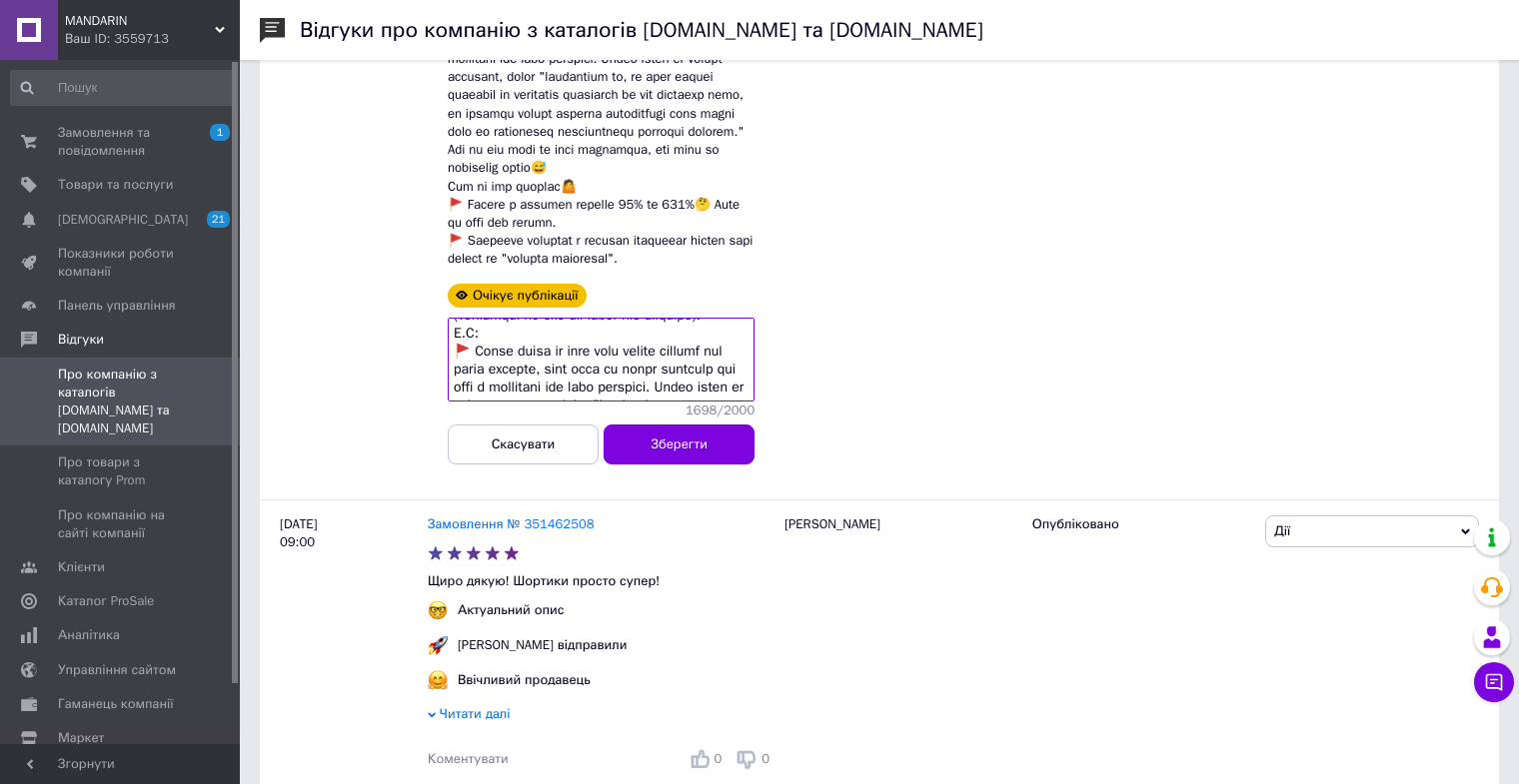 click at bounding box center (601, 360) 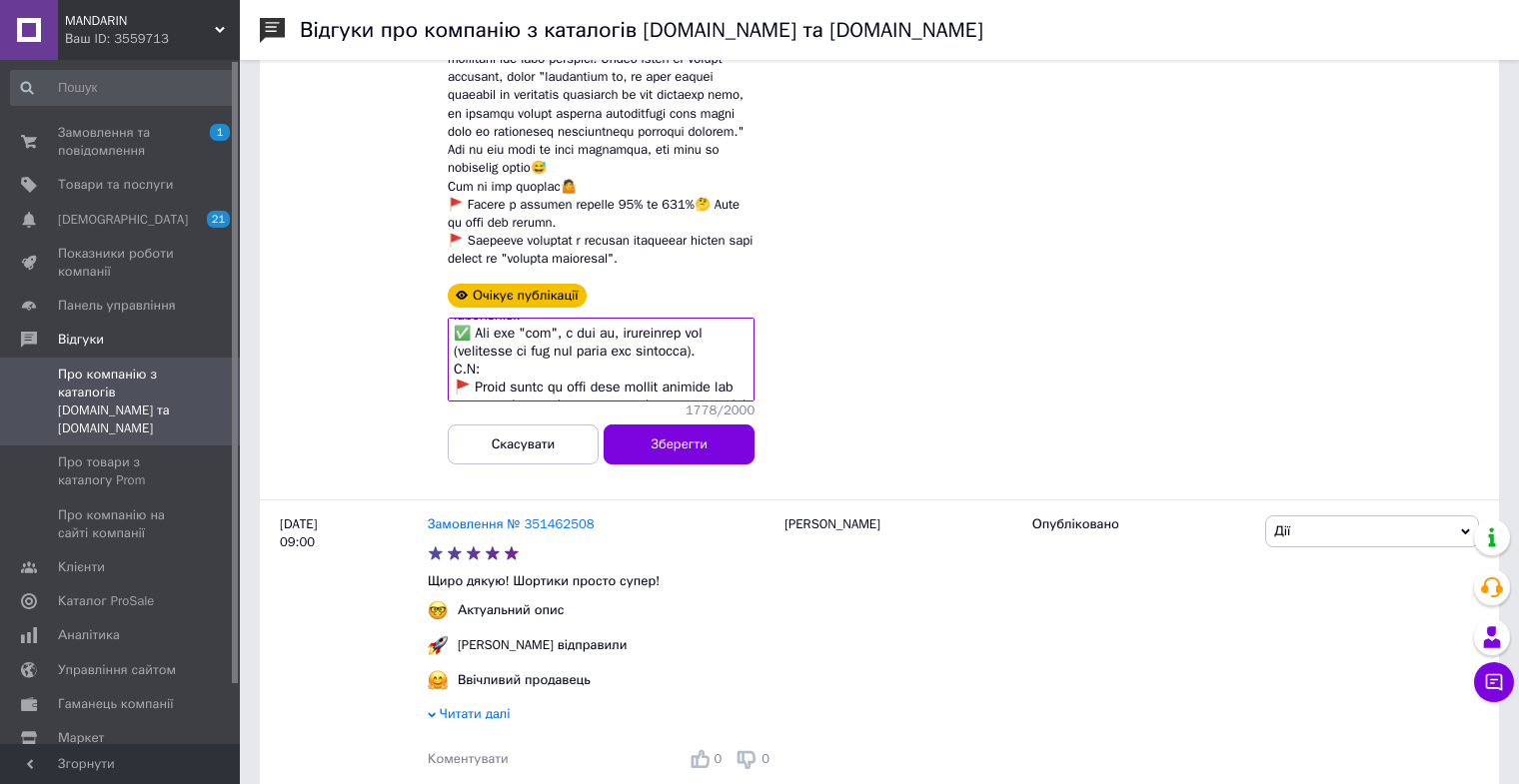 scroll, scrollTop: 674, scrollLeft: 0, axis: vertical 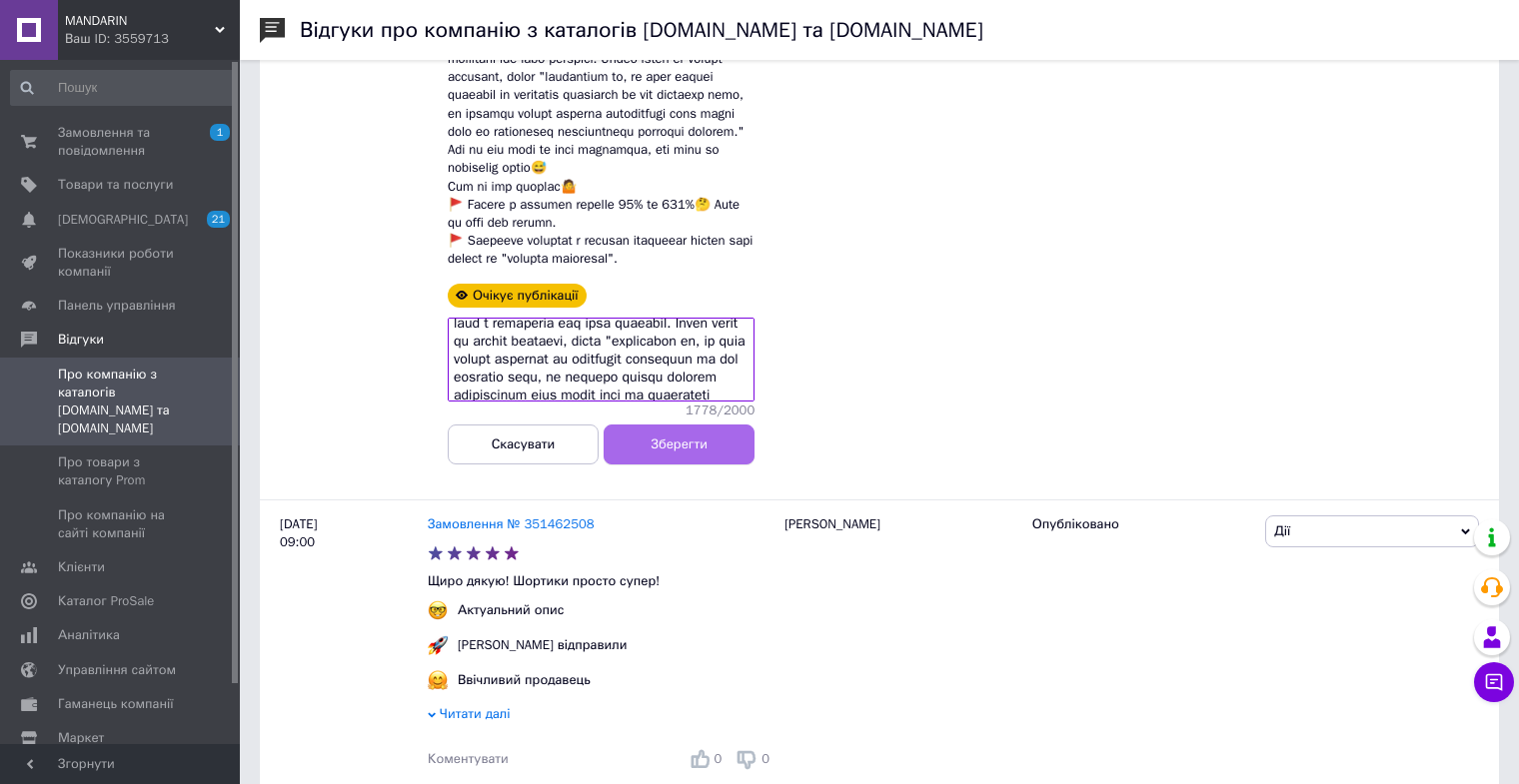 type on "Покупець говорить не правду.
Ми не говорили їй , що вона "не указала точный размер".
✅ Цитую наше повідомлення їй "Скажіть будь ласка, на який обхват Груді, Талії та Стегон потрібна річ?
Мається на увазі - параметри людини, на яку потрібна річ.
Це необхідно для перевірки правильності обраного розміру."
🚩 Вона відповіла: "У вас пишется что футболка оверсайз , я ношу размер м"
✅ Ми відповіли: "Добре. Відправимо розмір 44-48.
Але нажаль, так як ми не можемо перевірити правильність обраного розміру, відправити зможемо лише за умови мінімального завдатку 150 грн на рахунок ФОП.
Ця сума враховується у вартість замовлення, і на пошті ви сплатите на 150 грн менше.
Так ми будемо впевнені, що замовлення дійсно вам потрібне."
🚩 Після чого вона повідомила що оплатить наступного дня.
✅ Наступив кінець "наступного дня", а не "середина", як вона пише. Оплати немає. Ми повідомили їй, цитую "Нажаль не отримали від вас оплату. Змушені скасувати ваше замовлення"
🚩 Ця особа, замість того, щоб сказати, що її замовлення акту..." 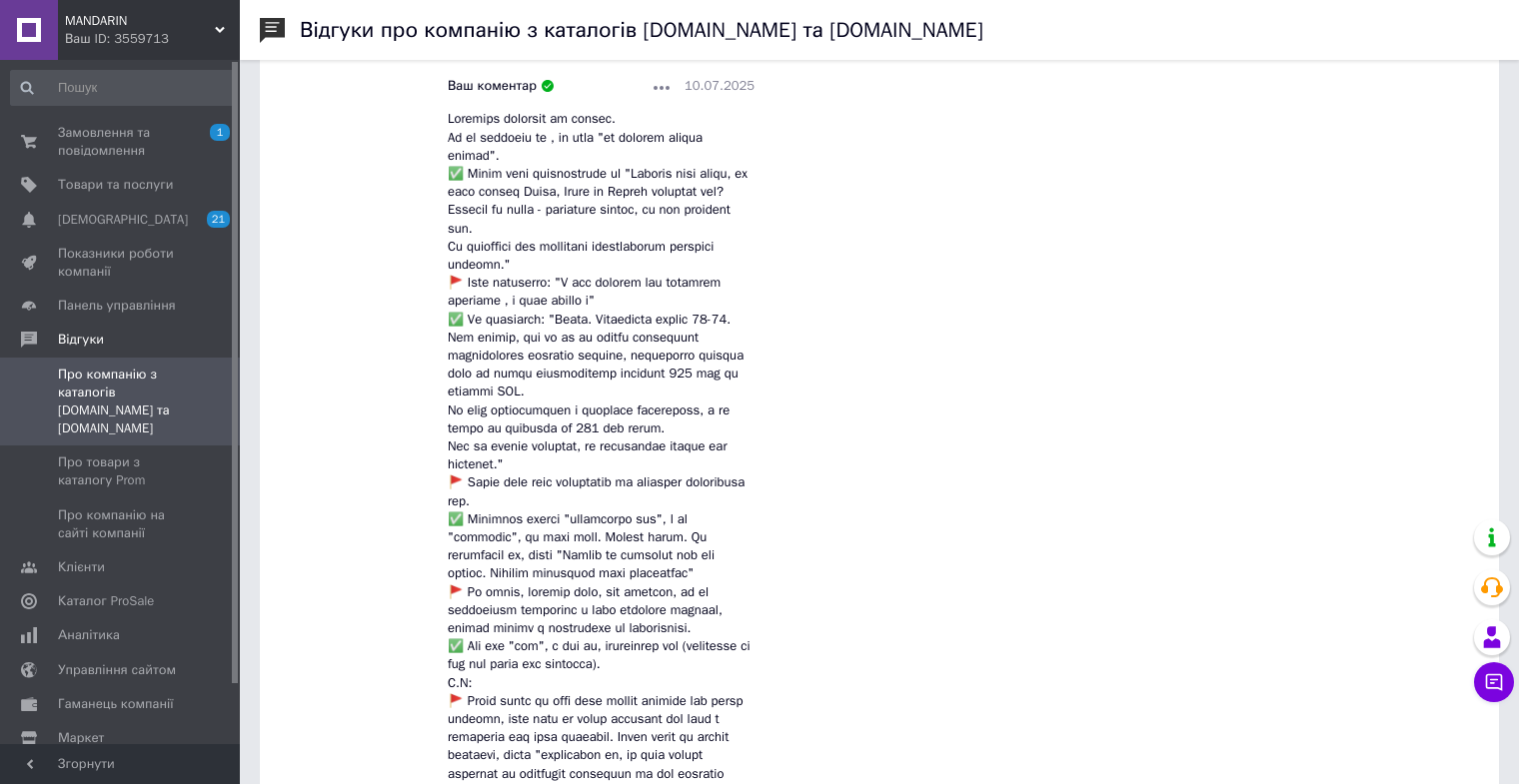 scroll, scrollTop: 699, scrollLeft: 0, axis: vertical 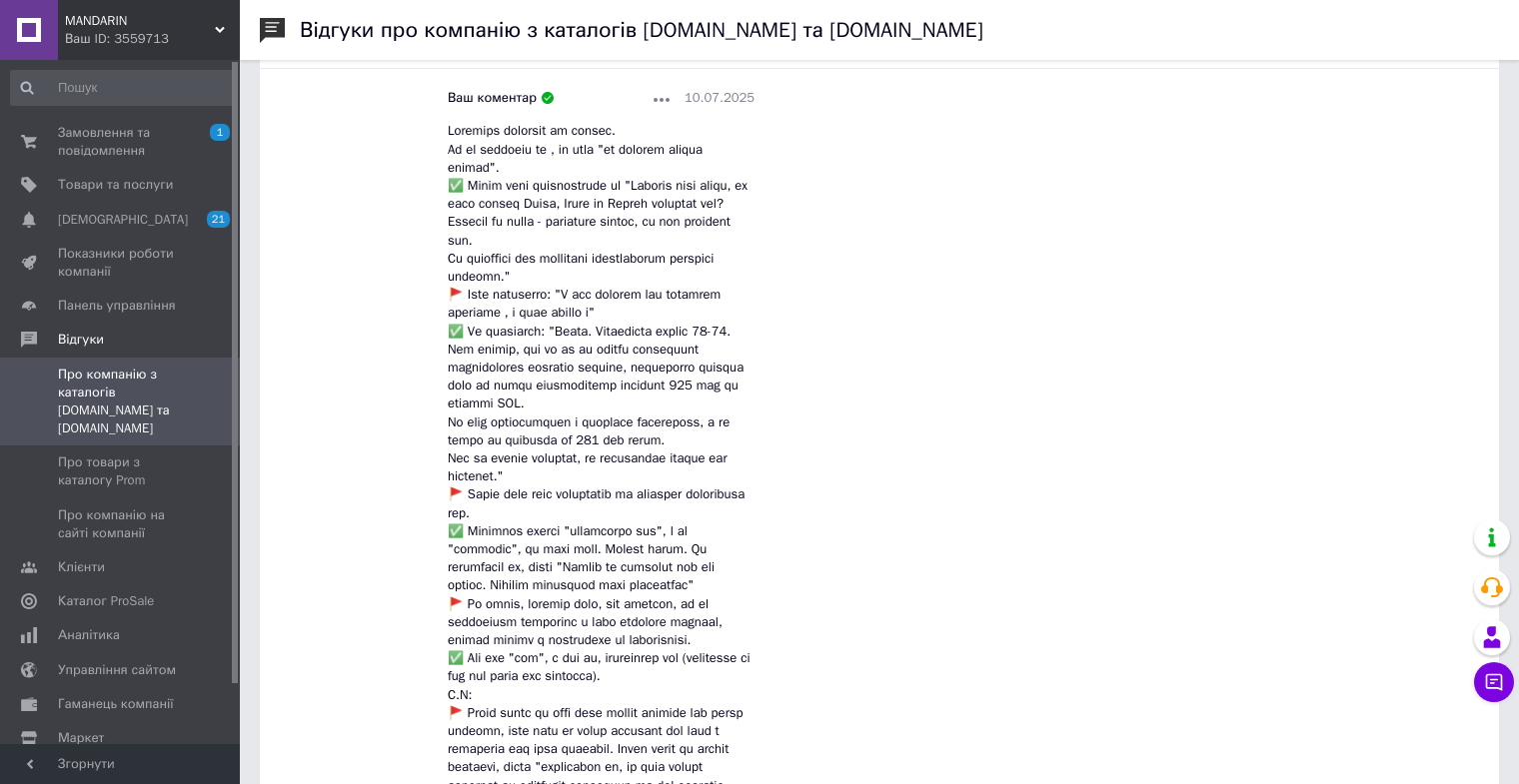 click at bounding box center [662, 98] 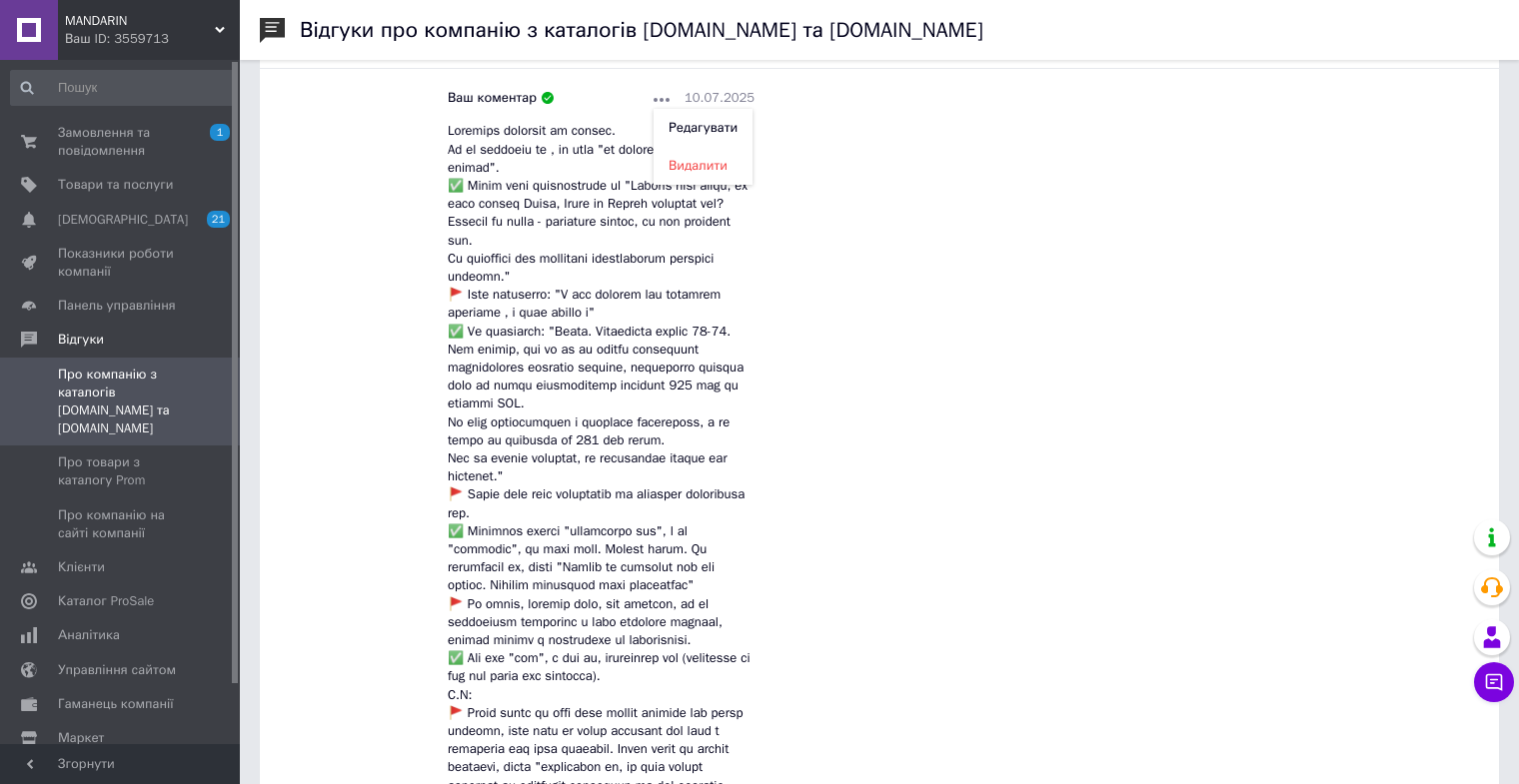 click on "Редагувати" at bounding box center (703, 127) 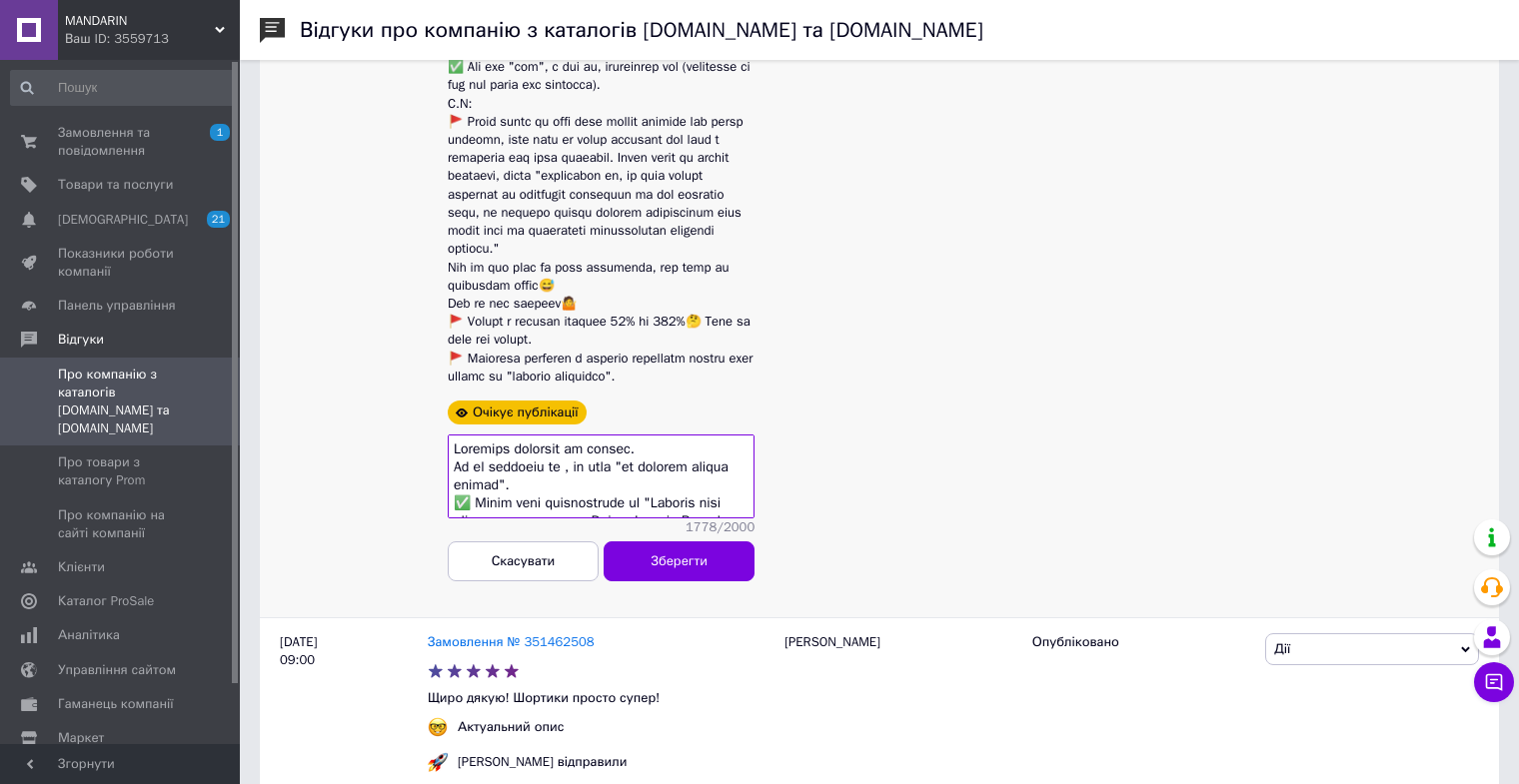 scroll, scrollTop: 1190, scrollLeft: 0, axis: vertical 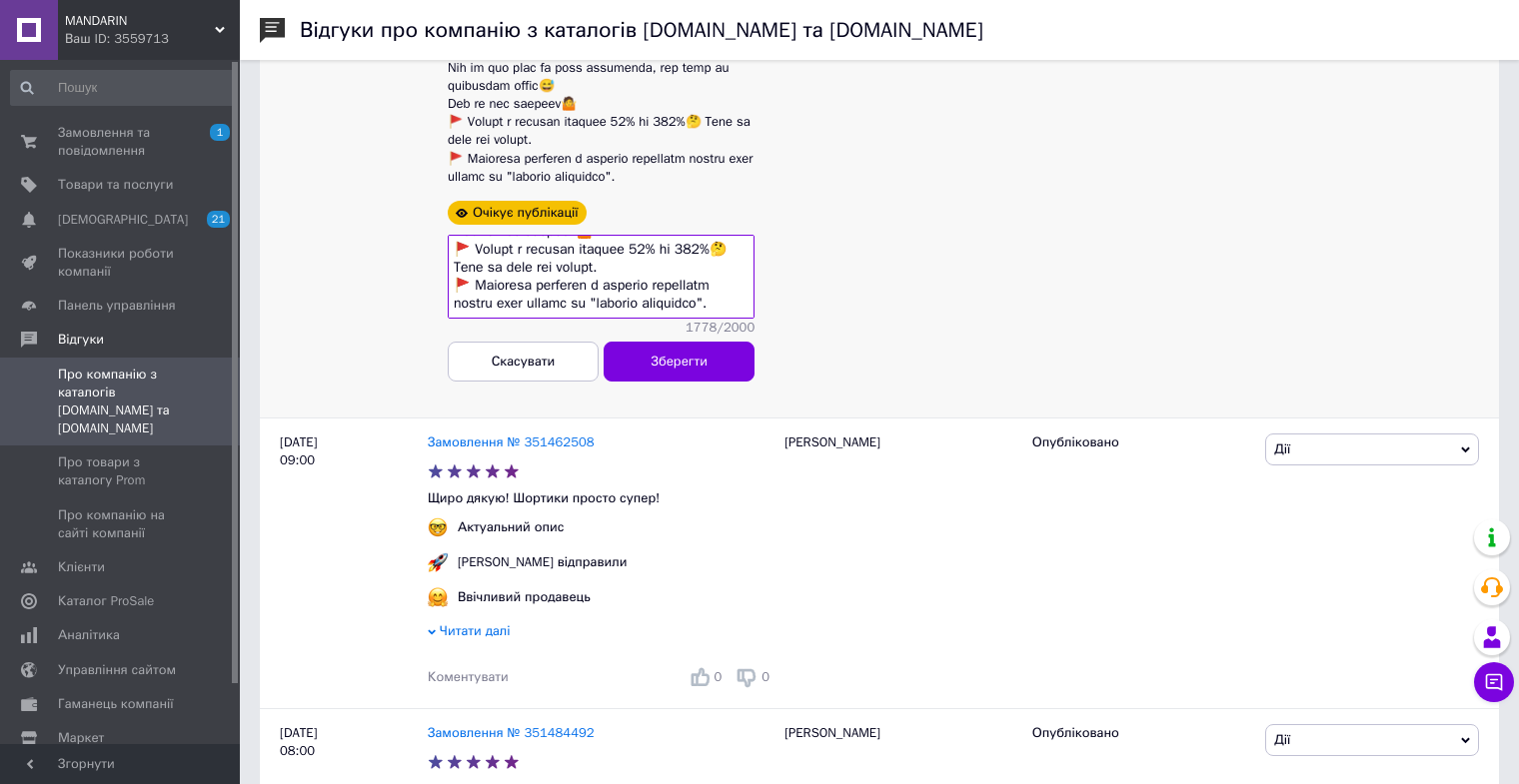 click at bounding box center (601, 277) 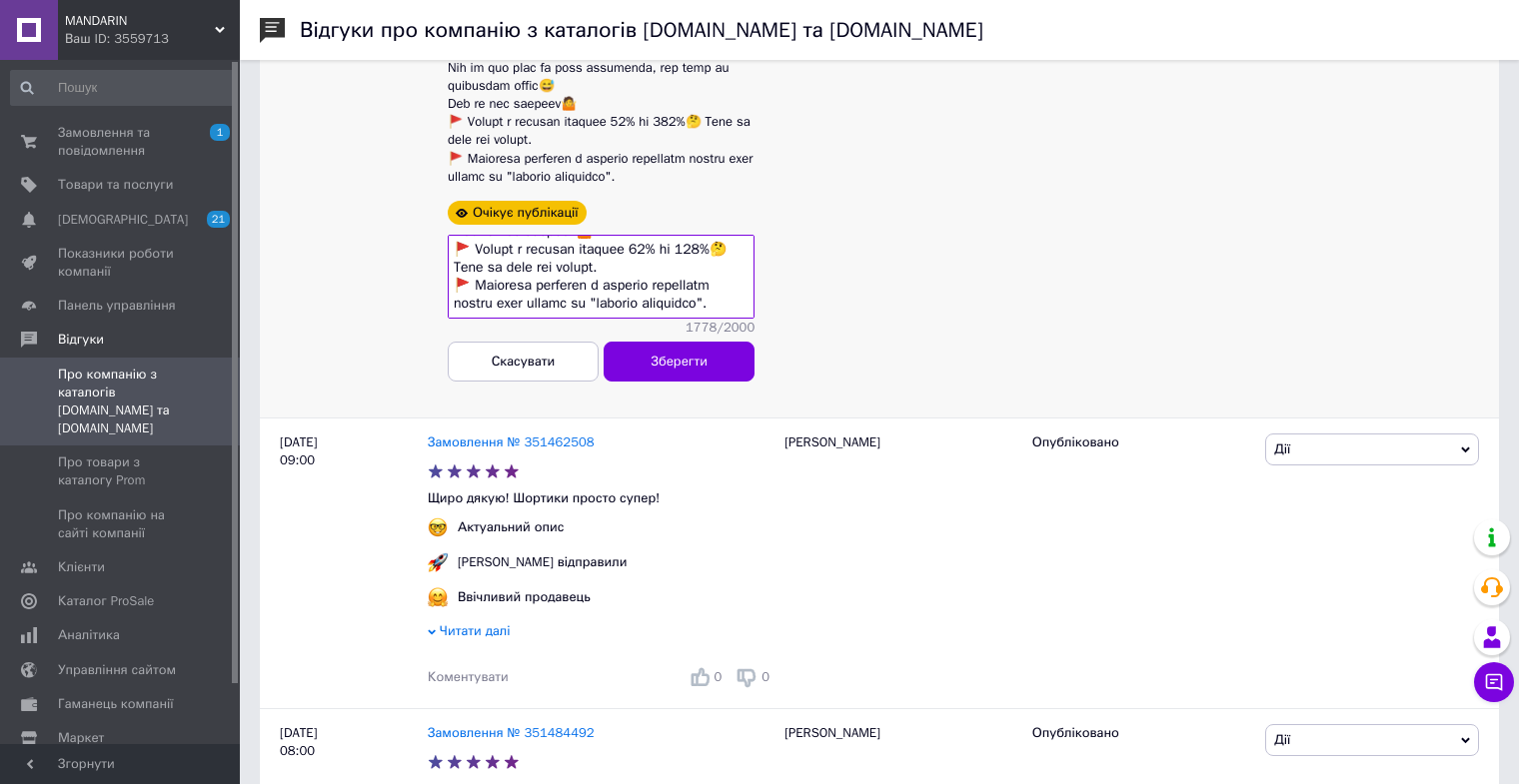 scroll, scrollTop: 859, scrollLeft: 0, axis: vertical 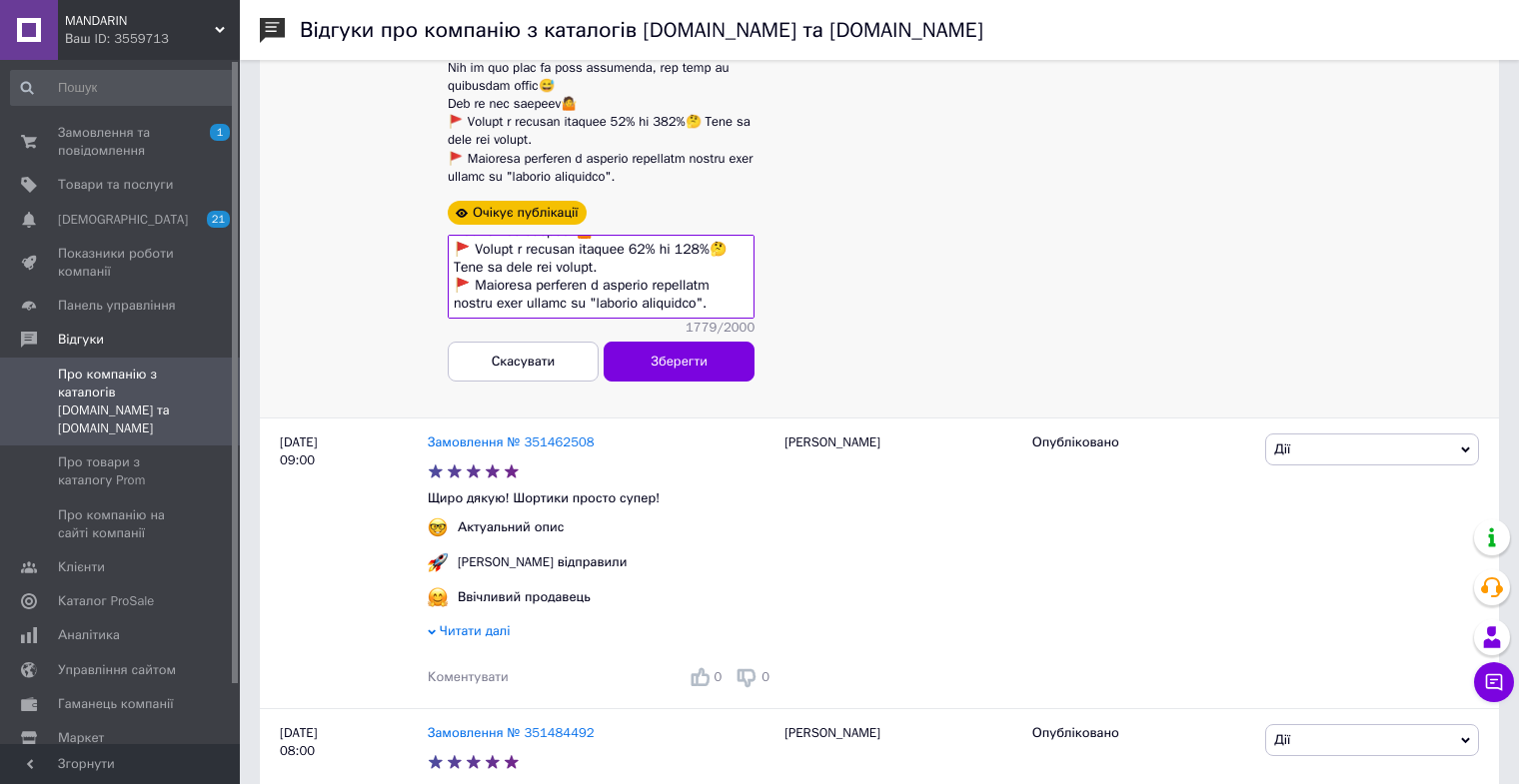 click at bounding box center (601, 277) 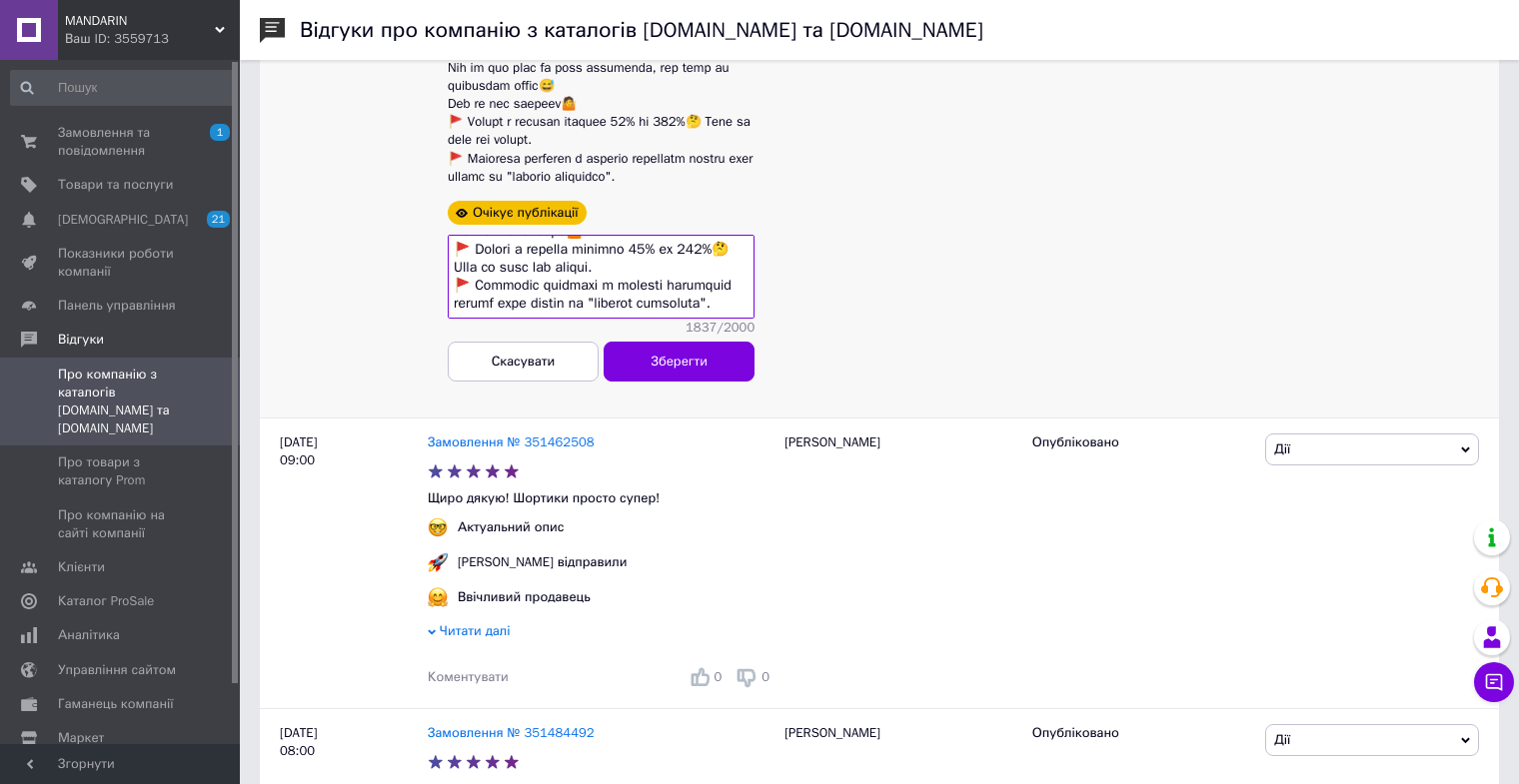 scroll, scrollTop: 877, scrollLeft: 0, axis: vertical 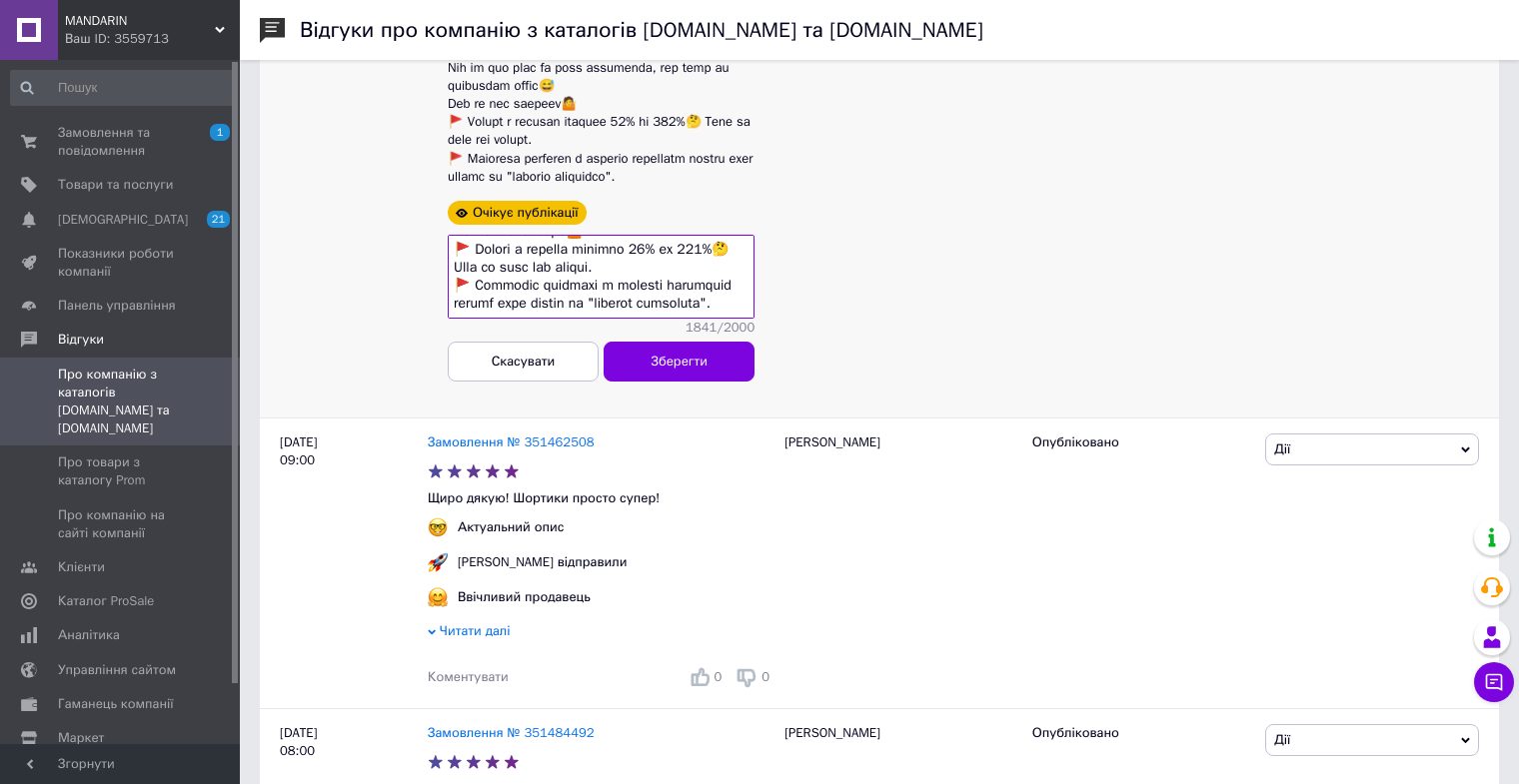 click at bounding box center [601, 277] 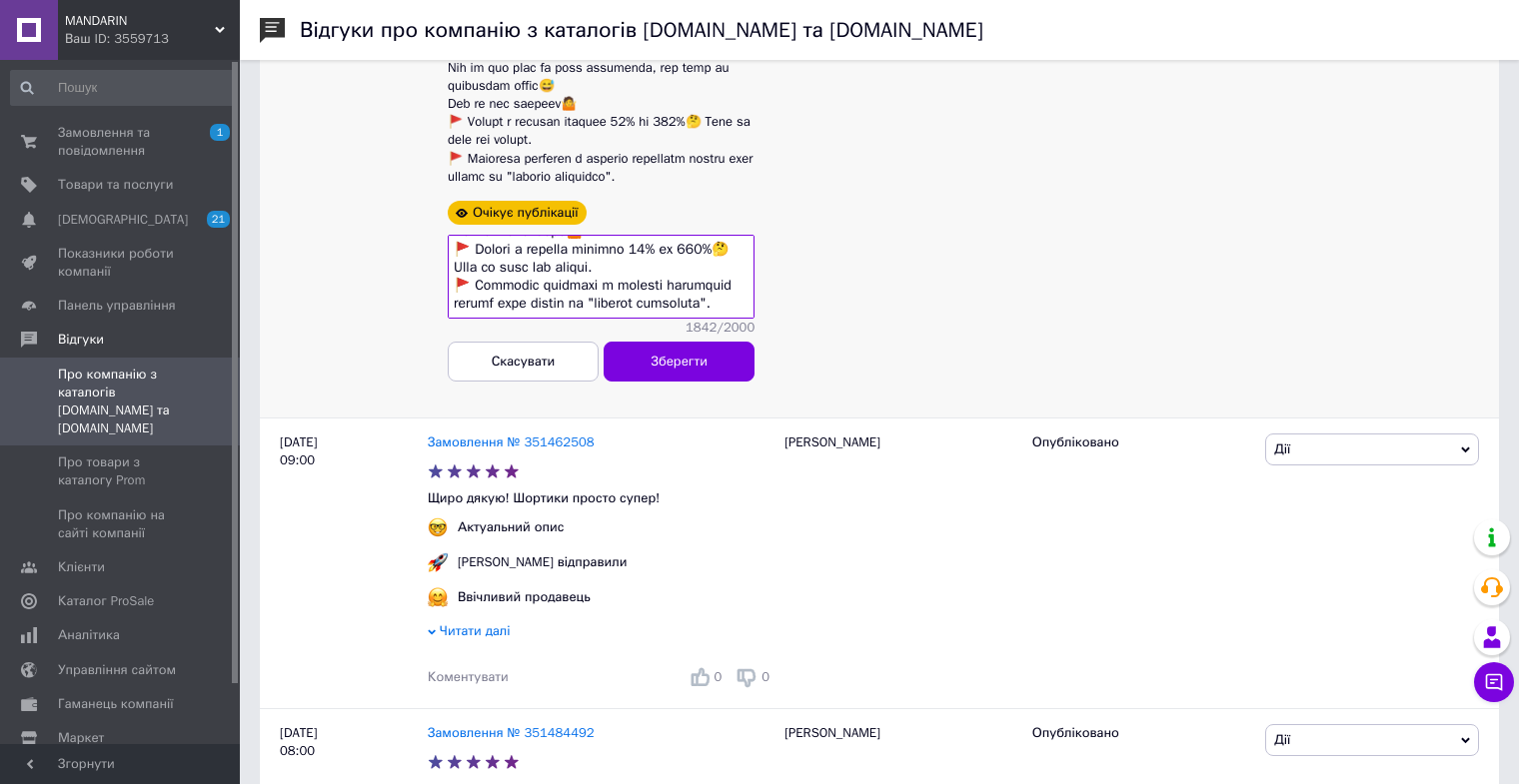 click at bounding box center (601, 277) 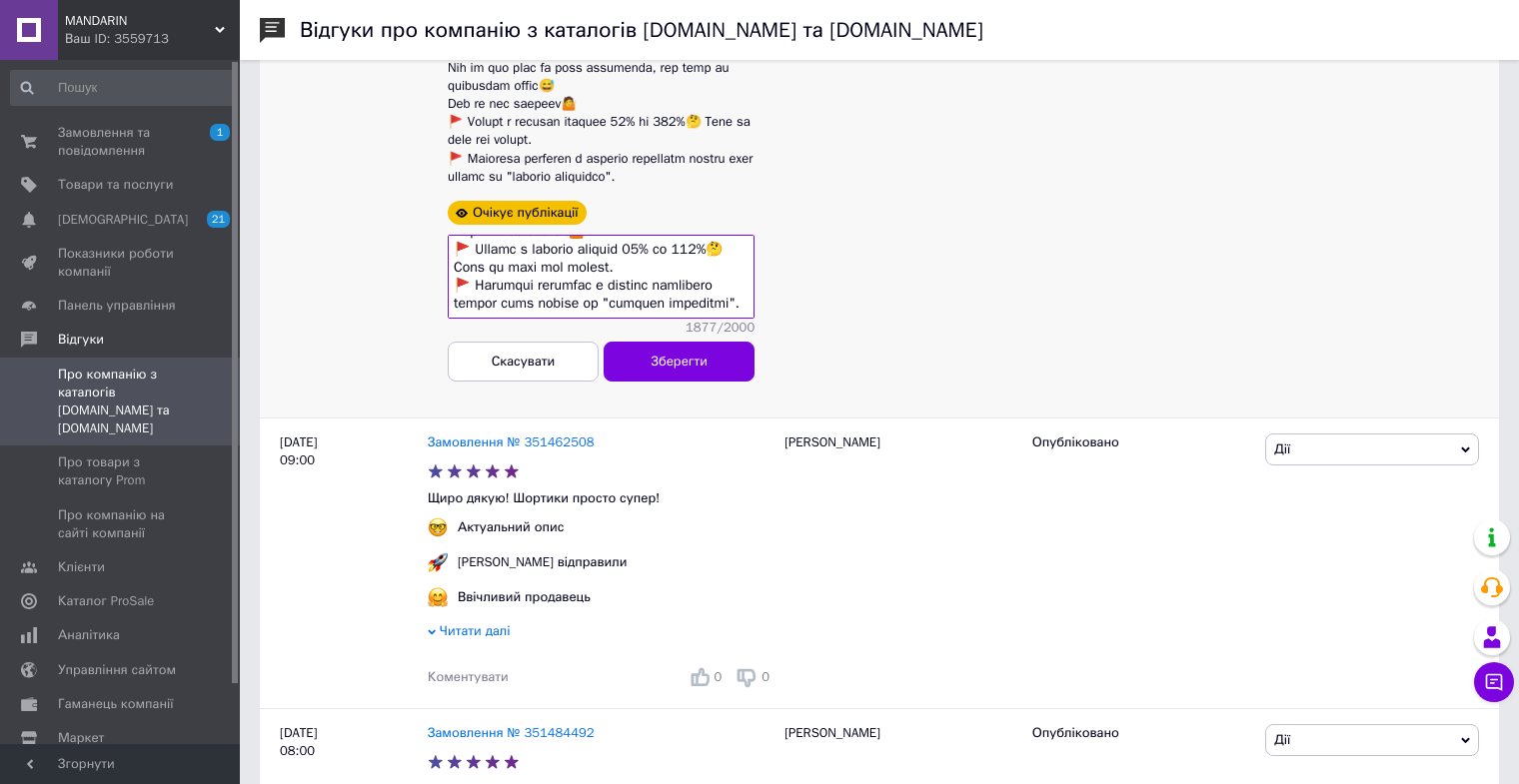 scroll, scrollTop: 895, scrollLeft: 0, axis: vertical 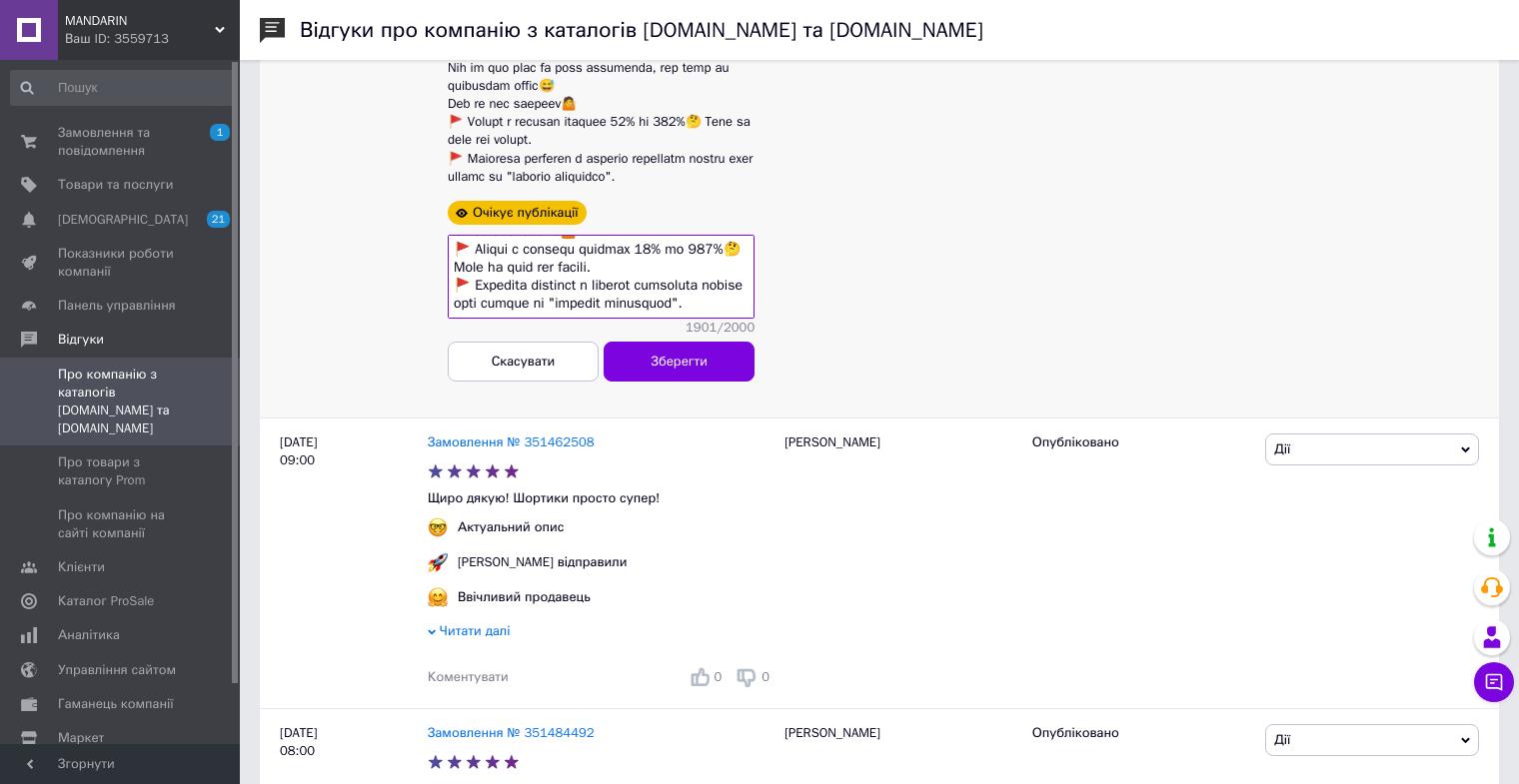 drag, startPoint x: 478, startPoint y: 344, endPoint x: 491, endPoint y: 345, distance: 13.038405 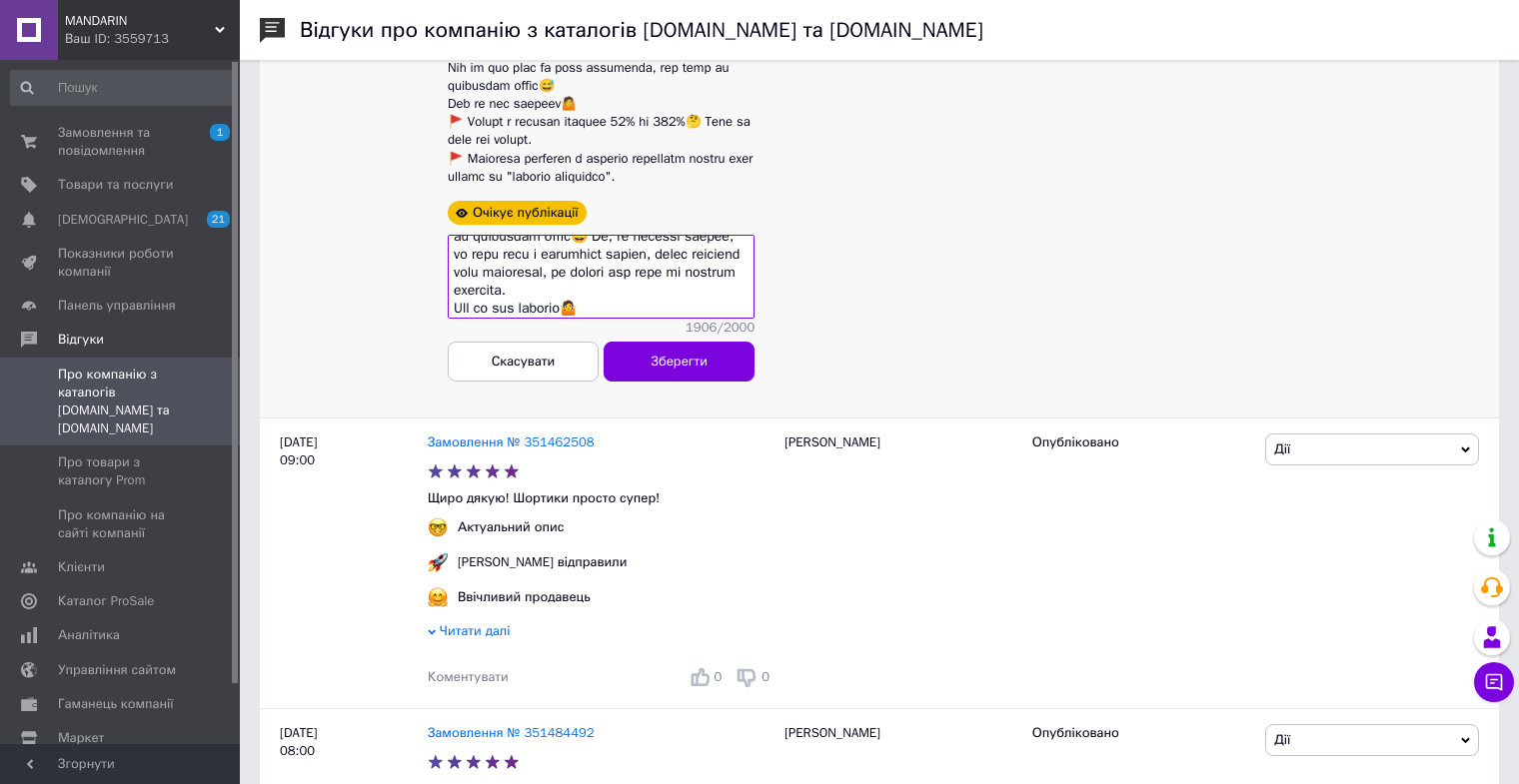 drag, startPoint x: 566, startPoint y: 345, endPoint x: 605, endPoint y: 272, distance: 82.764727 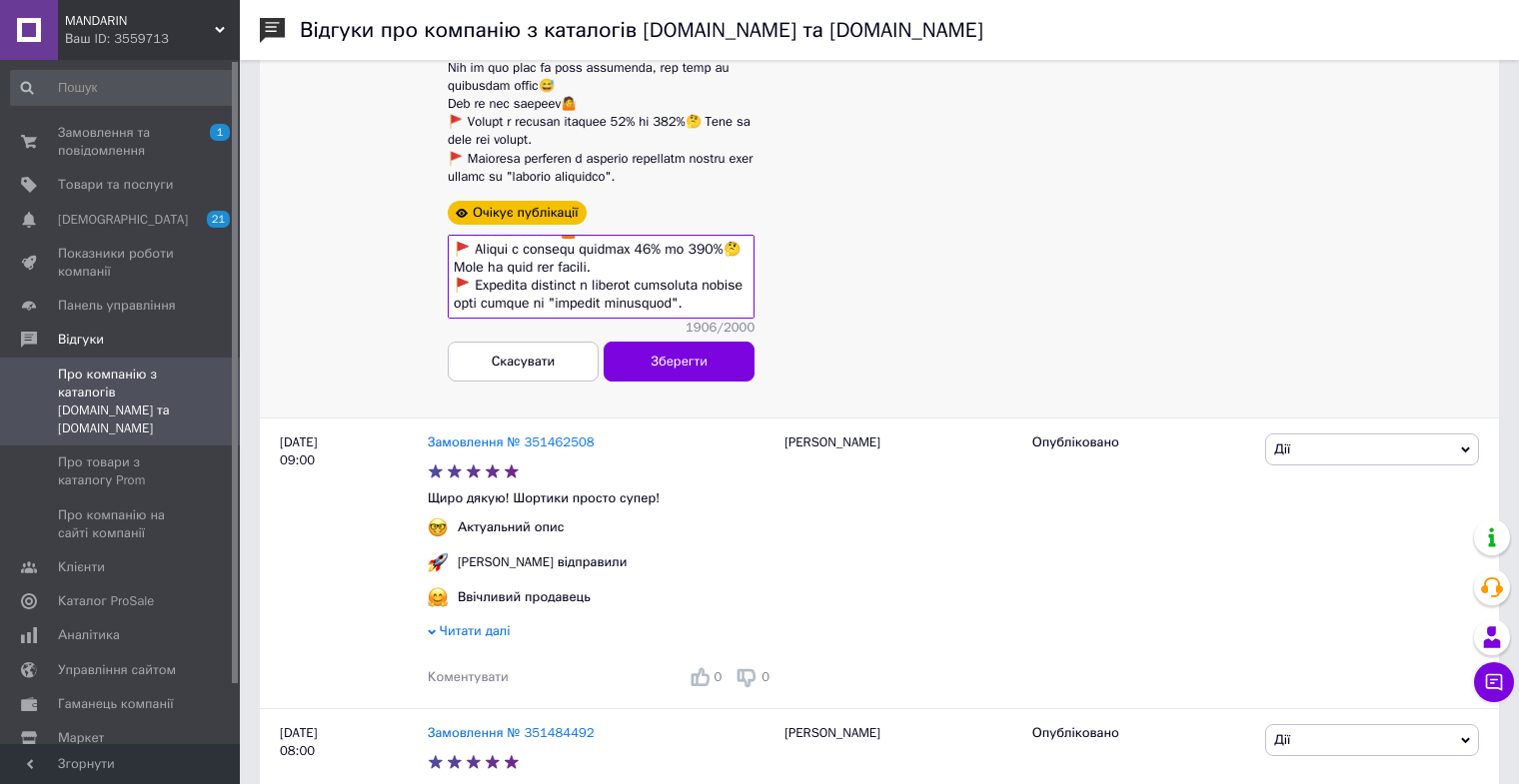 scroll, scrollTop: 911, scrollLeft: 0, axis: vertical 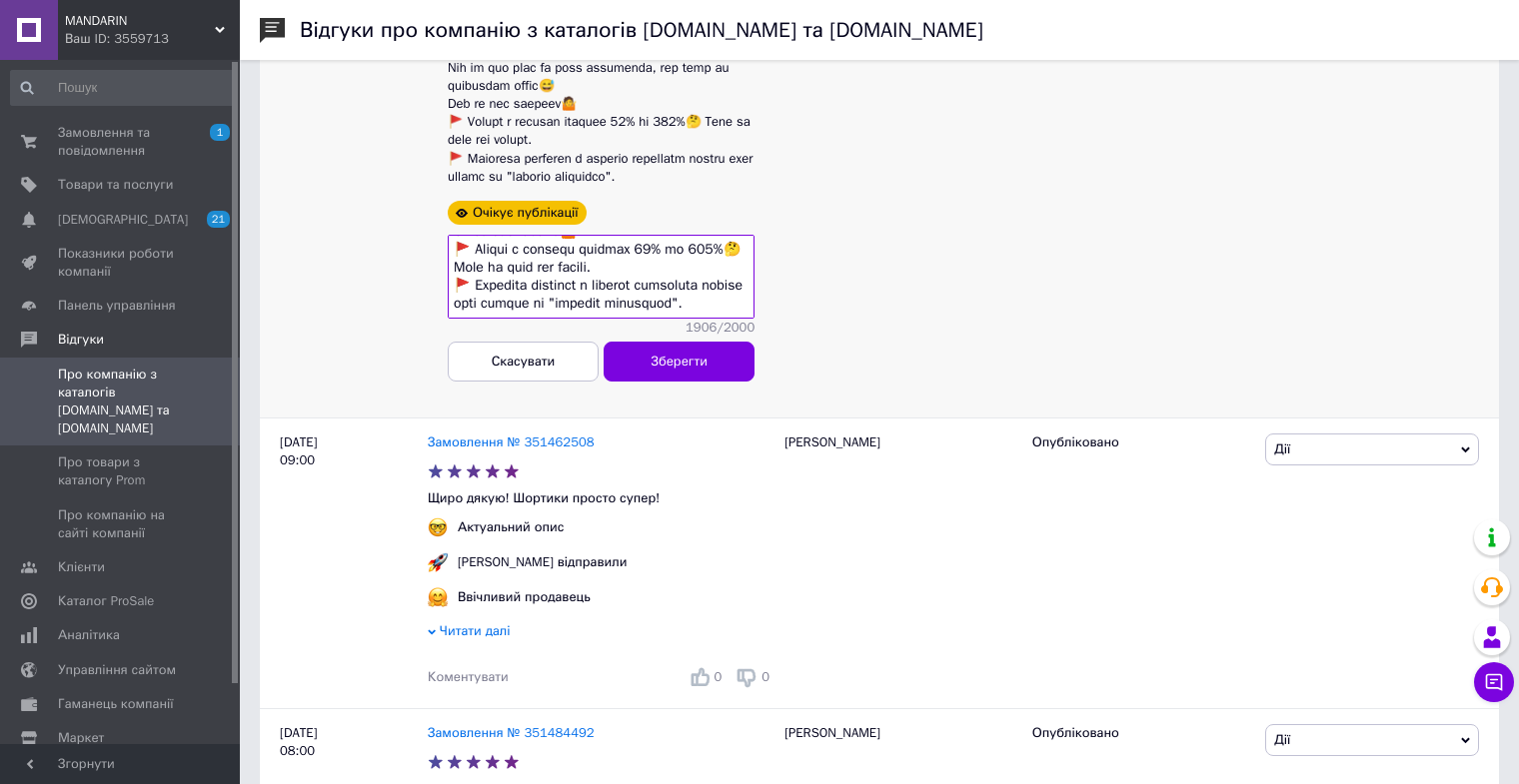 click at bounding box center [601, 277] 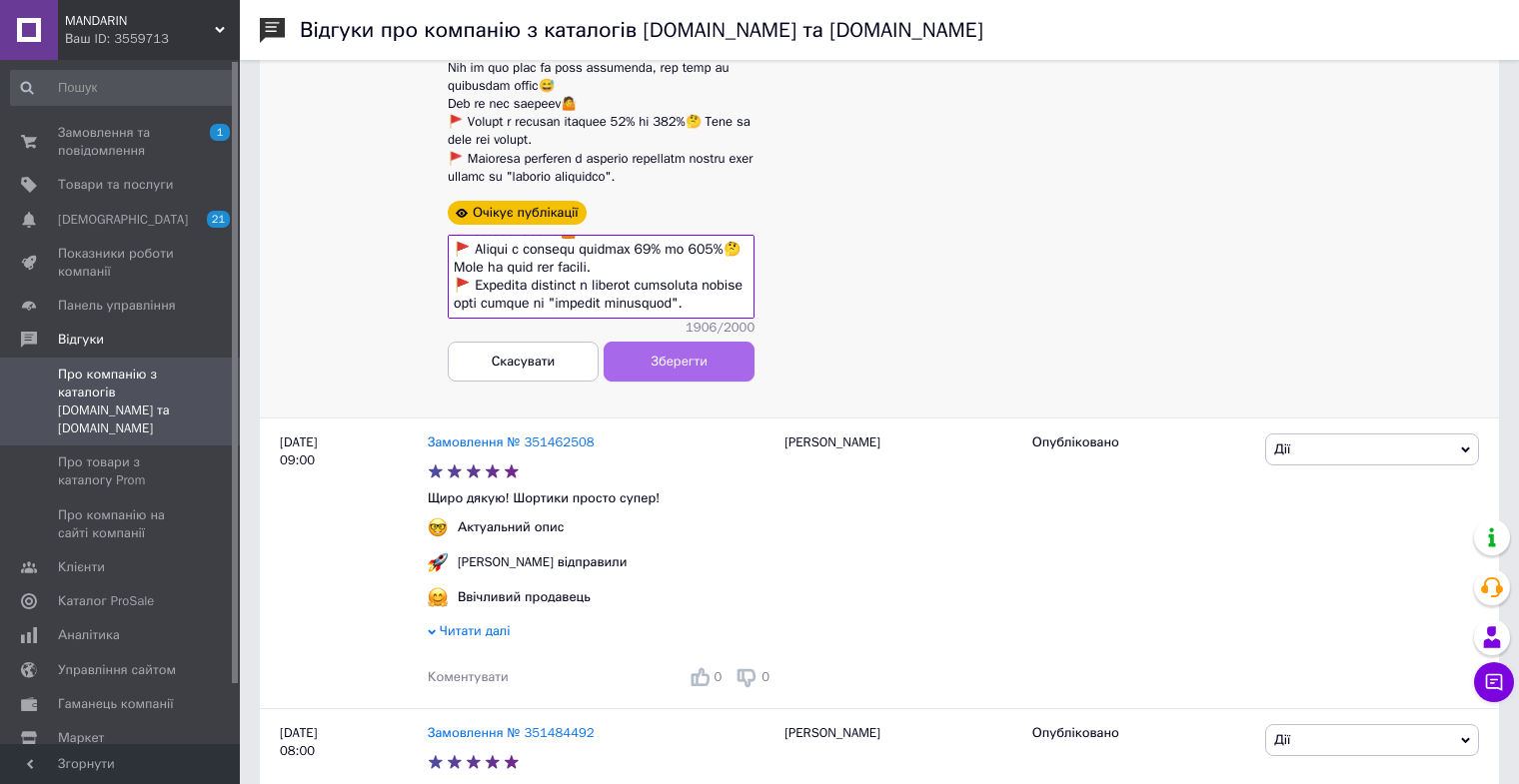 type on "Покупець говорить не правду.
Ми не говорили їй , що вона "не указала точный размер".
✅ Цитую наше повідомлення їй "Скажіть будь ласка, на який обхват Груді, Талії та Стегон потрібна річ?
Мається на увазі - параметри людини, на яку потрібна річ.
Це необхідно для перевірки правильності обраного розміру."
🚩 Вона відповіла: "У вас пишется что футболка оверсайз , я ношу размер м"
✅ Ми відповіли: "Добре. Відправимо розмір 44-48.
Але нажаль, так як ми не можемо перевірити правильність обраного розміру, відправити зможемо лише за умови мінімального завдатку 150 грн на рахунок ФОП.
Ця сума враховується у вартість замовлення, і на пошті ви сплатите на 150 грн менше.
Так ми будемо впевнені, що замовлення дійсно вам потрібне."
🚩 Після чого вона повідомила що оплатить наступного дня.
✅ Наступив кінець "наступного дня", а не "середина", як вона пише. Оплати немає. Ми повідомили їй, цитую "Нажаль не отримали від вас оплату. Змушені скасувати ваше замовлення"
🚩 Ця особа, замість того, щоб сказати, що її замовлення акту..." 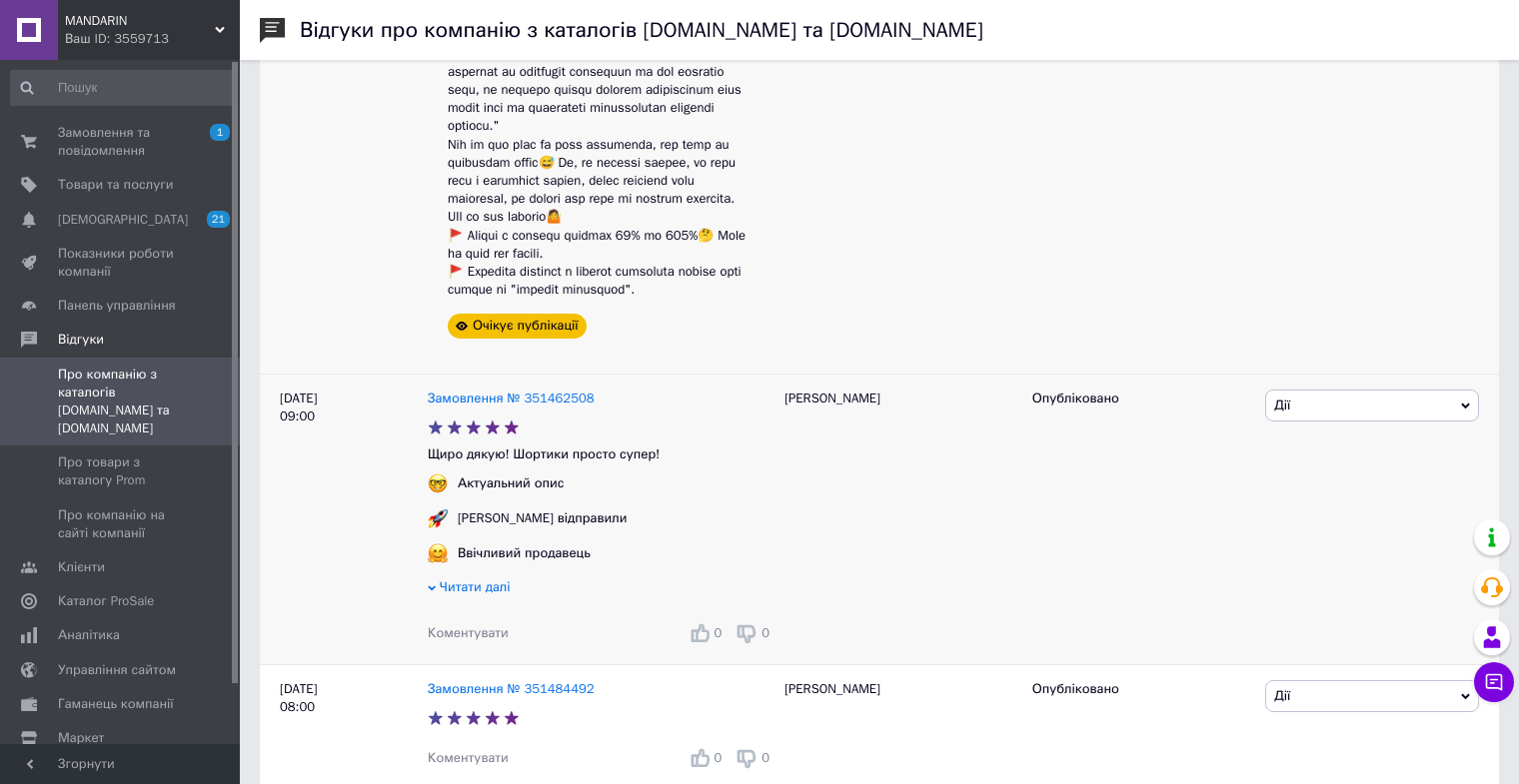 scroll, scrollTop: 1290, scrollLeft: 0, axis: vertical 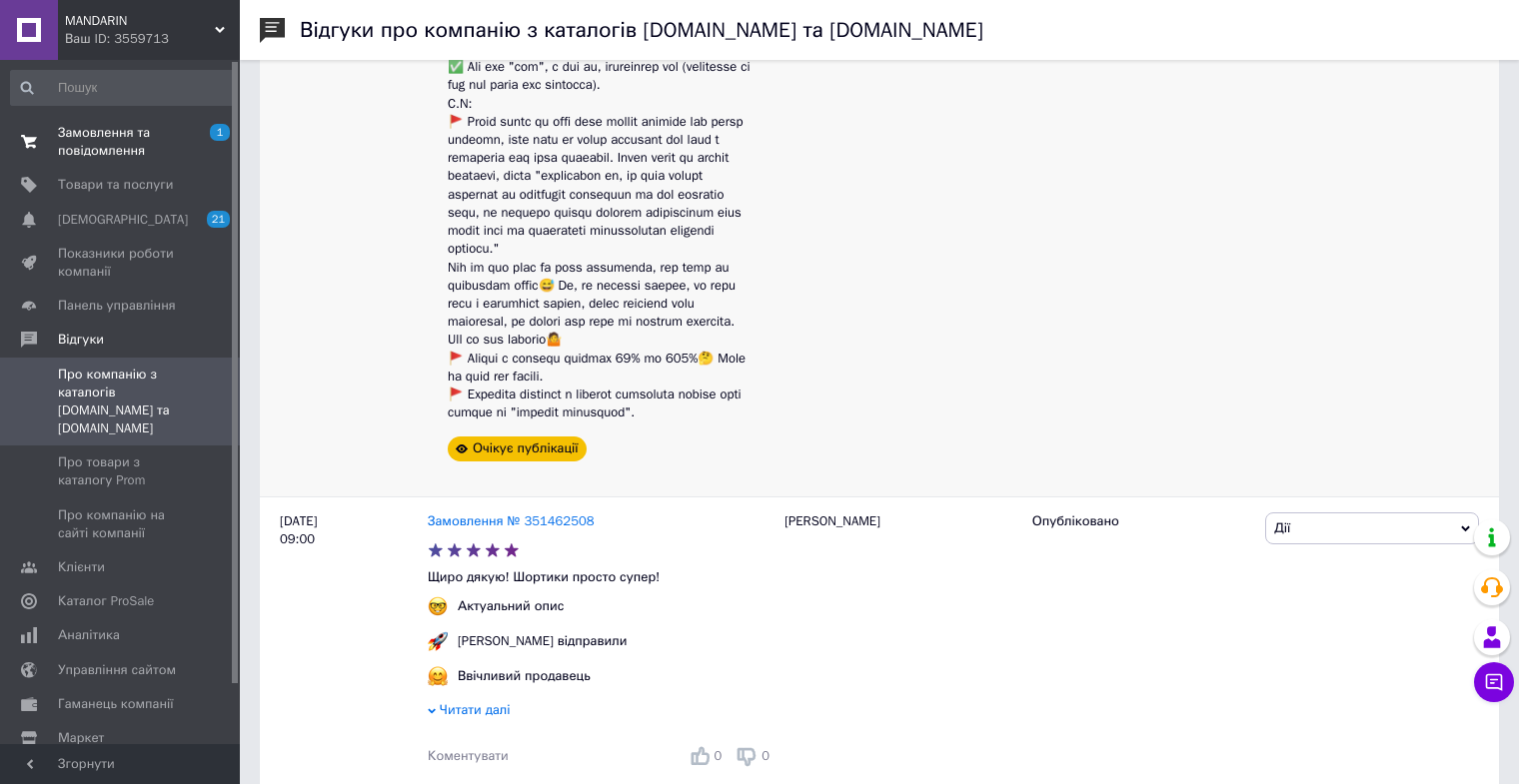 click on "Замовлення та повідомлення" at bounding box center [121, 142] 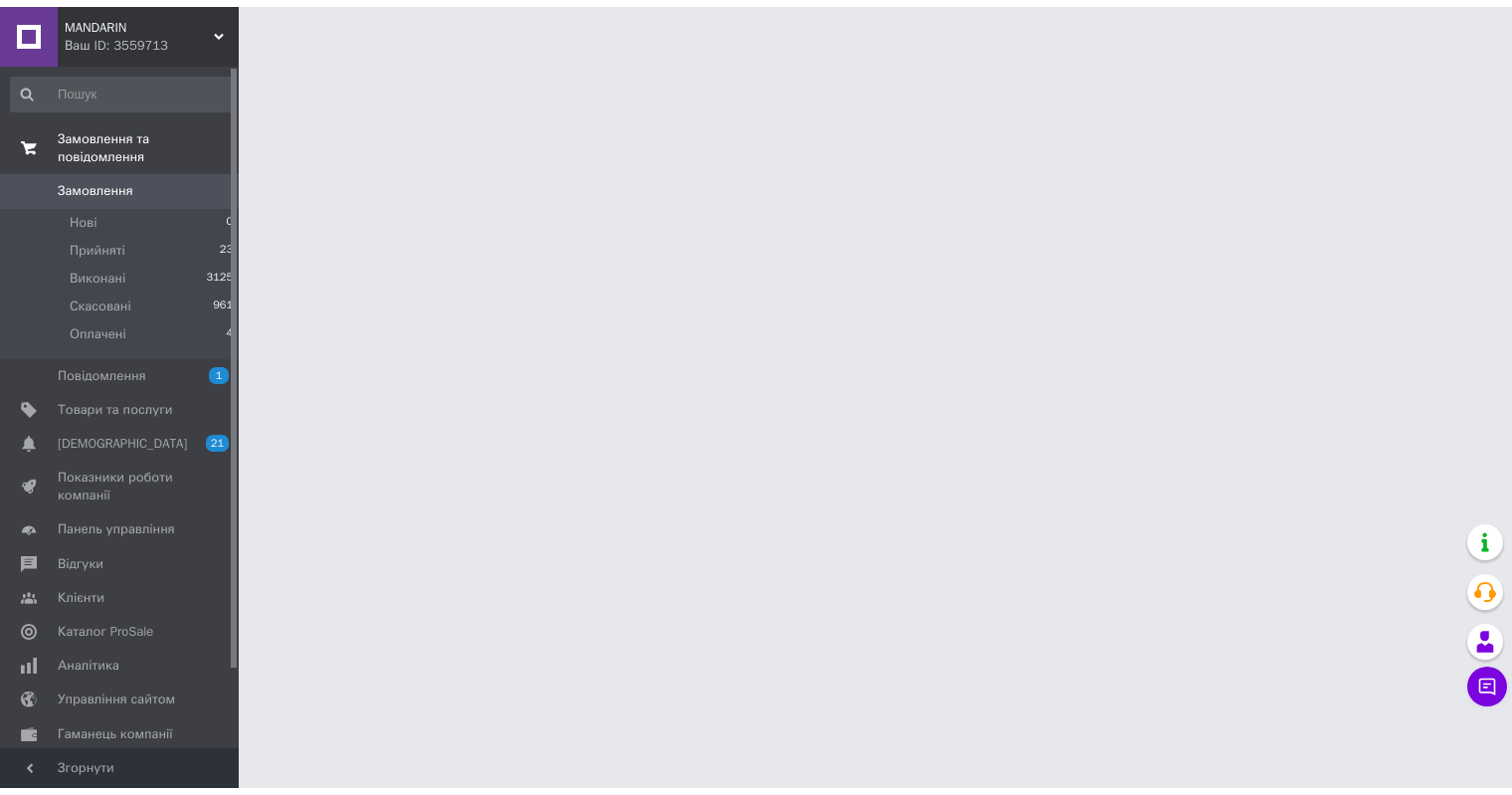 scroll, scrollTop: 0, scrollLeft: 0, axis: both 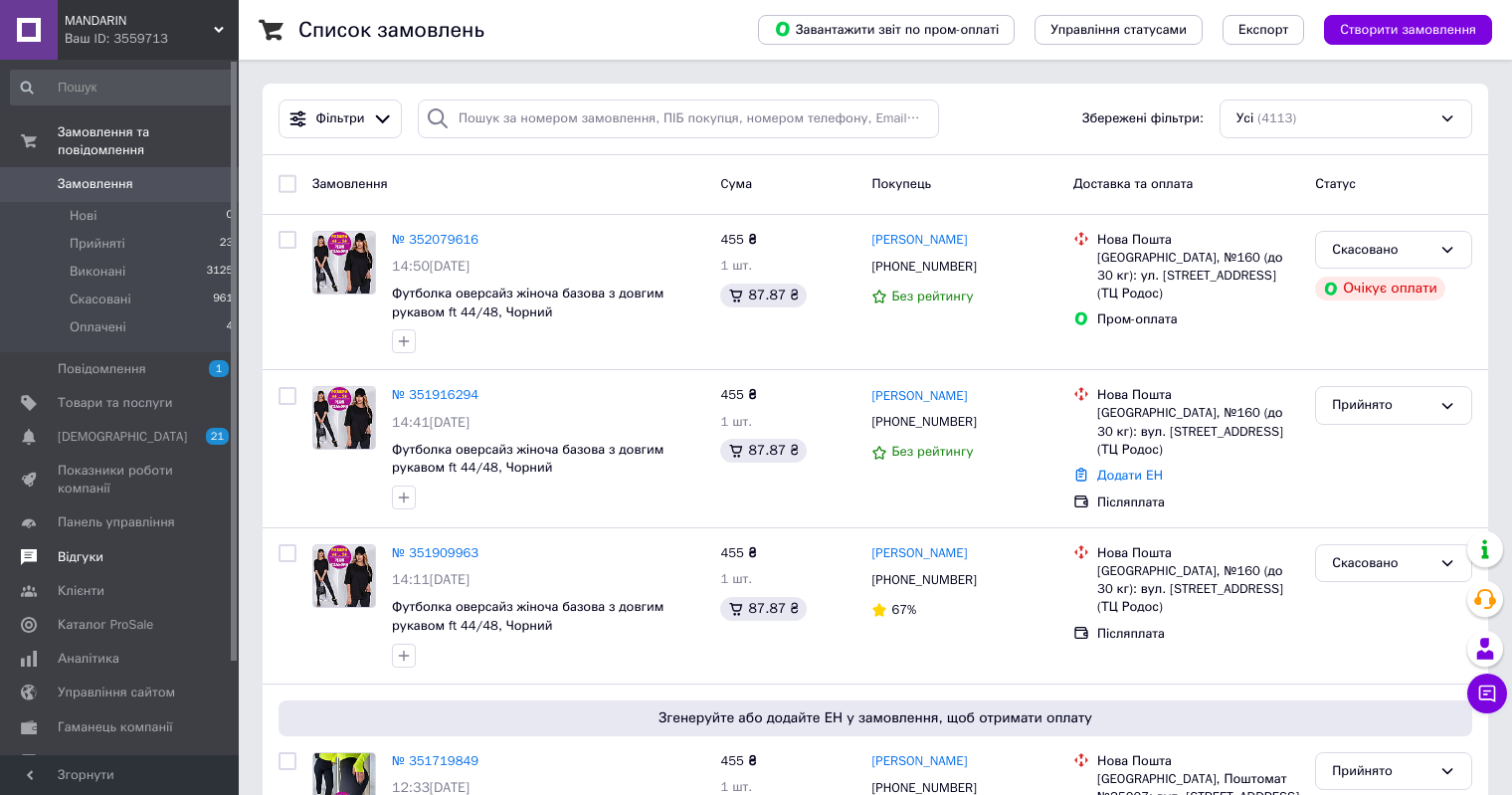 click on "Відгуки" at bounding box center (120, 557) 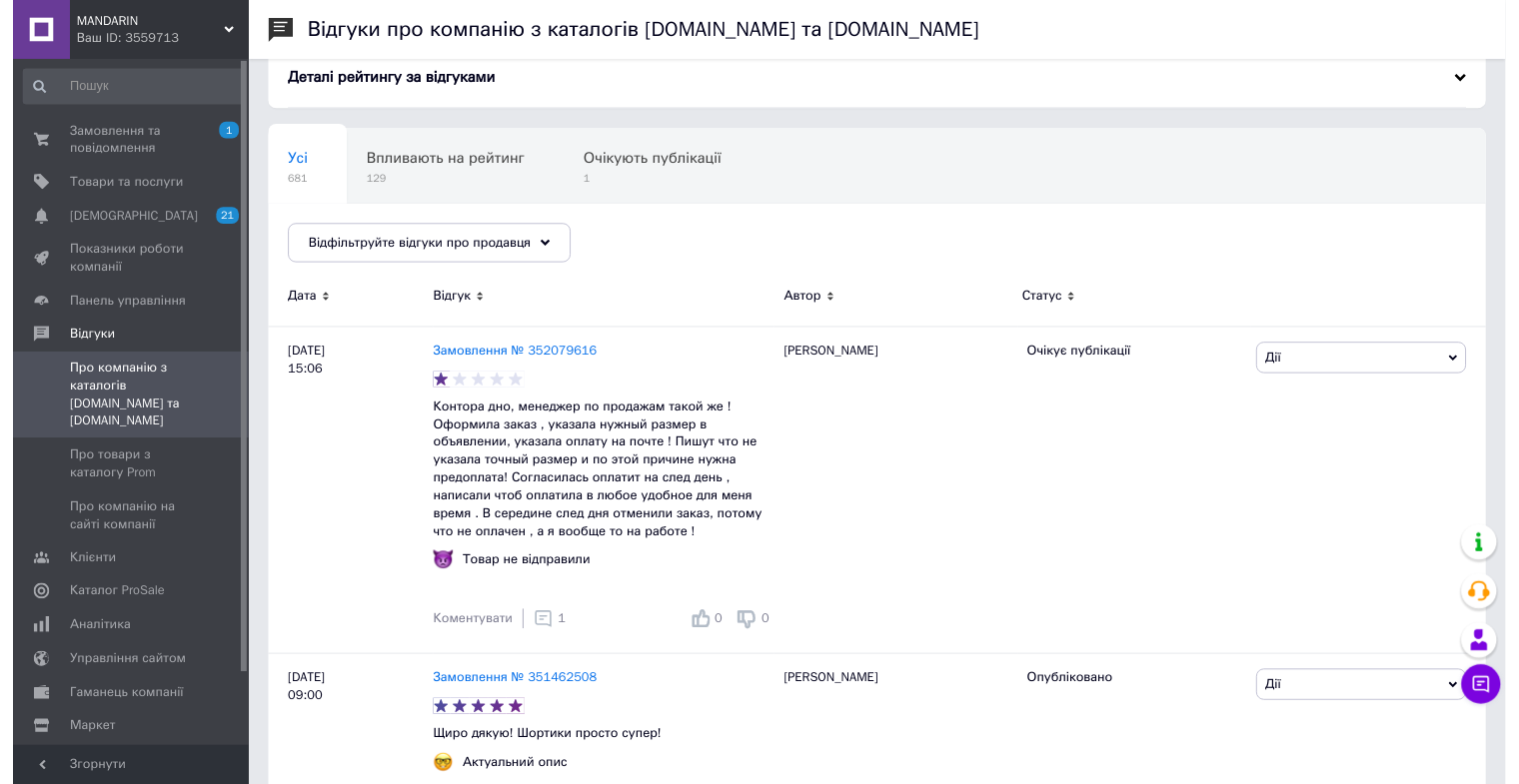 scroll, scrollTop: 100, scrollLeft: 0, axis: vertical 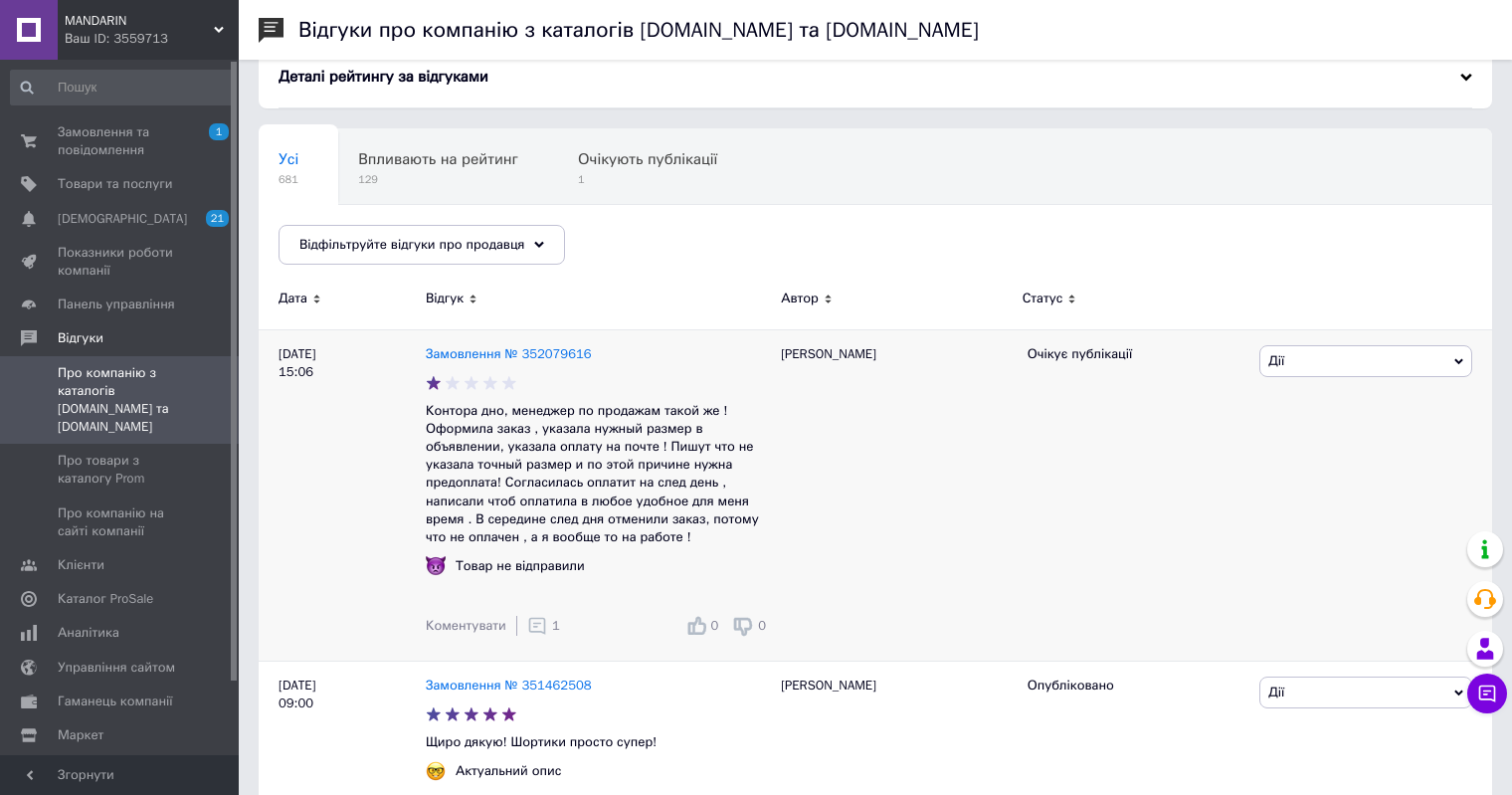 click 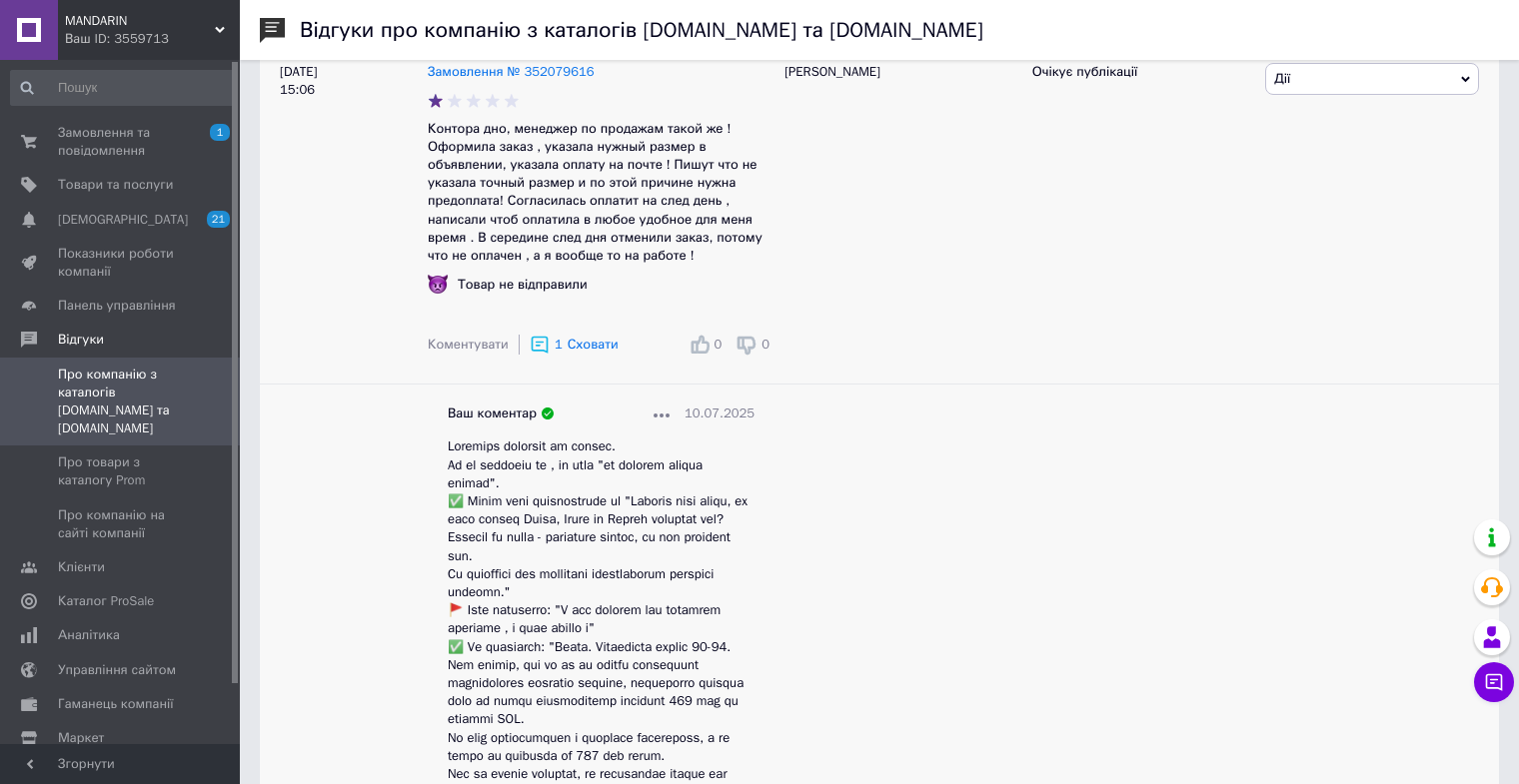 scroll, scrollTop: 499, scrollLeft: 0, axis: vertical 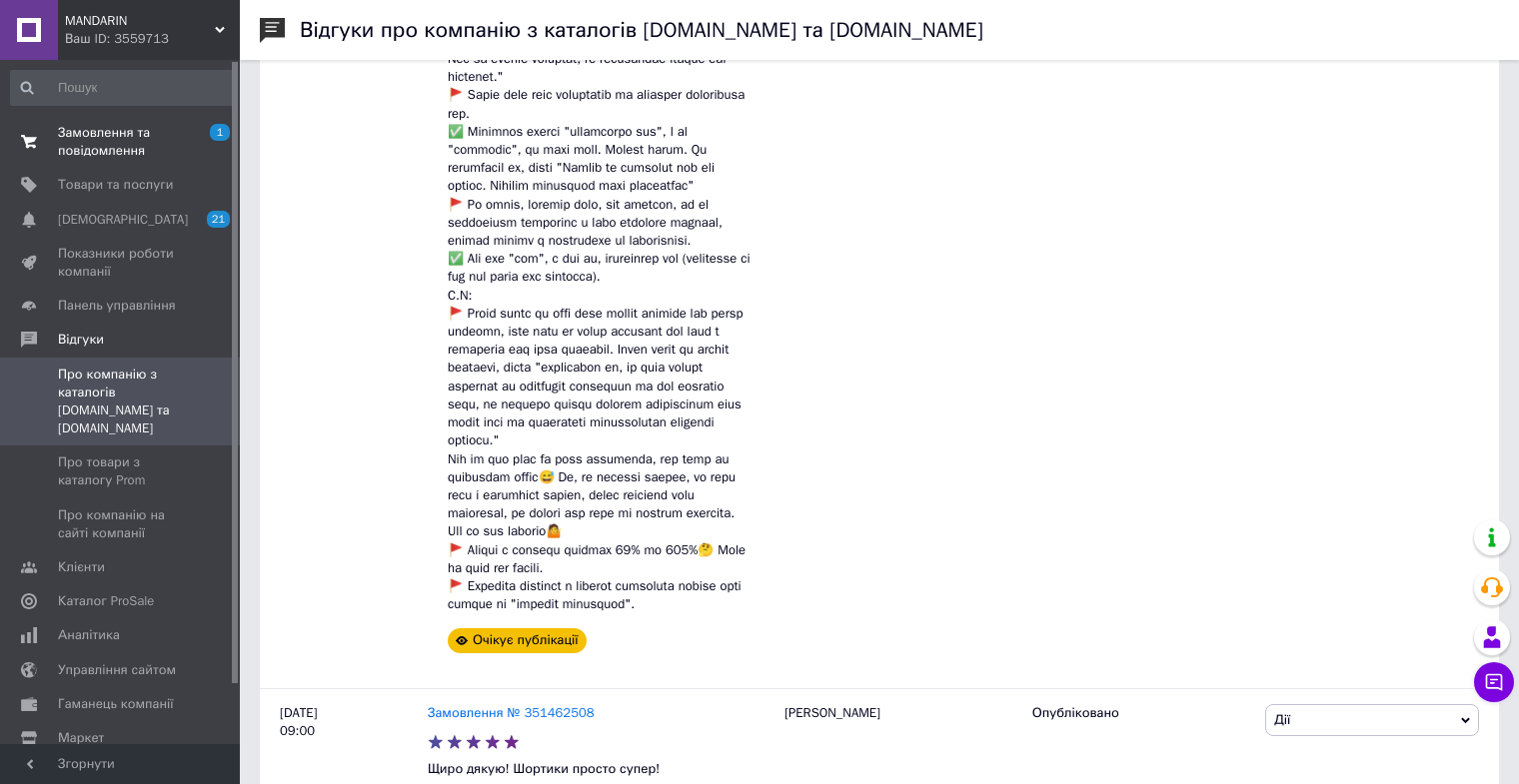 click on "Замовлення та повідомлення" at bounding box center [121, 142] 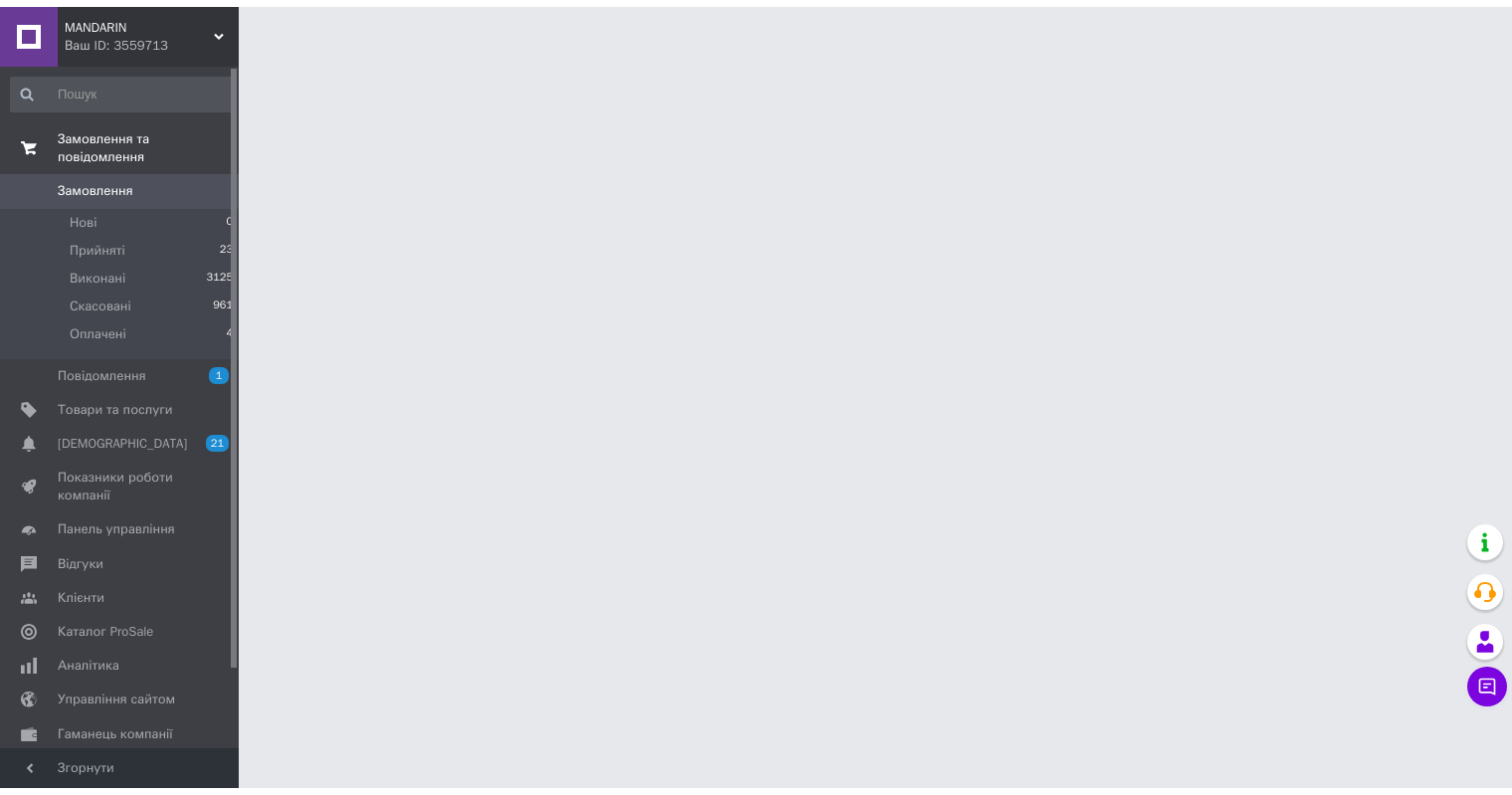 scroll, scrollTop: 0, scrollLeft: 0, axis: both 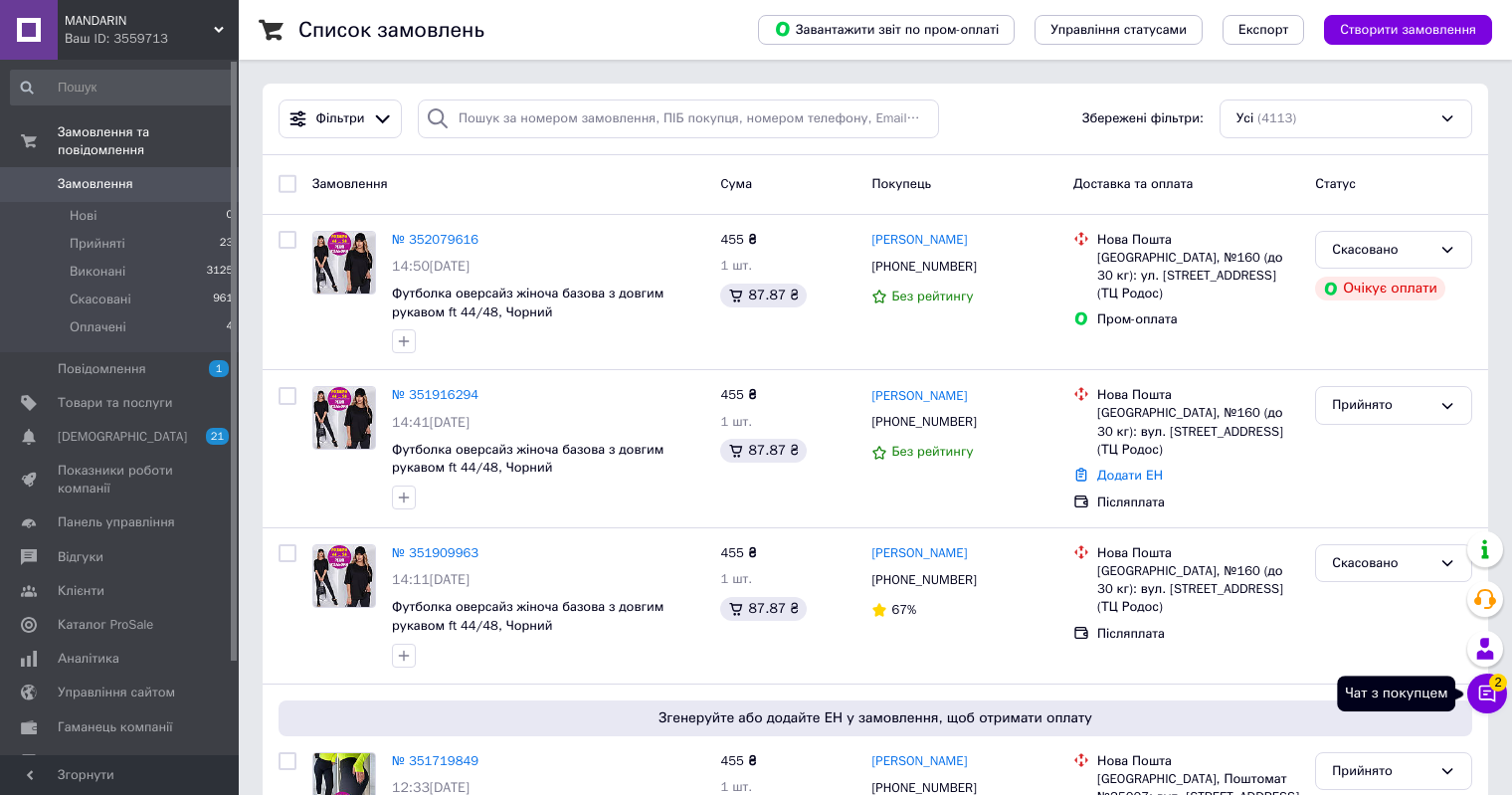 click on "2" at bounding box center [1498, 683] 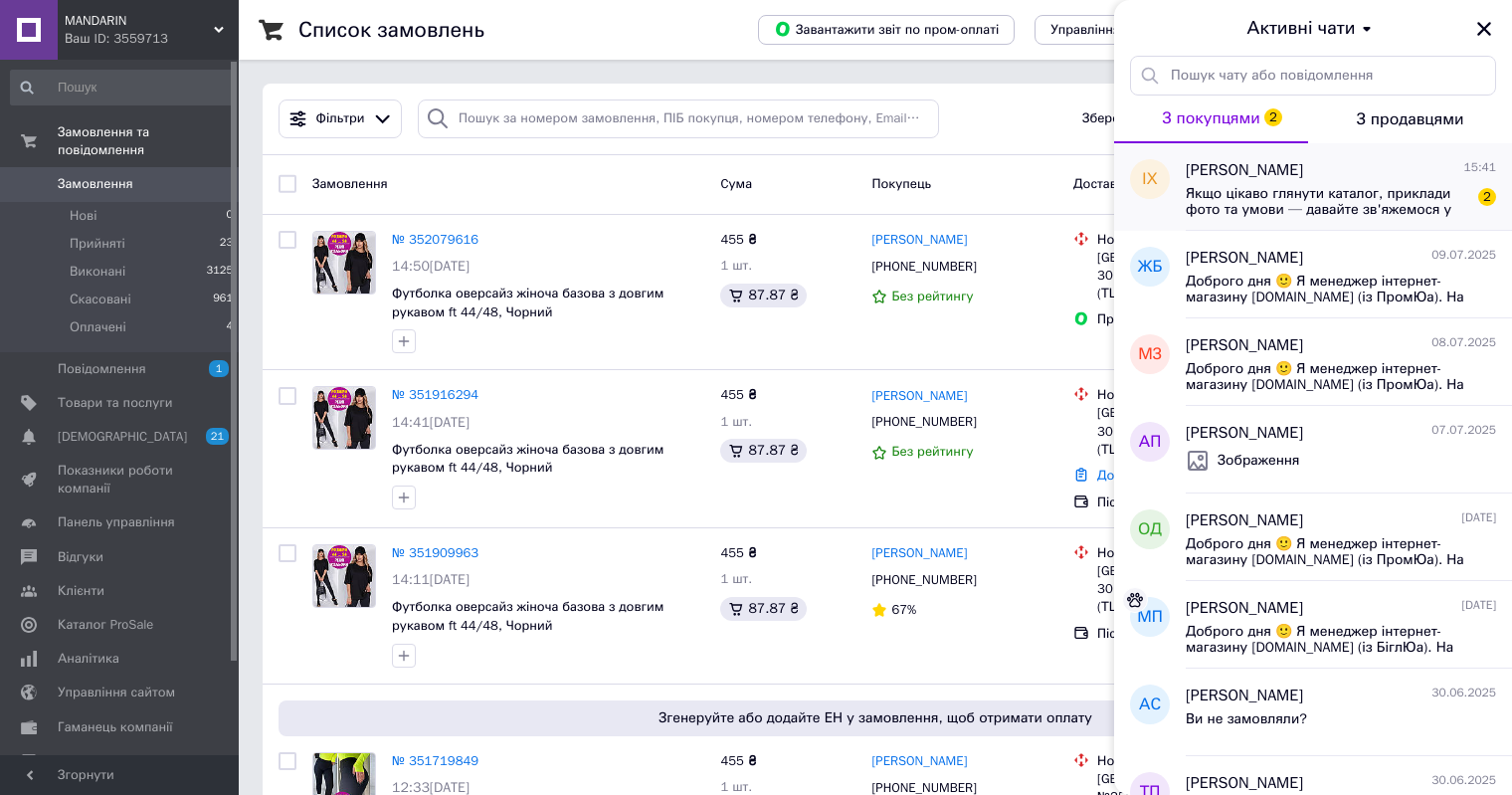 click on "Якщо цікаво глянути каталог, приклади фото та умови — давайте зв'яжемося у Телеграм або Вайбер, надішлемо вам все без зобов’язань.
Навіть якщо не почнемо співпрацювати, можливо візьмете щось нове для свого асортименту 💡
Як вам така ідея? 2" at bounding box center (1341, 200) 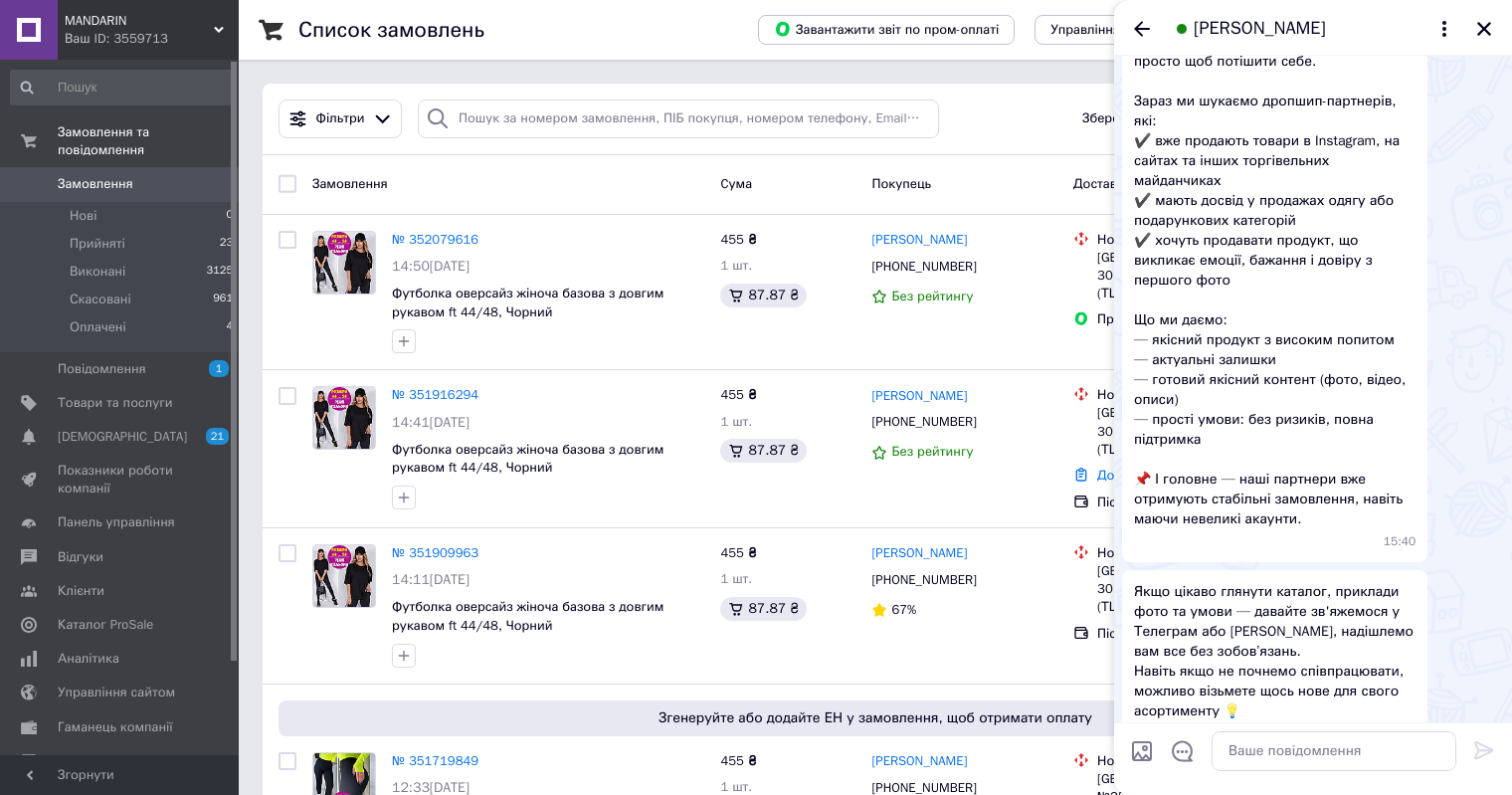 scroll, scrollTop: 492, scrollLeft: 0, axis: vertical 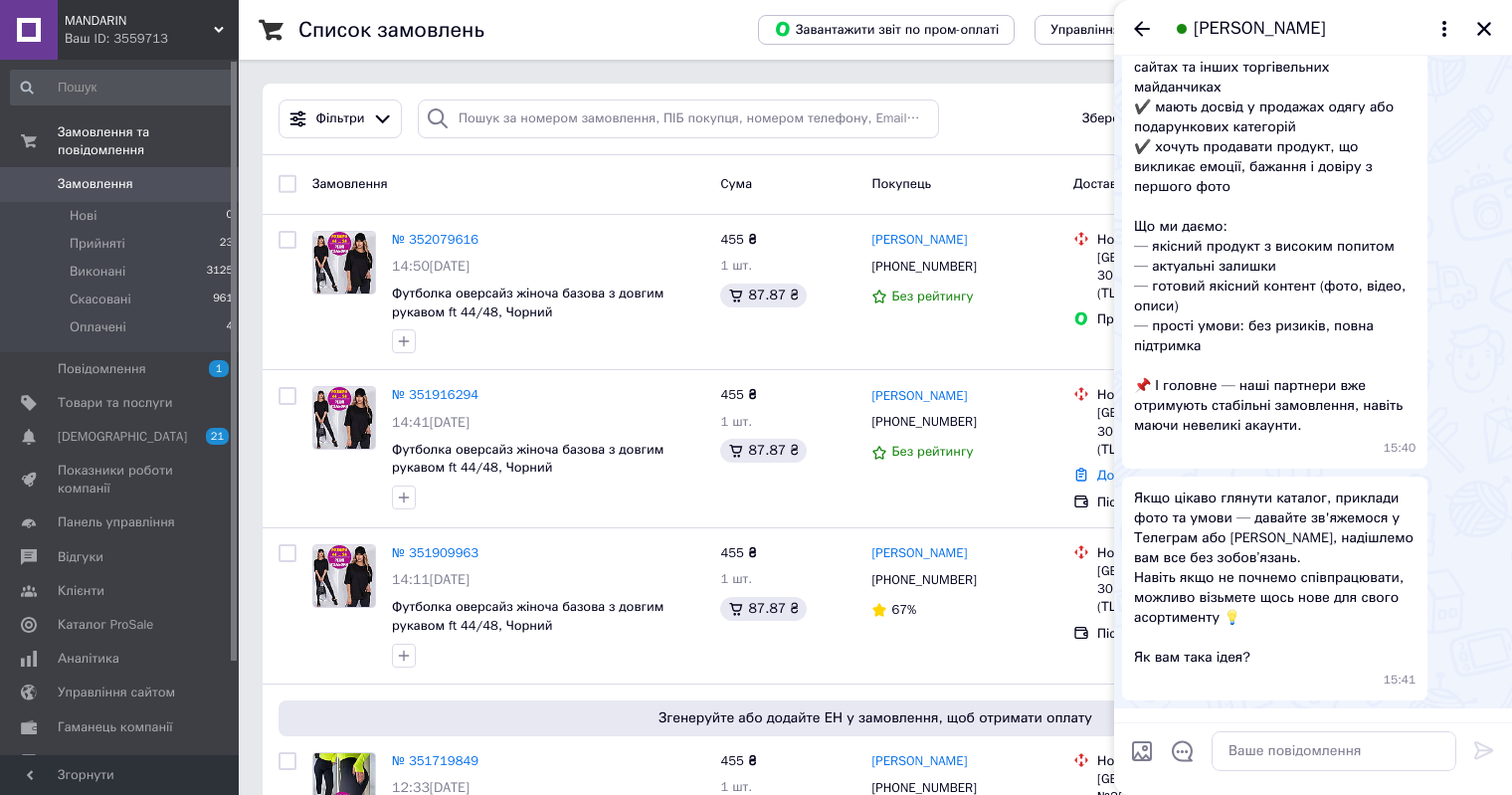 click 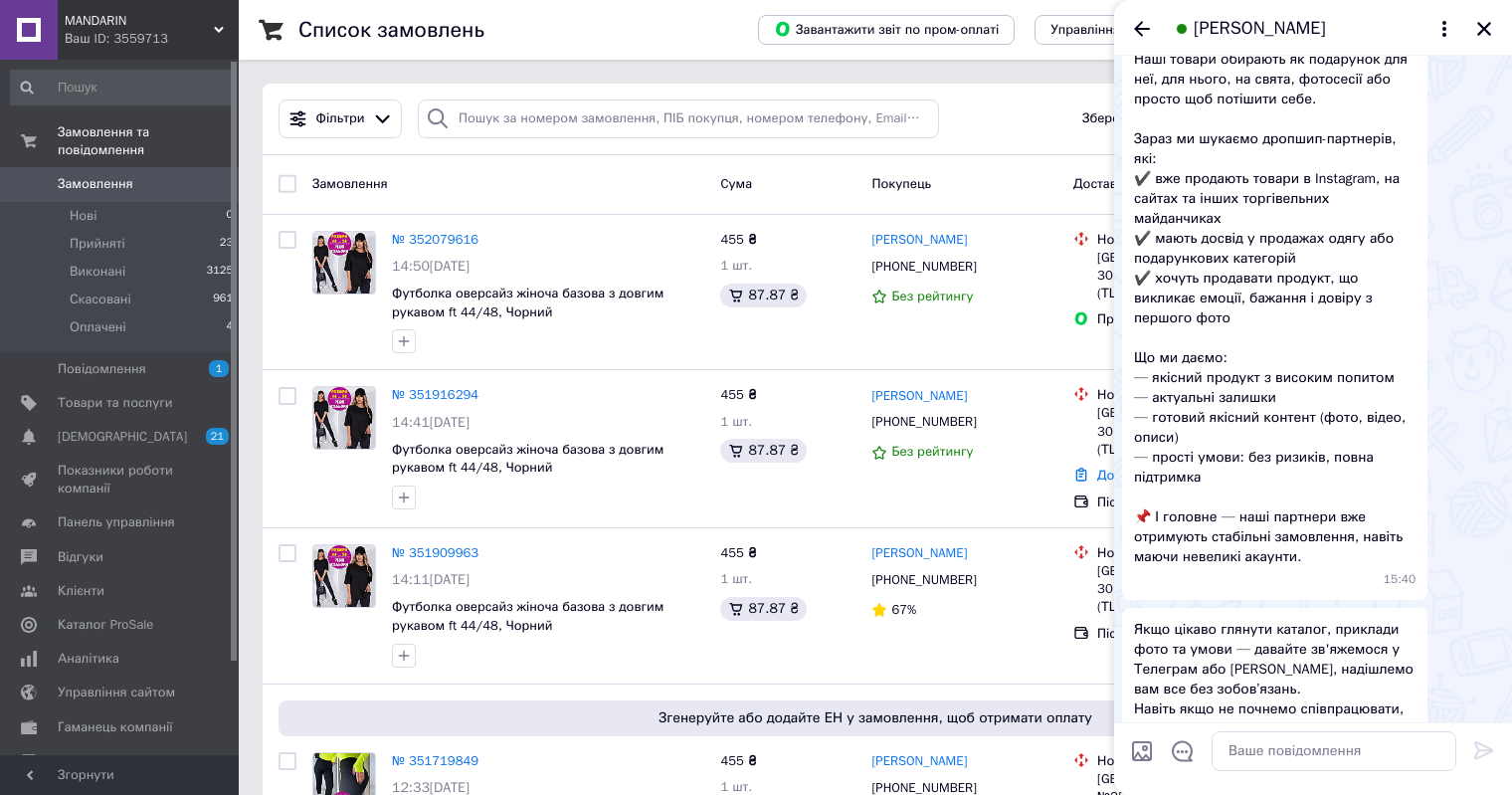scroll, scrollTop: 418, scrollLeft: 0, axis: vertical 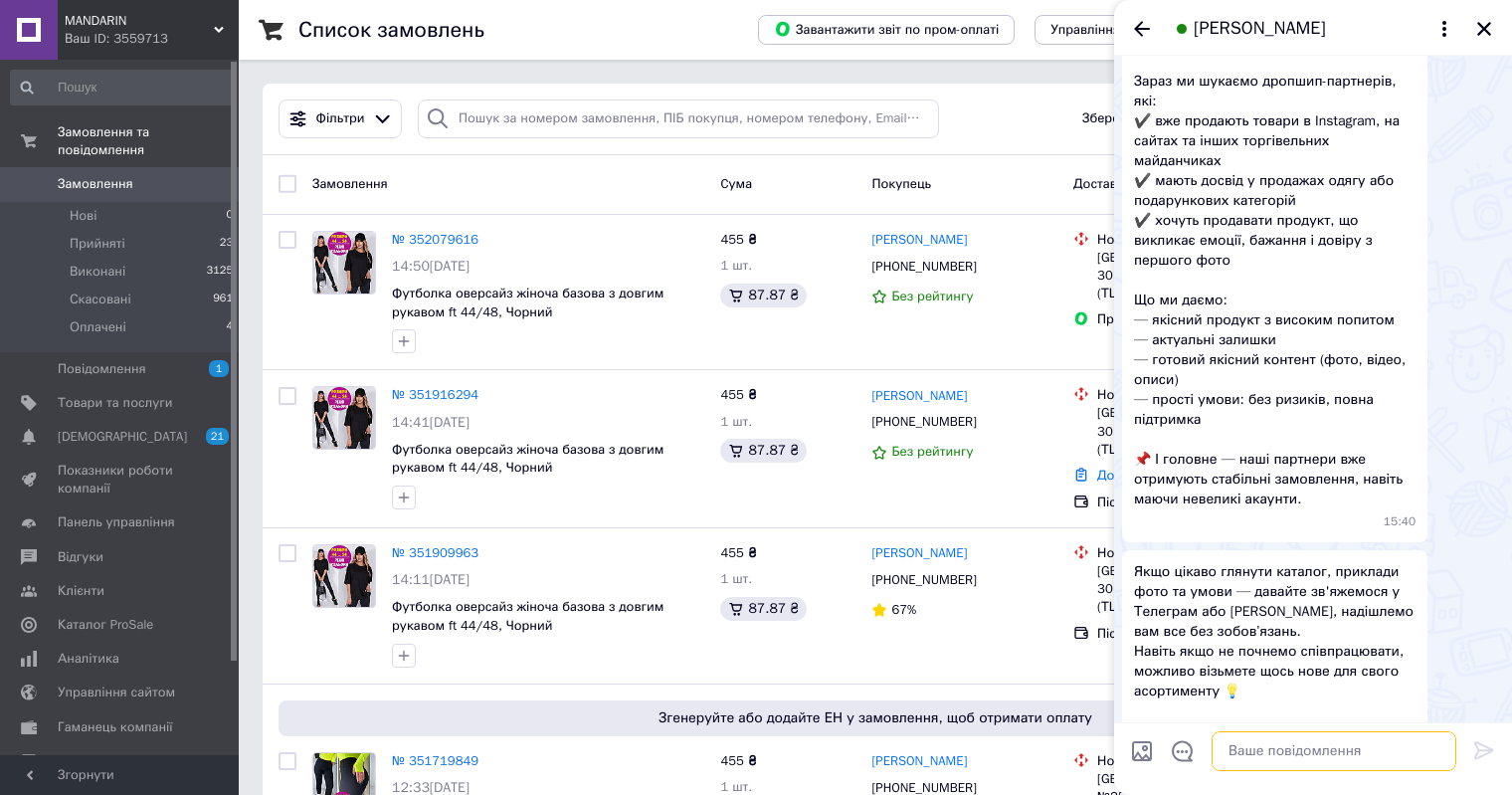 click at bounding box center (1334, 751) 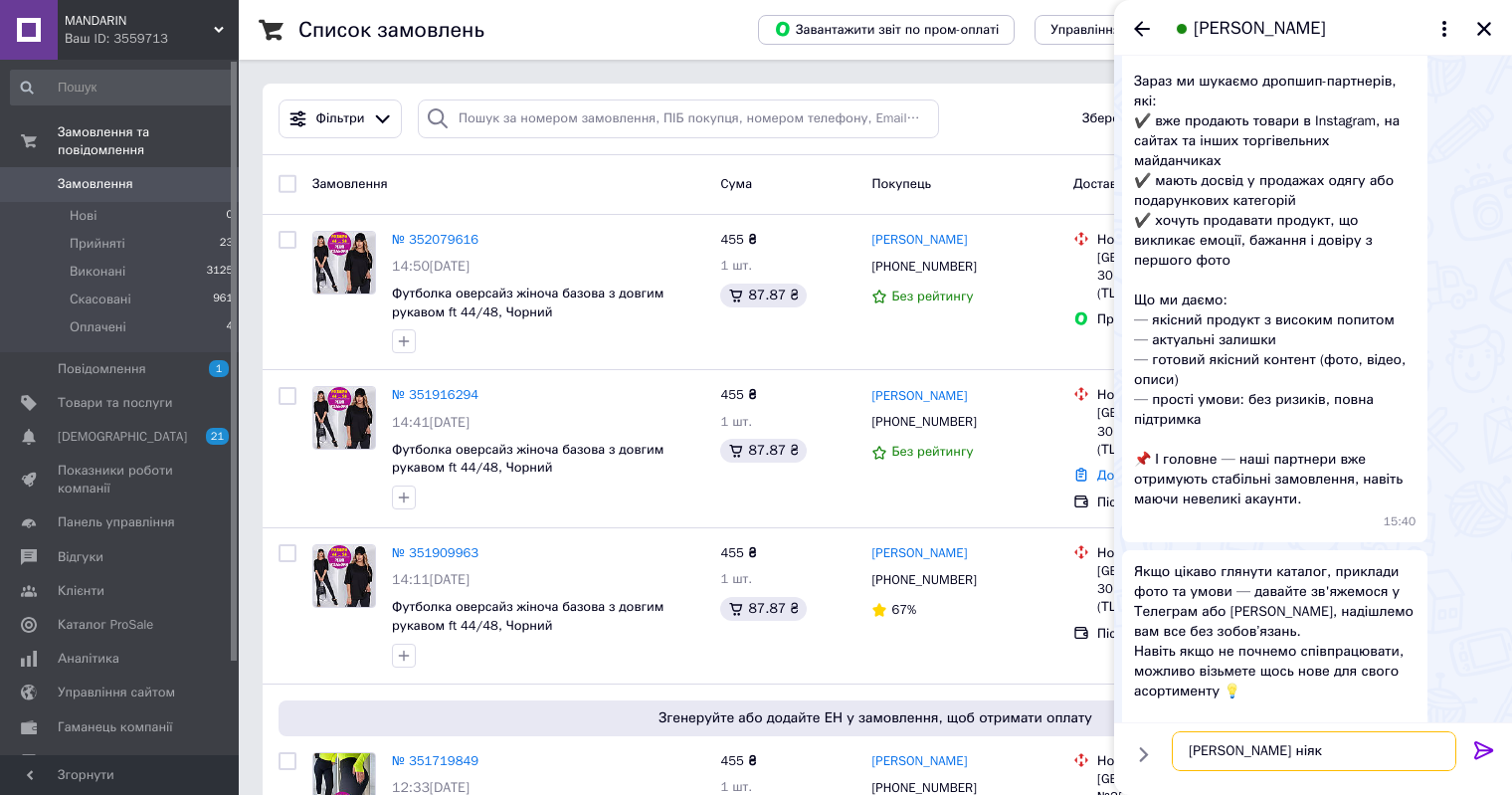 type on "[PERSON_NAME] ніяк?" 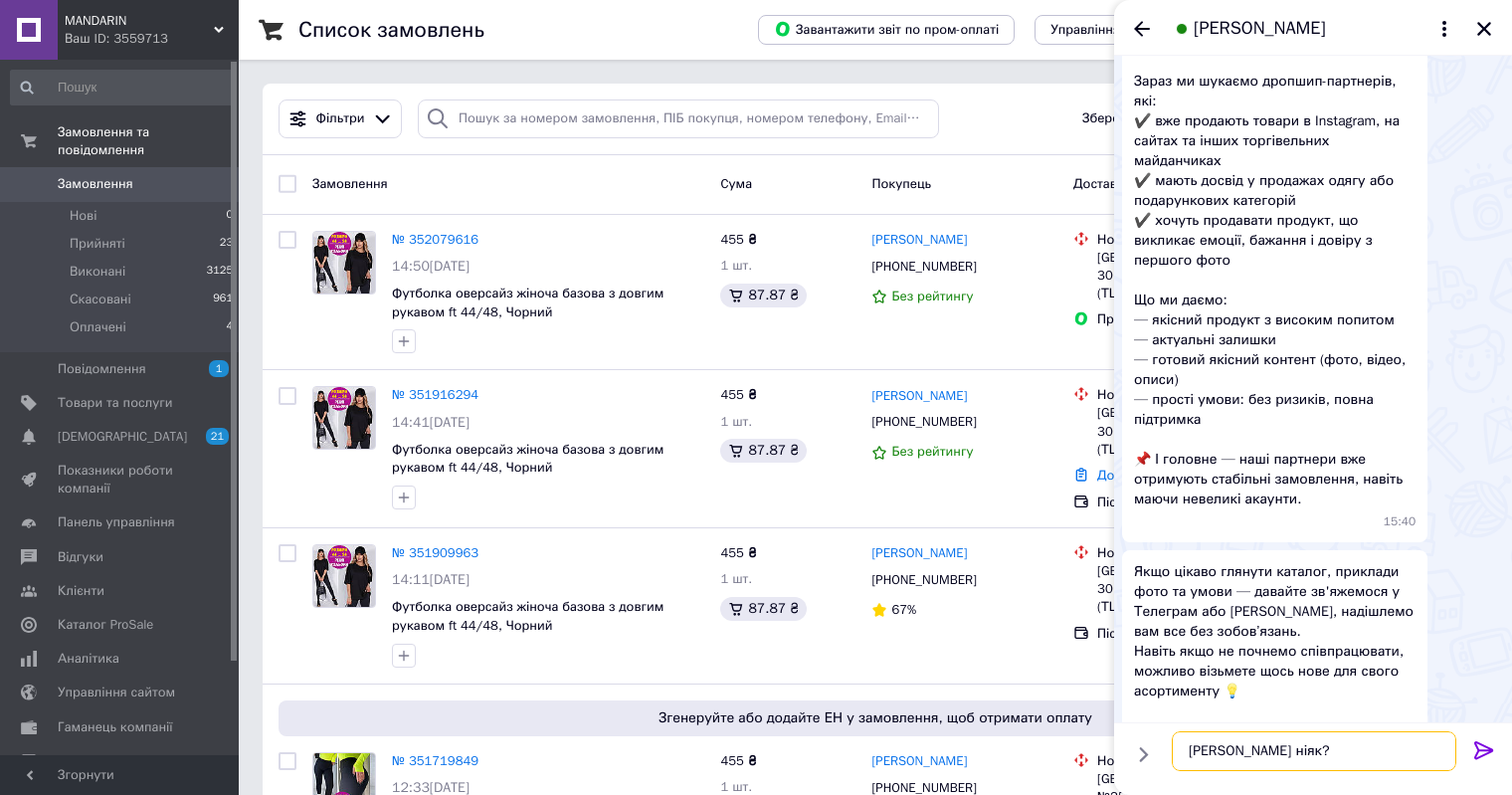 type 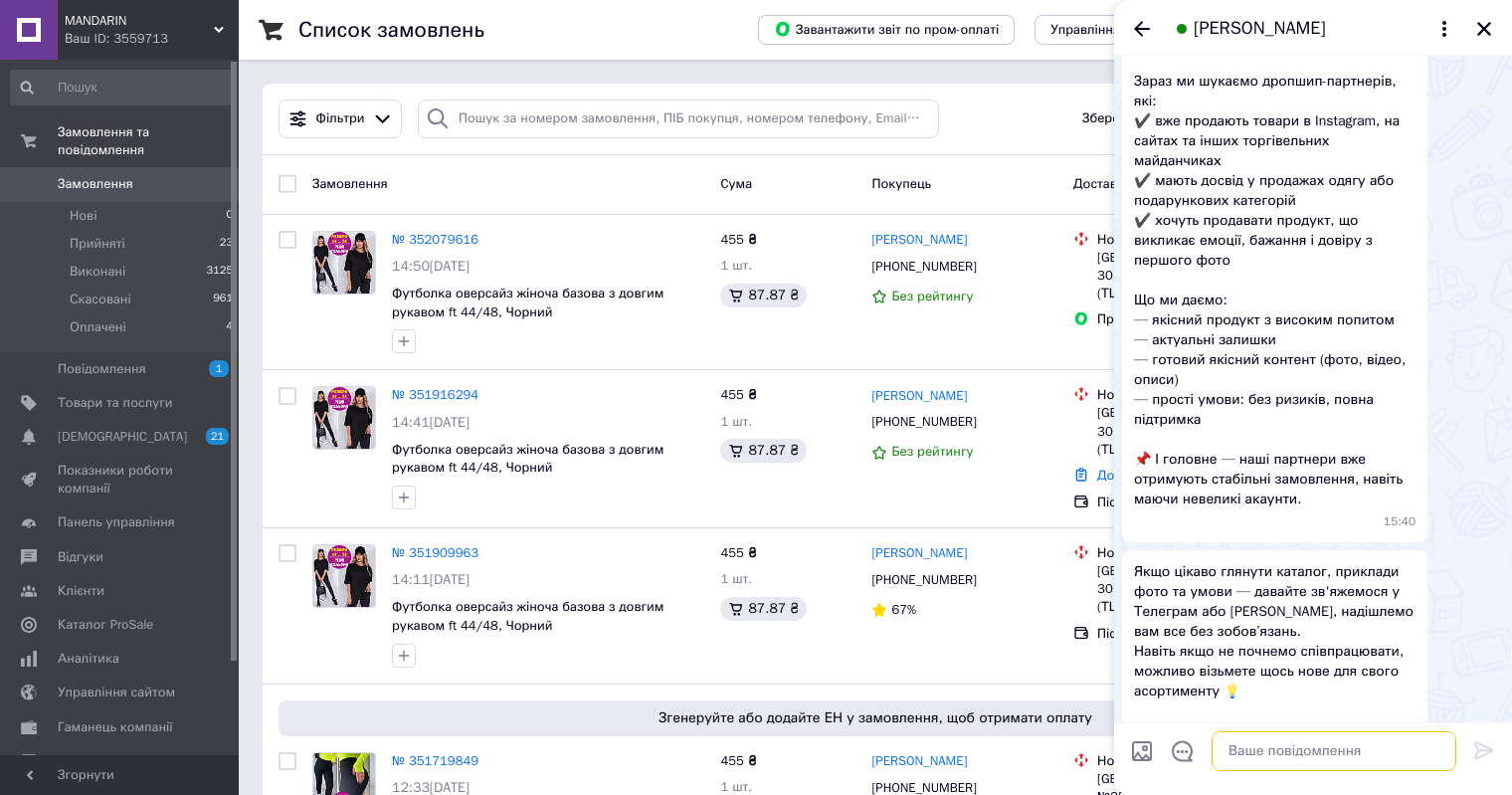 scroll, scrollTop: 439, scrollLeft: 0, axis: vertical 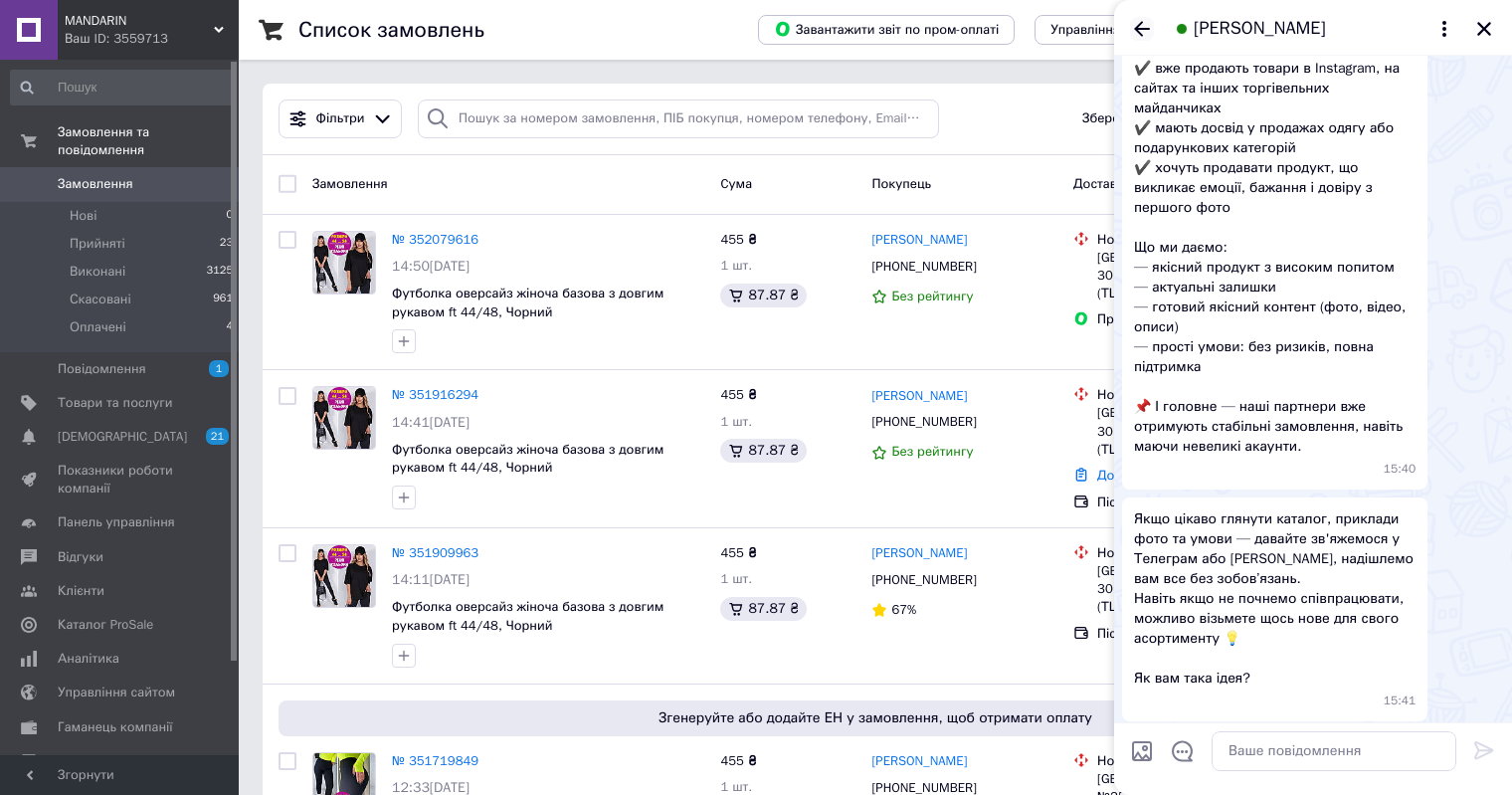click 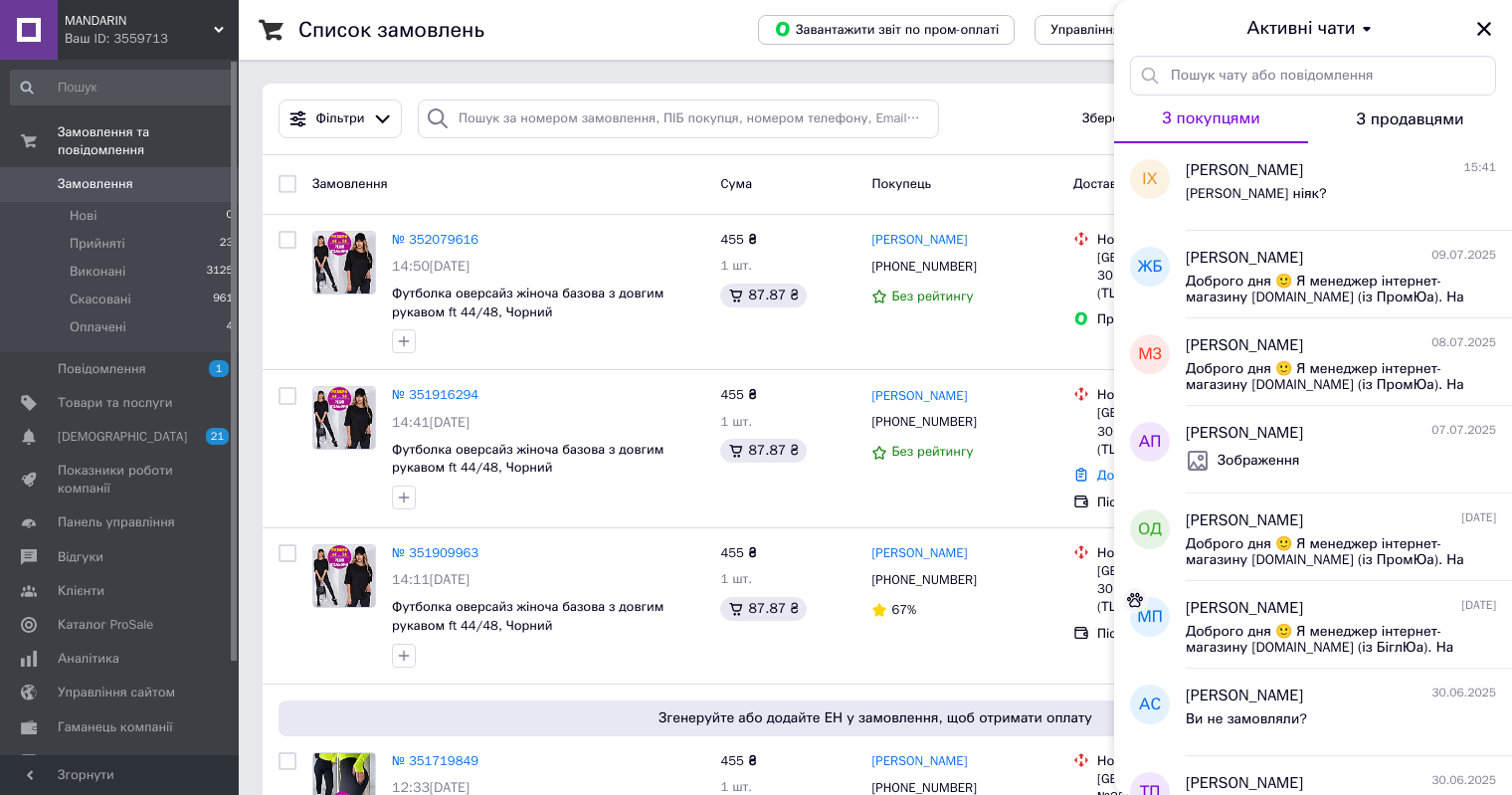 click on "З продавцями" at bounding box center [1411, 119] 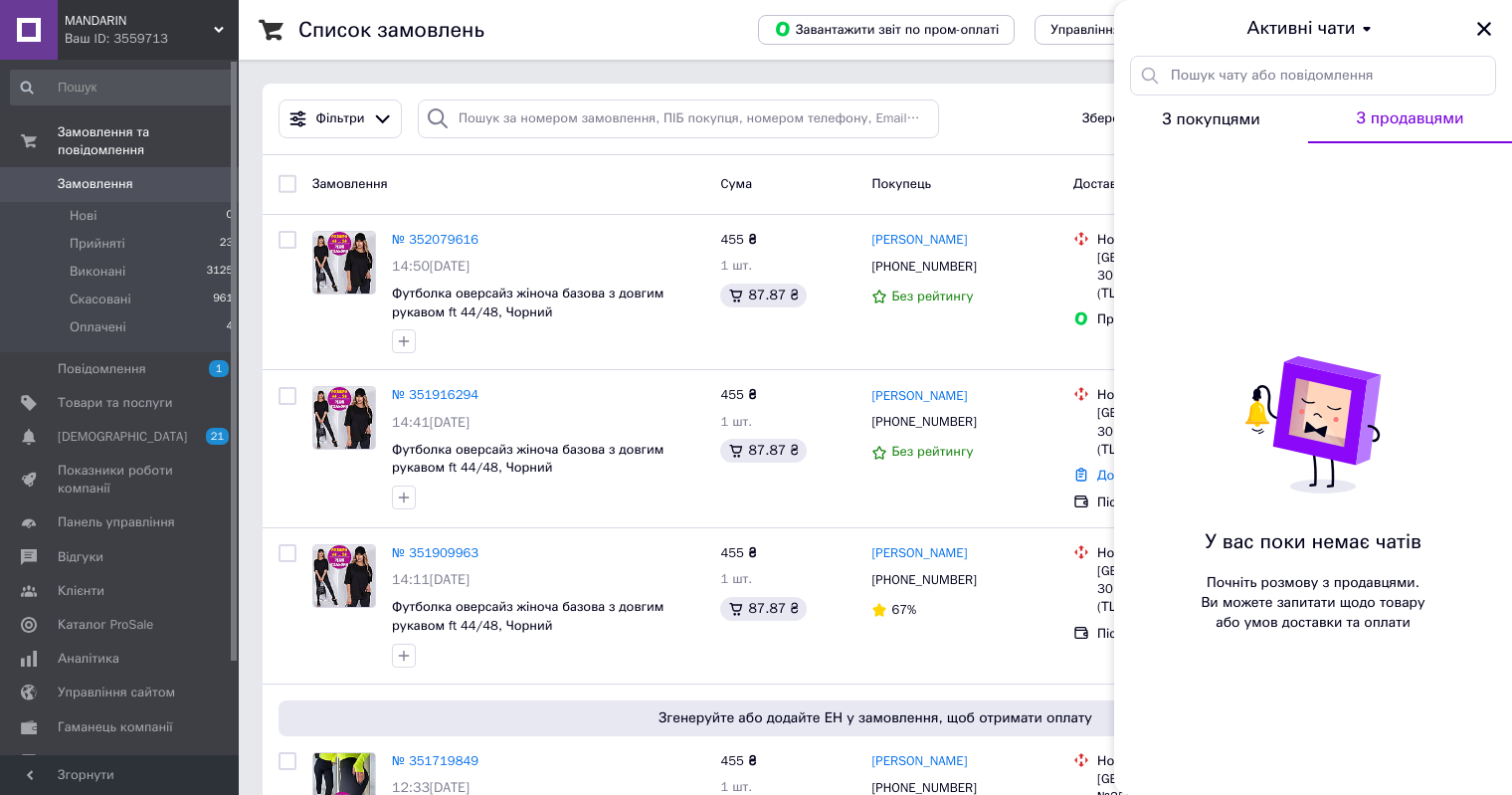 click on "З покупцями" at bounding box center [1211, 119] 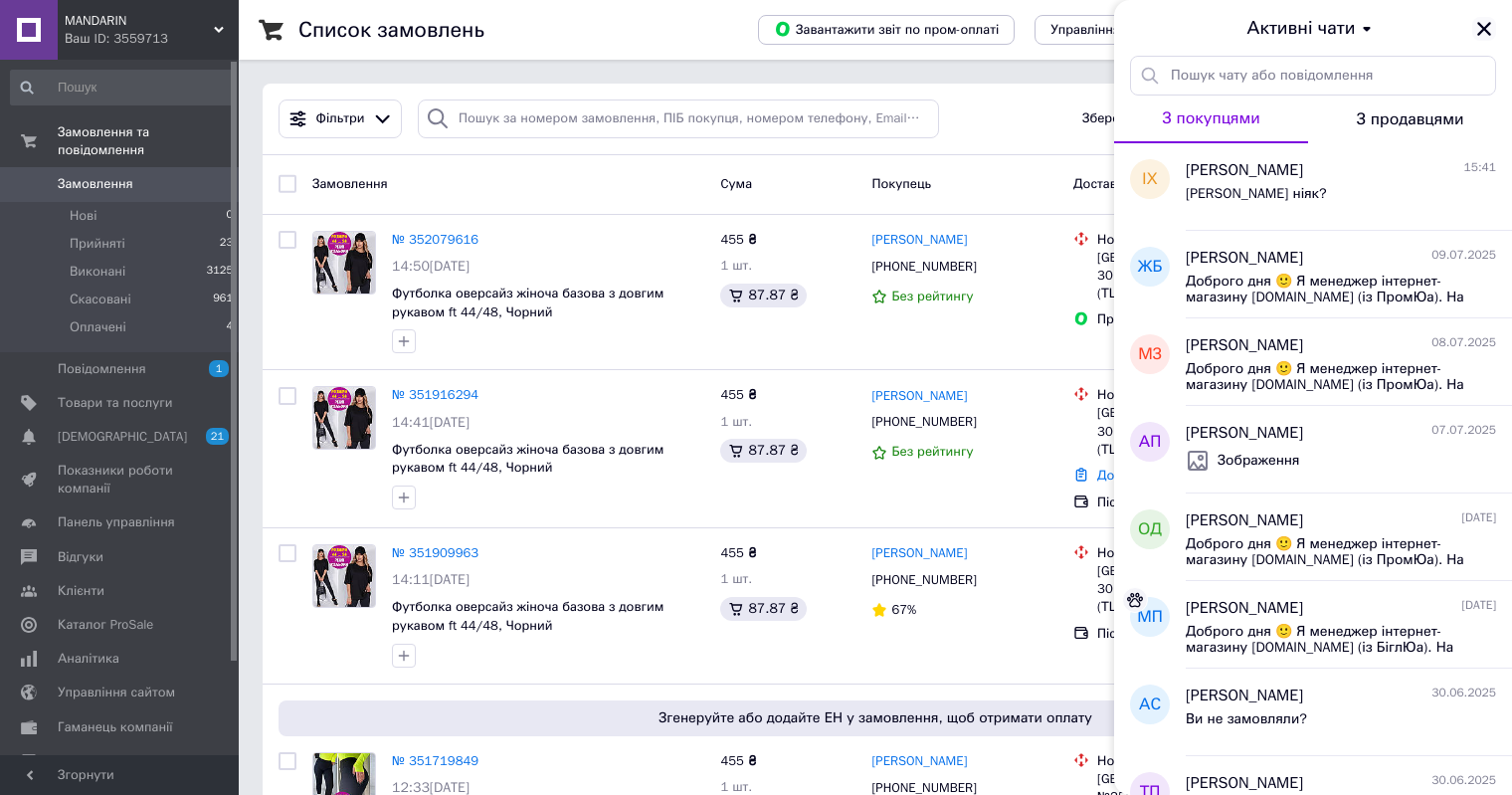 click 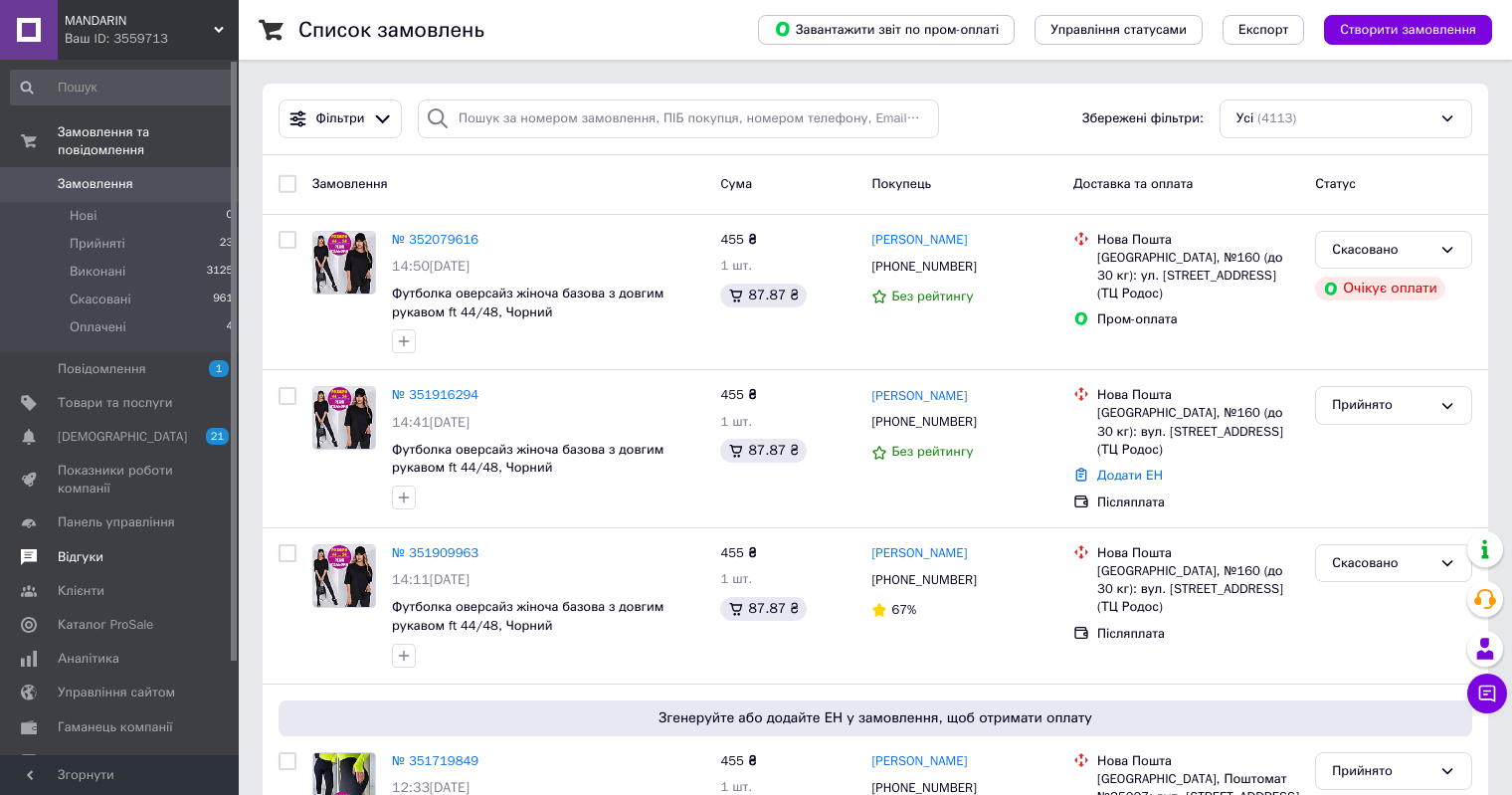 click on "Відгуки" at bounding box center [81, 557] 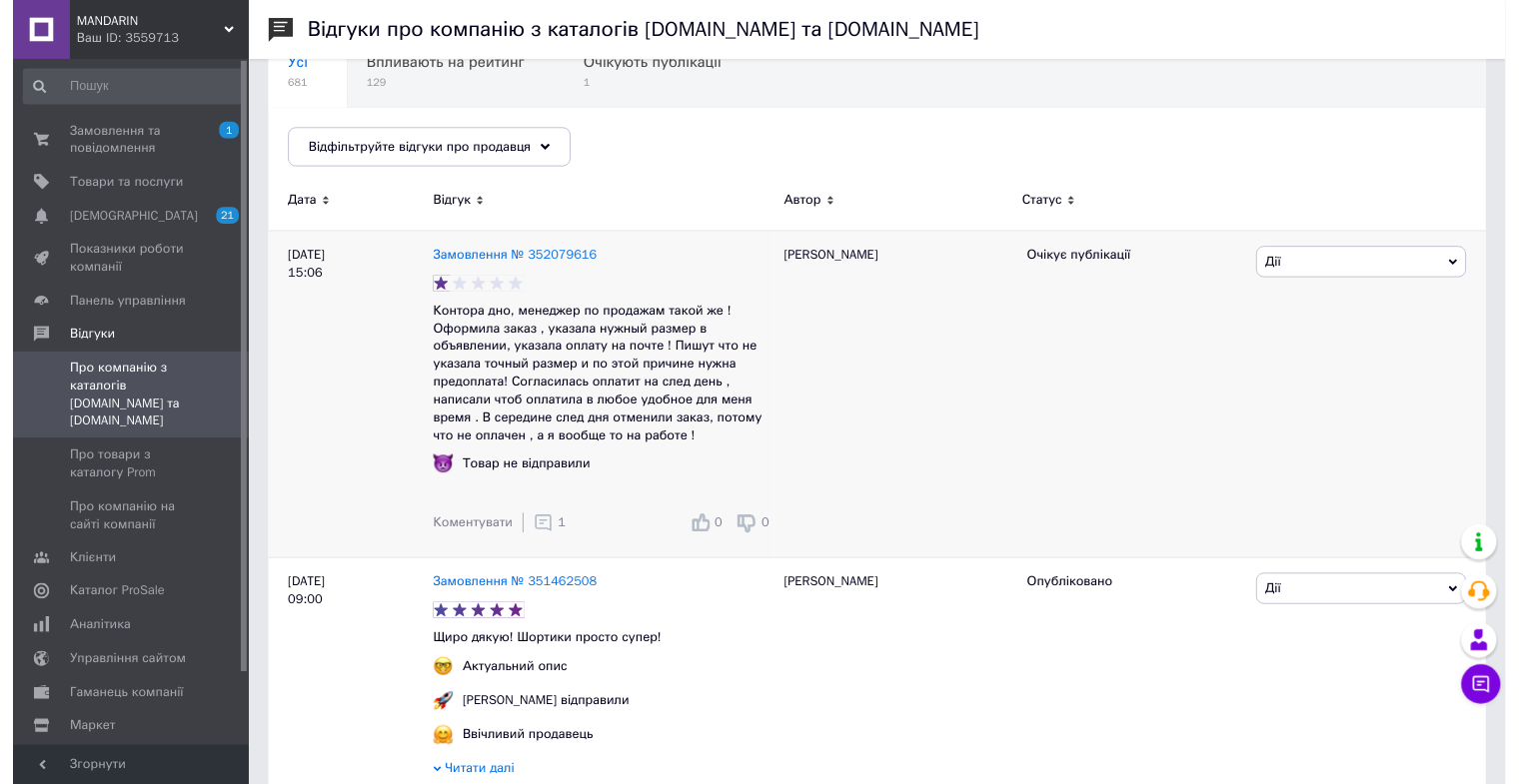 scroll, scrollTop: 200, scrollLeft: 0, axis: vertical 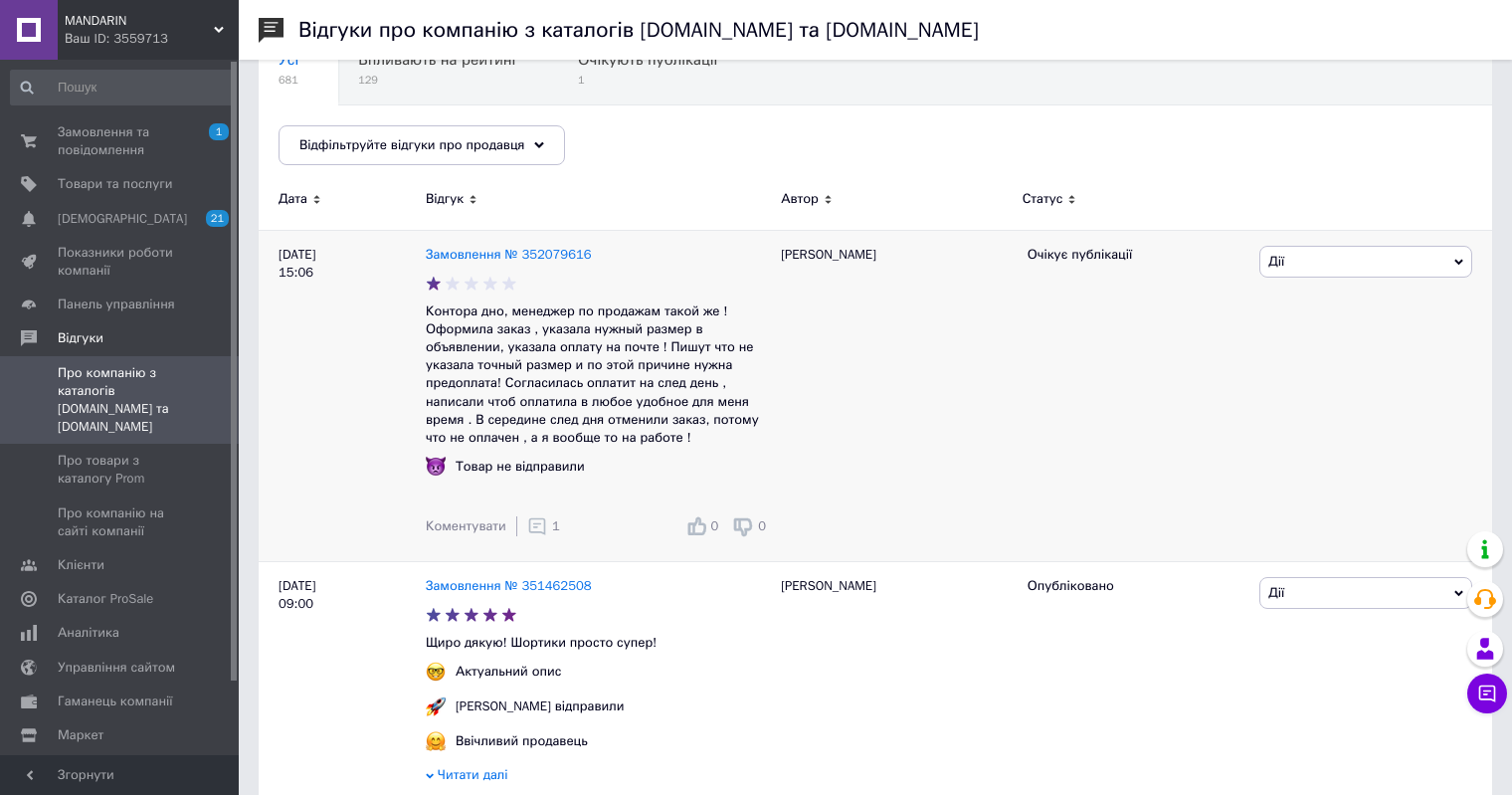 click on "1" at bounding box center [556, 525] 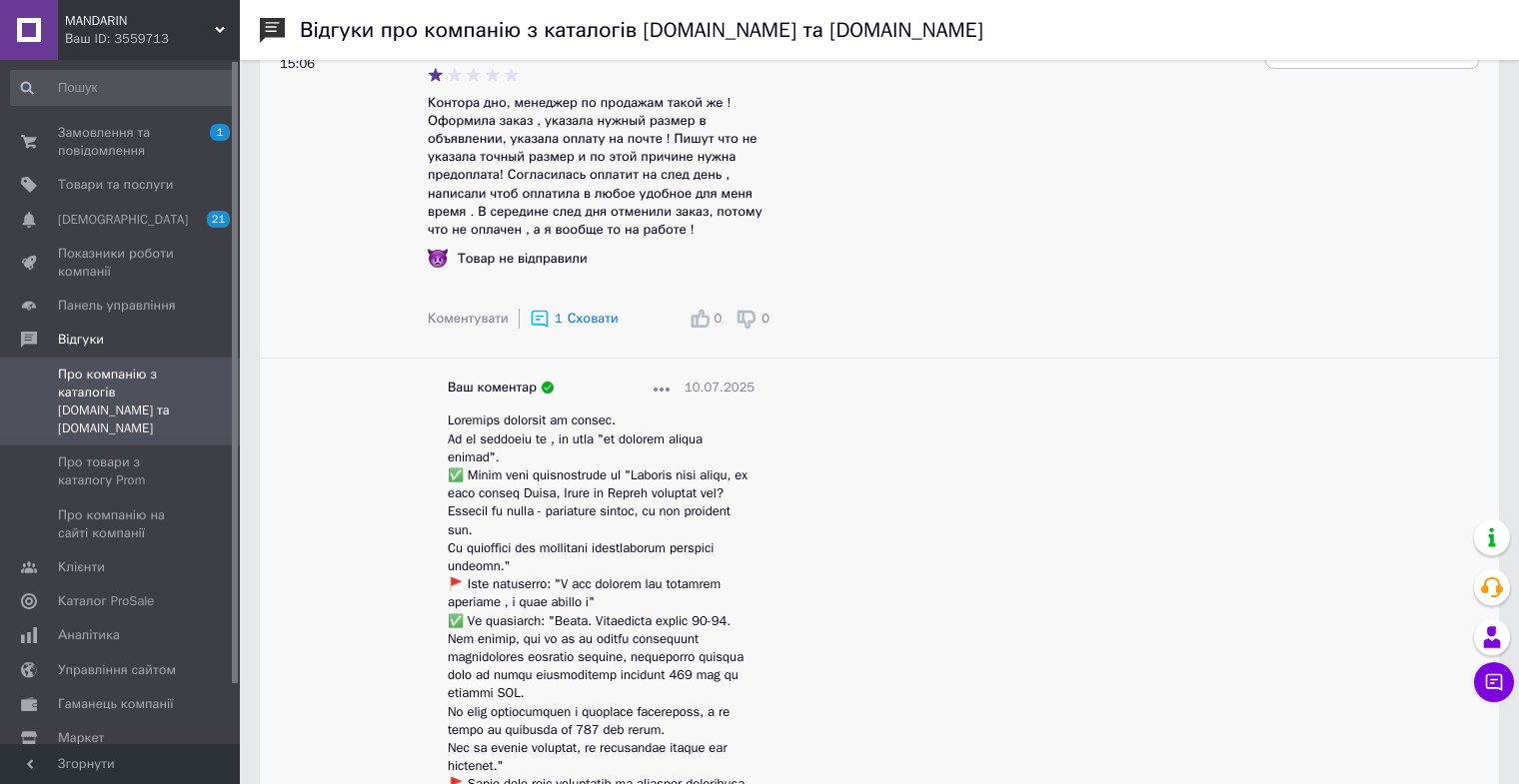 scroll, scrollTop: 399, scrollLeft: 0, axis: vertical 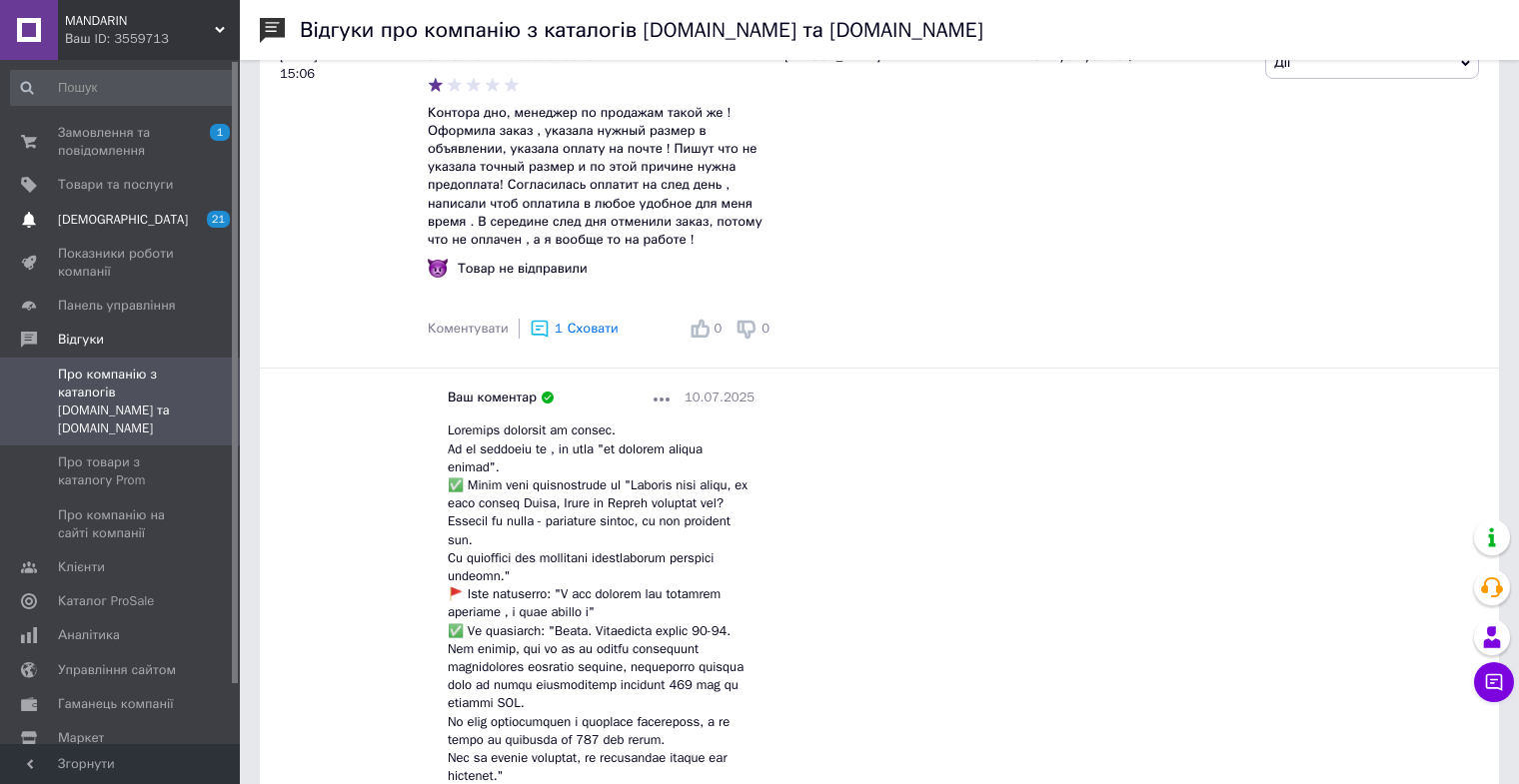 click on "[DEMOGRAPHIC_DATA]" at bounding box center (123, 220) 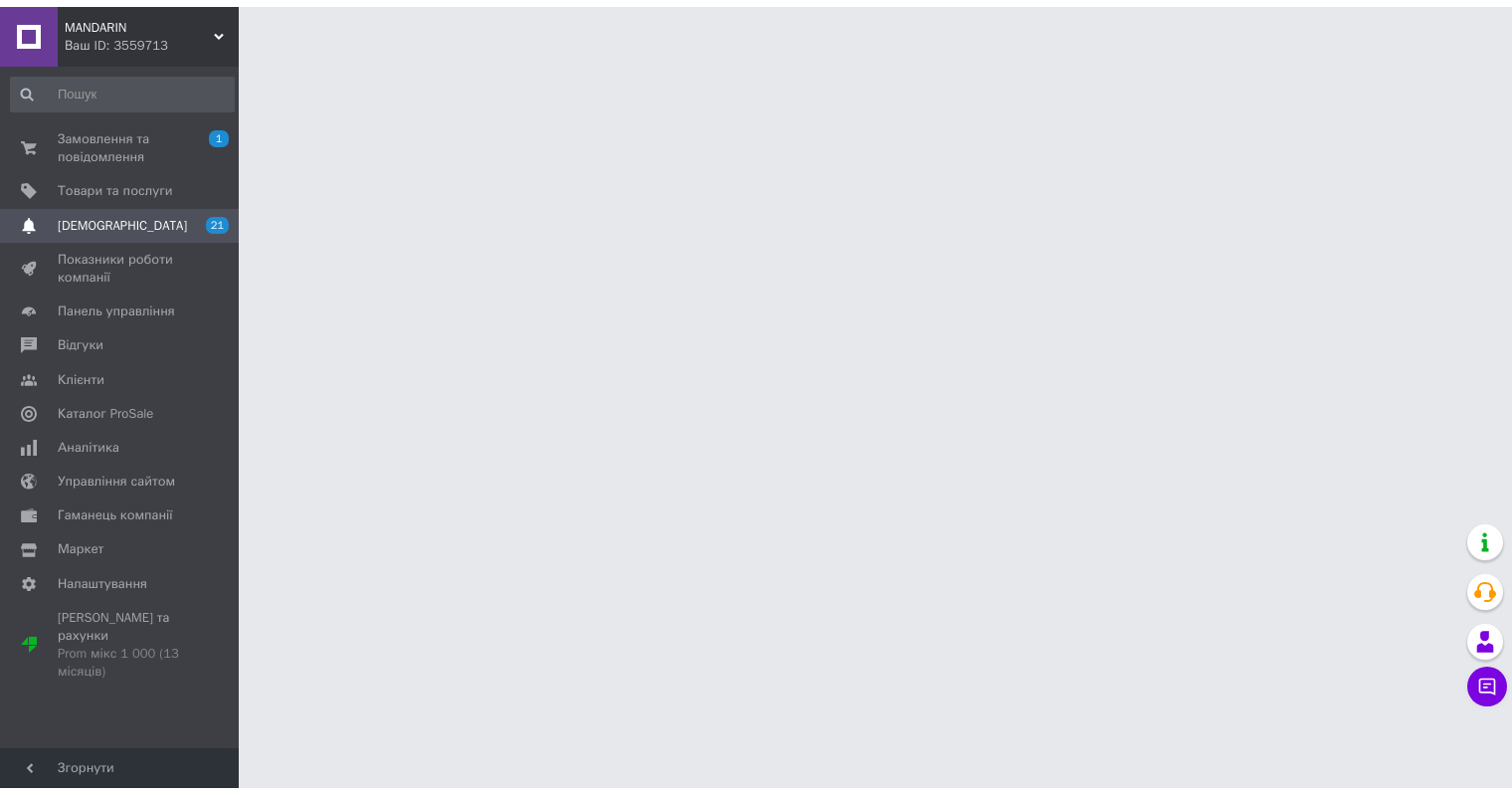 scroll, scrollTop: 0, scrollLeft: 0, axis: both 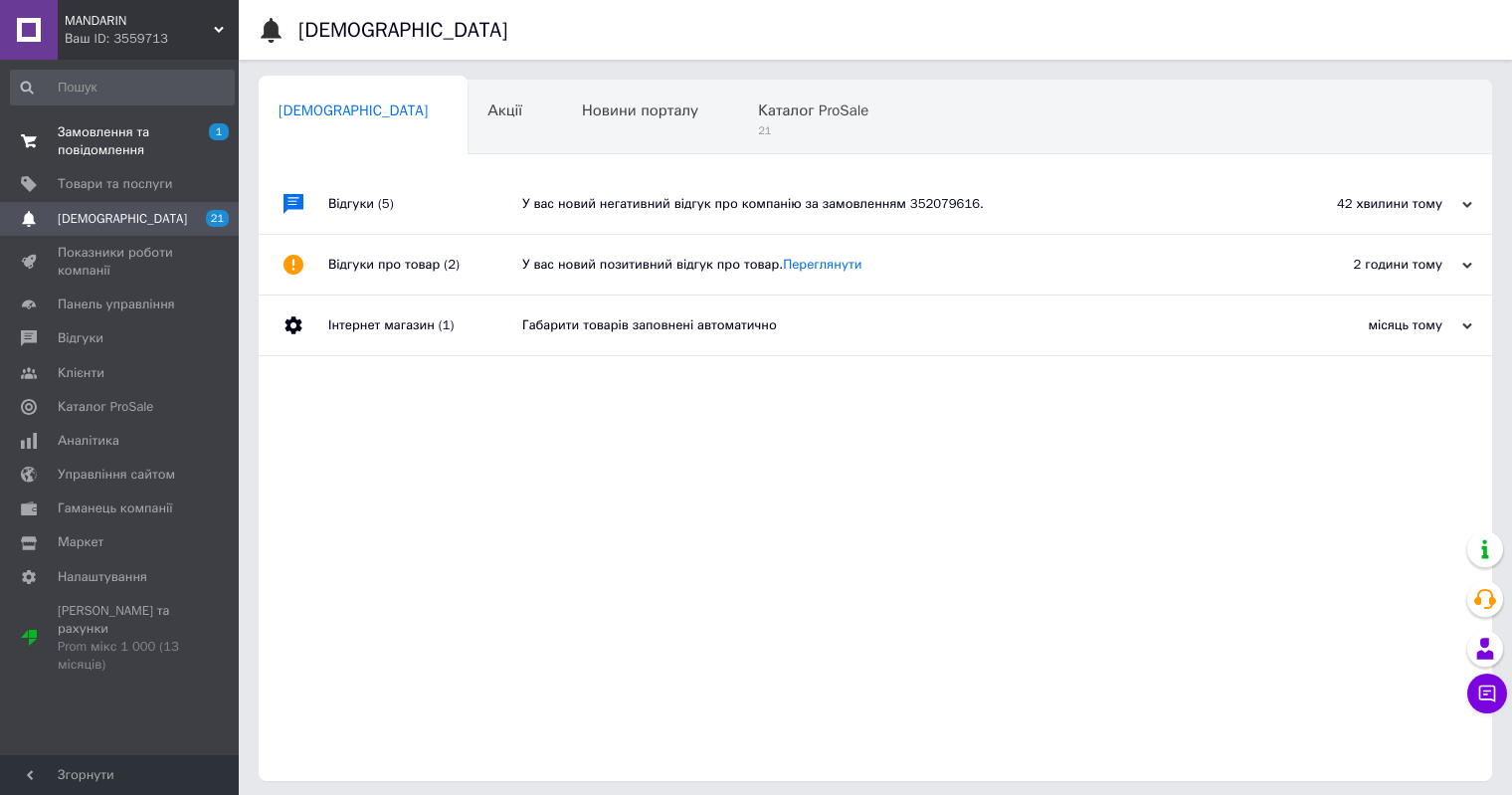 click on "Замовлення та повідомлення" at bounding box center (120, 141) 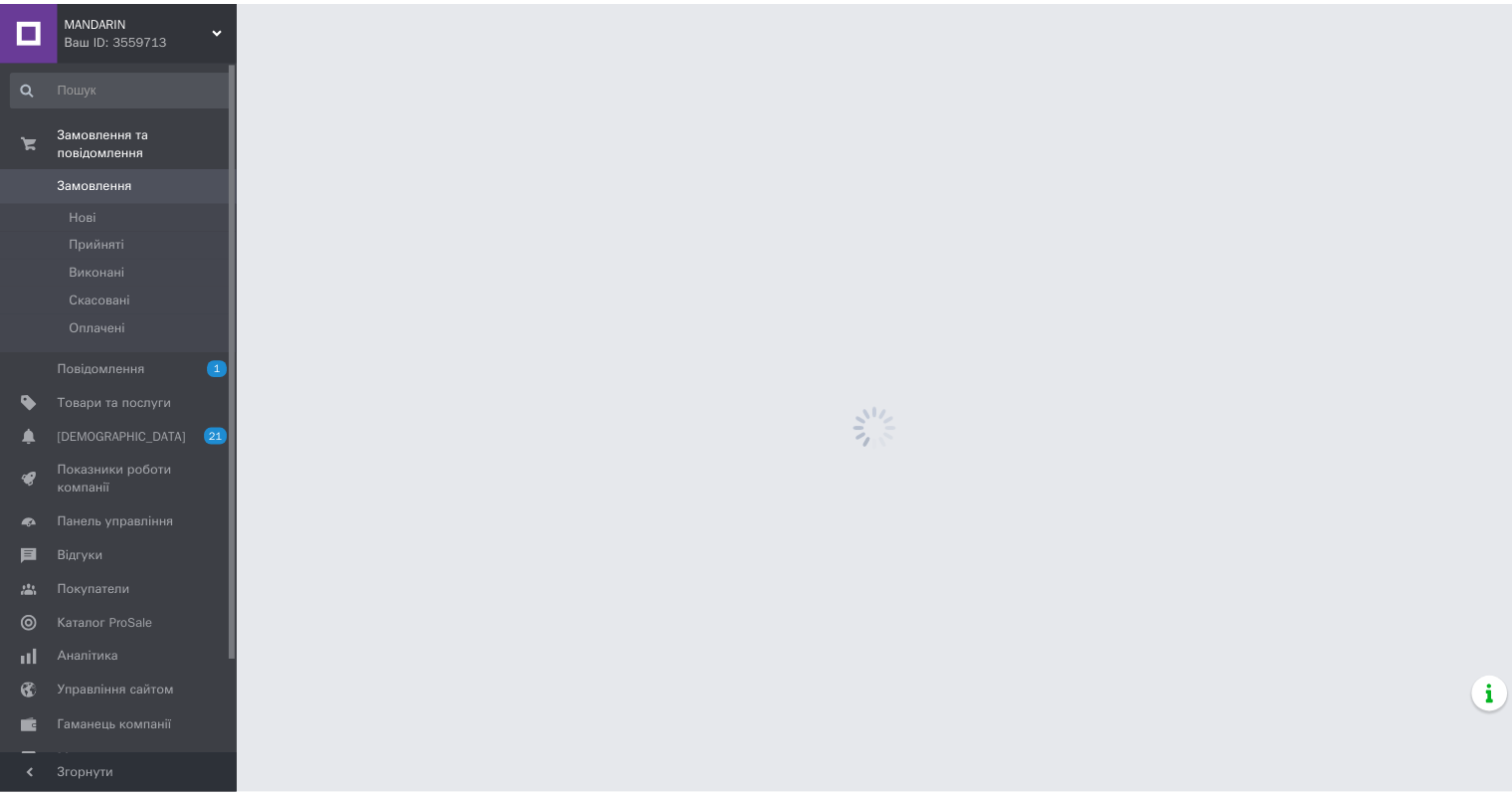 scroll, scrollTop: 0, scrollLeft: 0, axis: both 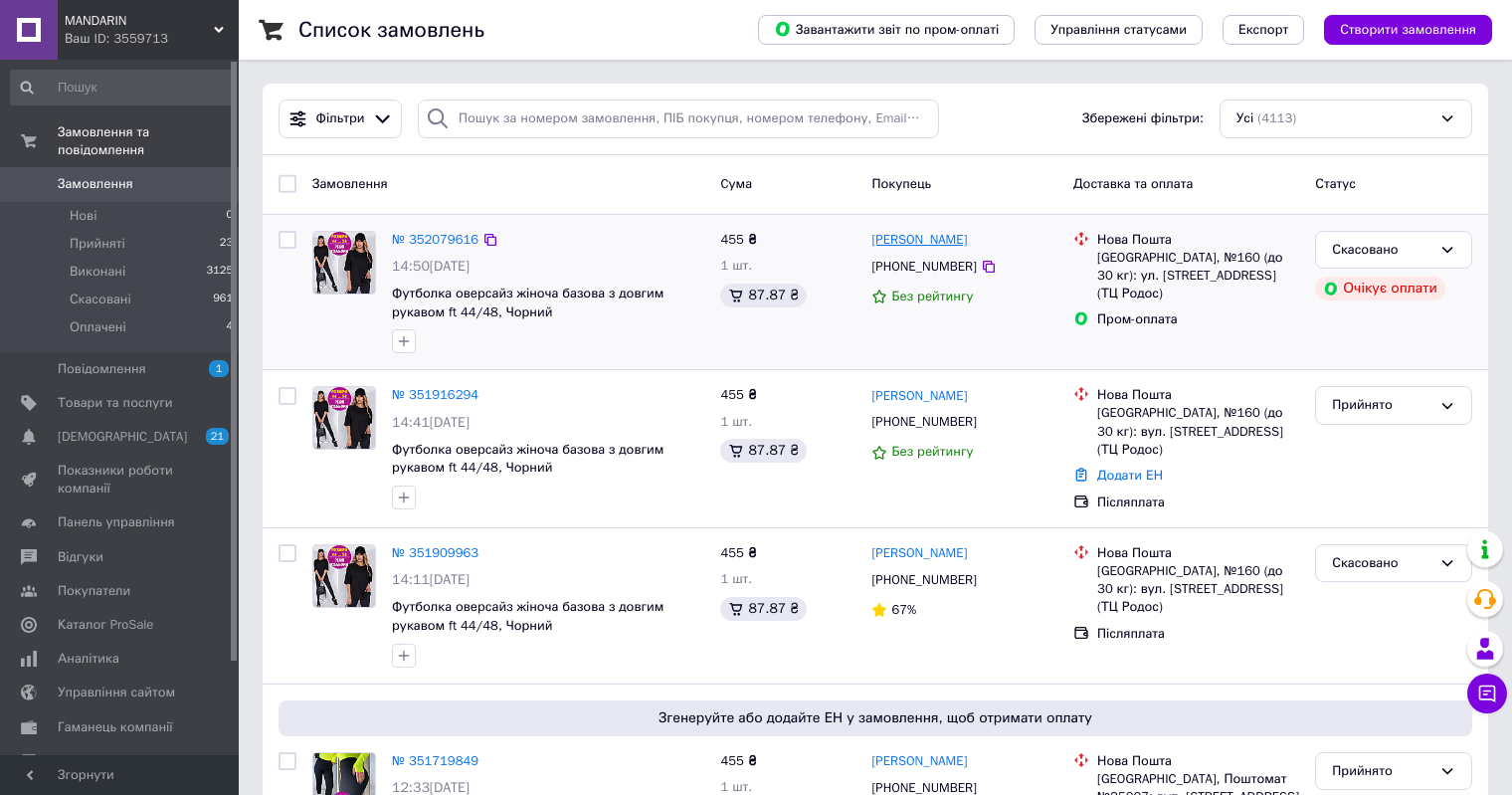 click on "[PERSON_NAME]" at bounding box center [919, 240] 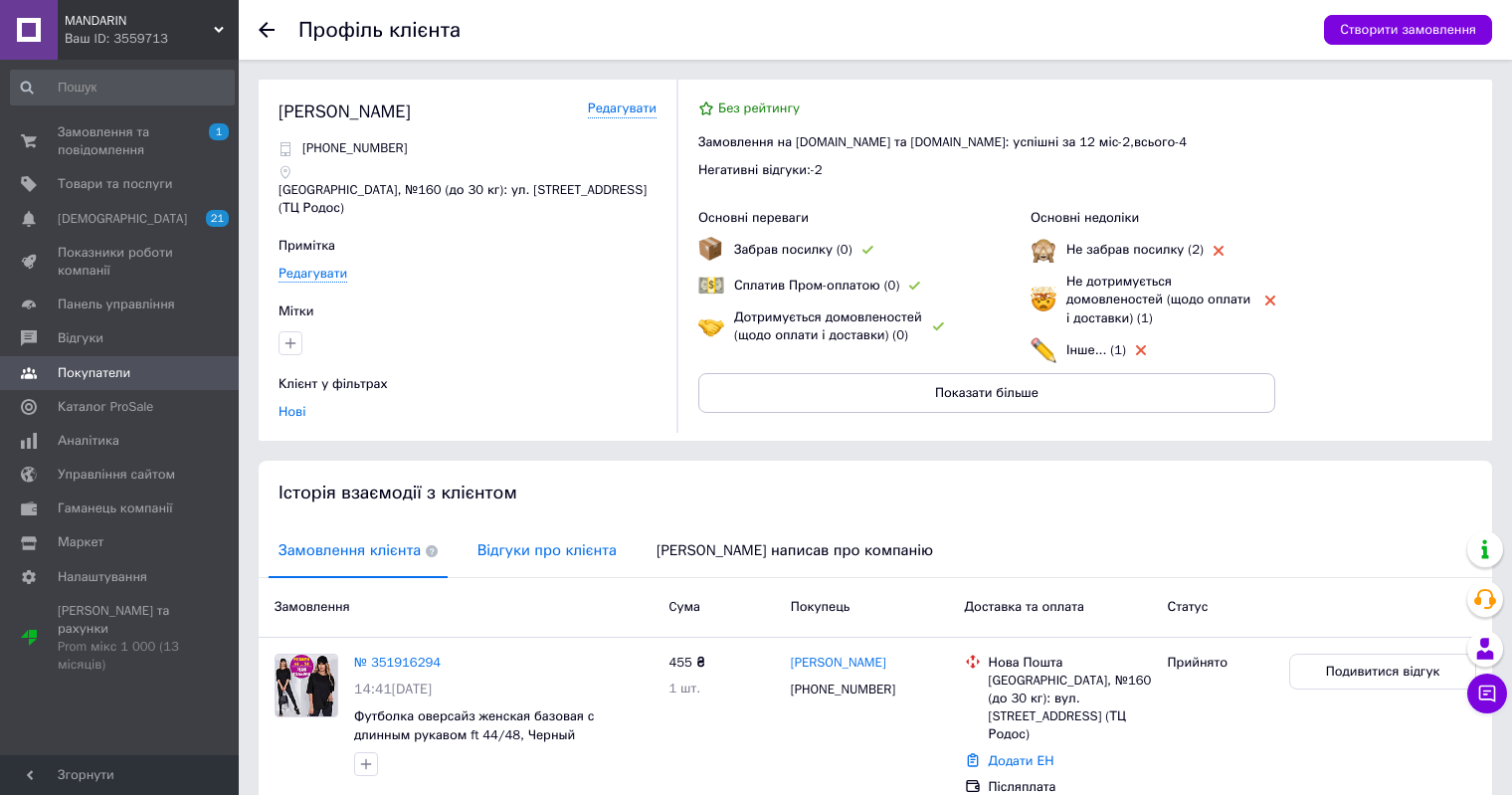click on "Відгуки про клієнта" at bounding box center (547, 550) 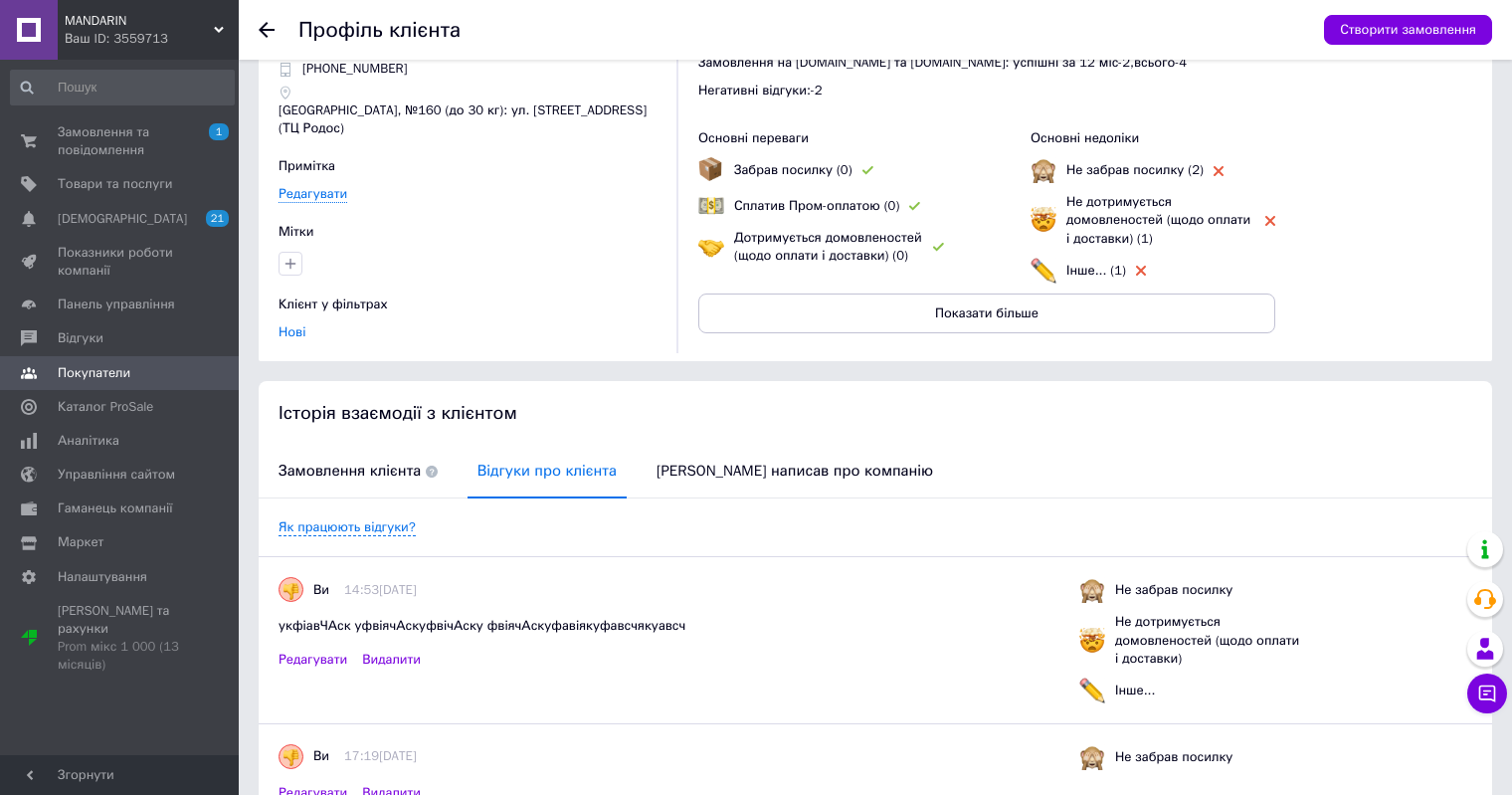 scroll, scrollTop: 0, scrollLeft: 0, axis: both 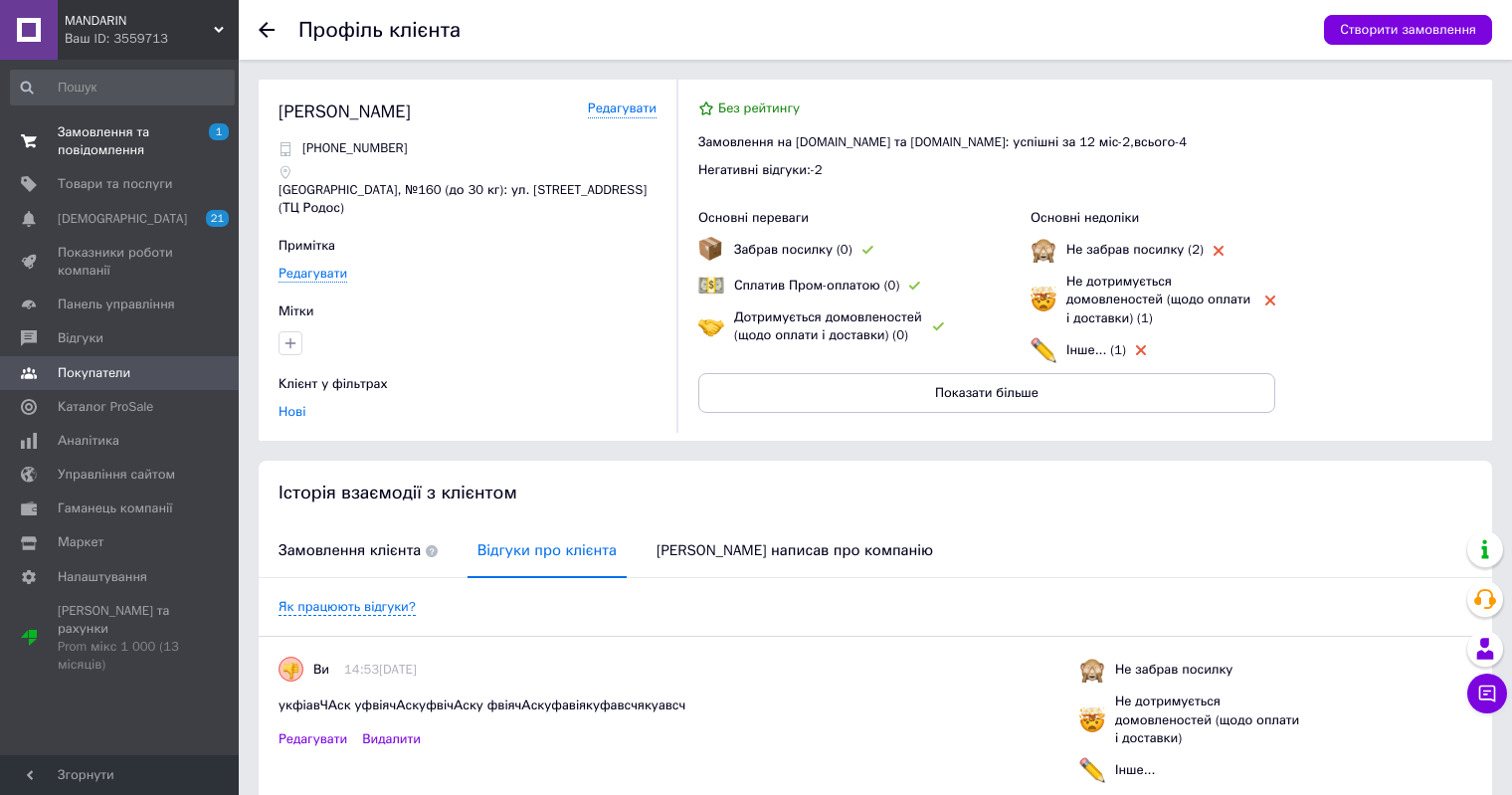 click on "Замовлення та повідомлення" at bounding box center [120, 141] 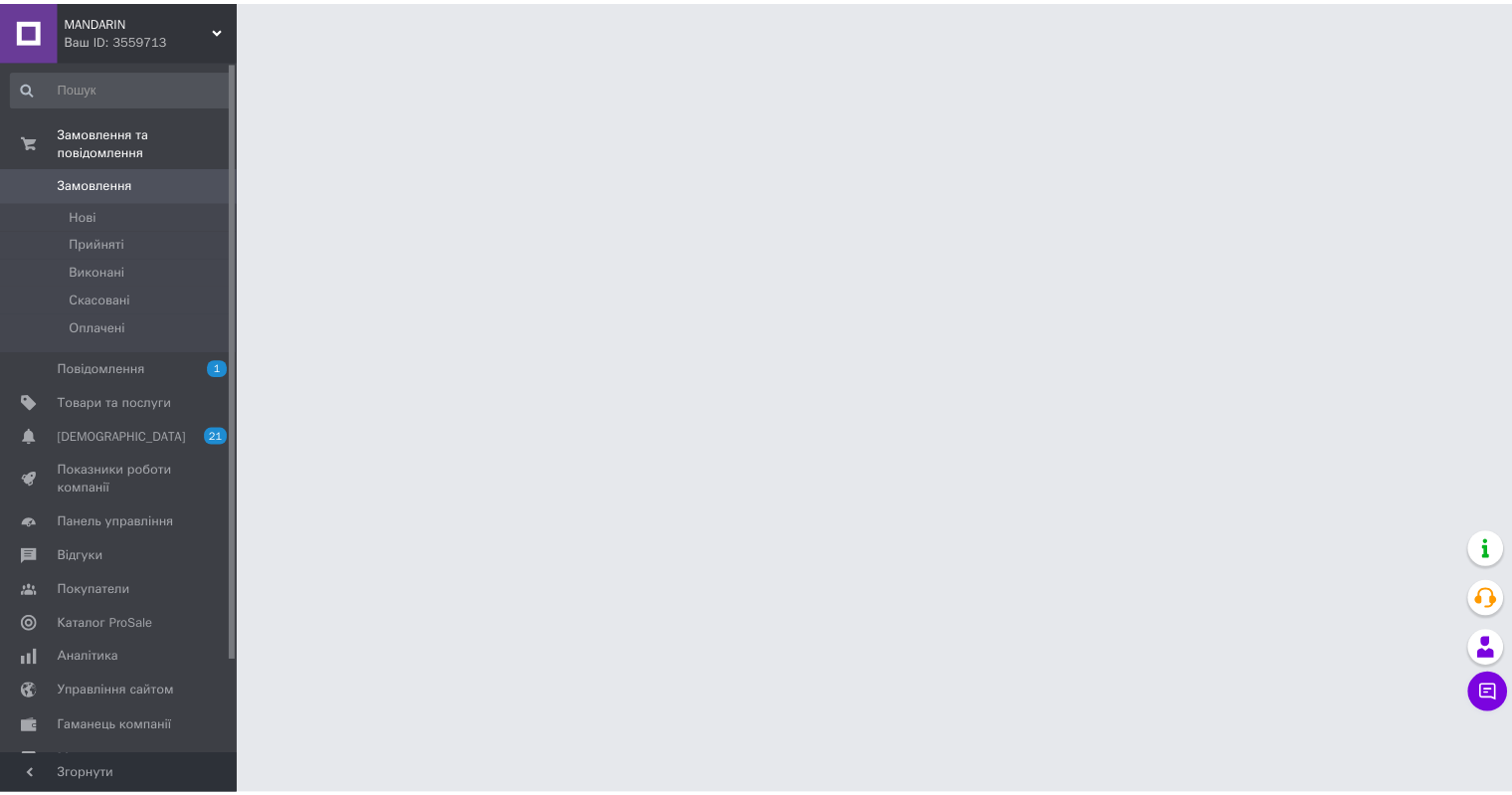 scroll, scrollTop: 0, scrollLeft: 0, axis: both 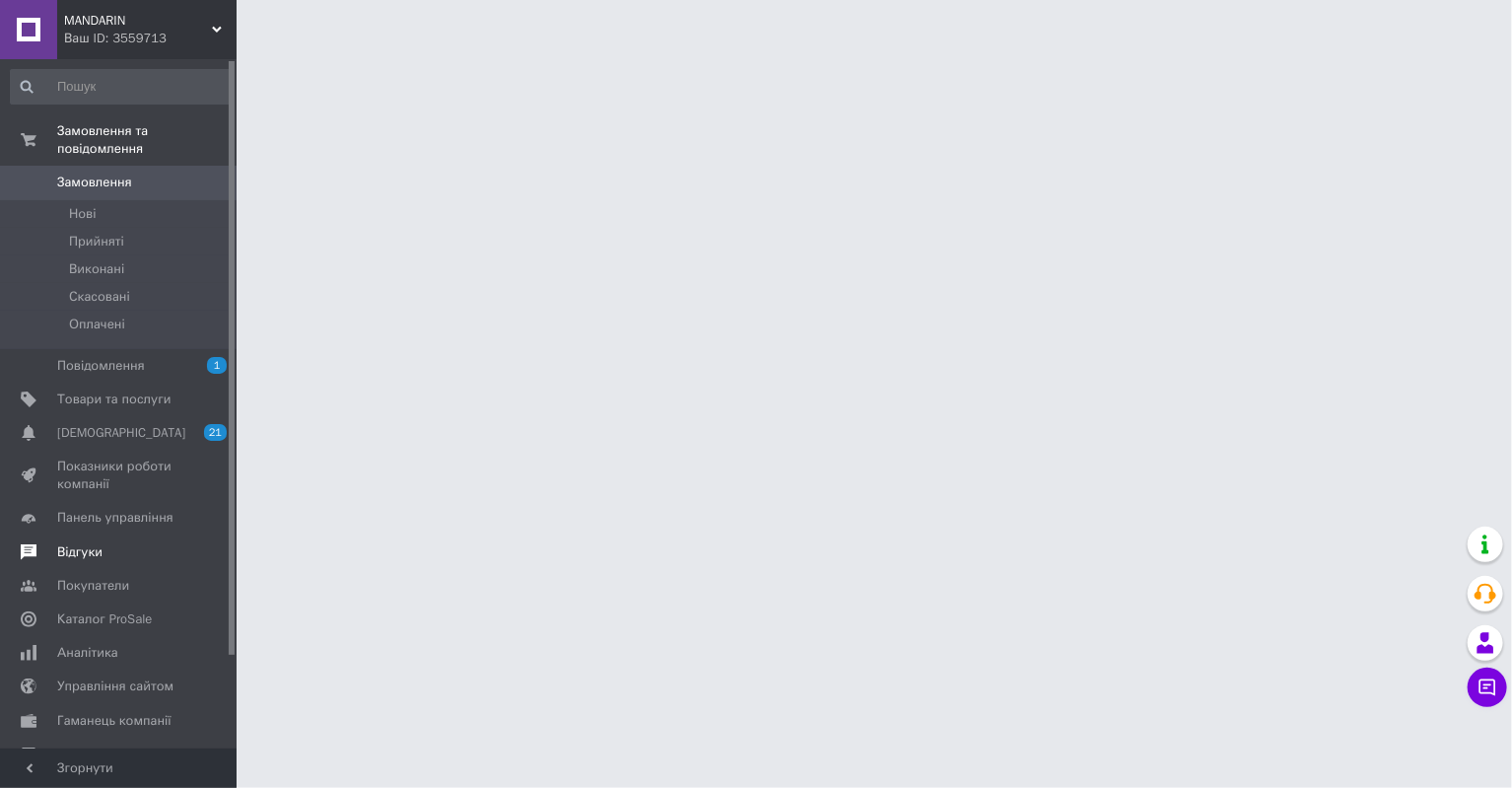 click on "Відгуки" at bounding box center (119, 552) 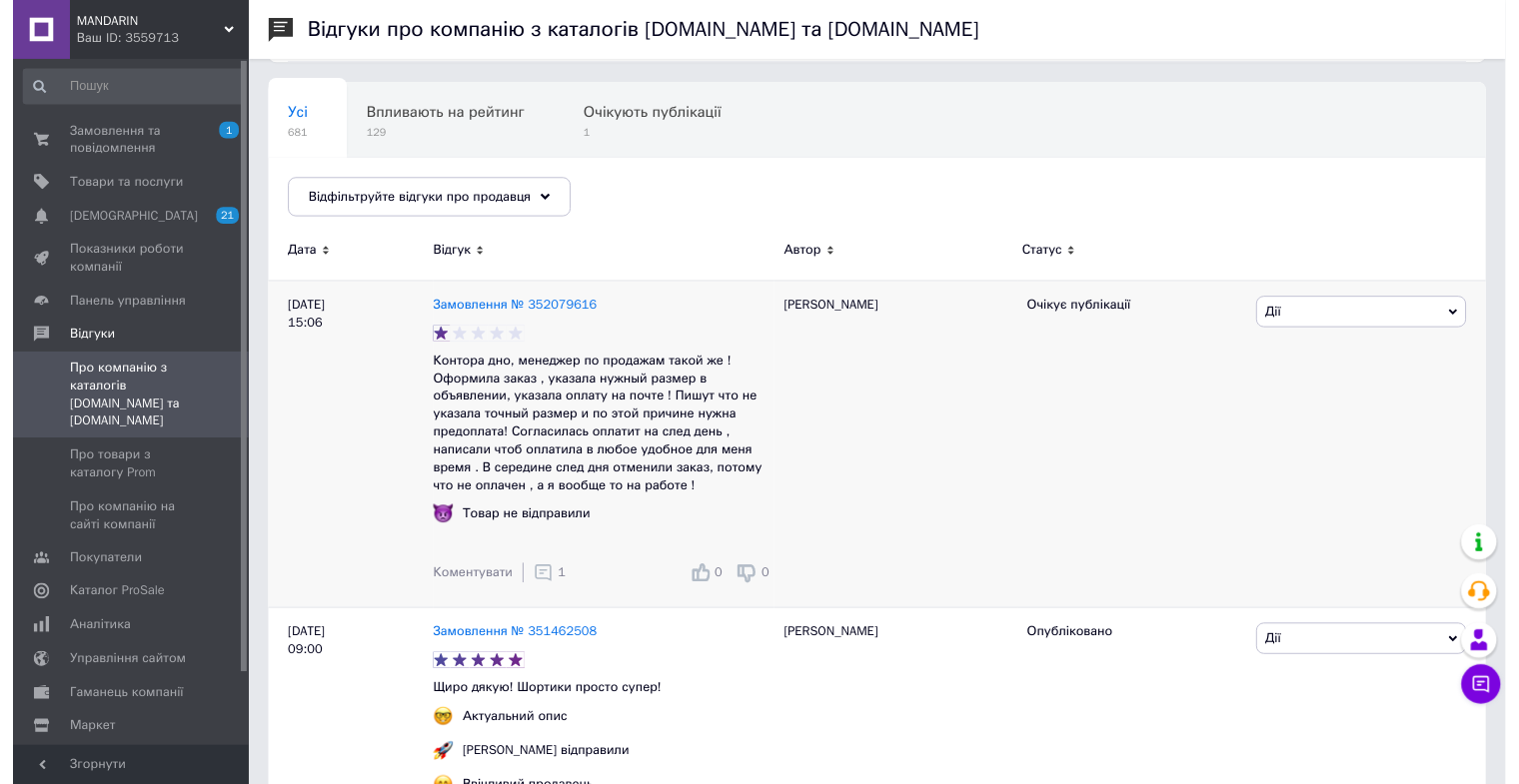 scroll, scrollTop: 200, scrollLeft: 0, axis: vertical 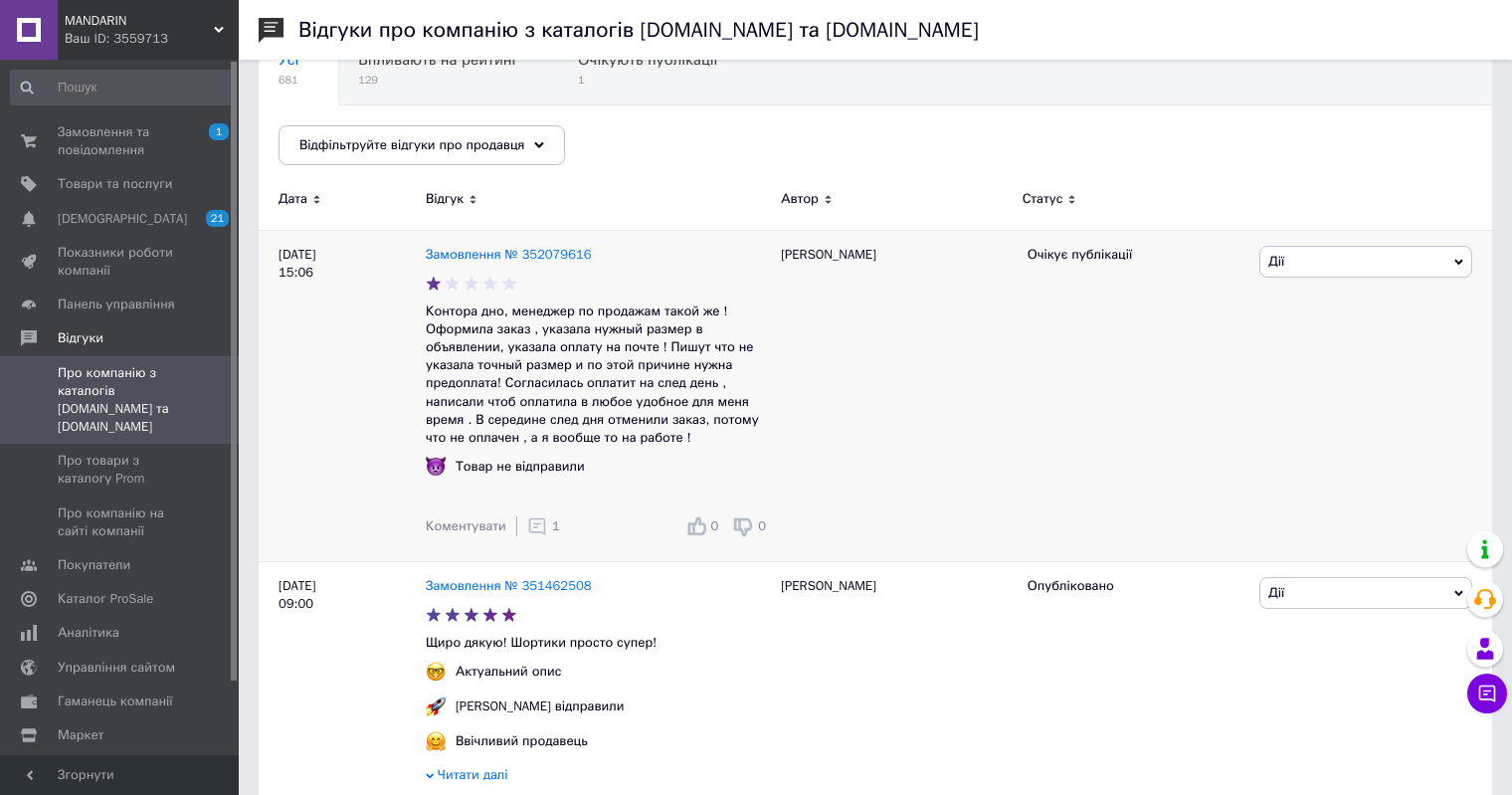 click on "1" at bounding box center (543, 526) 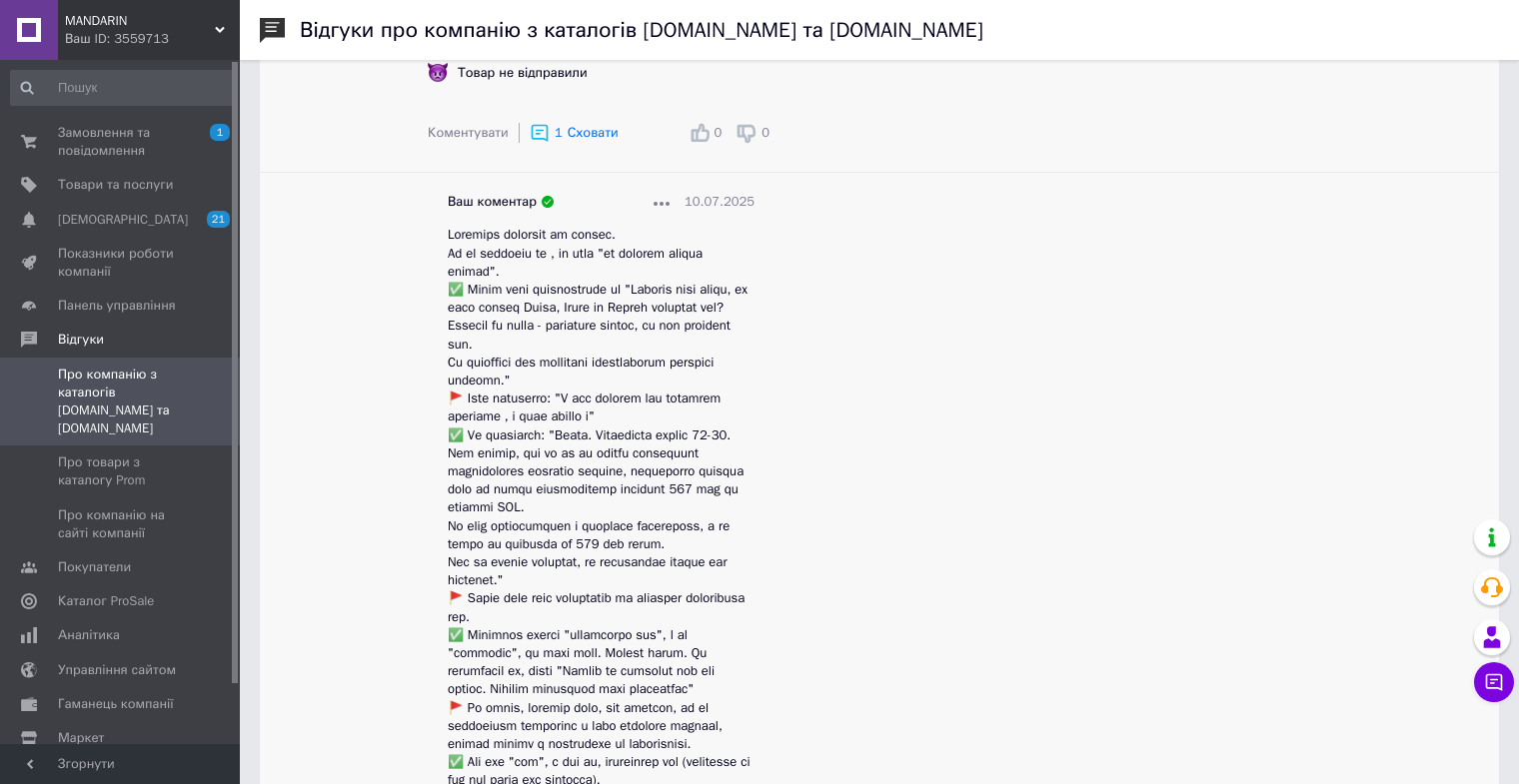 scroll, scrollTop: 599, scrollLeft: 0, axis: vertical 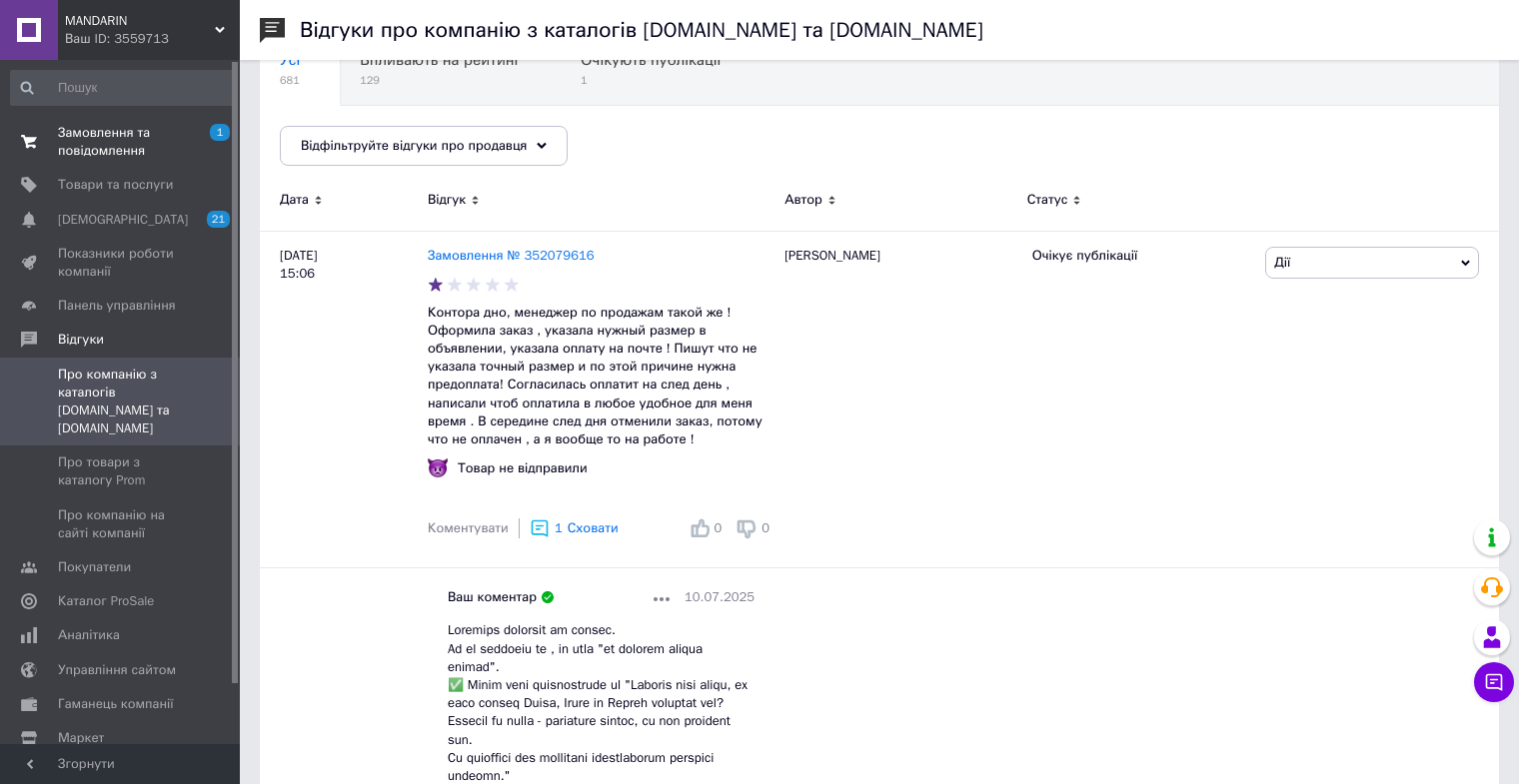 click on "Замовлення та повідомлення" at bounding box center (121, 142) 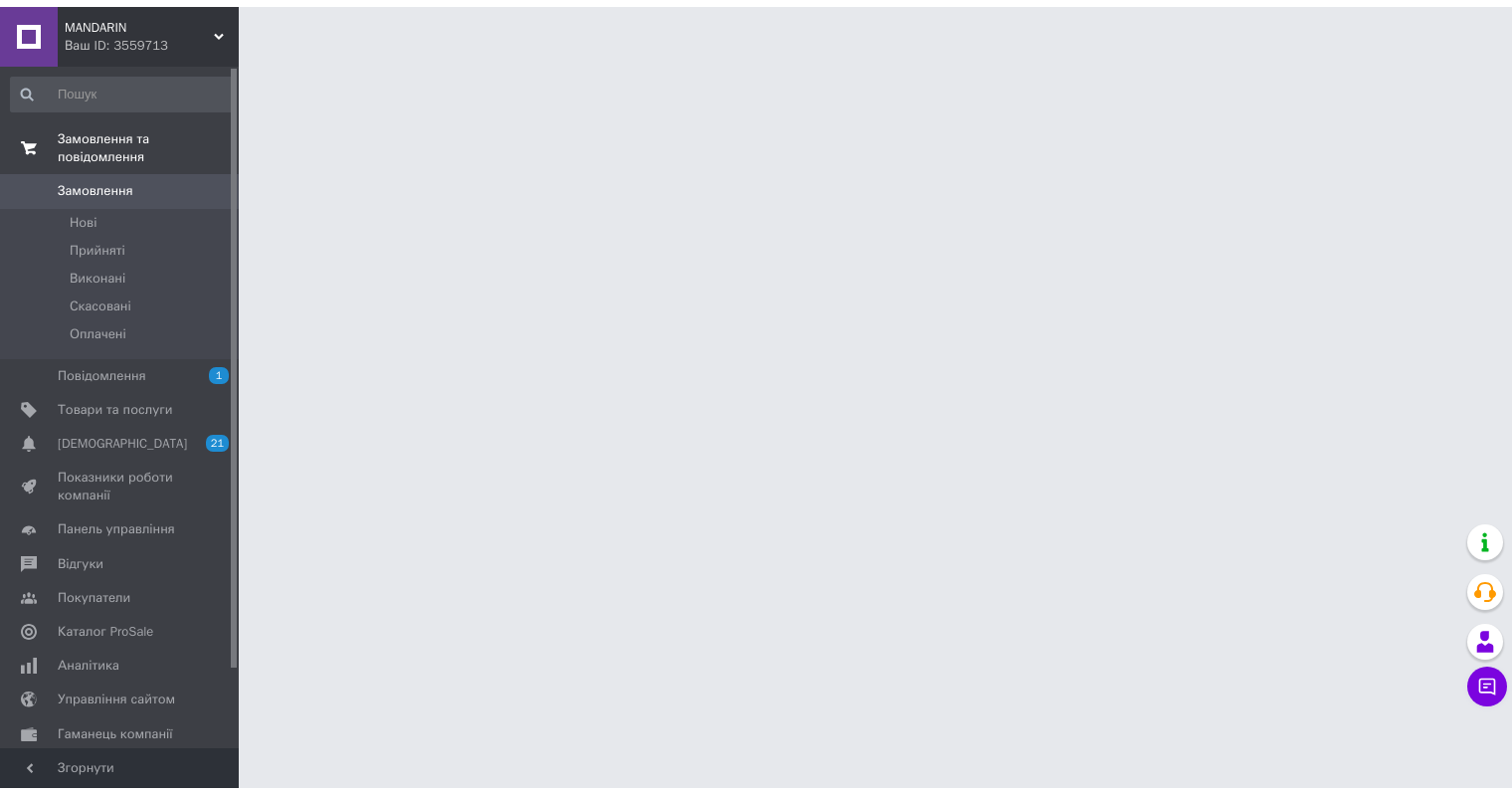 scroll, scrollTop: 0, scrollLeft: 0, axis: both 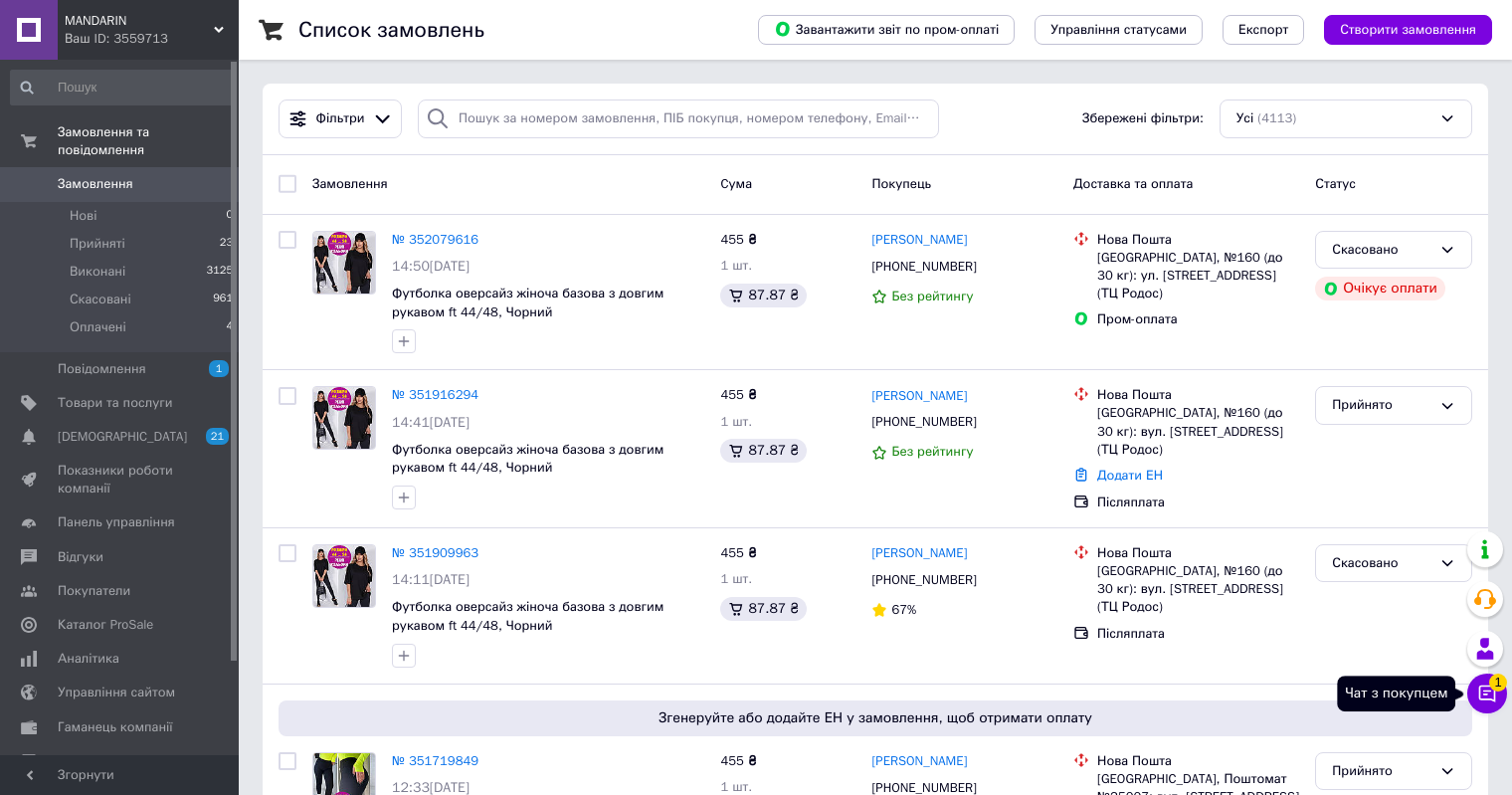 click 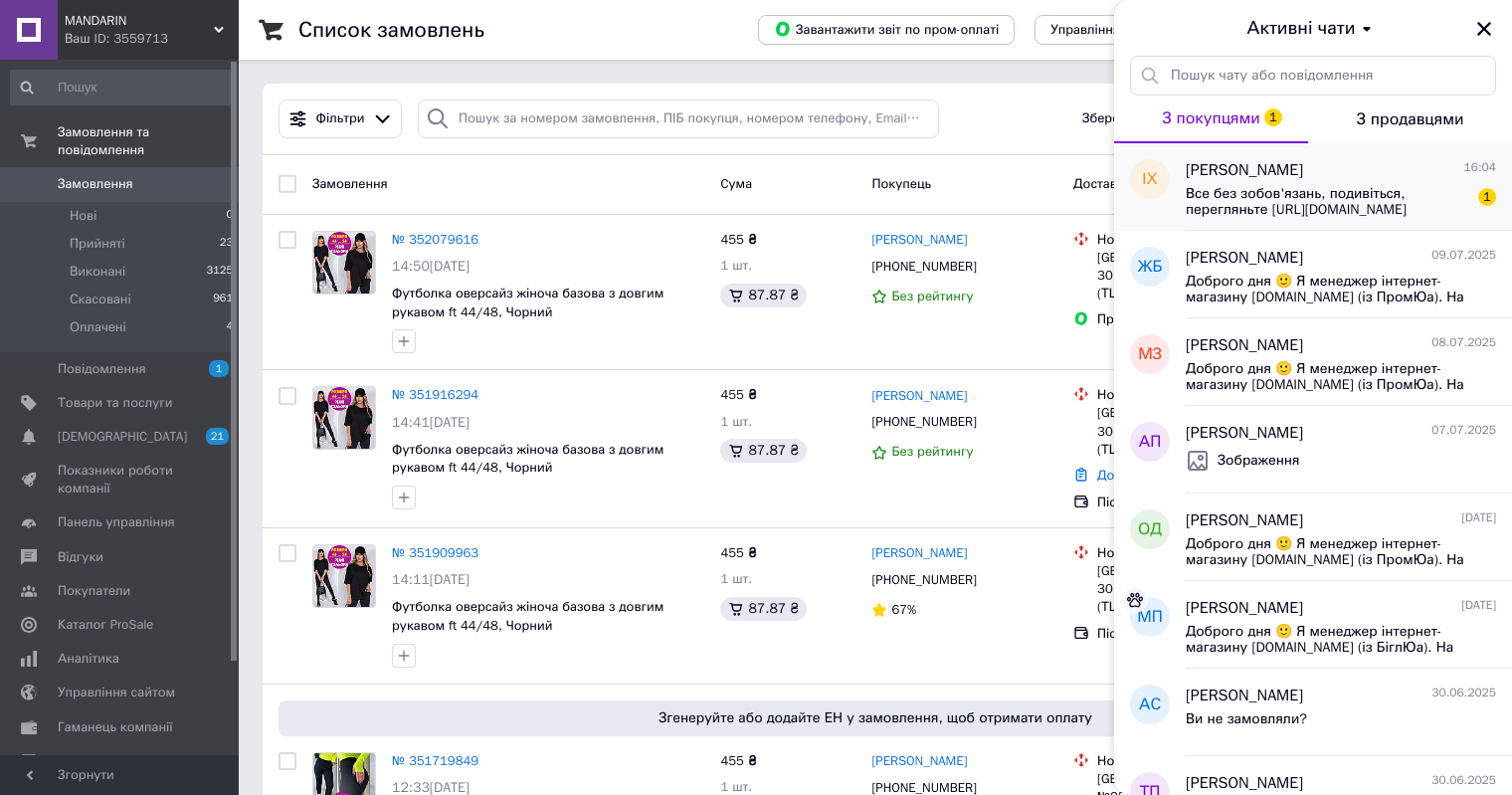 click on "Все без зобов'язань, подивіться, перегляньте
https://t.me/cosy_robes" at bounding box center (1327, 202) 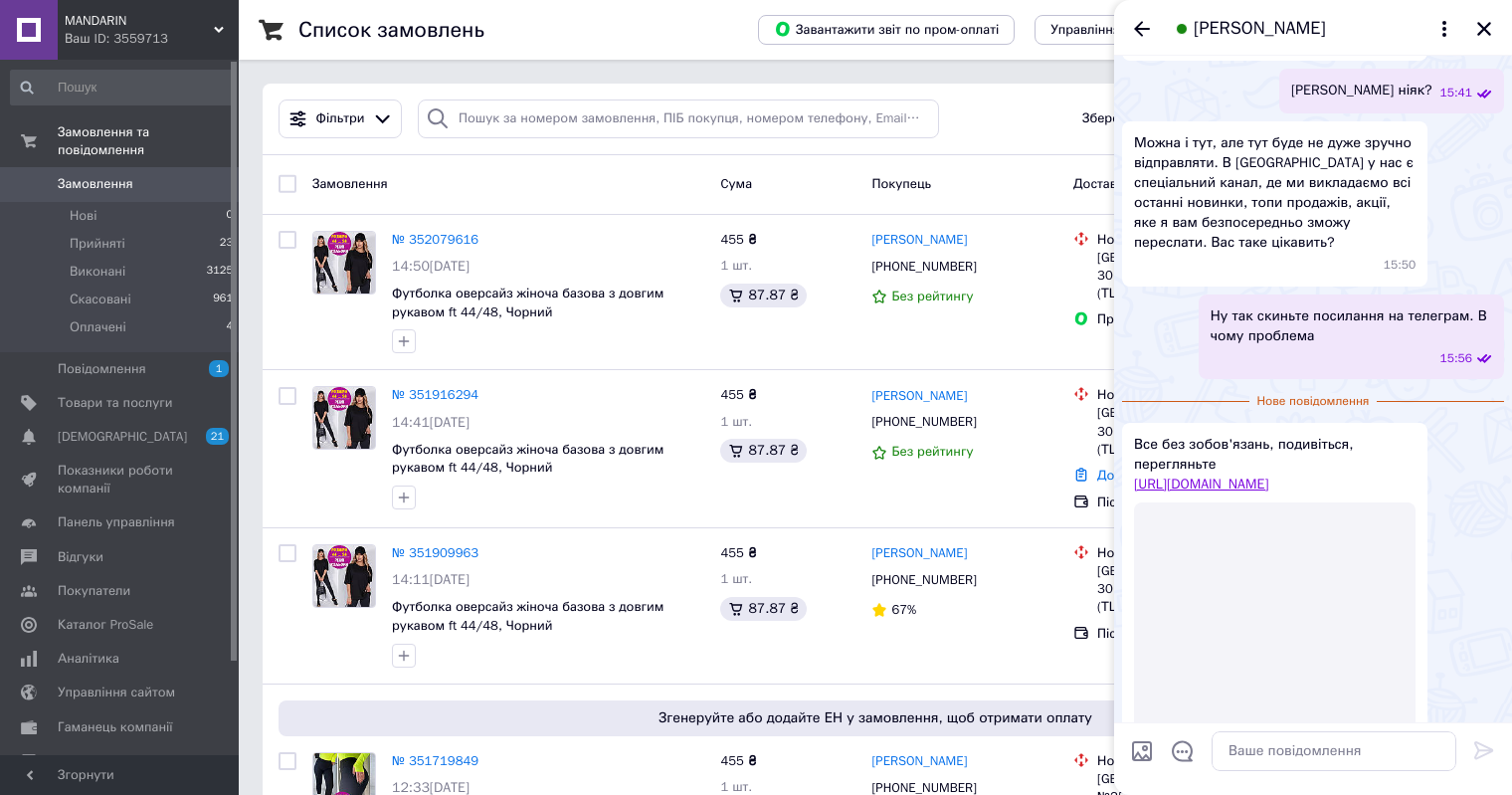 scroll, scrollTop: 1095, scrollLeft: 0, axis: vertical 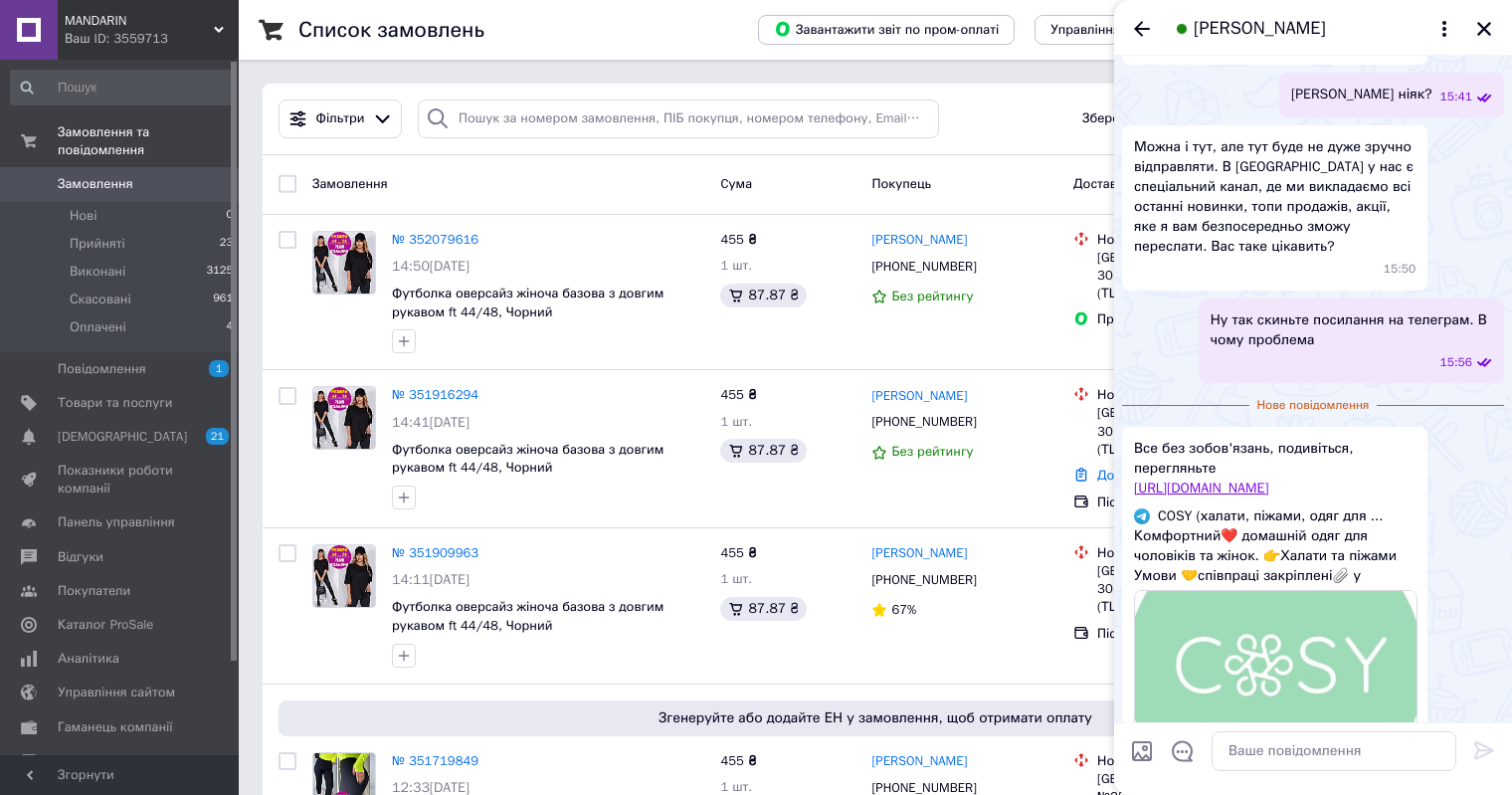 copy on "cosy_robes" 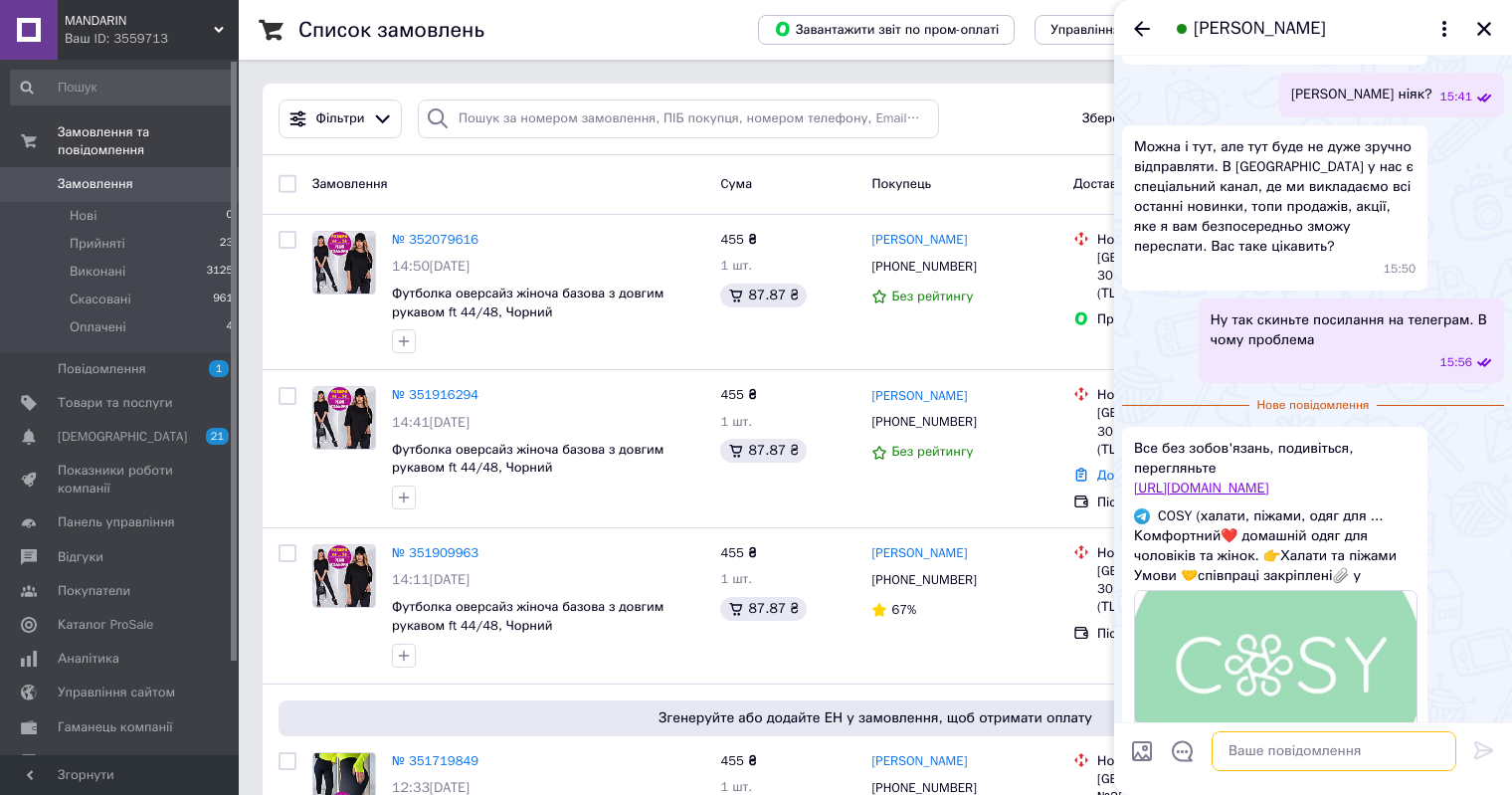 click at bounding box center (1334, 751) 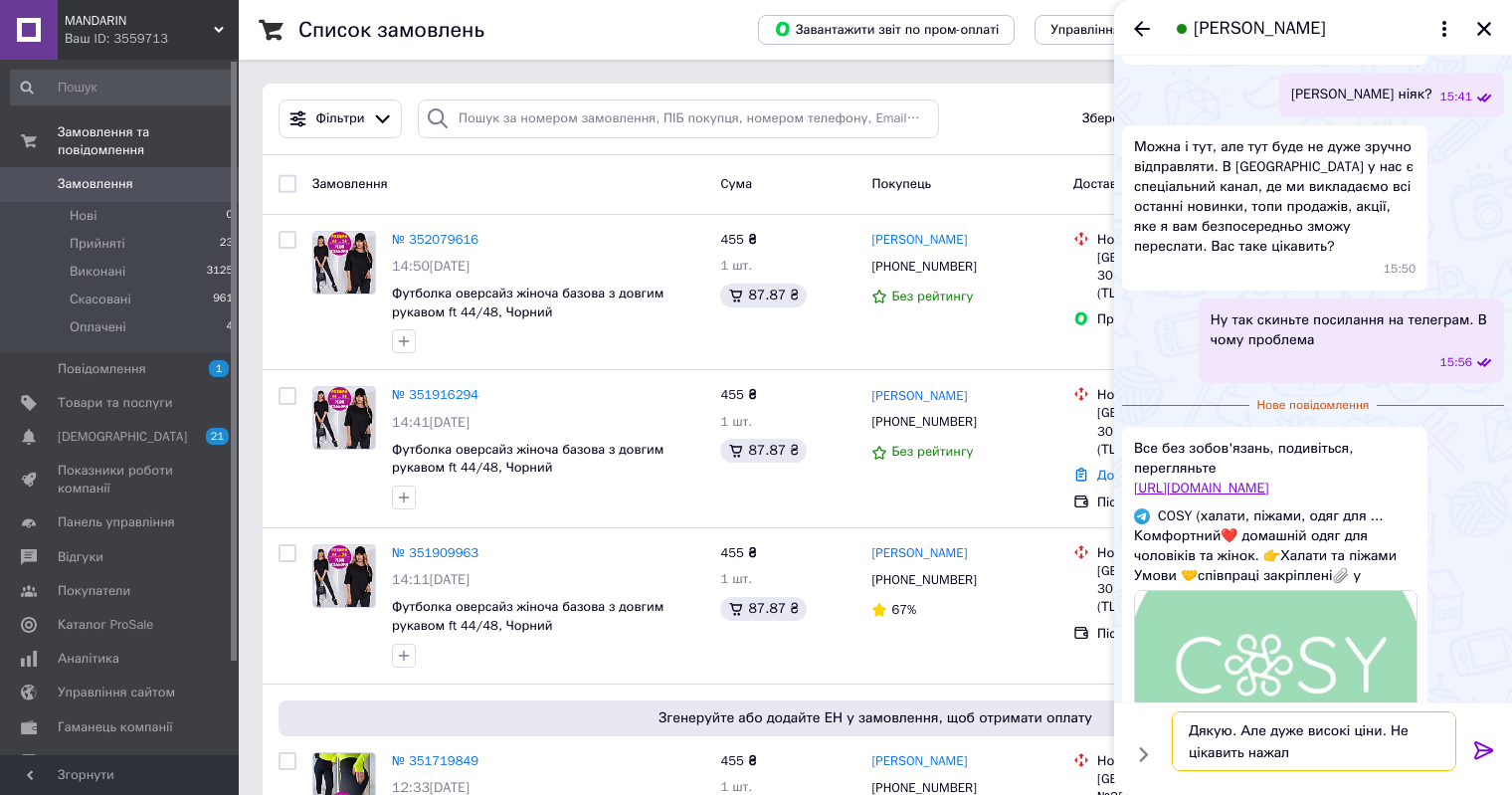 type on "Дякую. Але дуже високі ціни. Не цікавить нажаль" 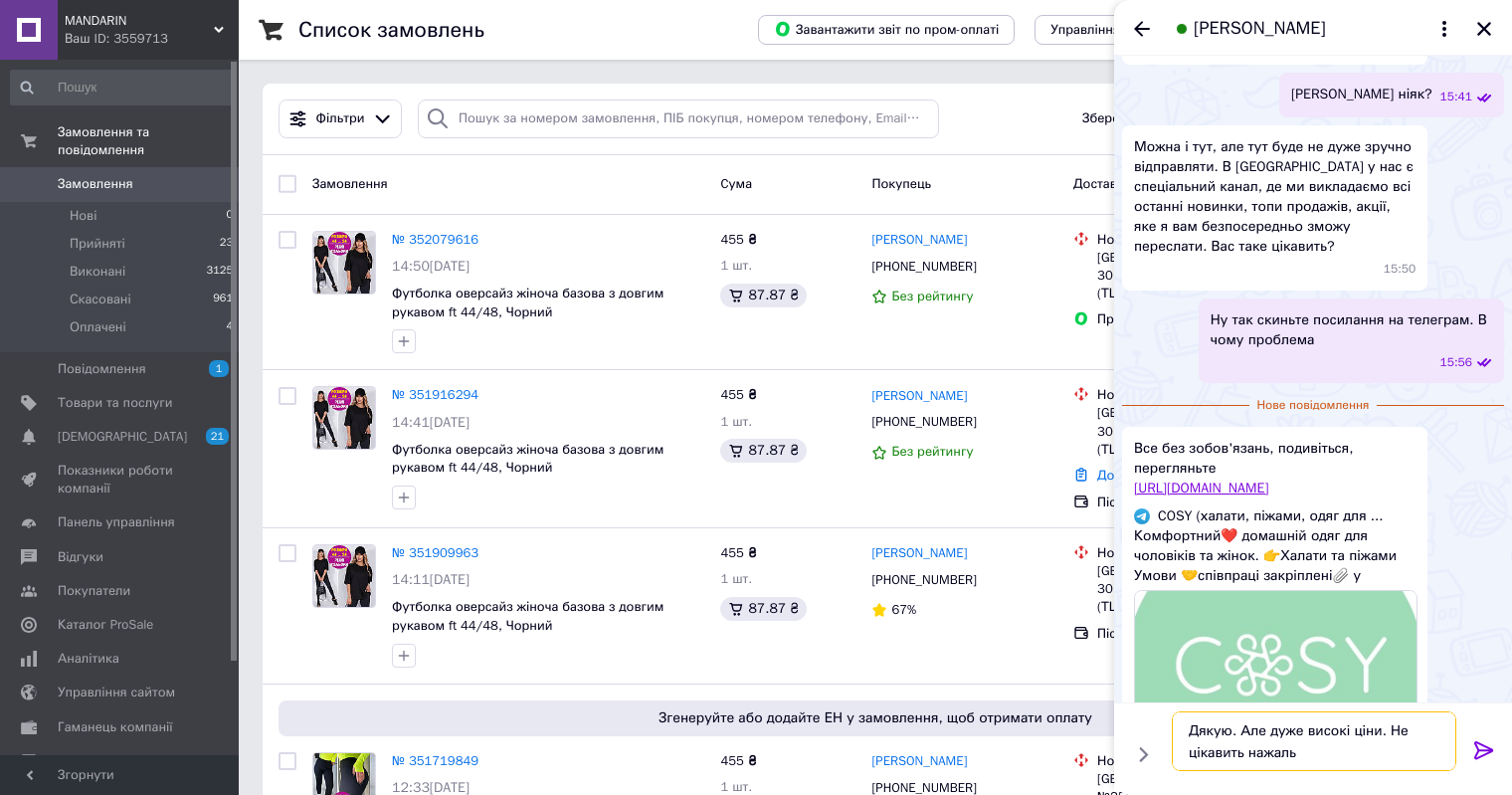 type 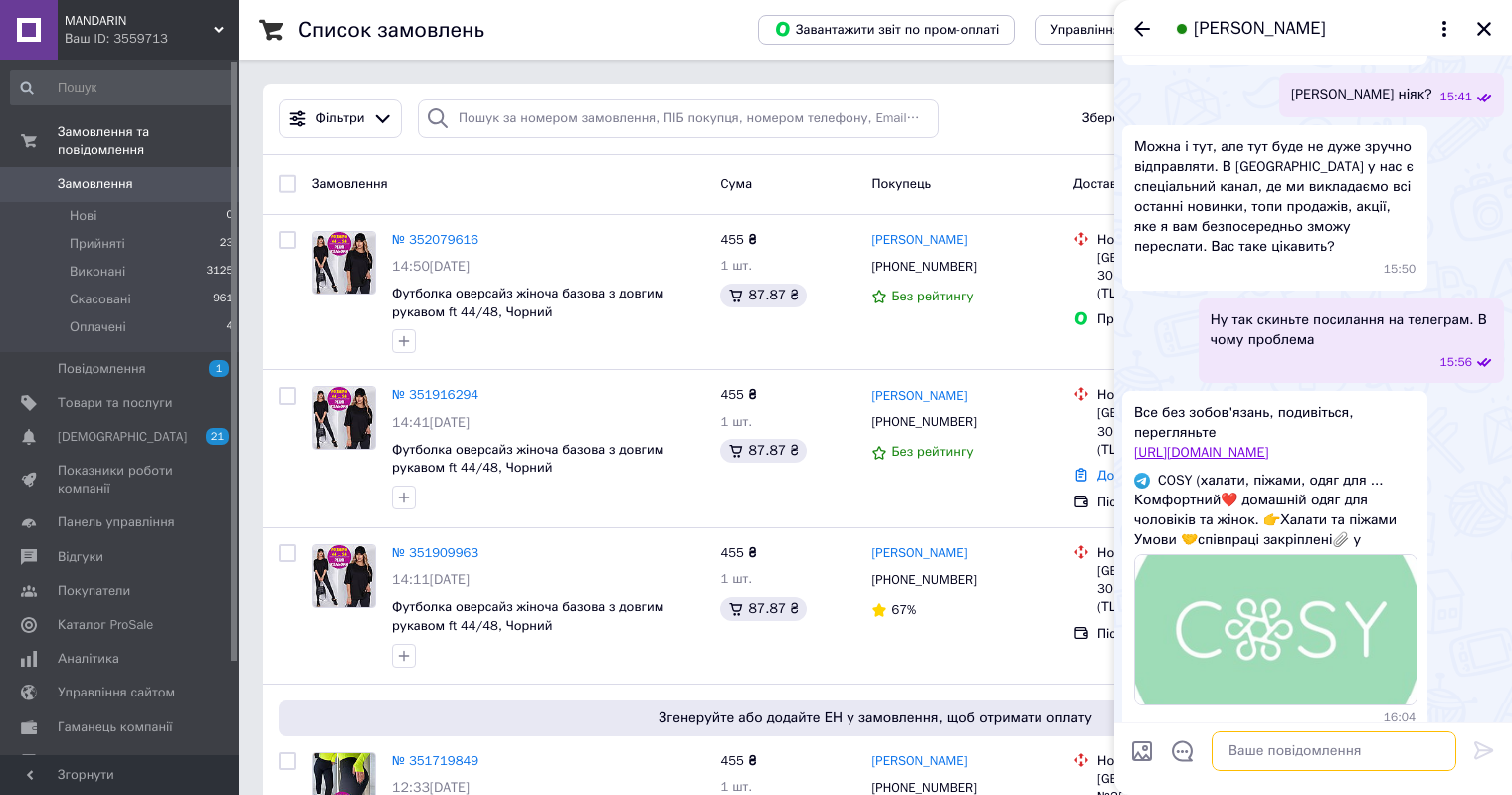 scroll, scrollTop: 1152, scrollLeft: 0, axis: vertical 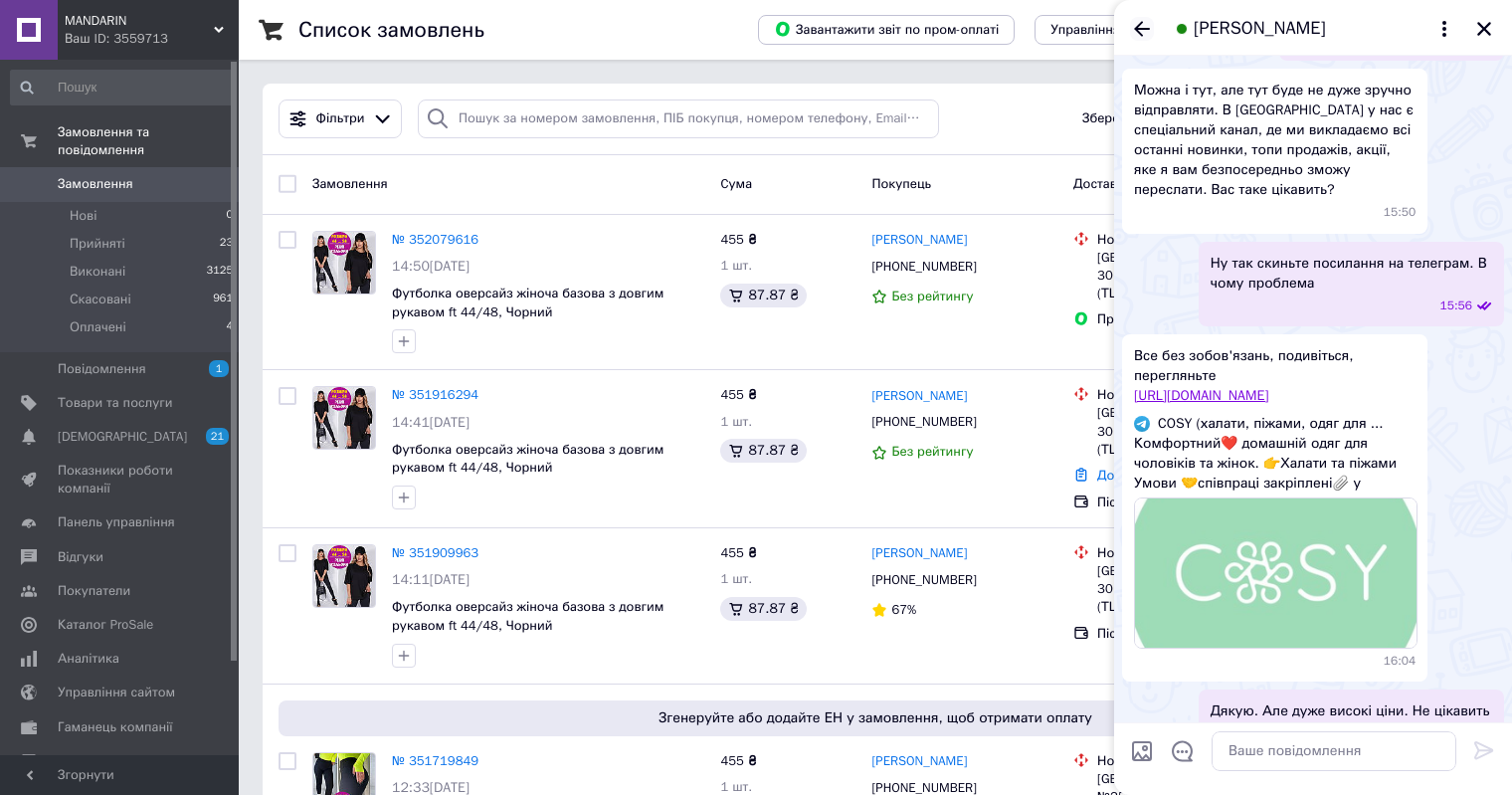click 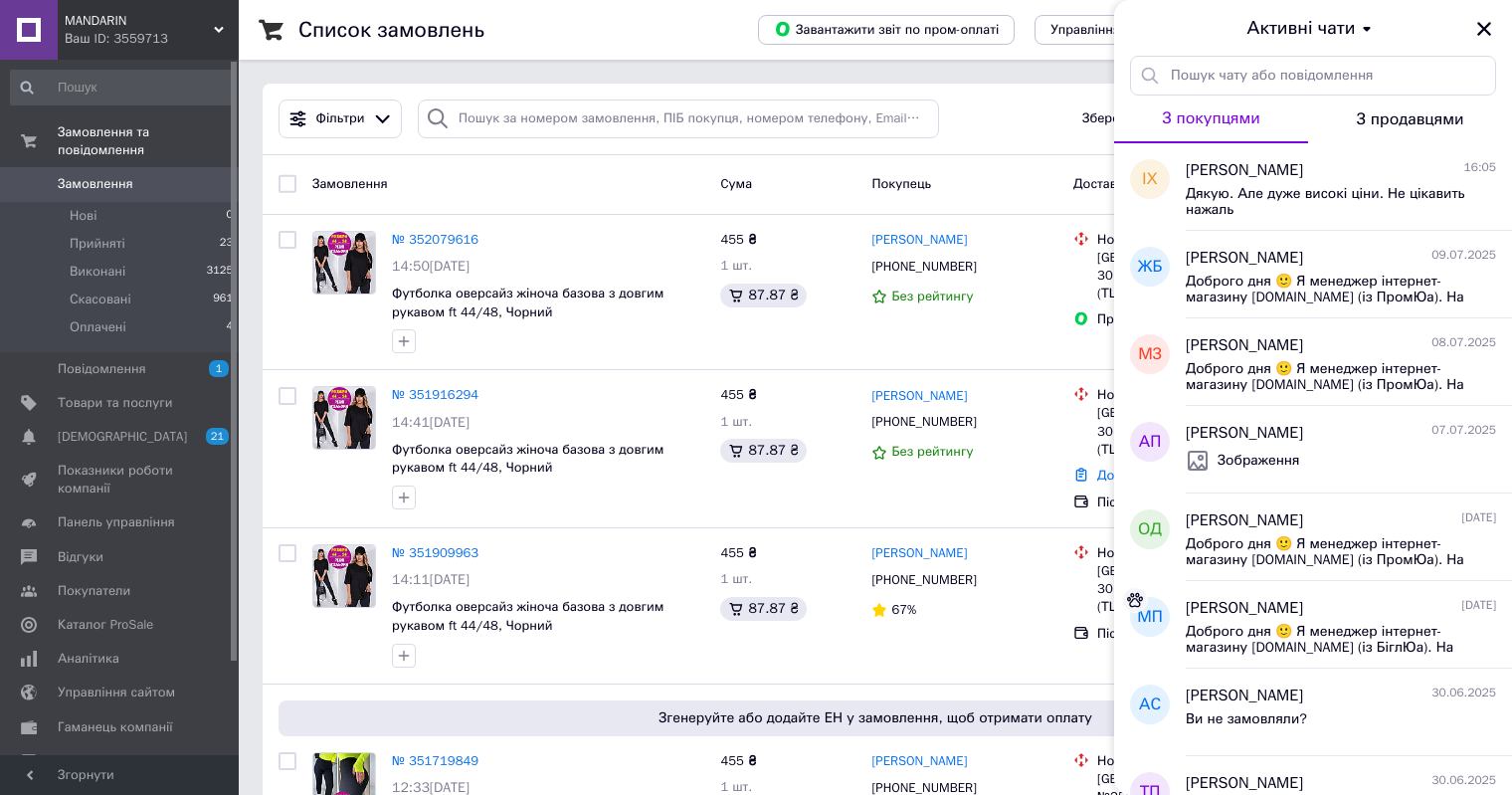 click on "З продавцями" at bounding box center [1411, 119] 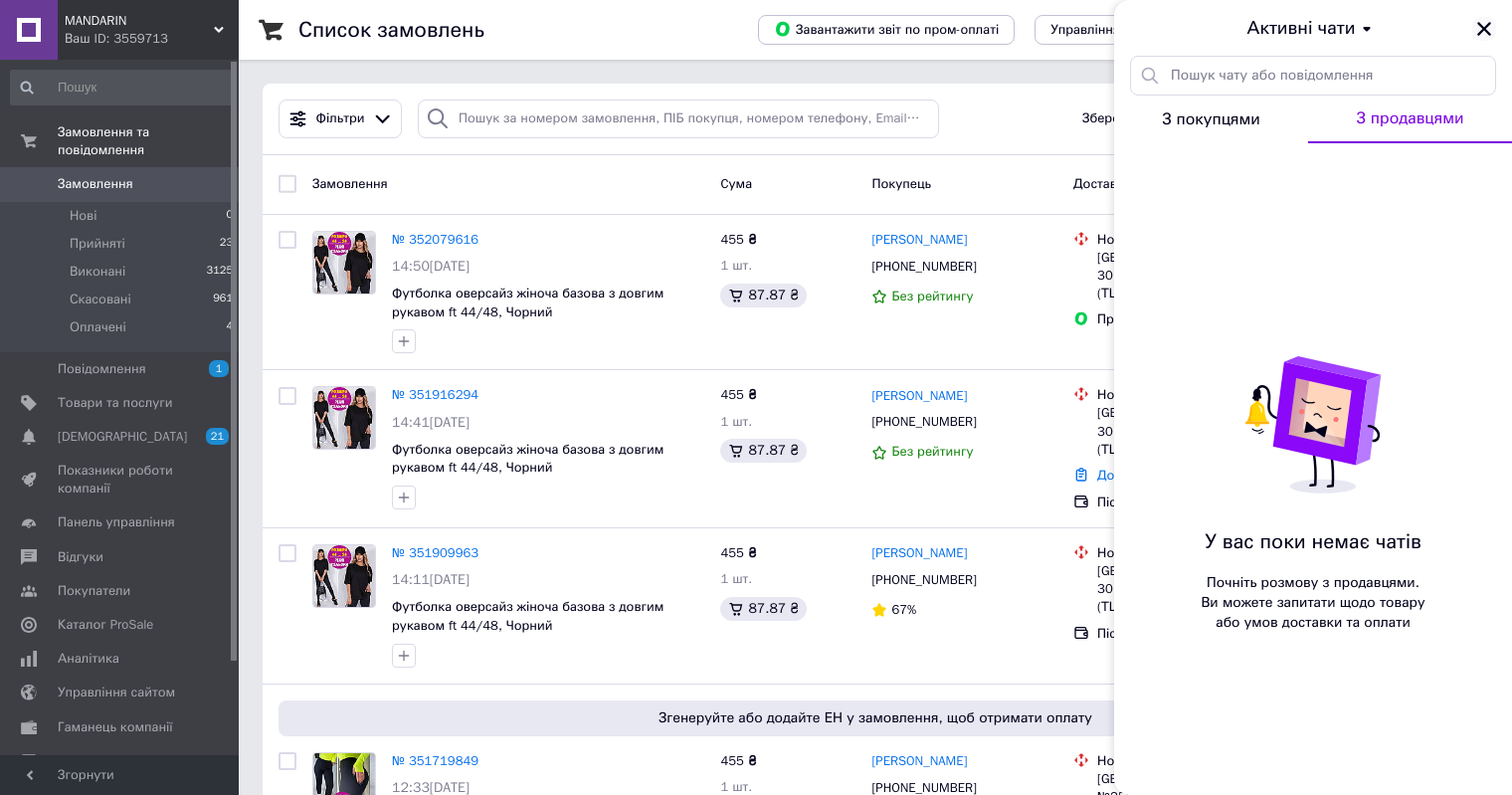 click 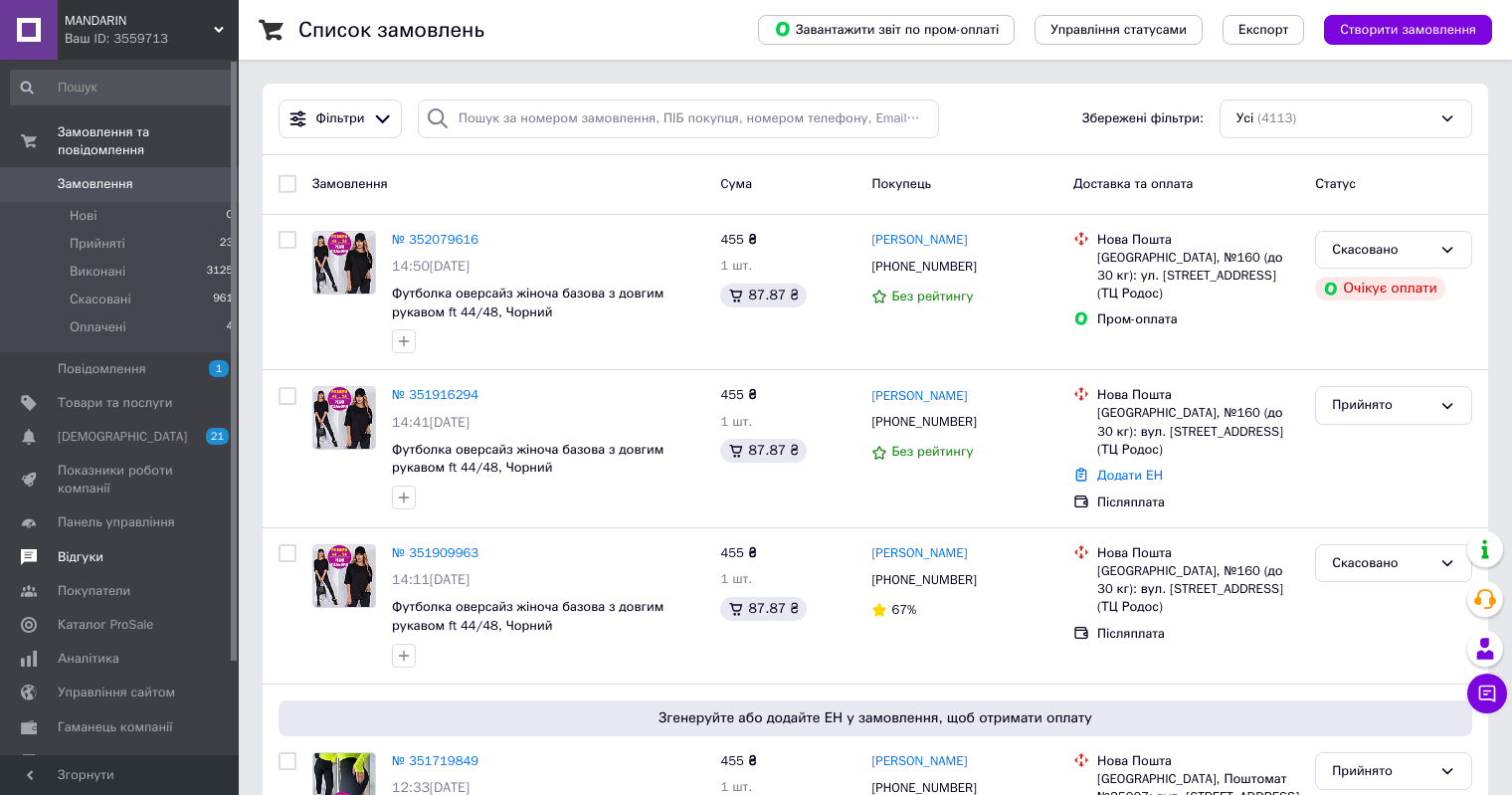 click on "Відгуки" at bounding box center [81, 557] 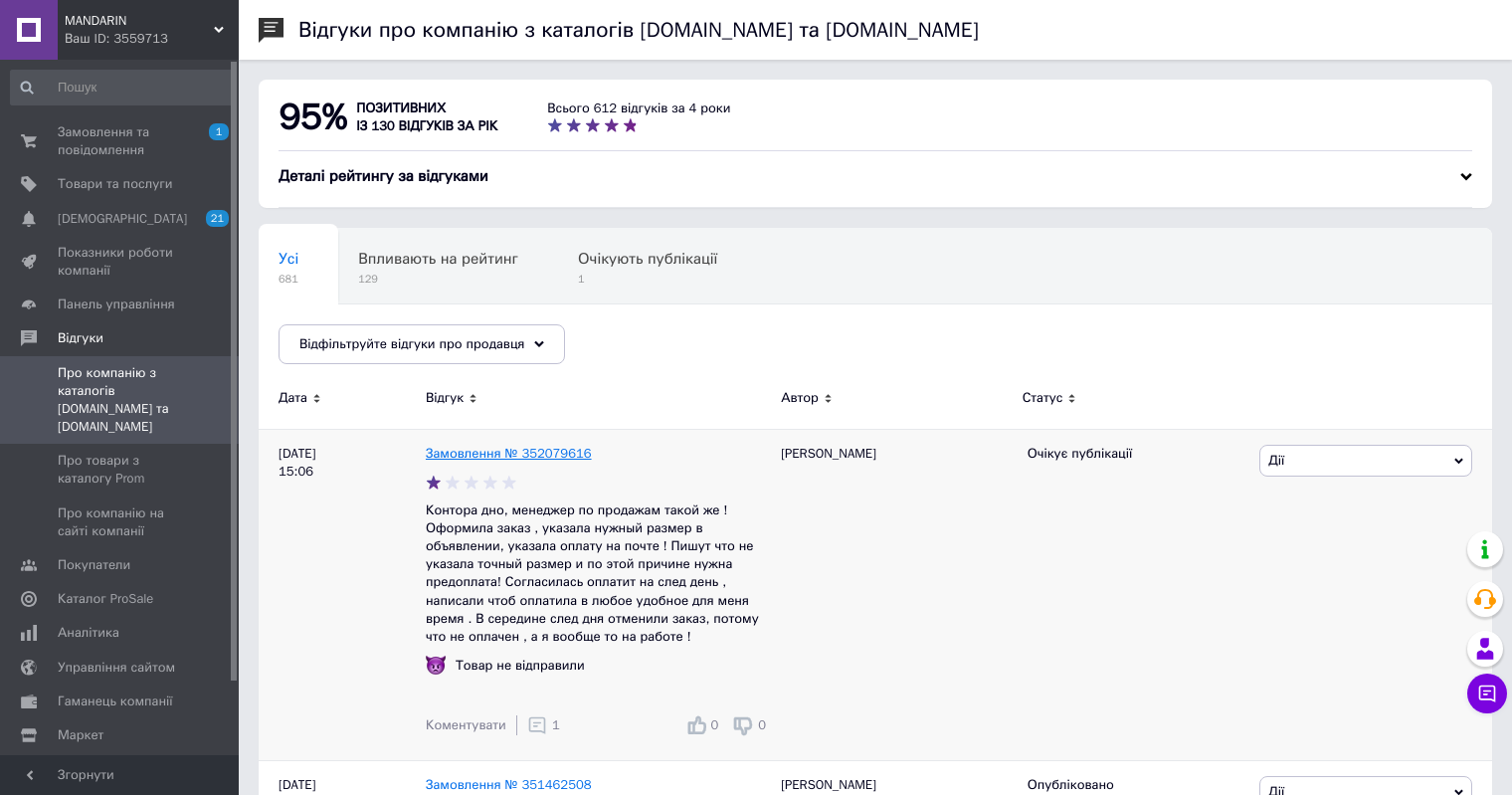 click on "Замовлення № 352079616" at bounding box center (508, 453) 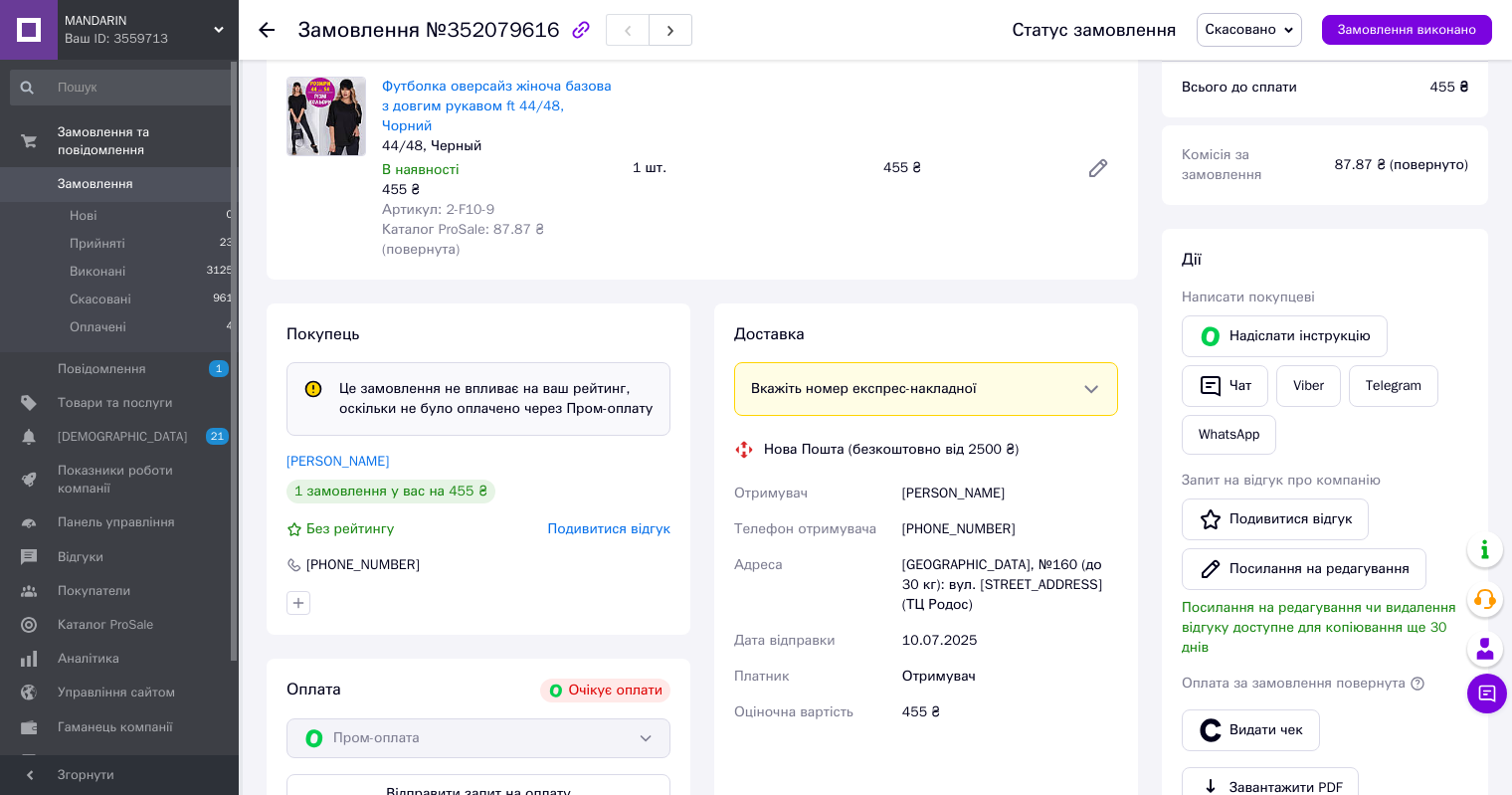 scroll, scrollTop: 199, scrollLeft: 0, axis: vertical 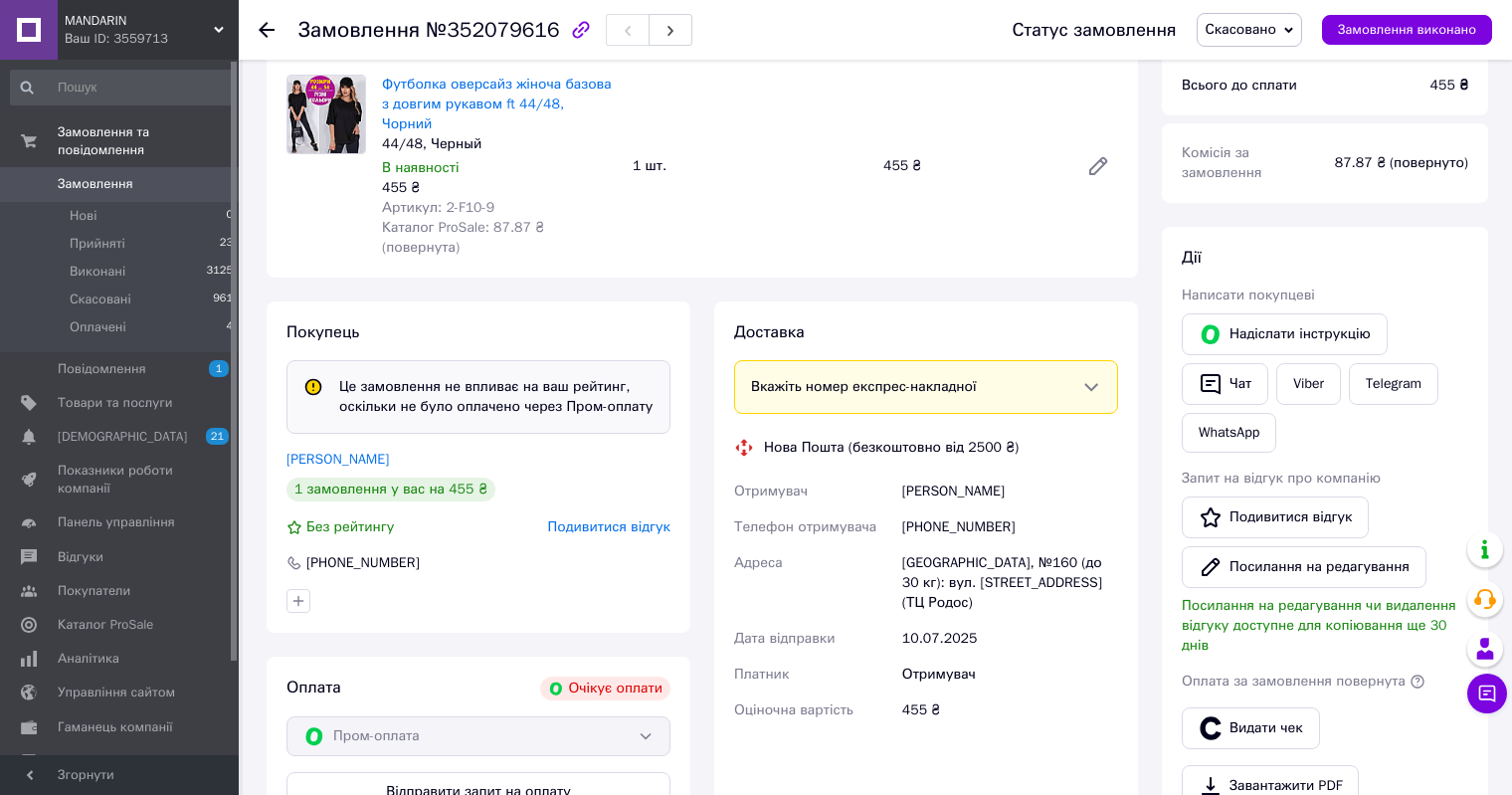 click on "Подивитися відгук" at bounding box center [609, 526] 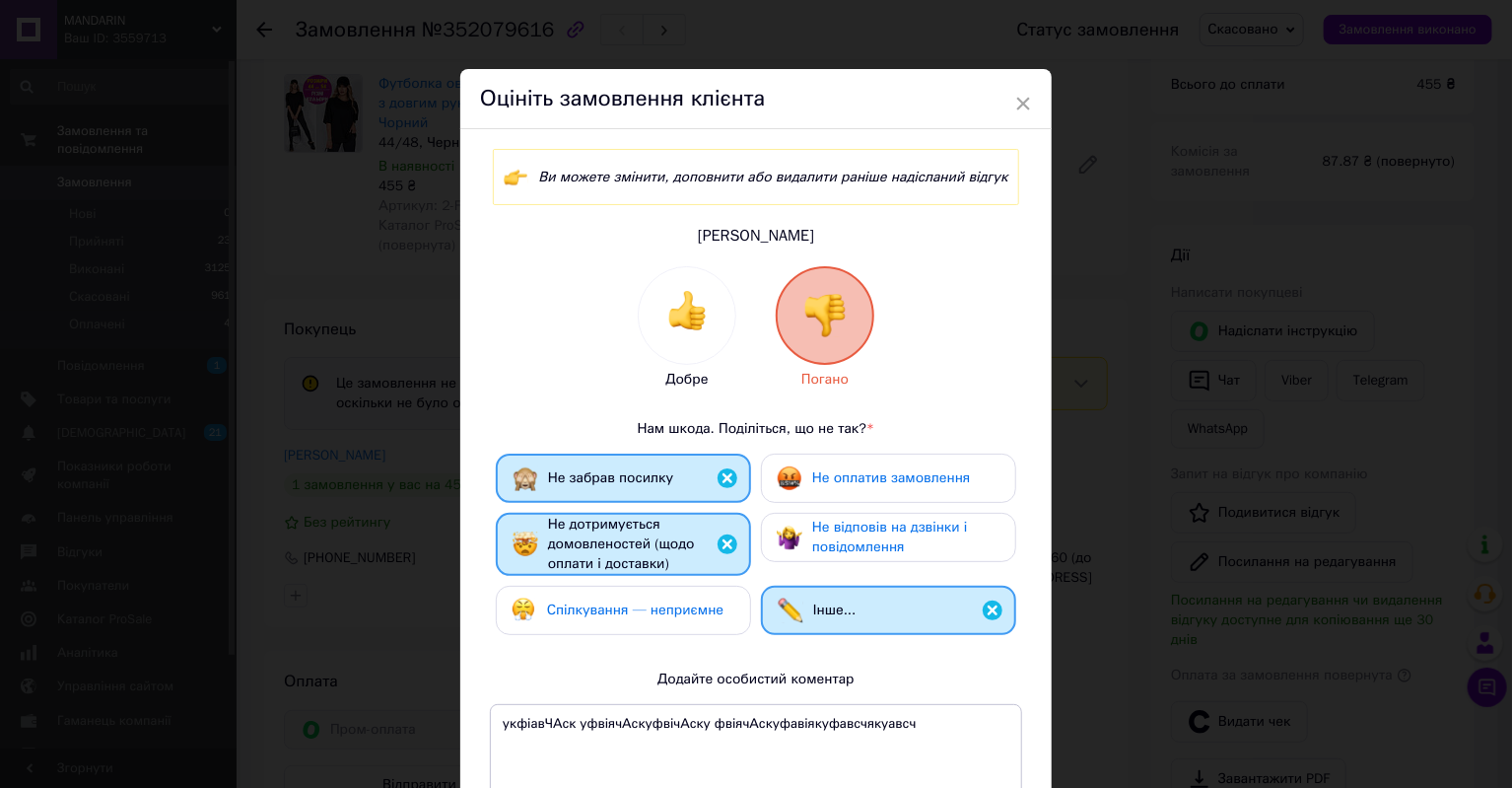click on "× Оцініть замовлення клієнта Ви можете змінити, доповнити або видалити раніше надісланий відгук [PERSON_NAME] Нам шкода. Поділіться, що не так?  * Не забрав посилку Не оплатив замовлення Не дотримується домовленостей (щодо оплати і доставки) Не відповів на дзвінки і повідомлення Спілкування — неприємне Інше... Додайте особистий коментар укфіавЧАск уфвіячАскуфвічАску фвіячАскуфавіякуфавсчякуавсч 58   з   500 Видалити відгук Редагувати відгук" at bounding box center (756, 394) 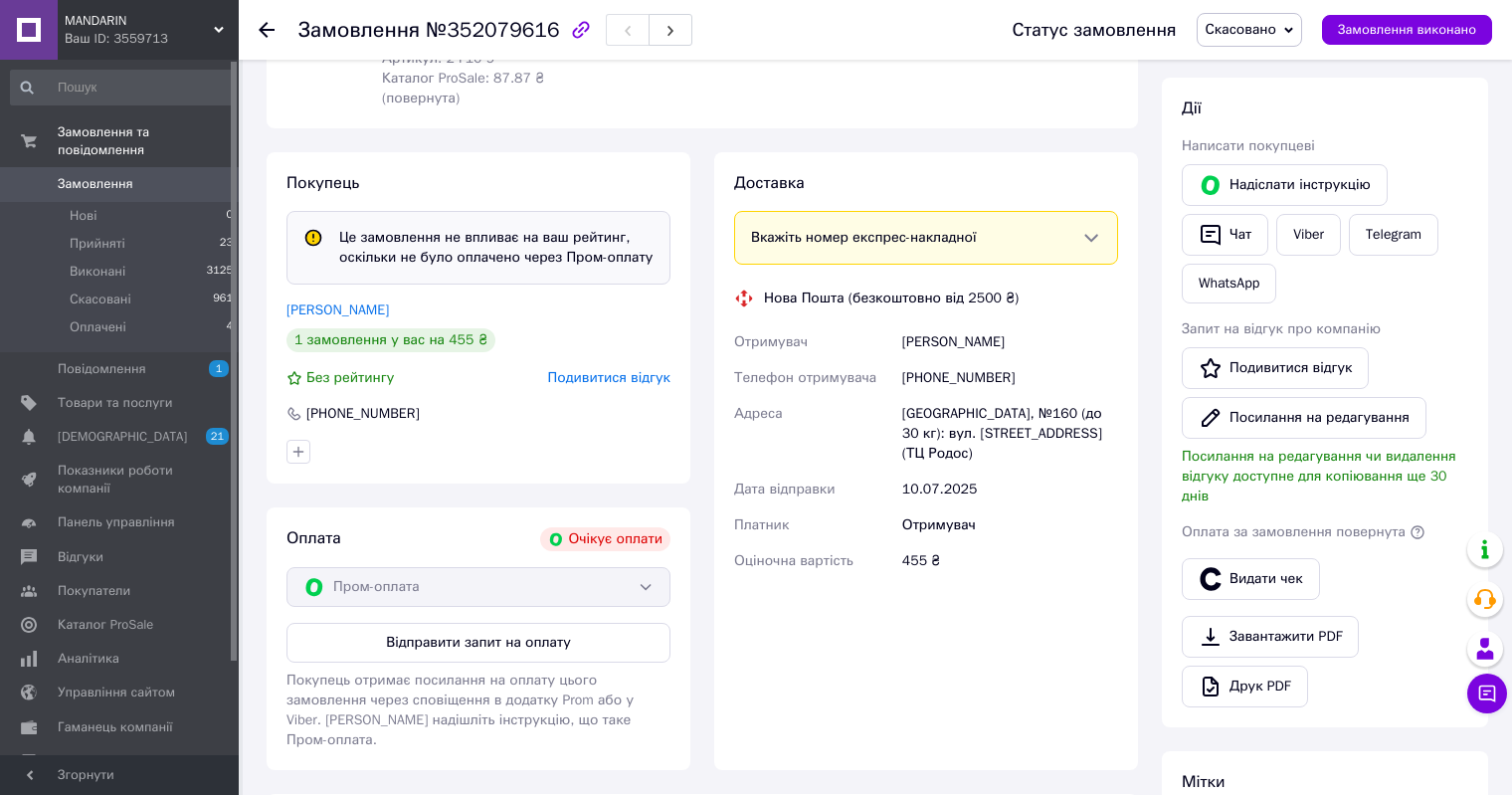 scroll, scrollTop: 346, scrollLeft: 0, axis: vertical 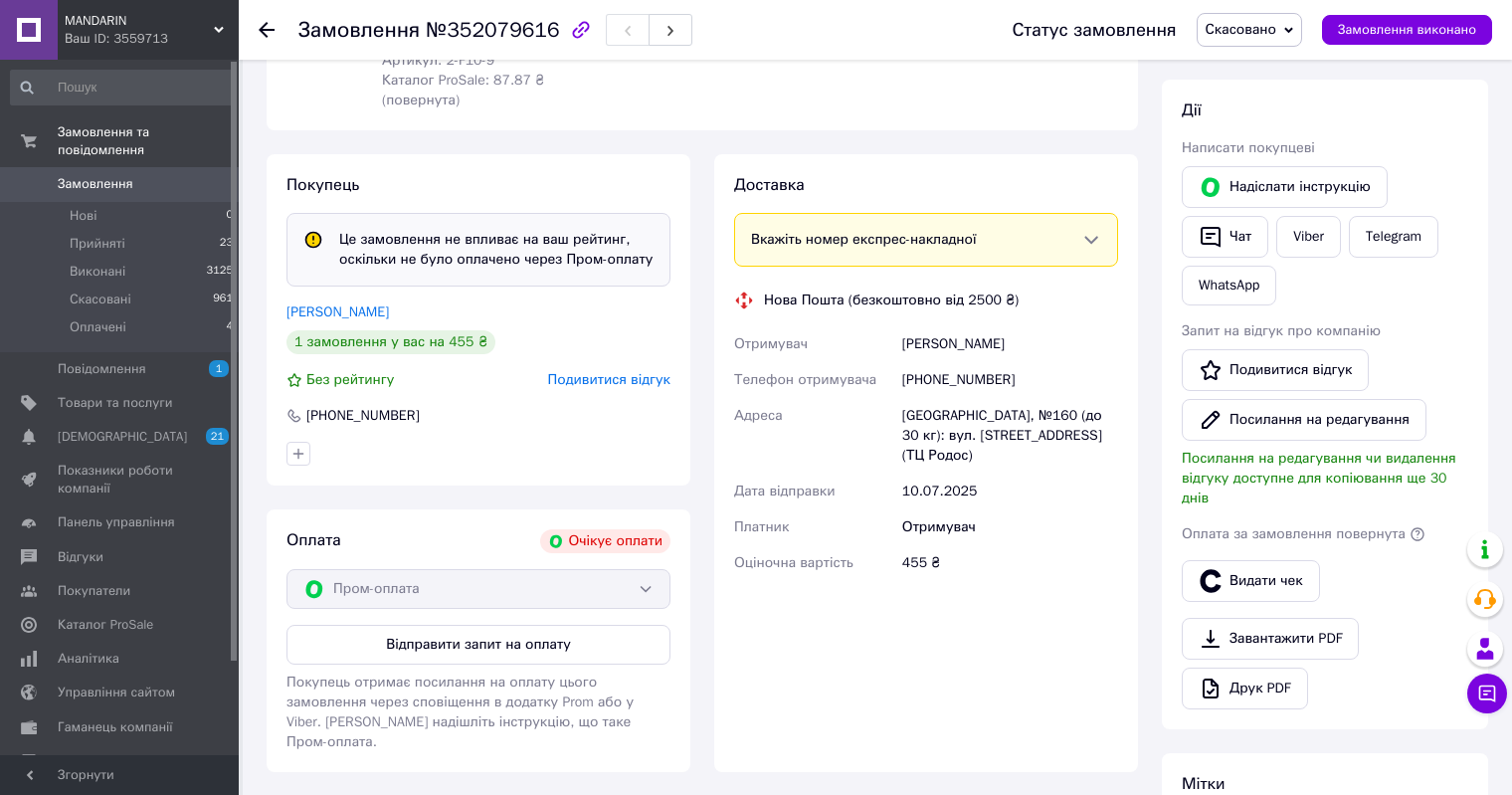 click on "Замовлення" at bounding box center [120, 184] 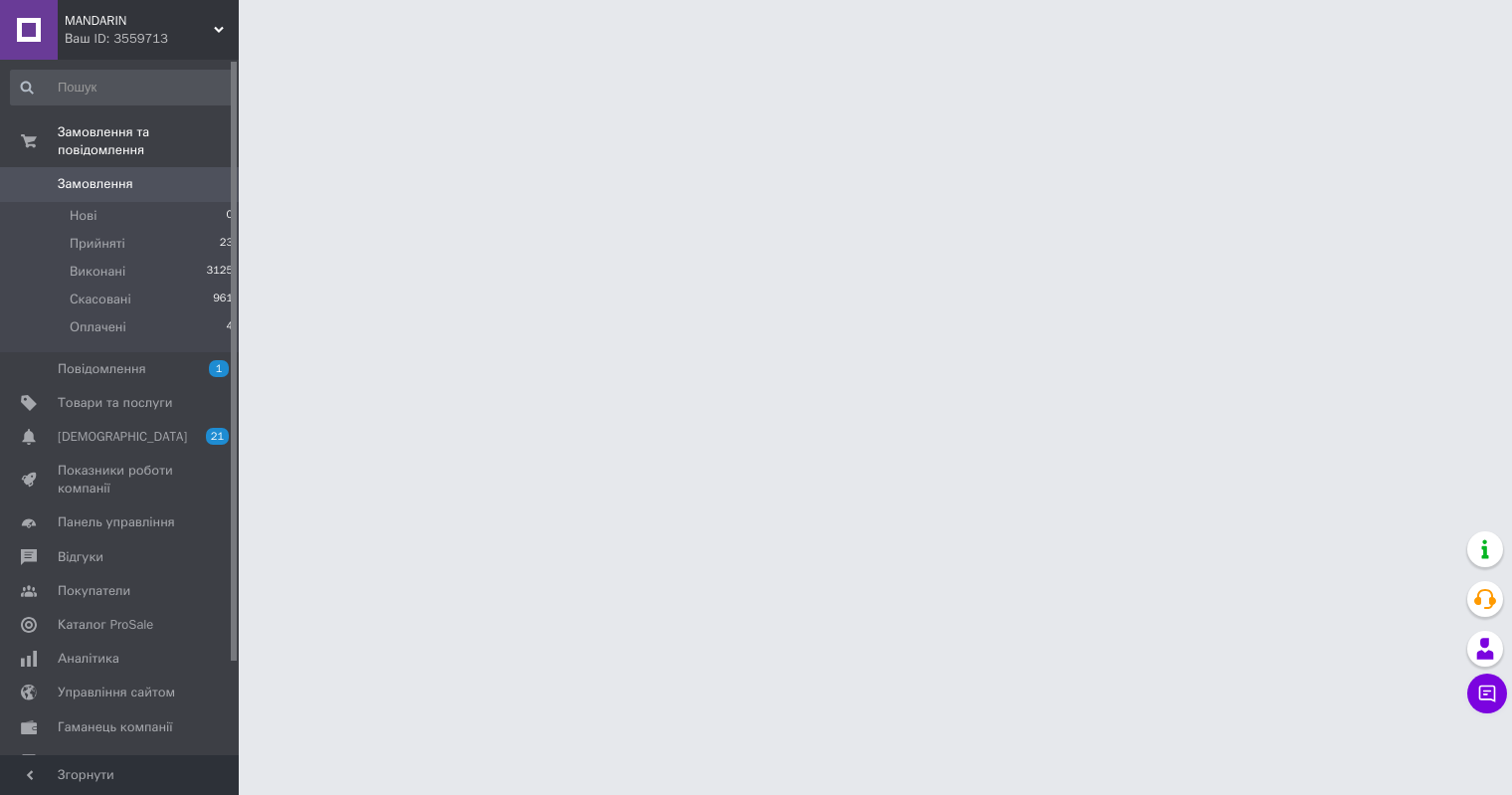 scroll, scrollTop: 0, scrollLeft: 0, axis: both 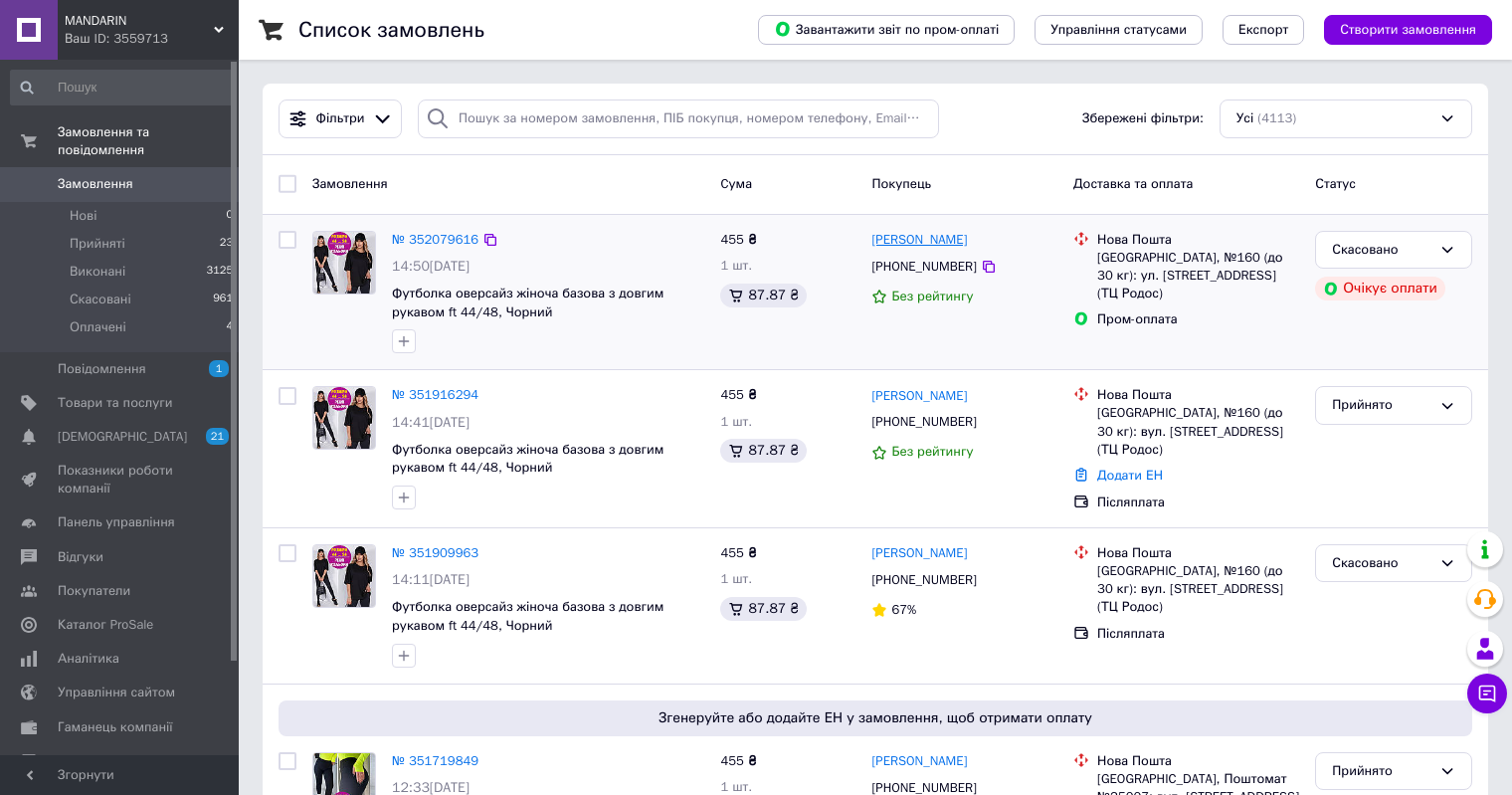 click on "[PERSON_NAME]" at bounding box center (919, 240) 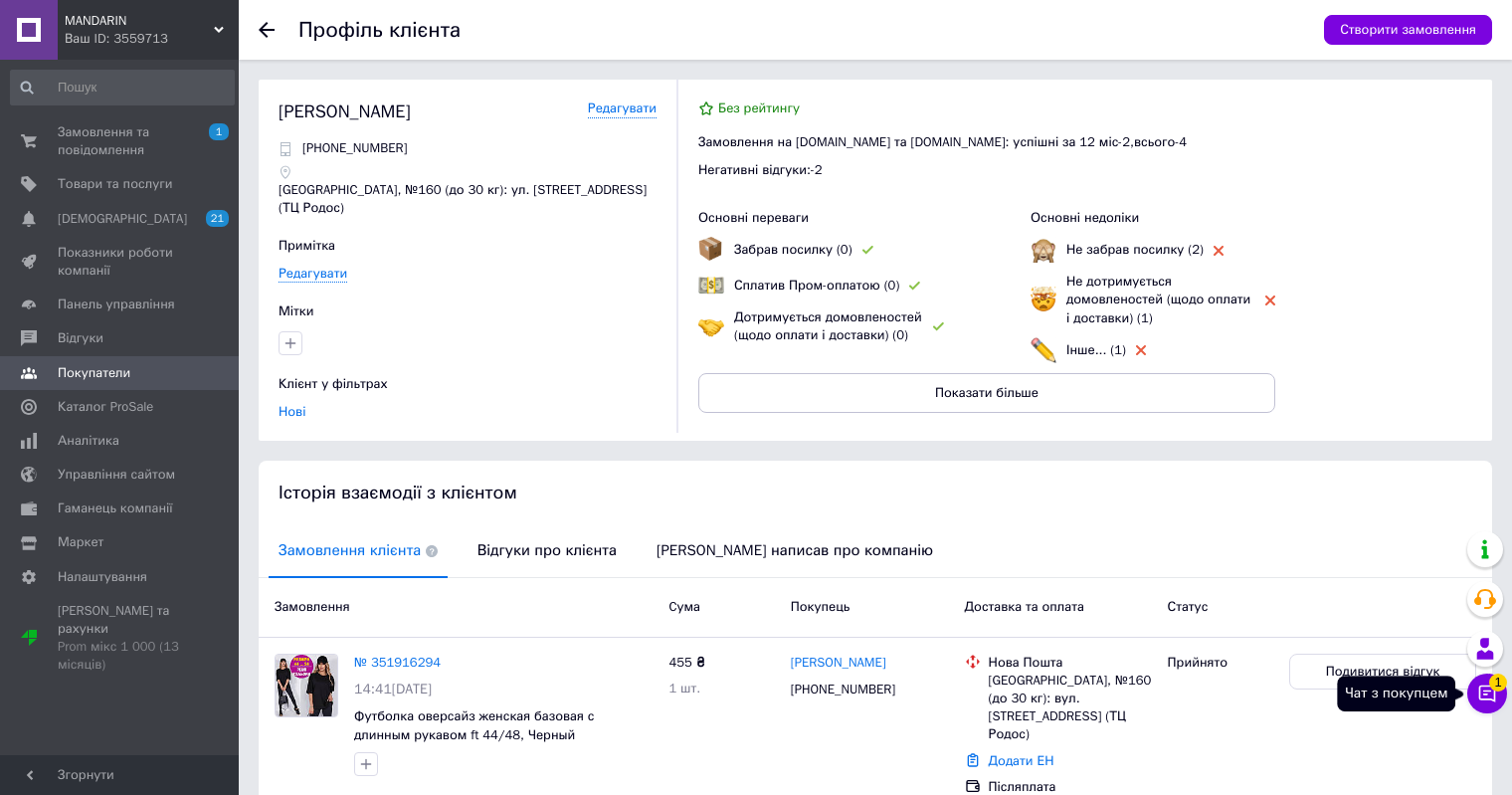 click on "Чат з покупцем 1" at bounding box center (1487, 694) 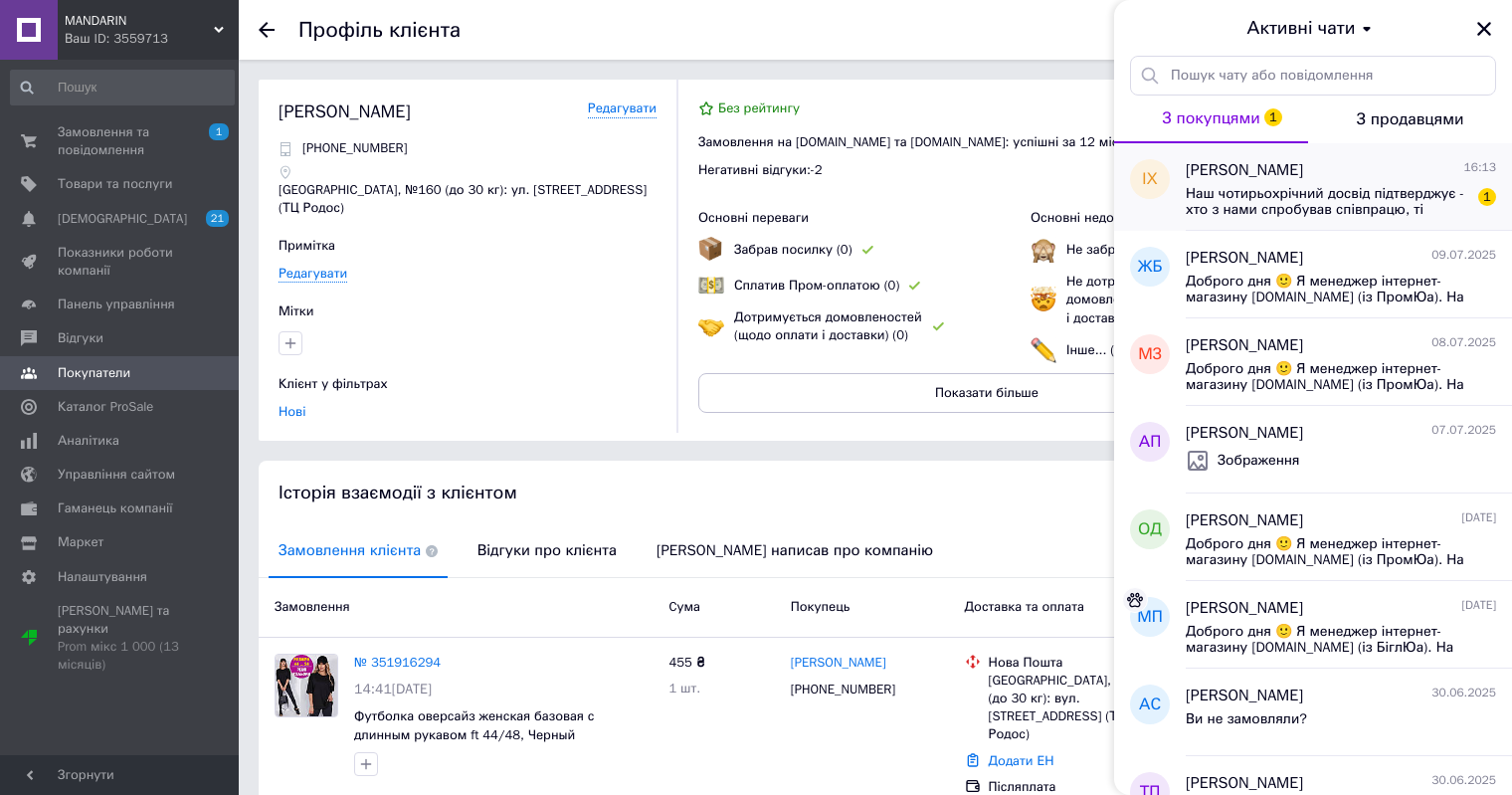 click on "Наш чотирьохрічний досвід підтверджує - хто з нами спробував співпрацю, ті продовжують надалі. Дайте можливість вашому покупцю вибрати між хорошим і найкращим. На нашому товарі можна заробити нормальні гроші - 500-700 грн на замовленні." at bounding box center (1327, 202) 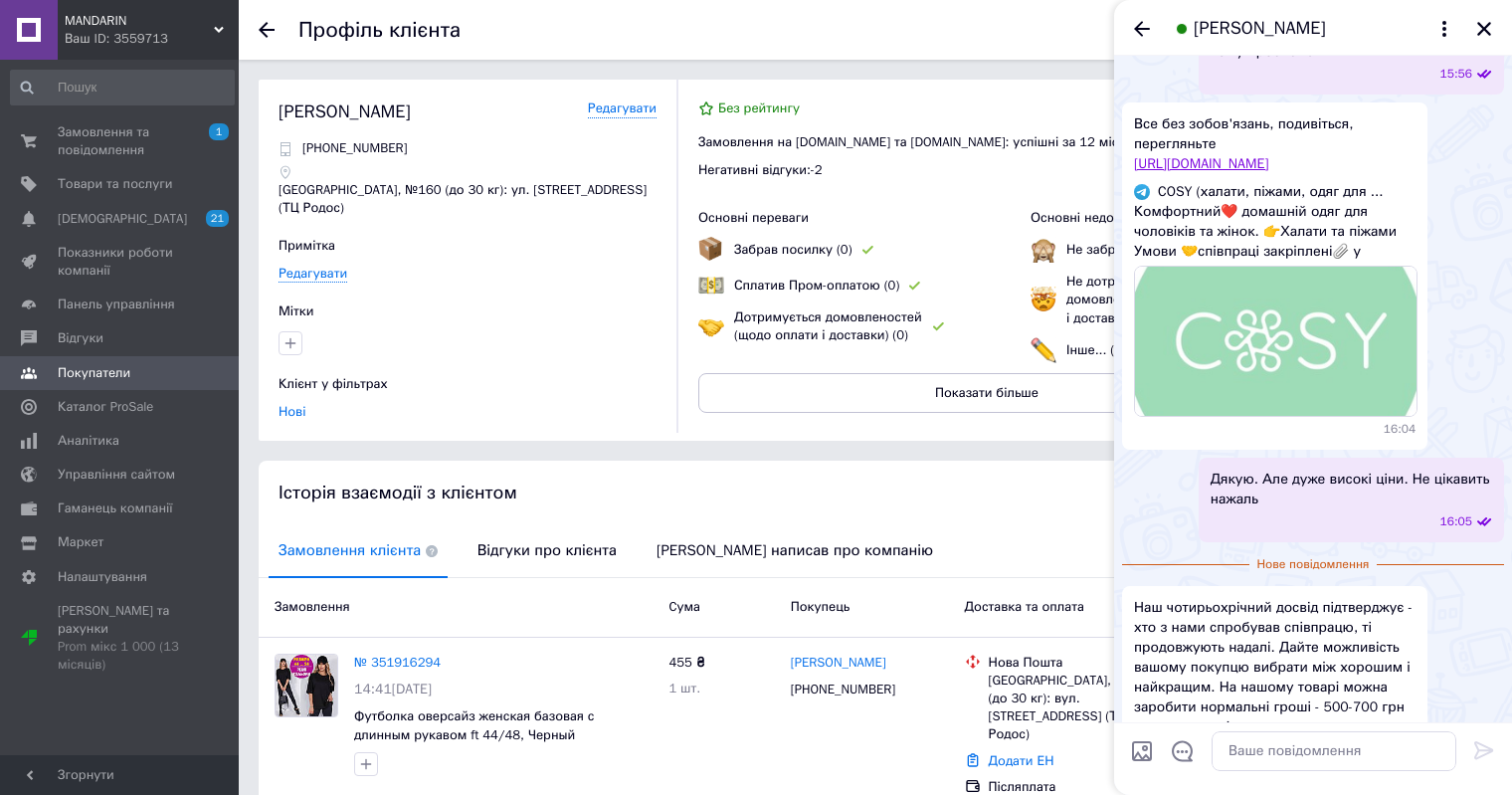 scroll, scrollTop: 1381, scrollLeft: 0, axis: vertical 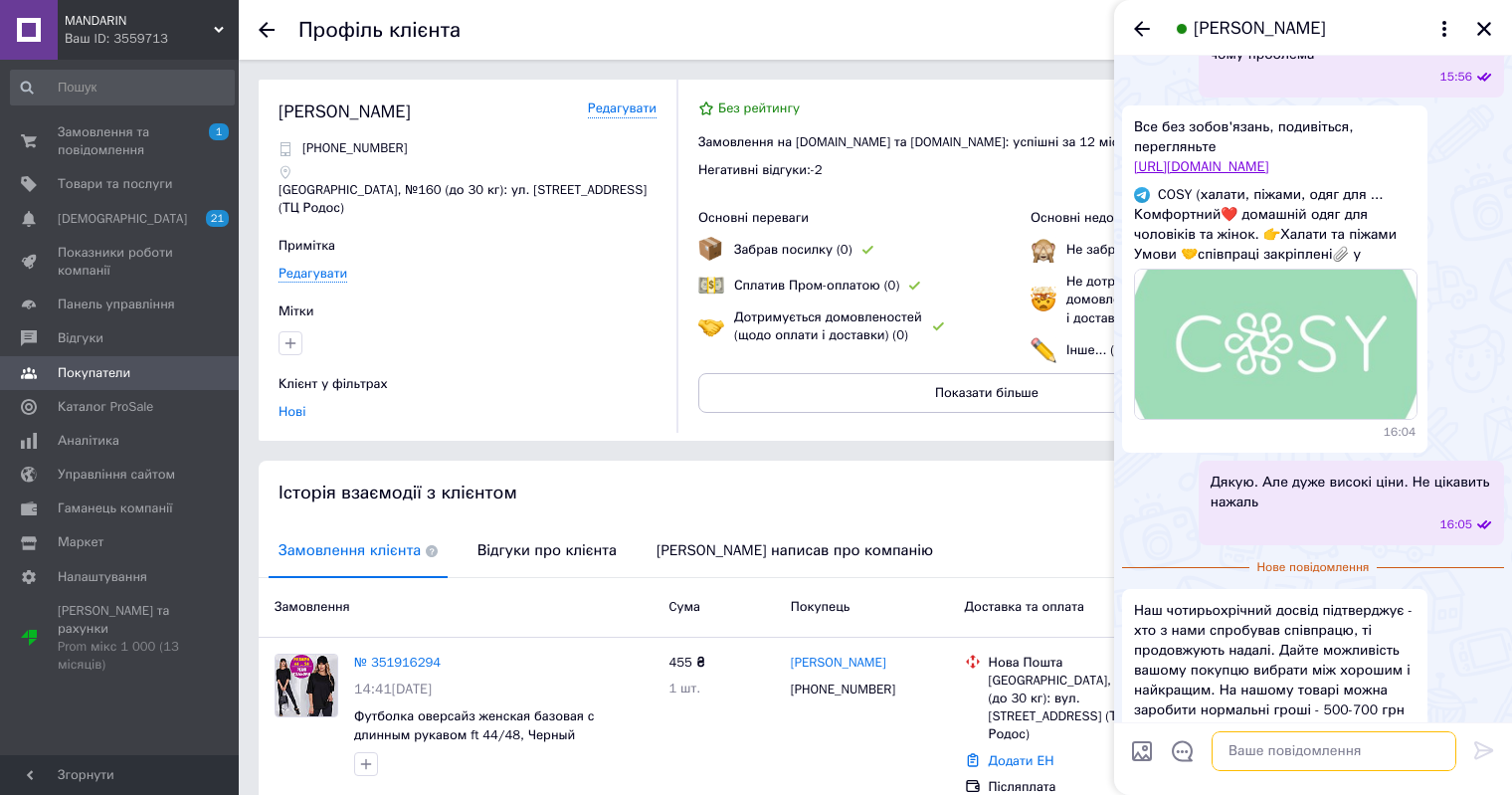 drag, startPoint x: 1308, startPoint y: 731, endPoint x: 1314, endPoint y: 747, distance: 17.088007 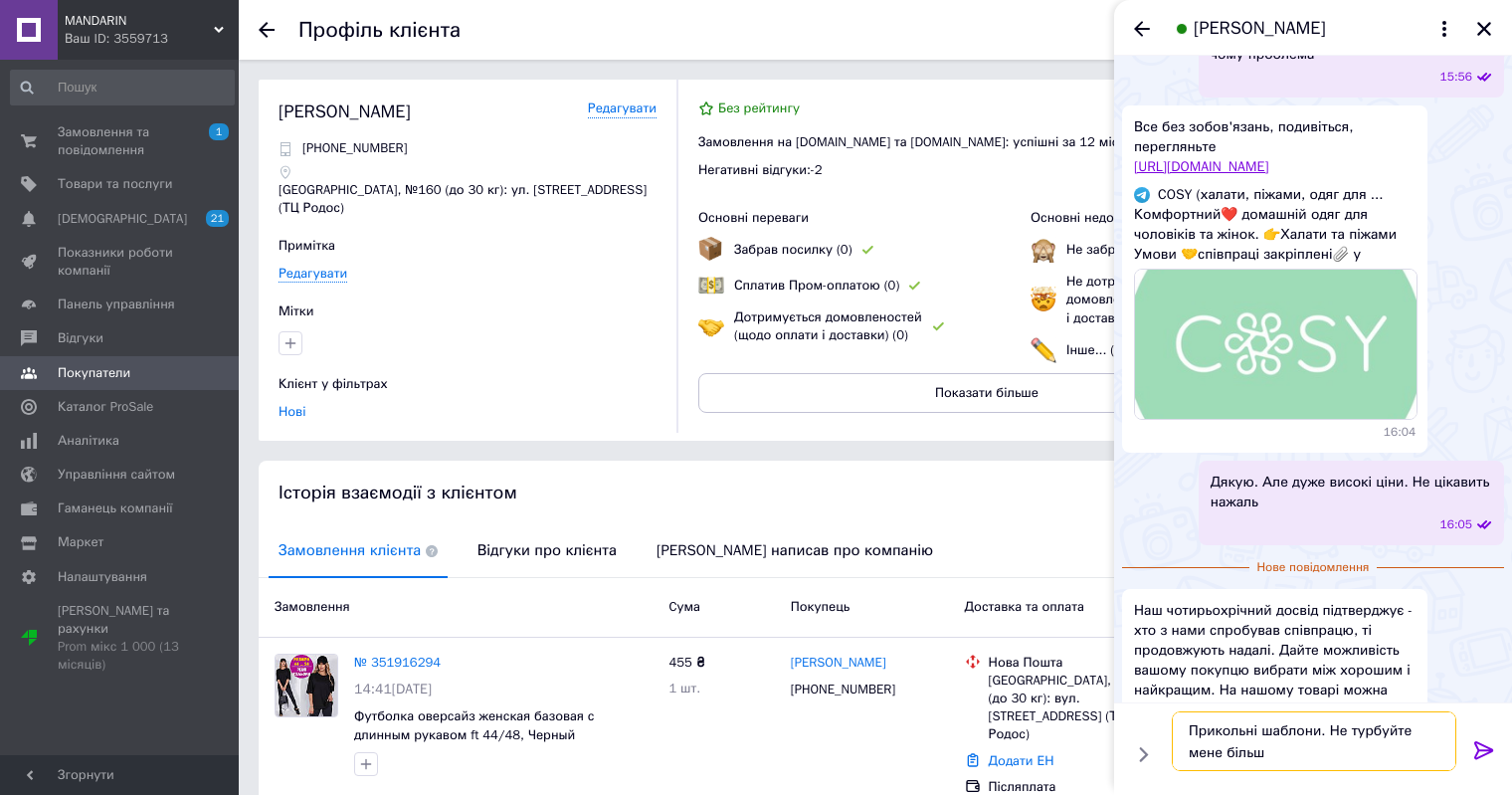 type on "Прикольні шаблони. Не турбуйте мене більше" 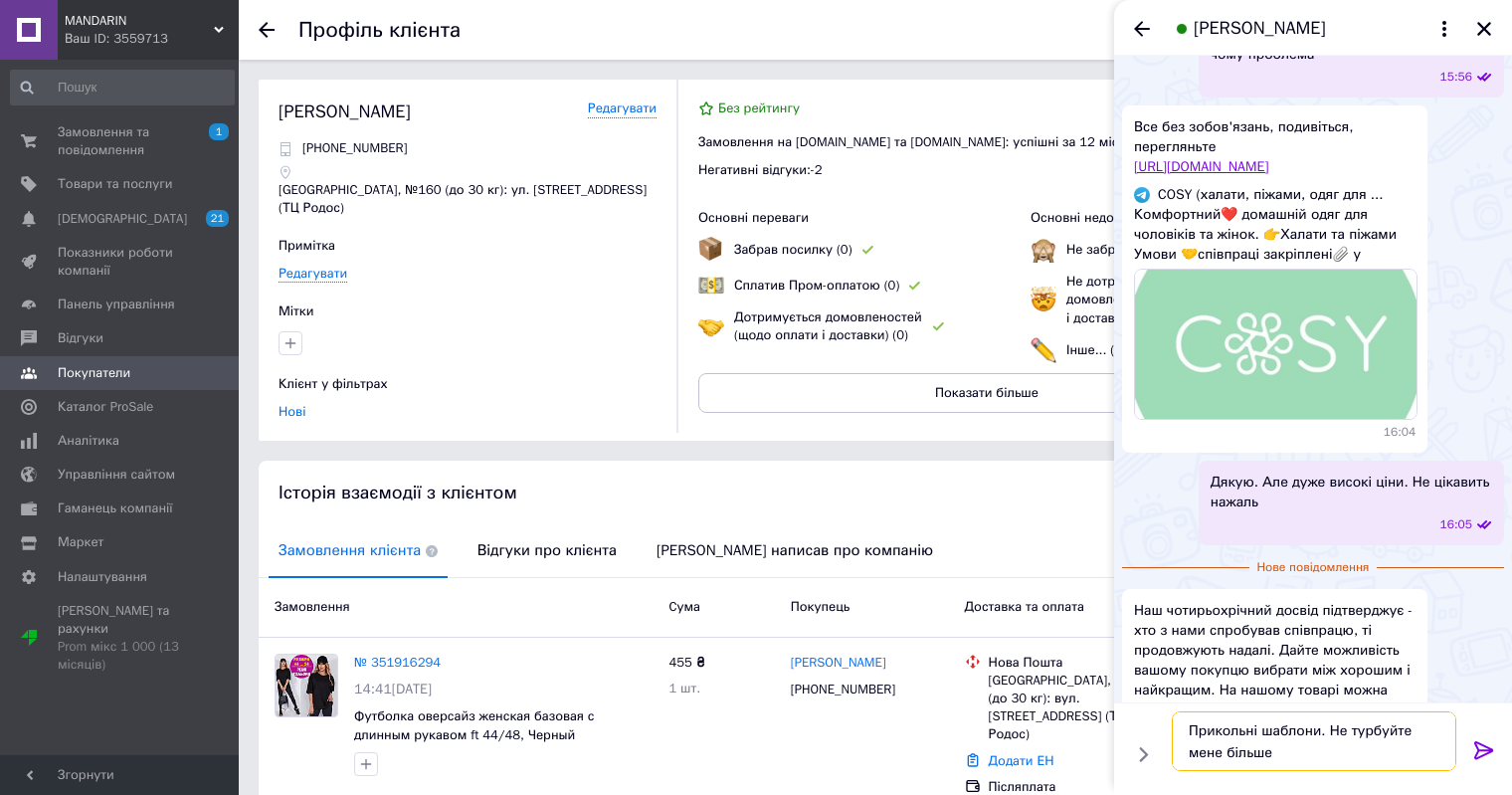 type 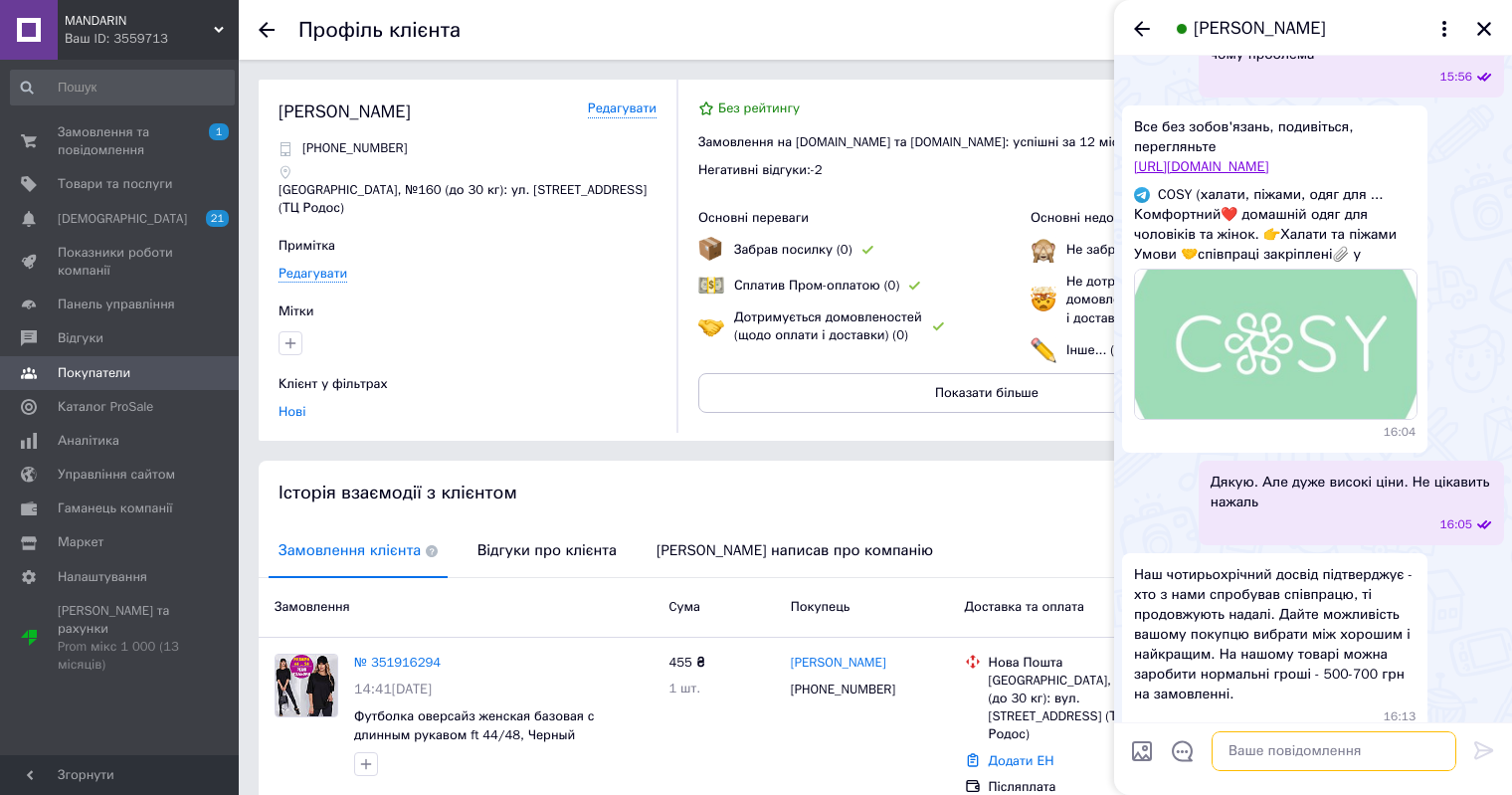 scroll, scrollTop: 1496, scrollLeft: 0, axis: vertical 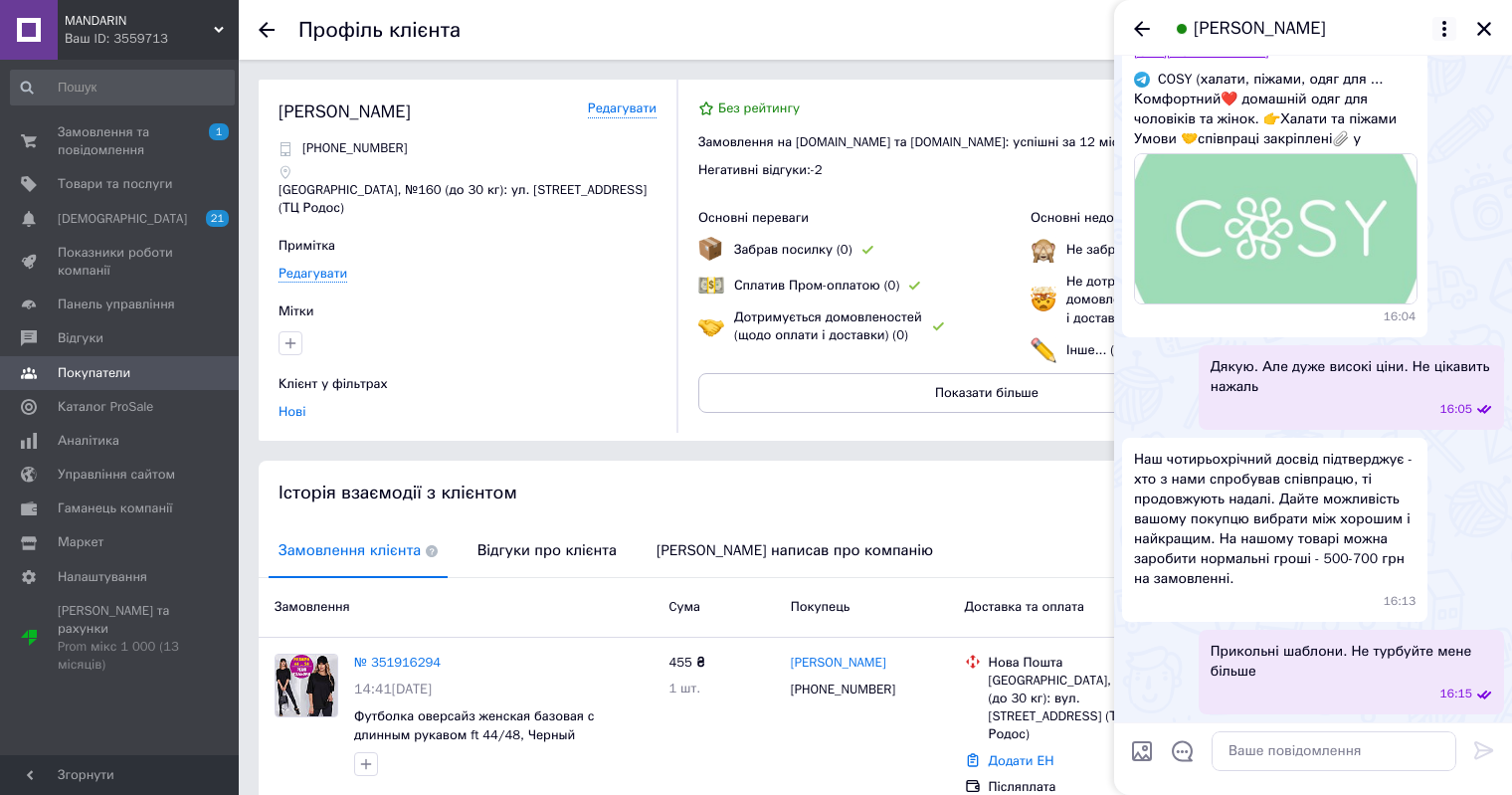 click 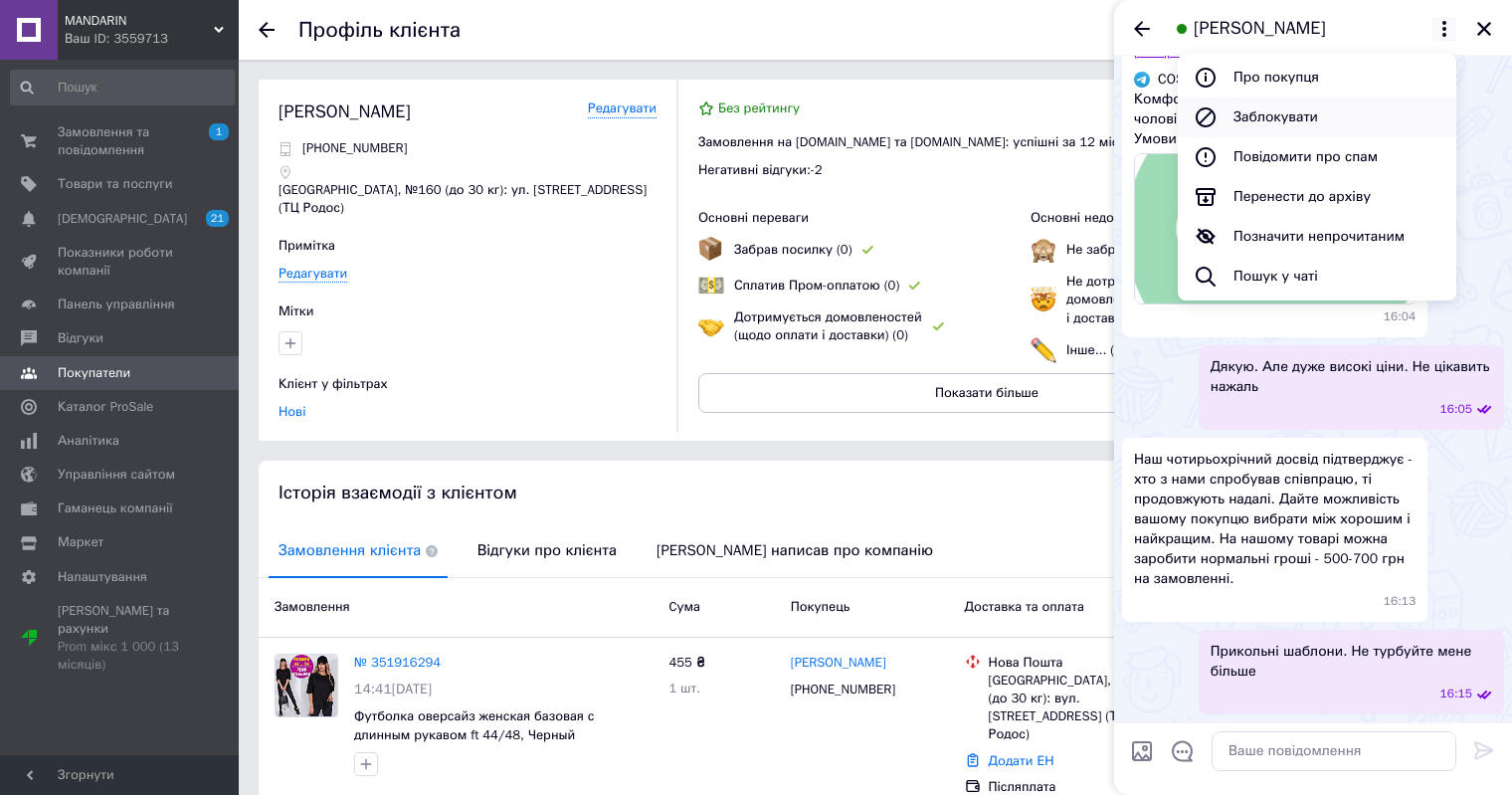 click on "Заблокувати" at bounding box center (1317, 117) 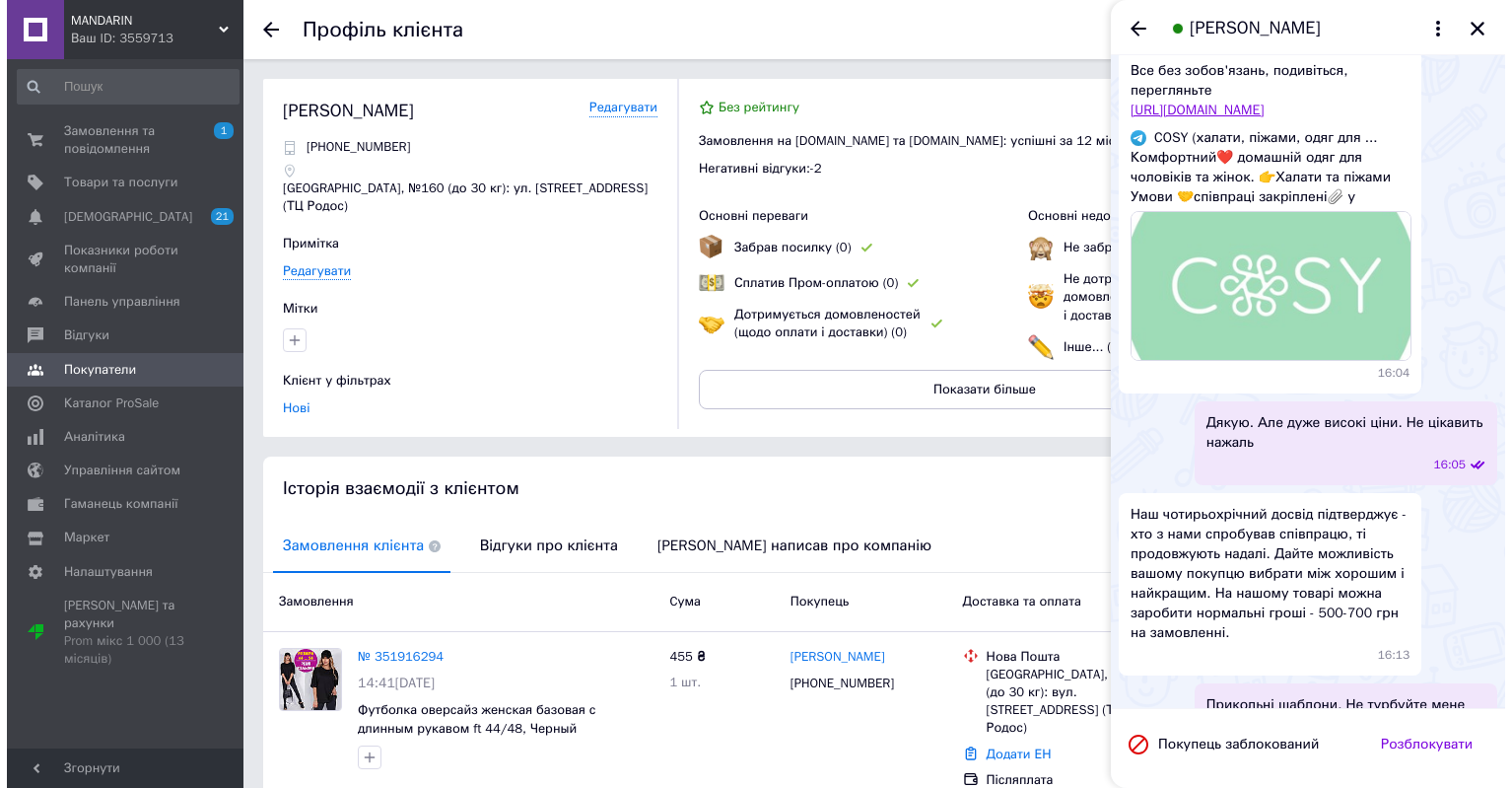 scroll, scrollTop: 1432, scrollLeft: 0, axis: vertical 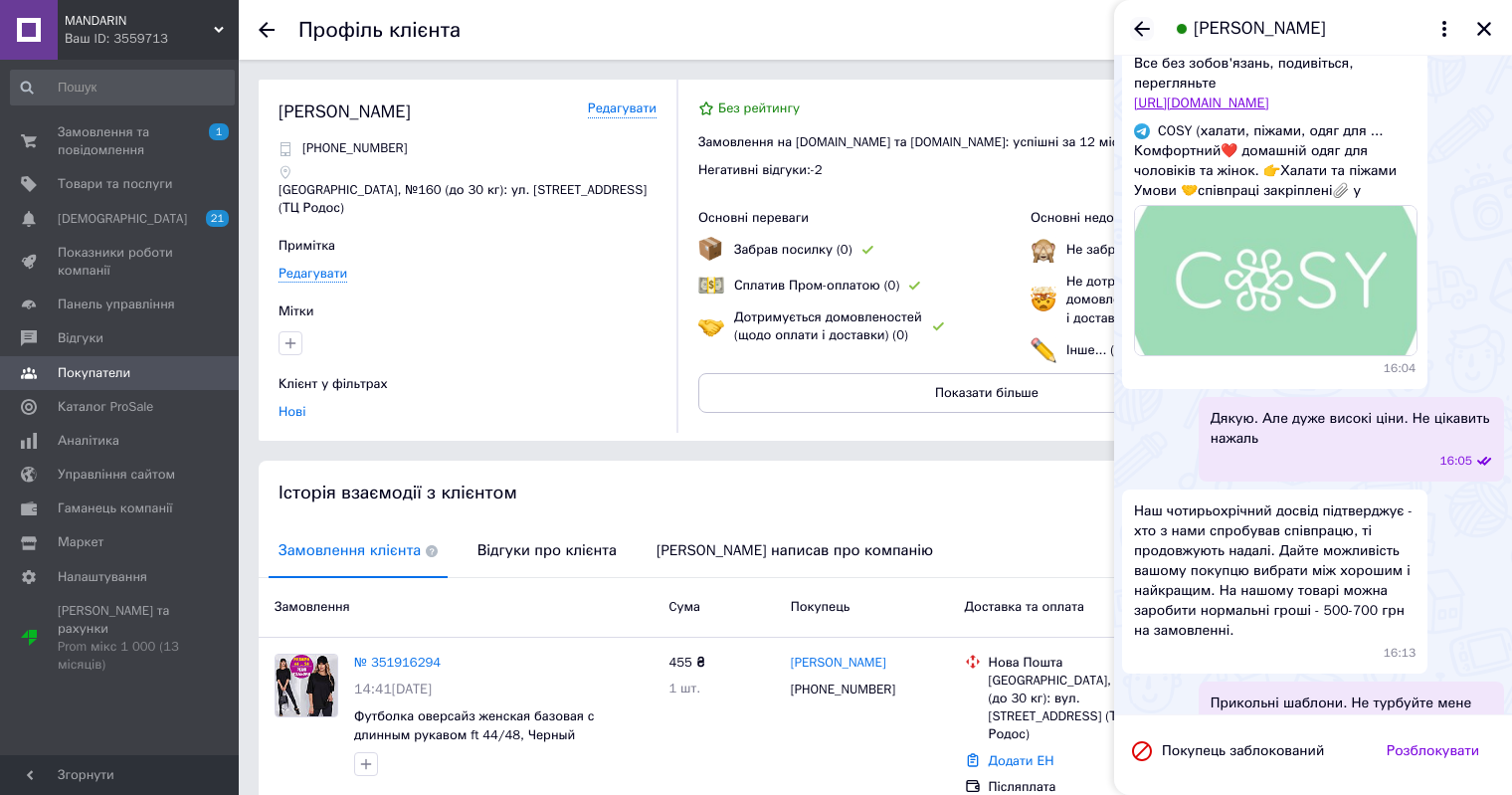 click 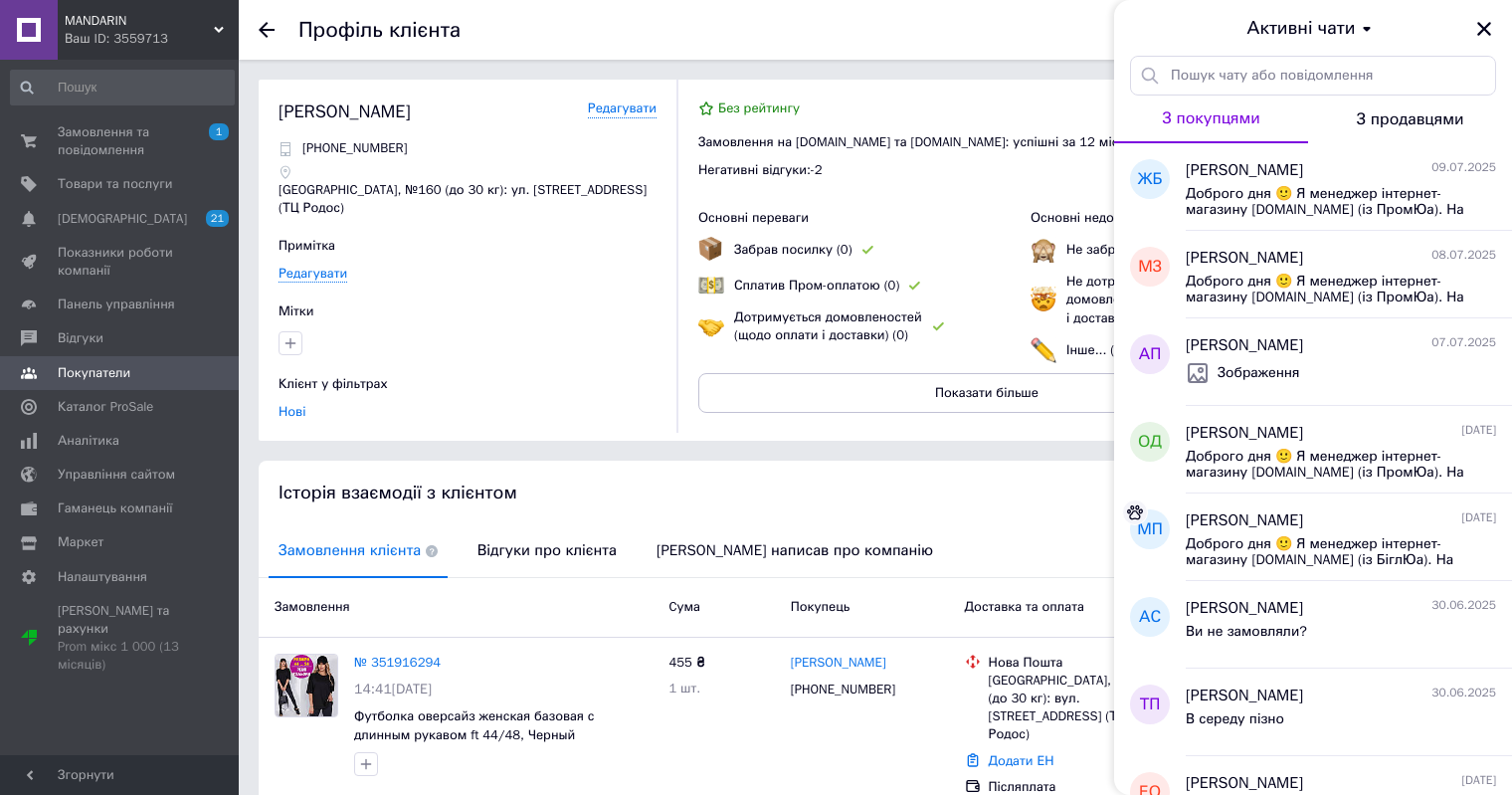 click on "Активні чати" at bounding box center (1301, 29) 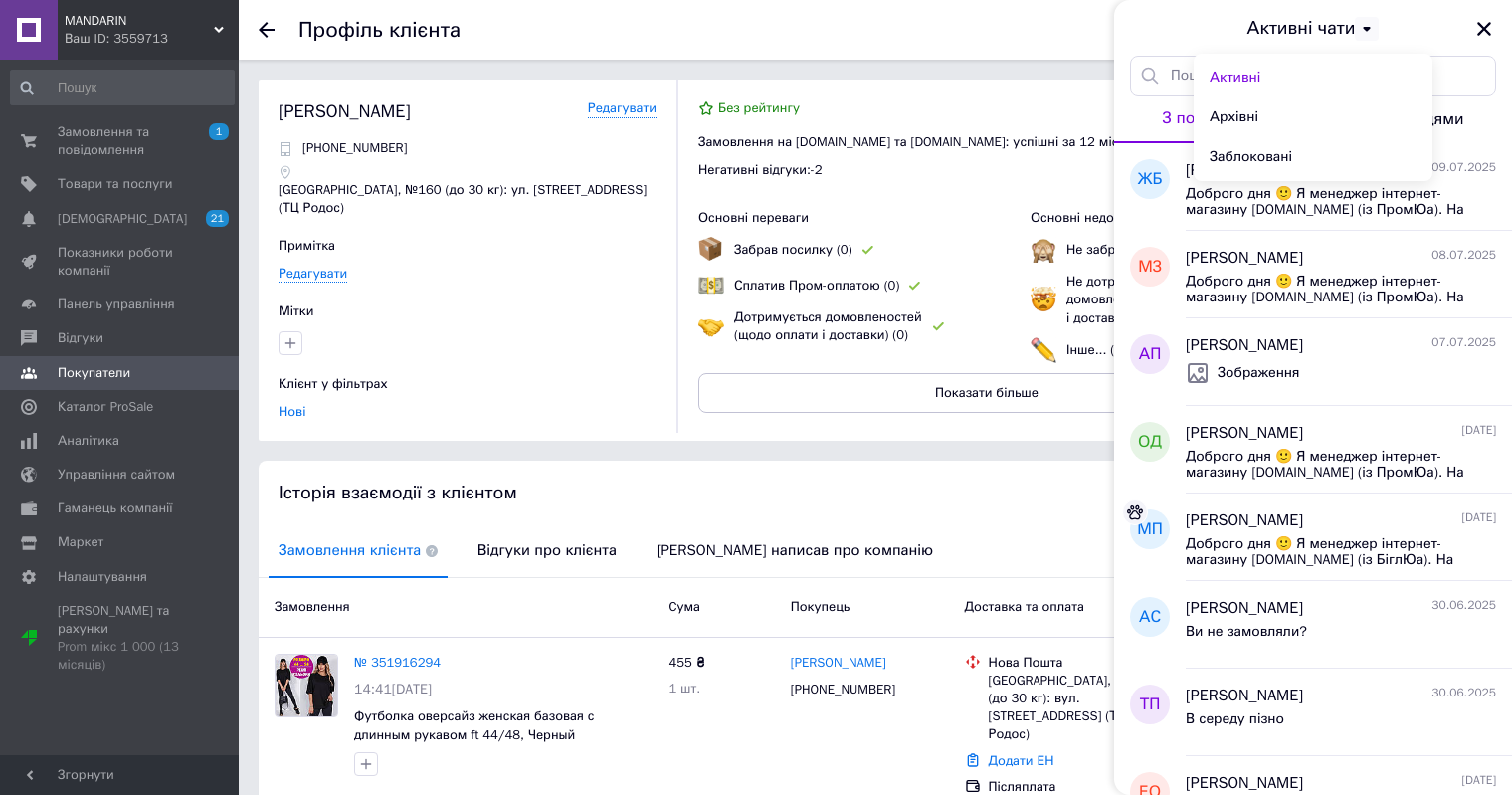 click on "З продавцями" at bounding box center (1410, 119) 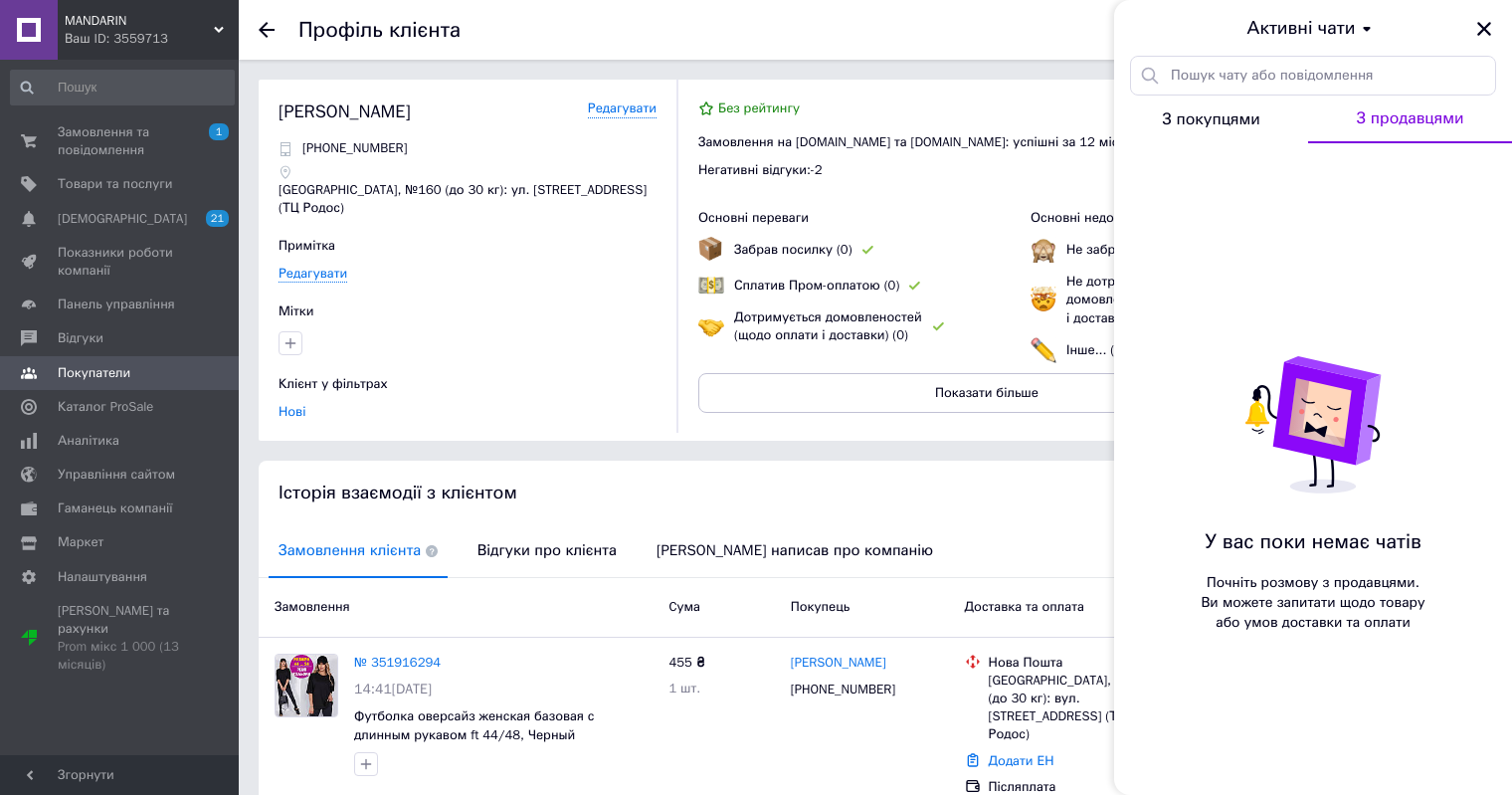 click on "З покупцями" at bounding box center [1211, 119] 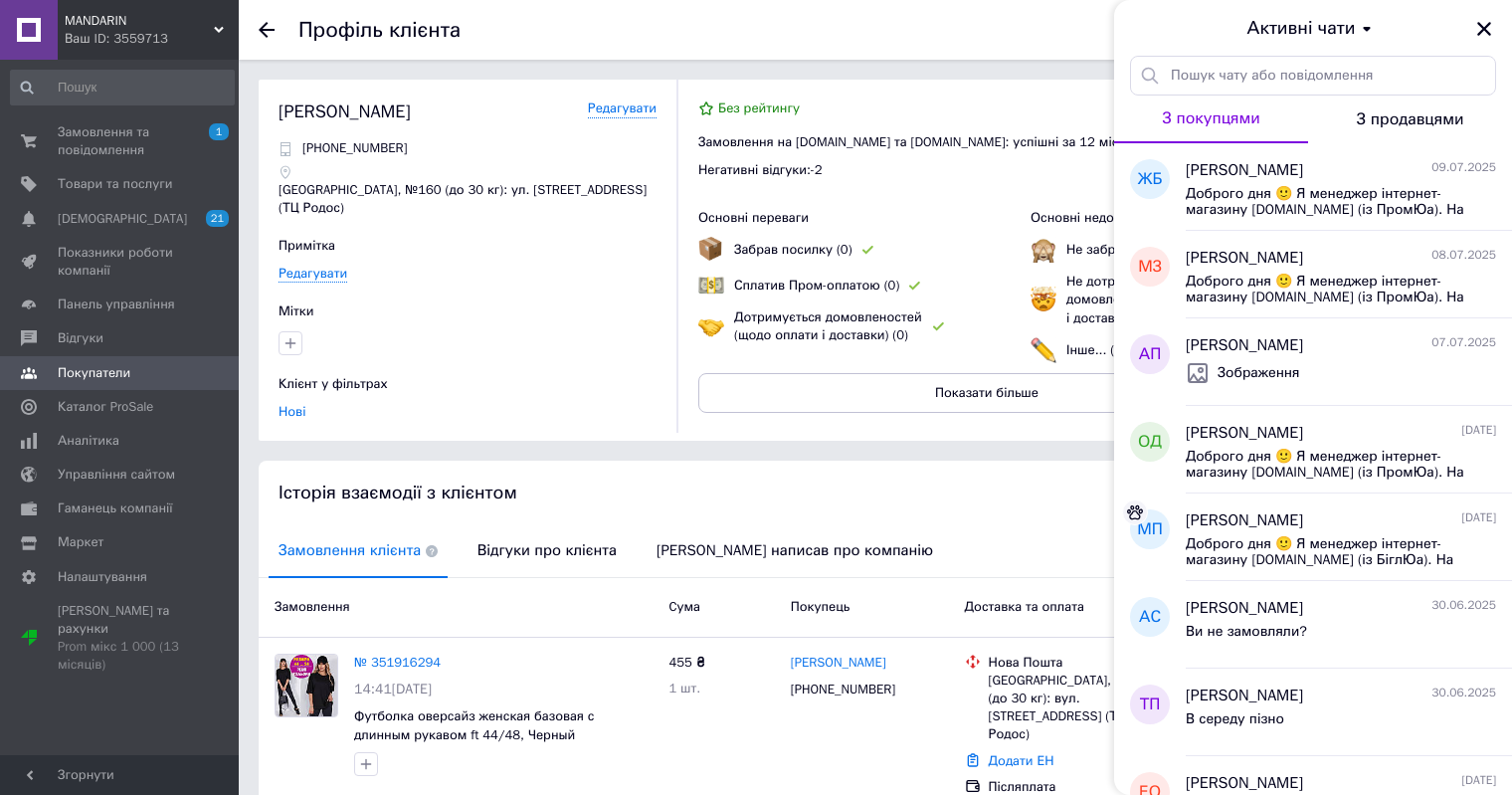 click on "Активні чати" at bounding box center (1313, 28) 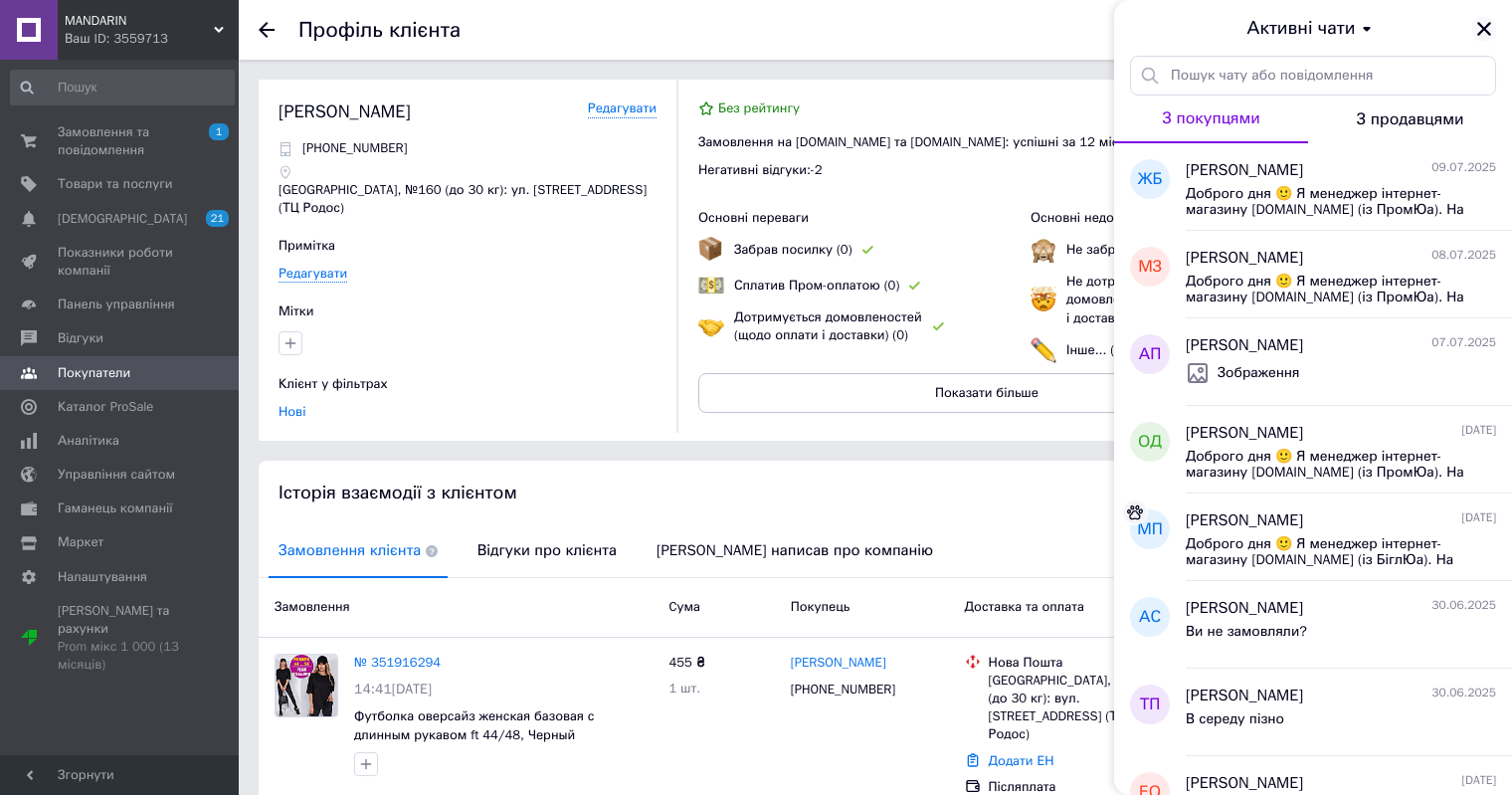 click 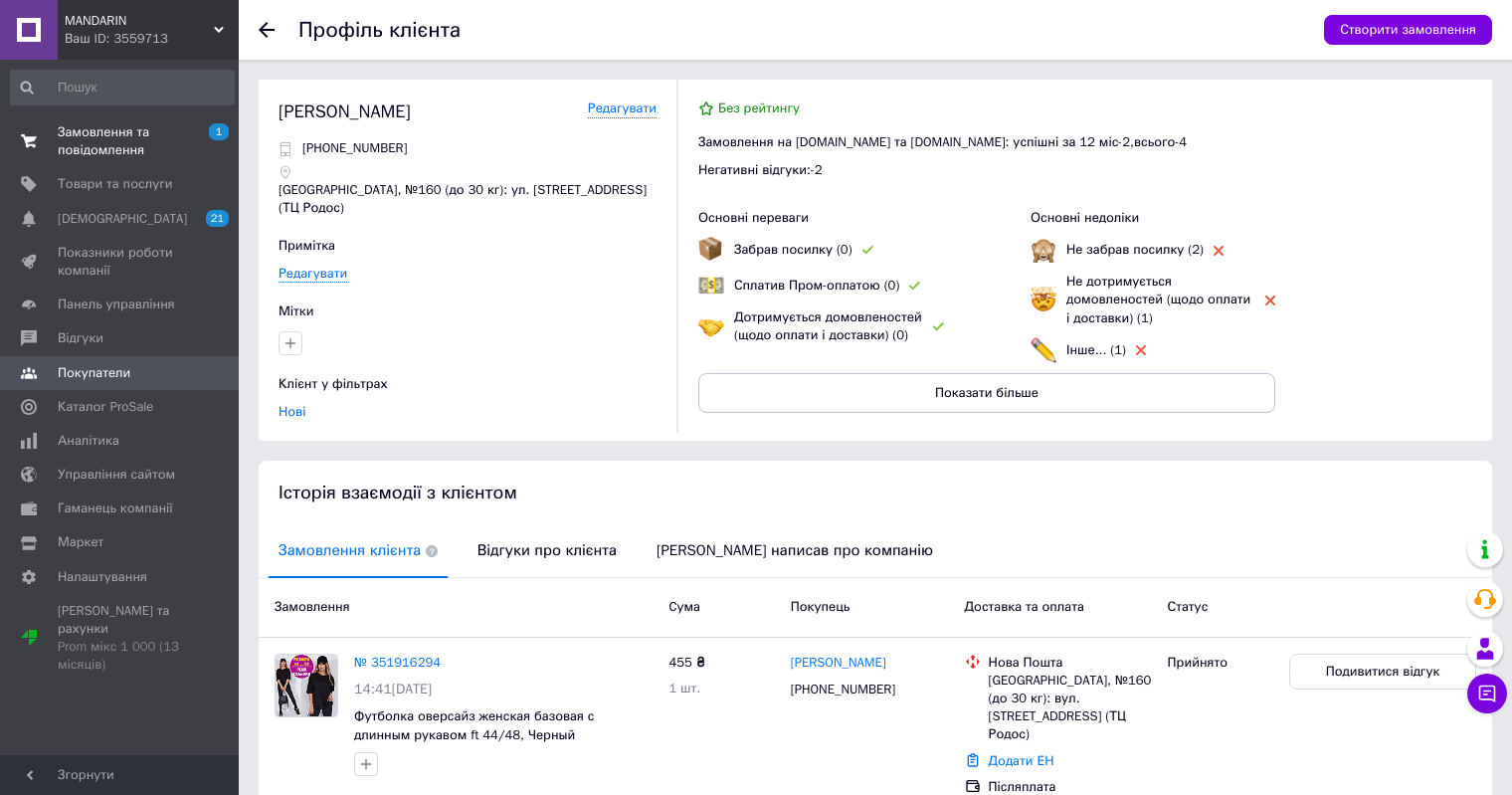 click on "Замовлення та повідомлення" at bounding box center [120, 141] 